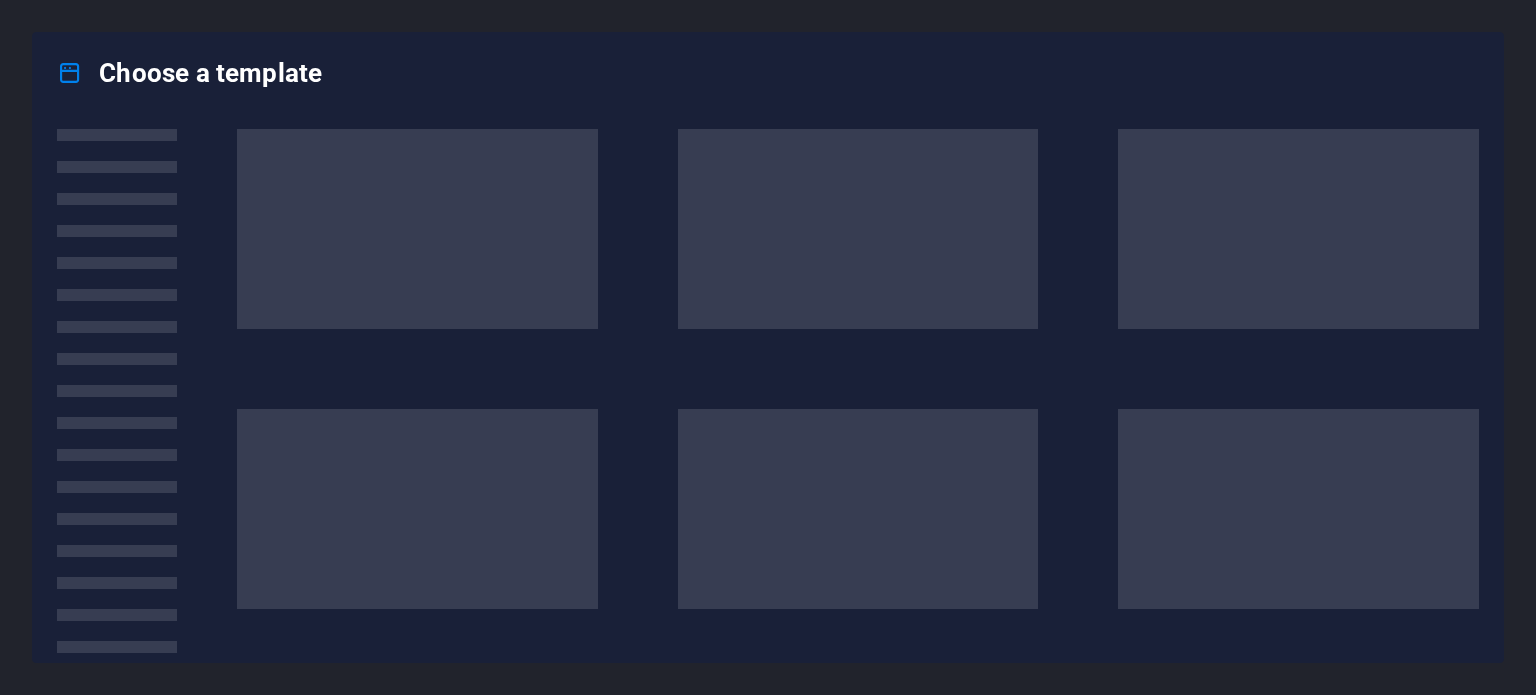 scroll, scrollTop: 0, scrollLeft: 0, axis: both 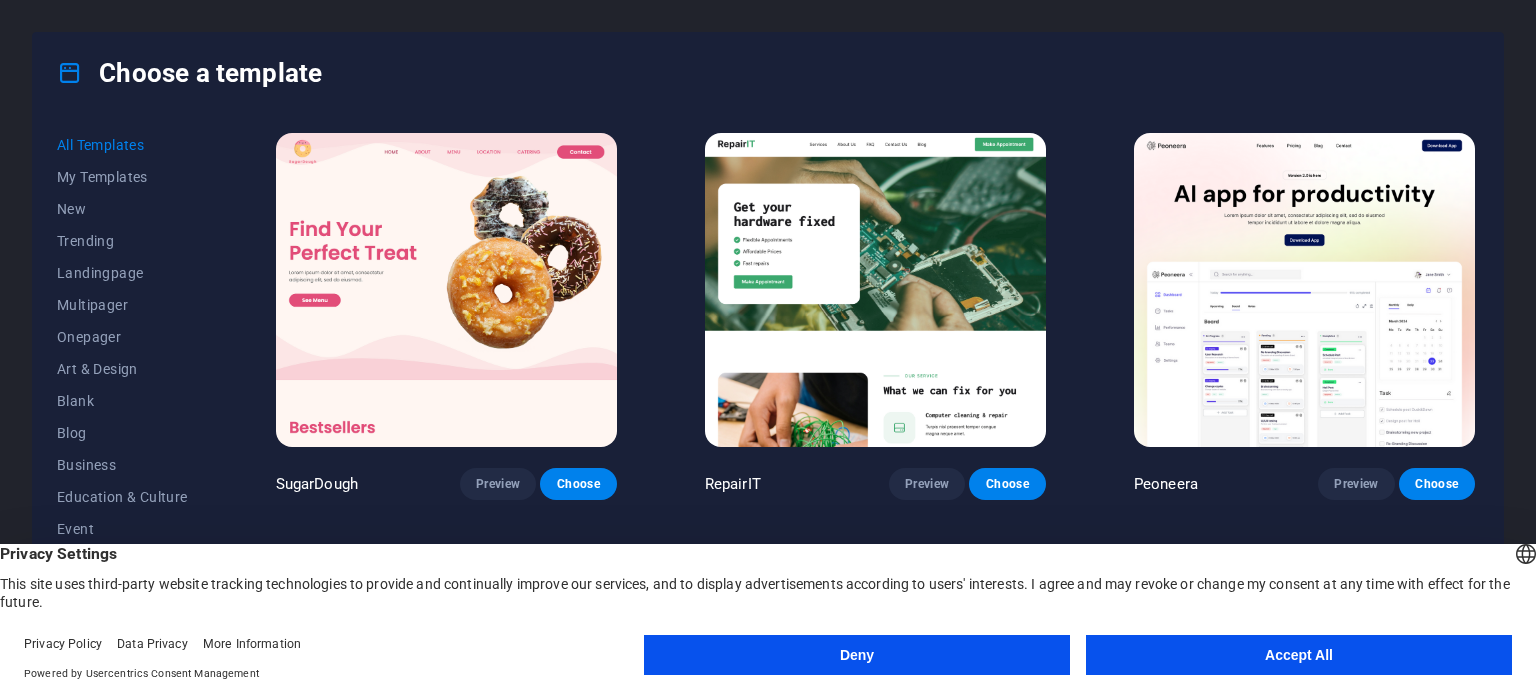 click on "Accept All" at bounding box center (1299, 655) 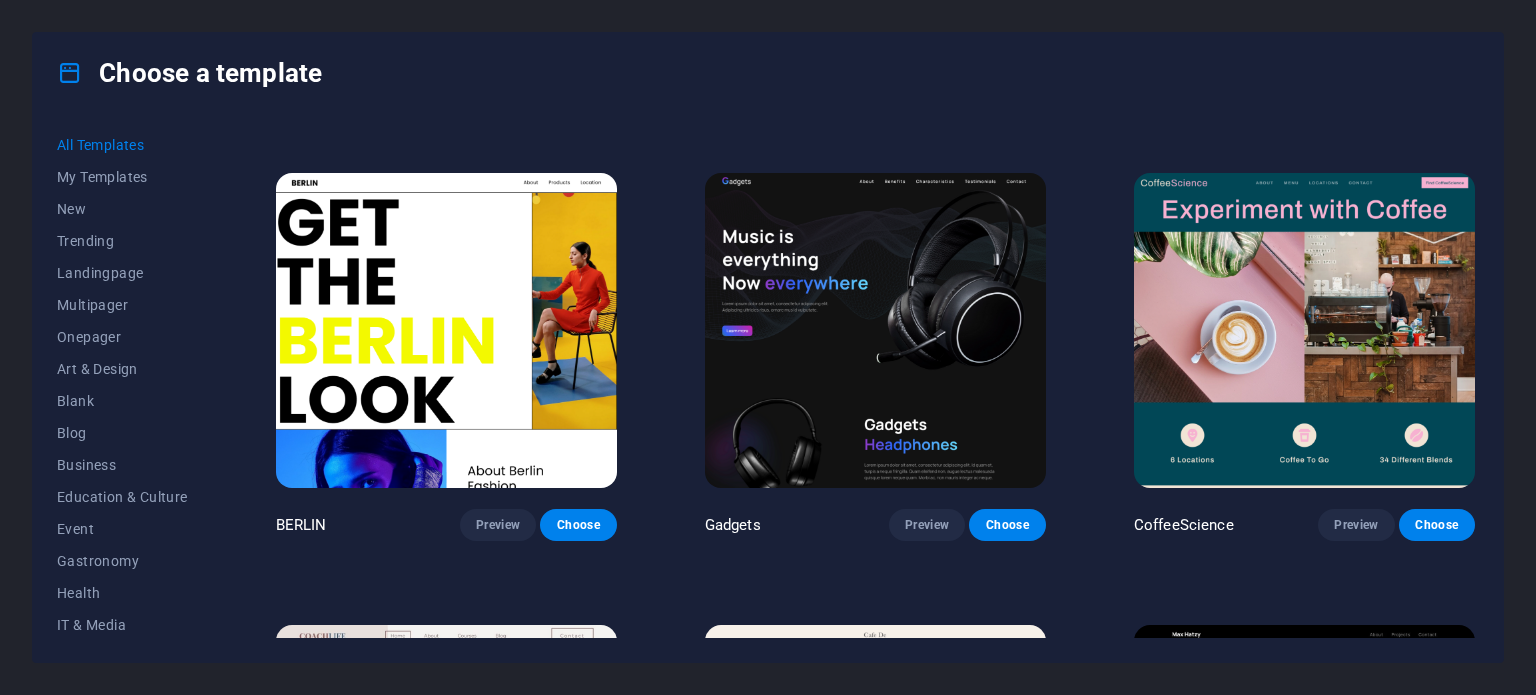 scroll, scrollTop: 4900, scrollLeft: 0, axis: vertical 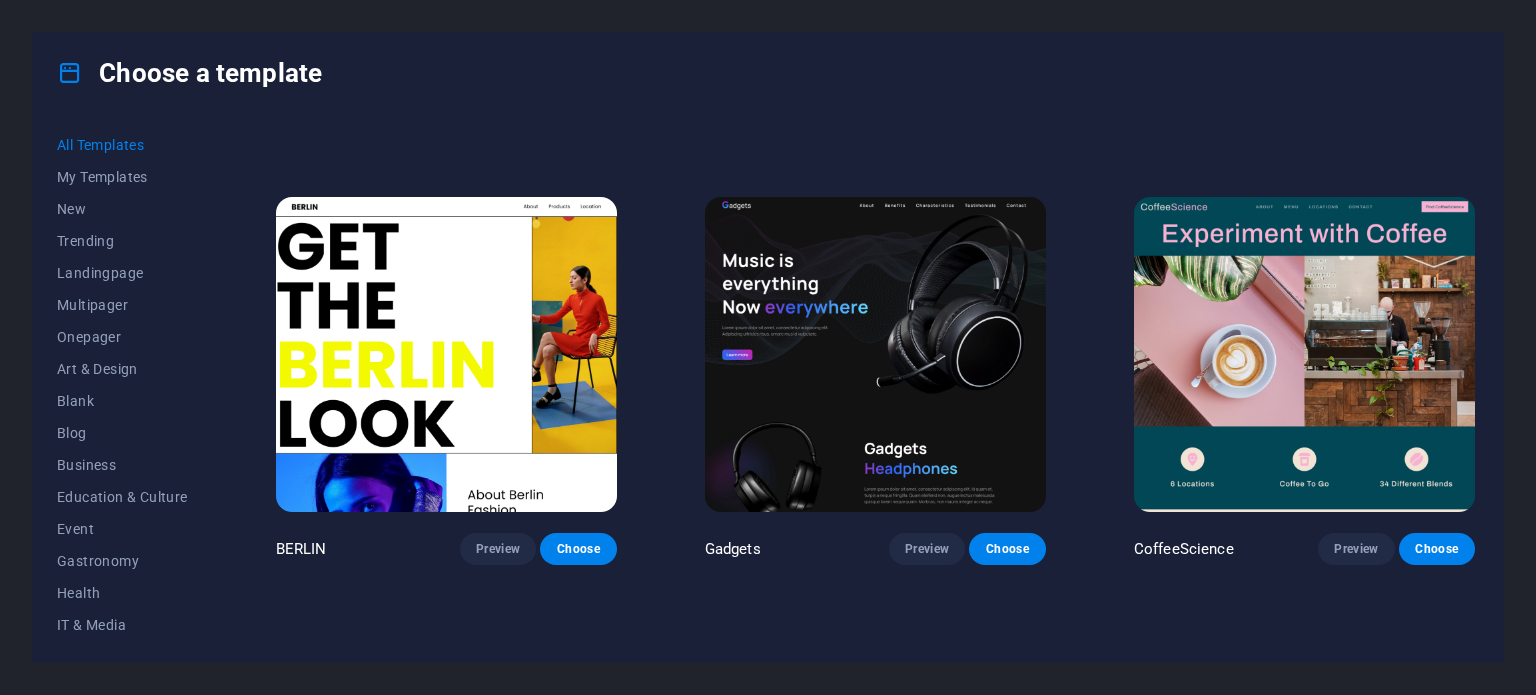 drag, startPoint x: 1340, startPoint y: 533, endPoint x: 1362, endPoint y: 387, distance: 147.64822 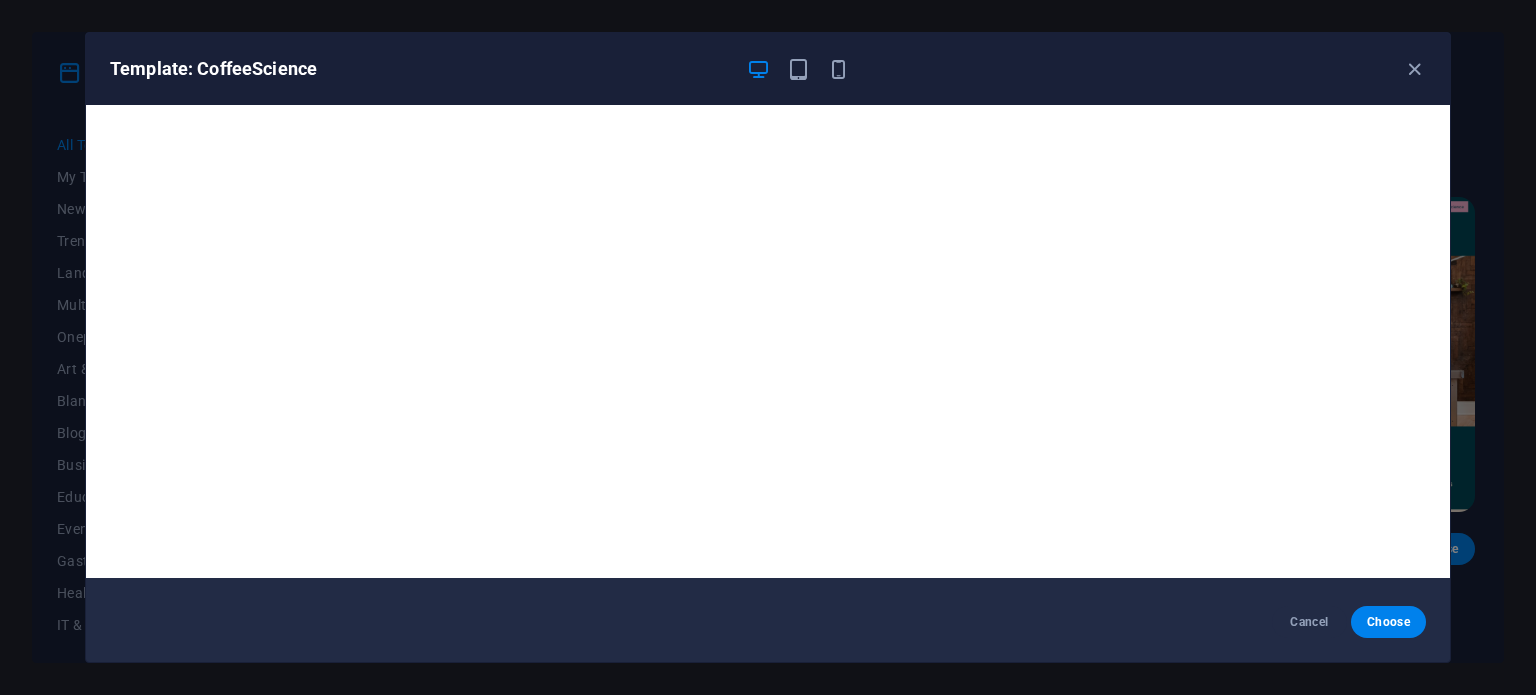 scroll, scrollTop: 5, scrollLeft: 0, axis: vertical 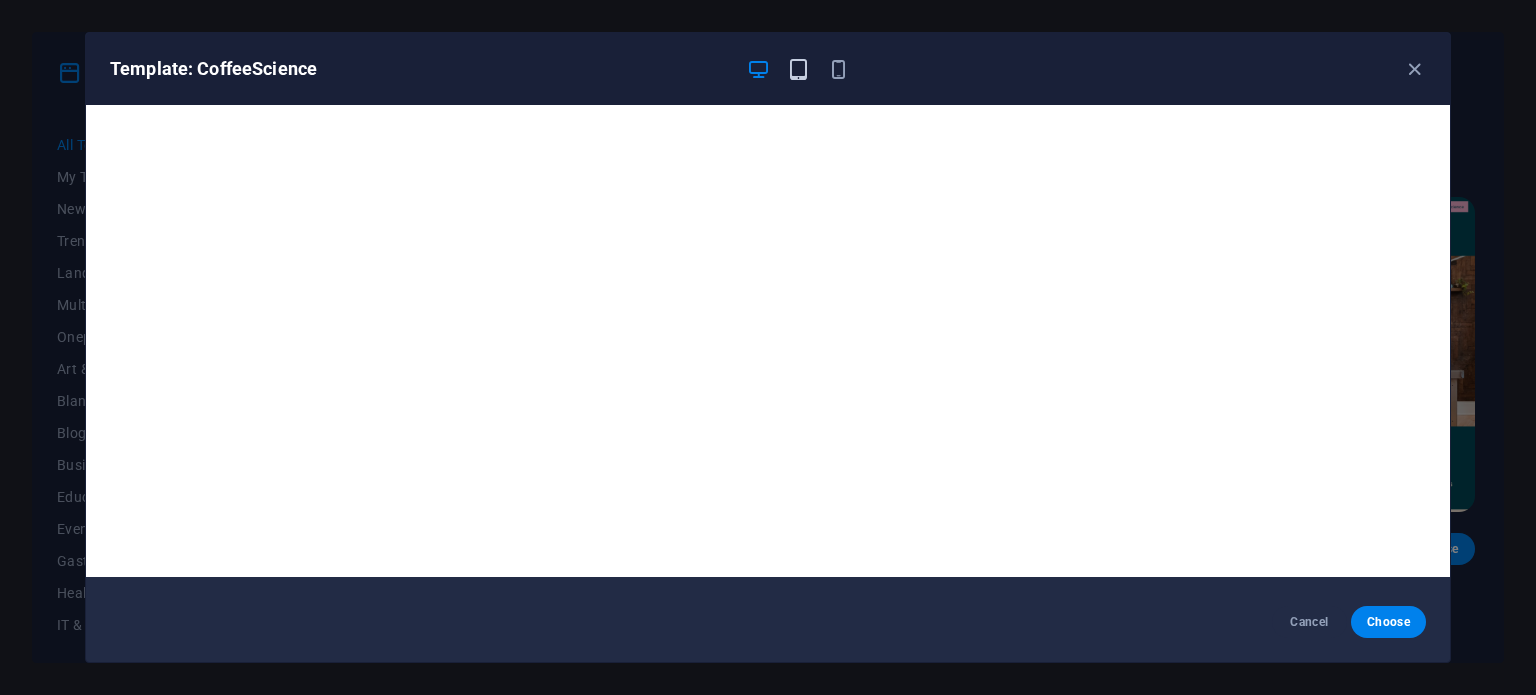 click at bounding box center [798, 69] 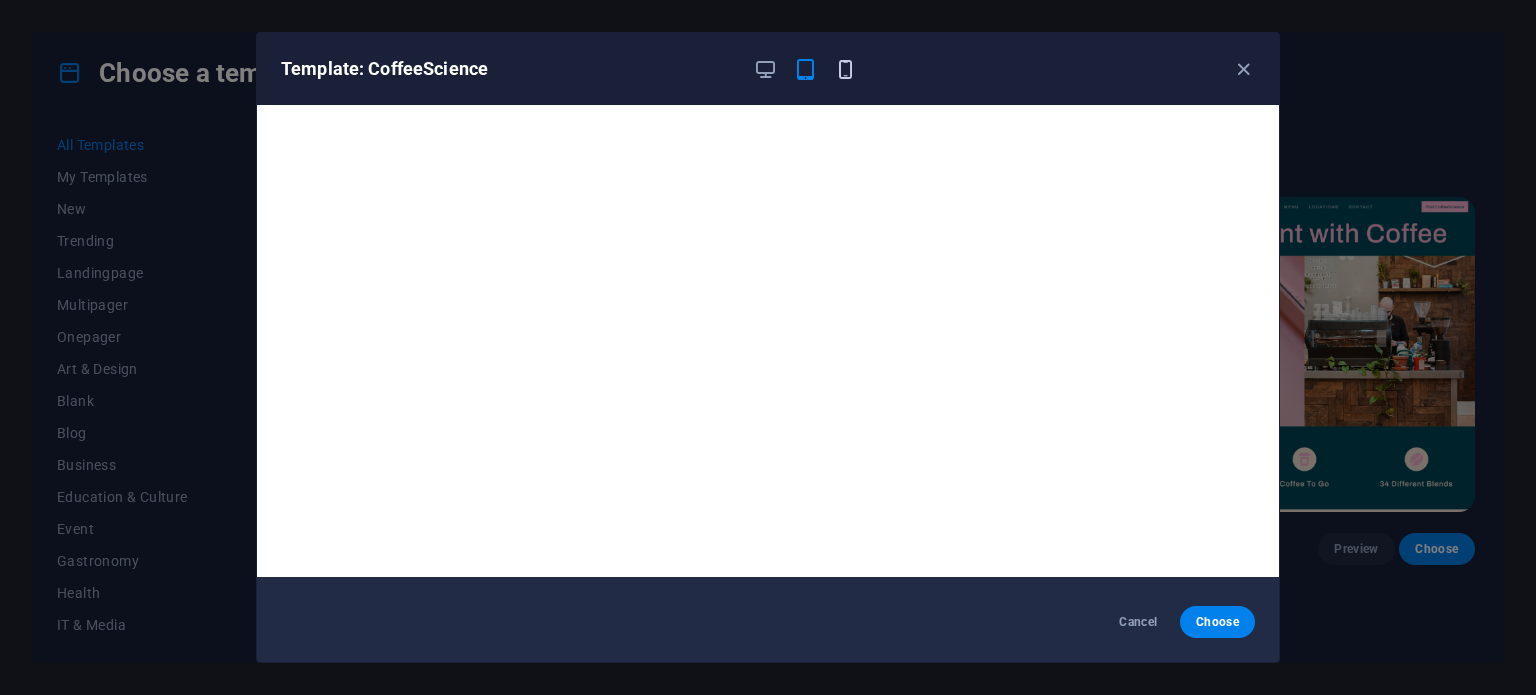 click at bounding box center (845, 69) 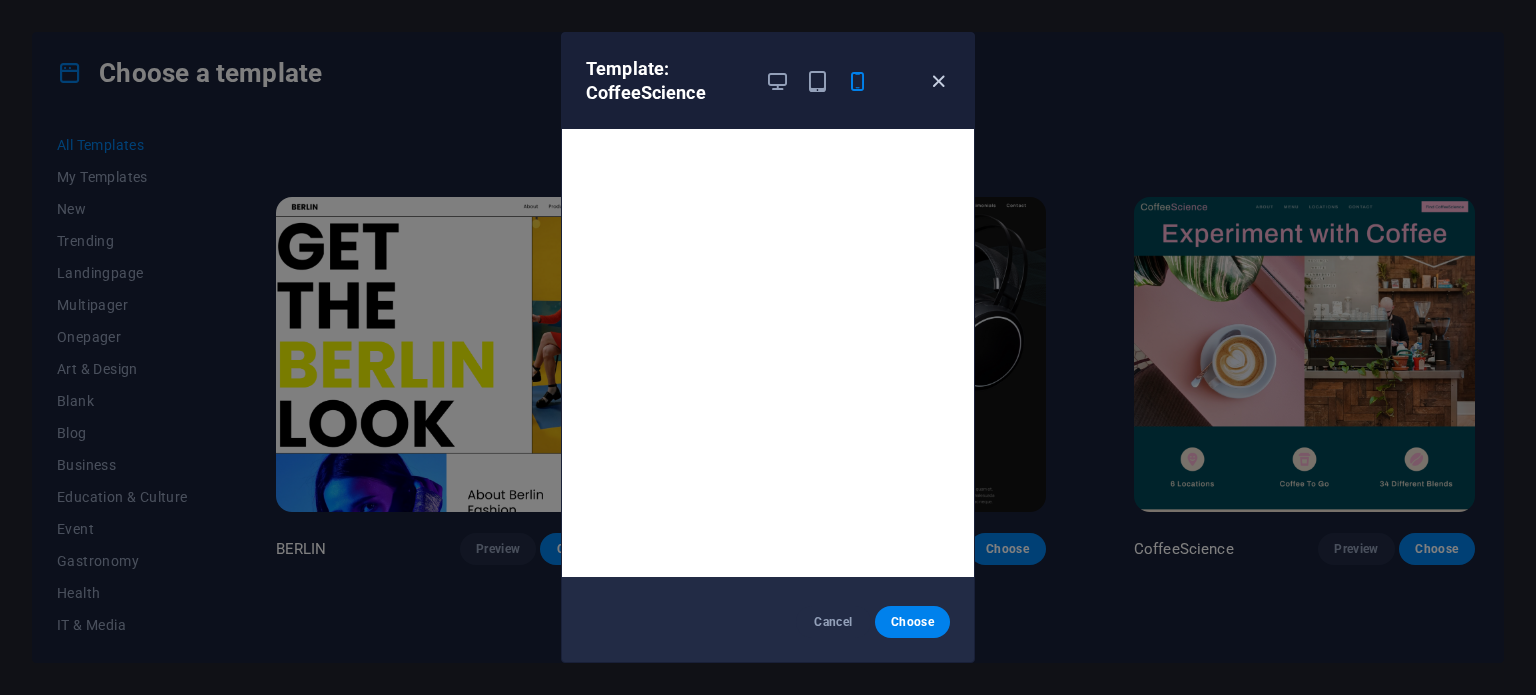 click at bounding box center (938, 81) 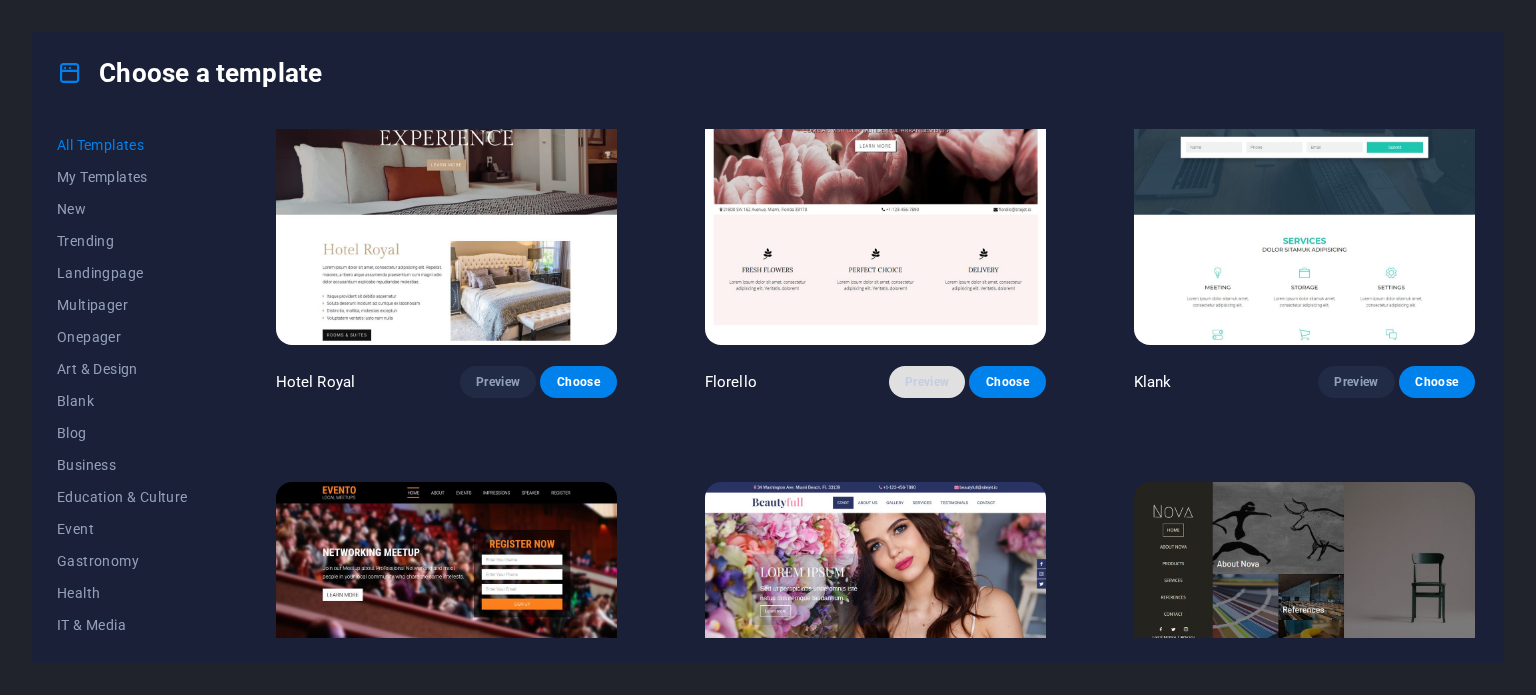 scroll, scrollTop: 17300, scrollLeft: 0, axis: vertical 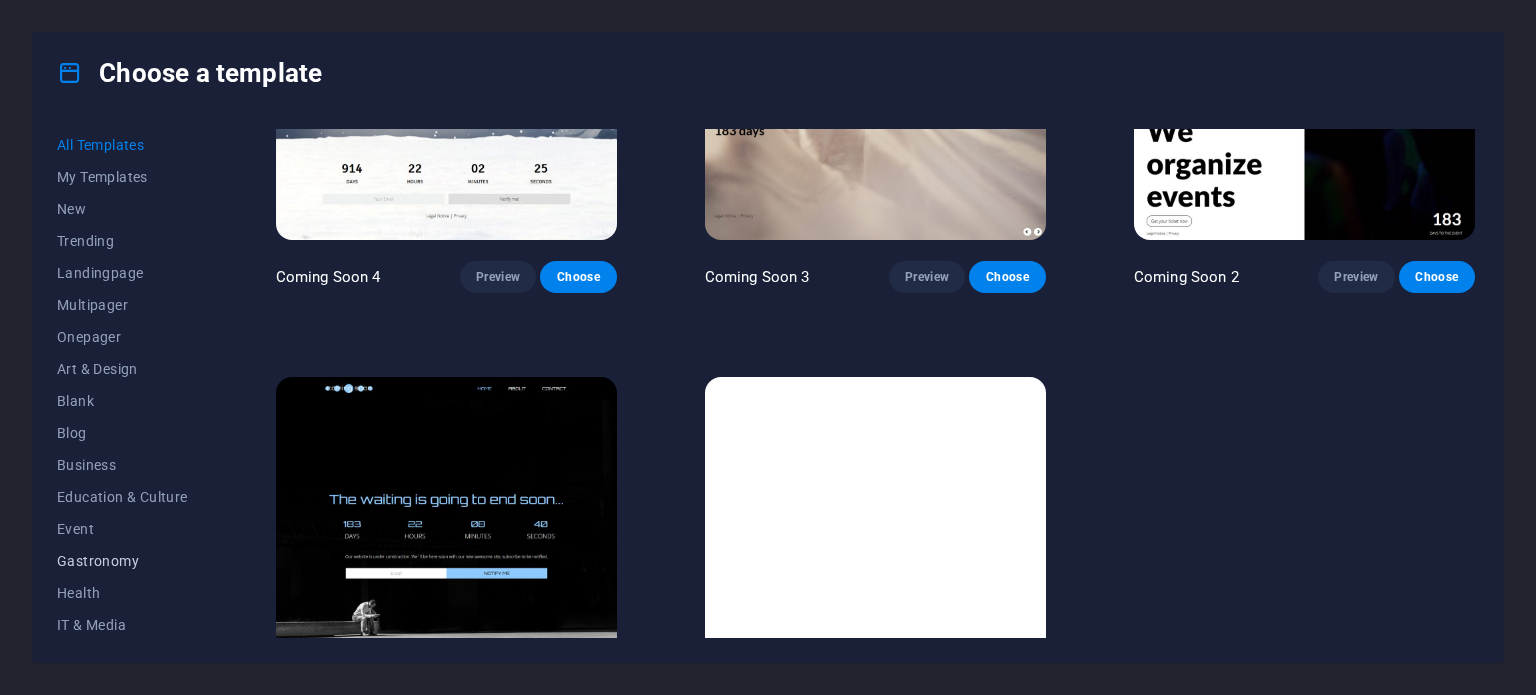 click on "Gastronomy" at bounding box center [122, 561] 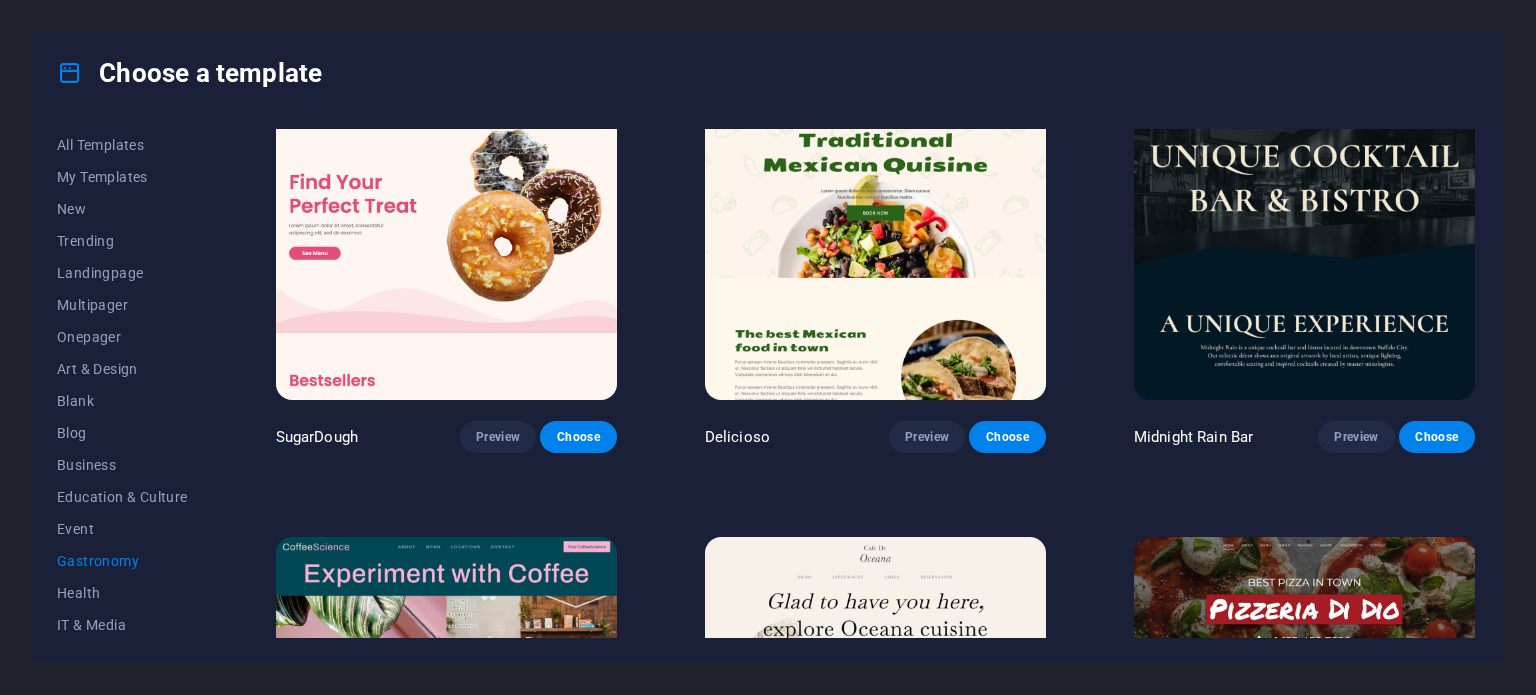 scroll, scrollTop: 0, scrollLeft: 0, axis: both 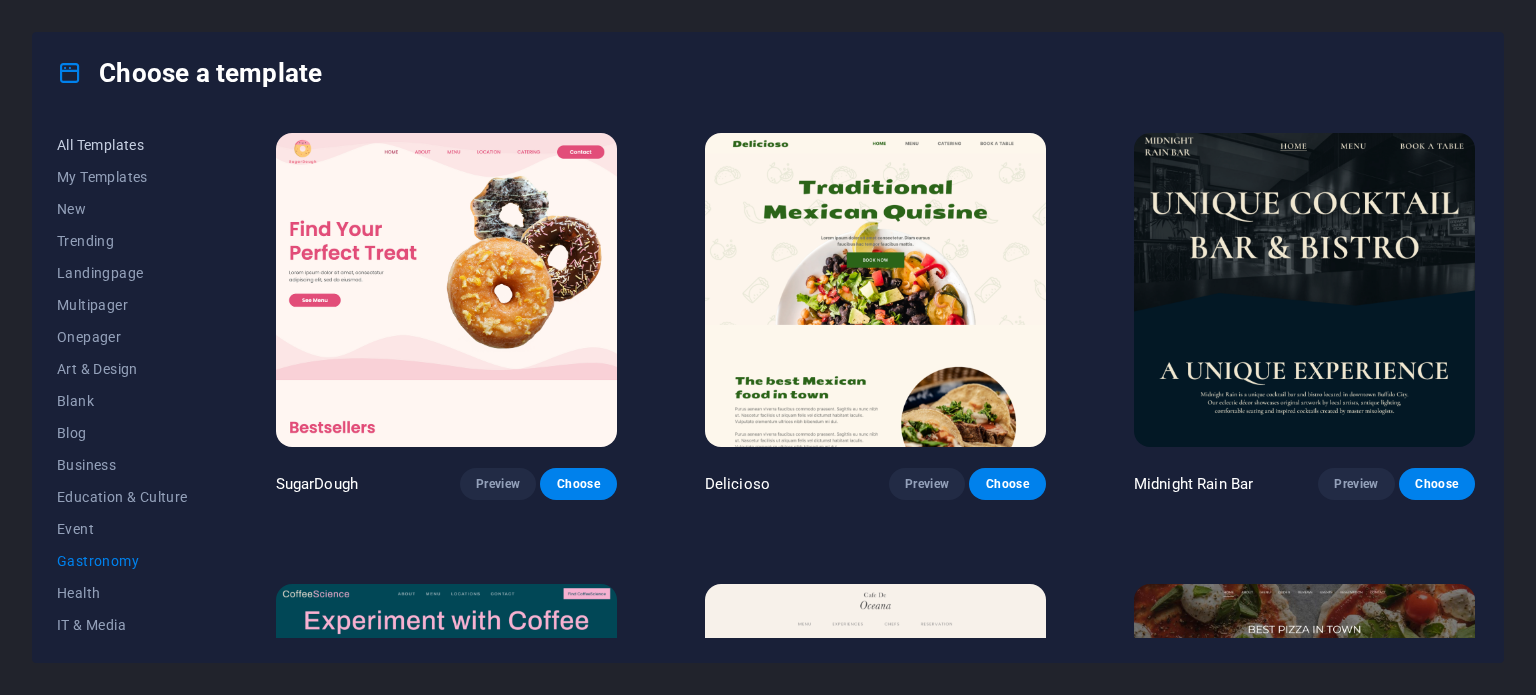 click on "All Templates" at bounding box center (122, 145) 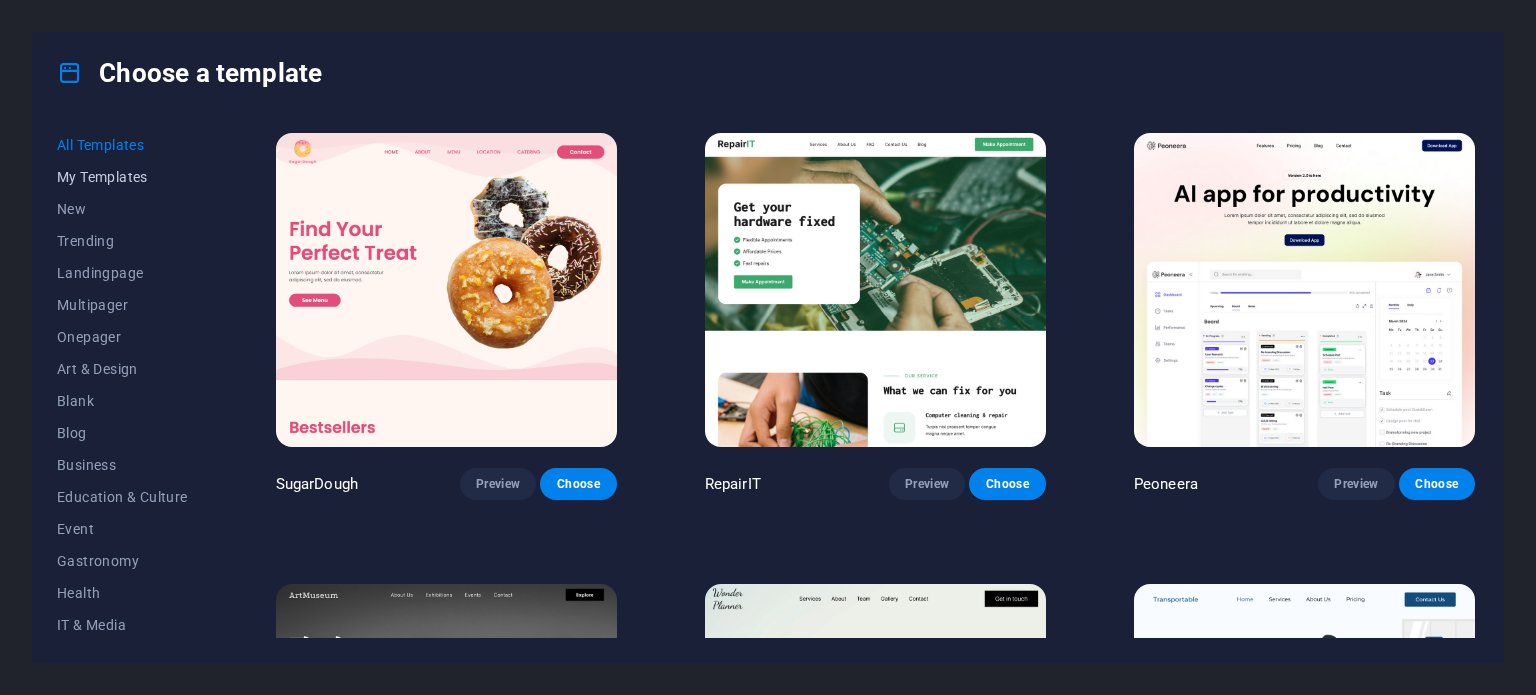 click on "My Templates" at bounding box center [122, 177] 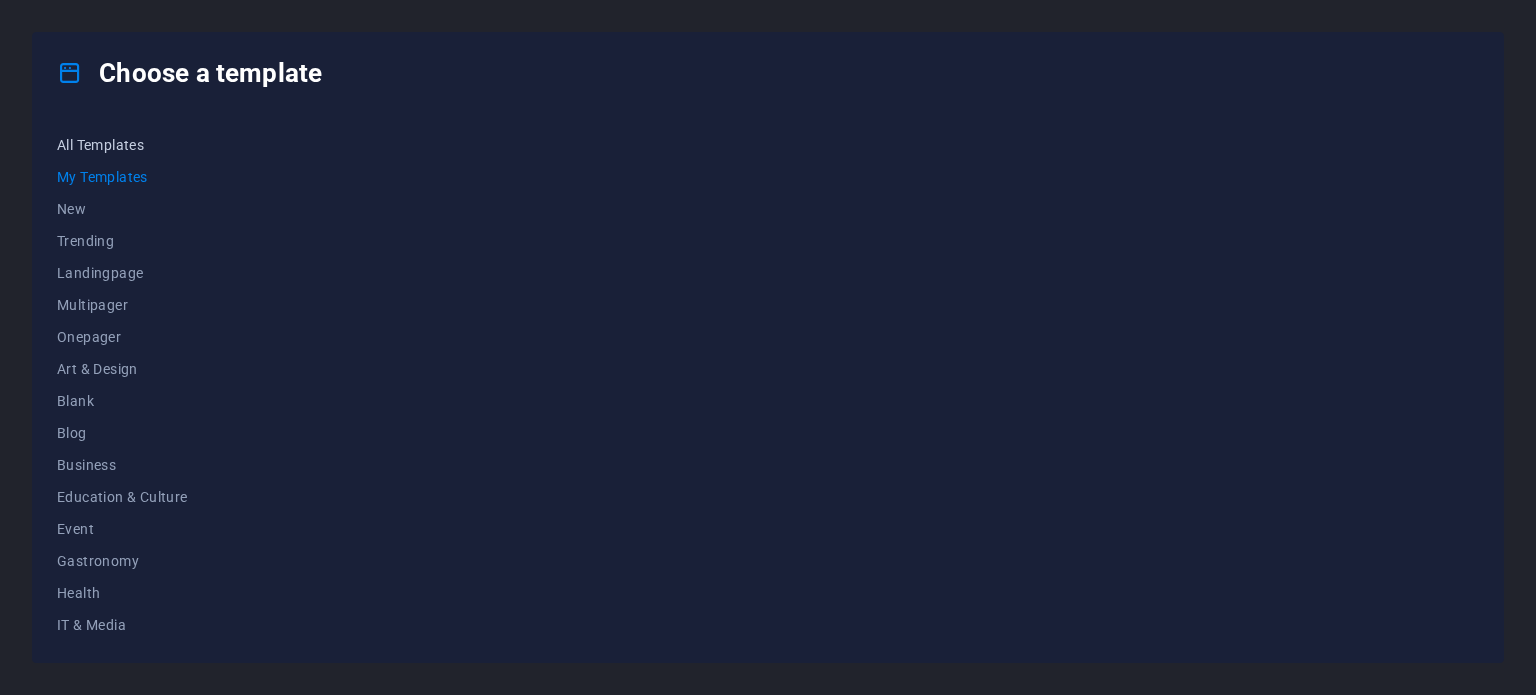 click on "All Templates" at bounding box center (122, 145) 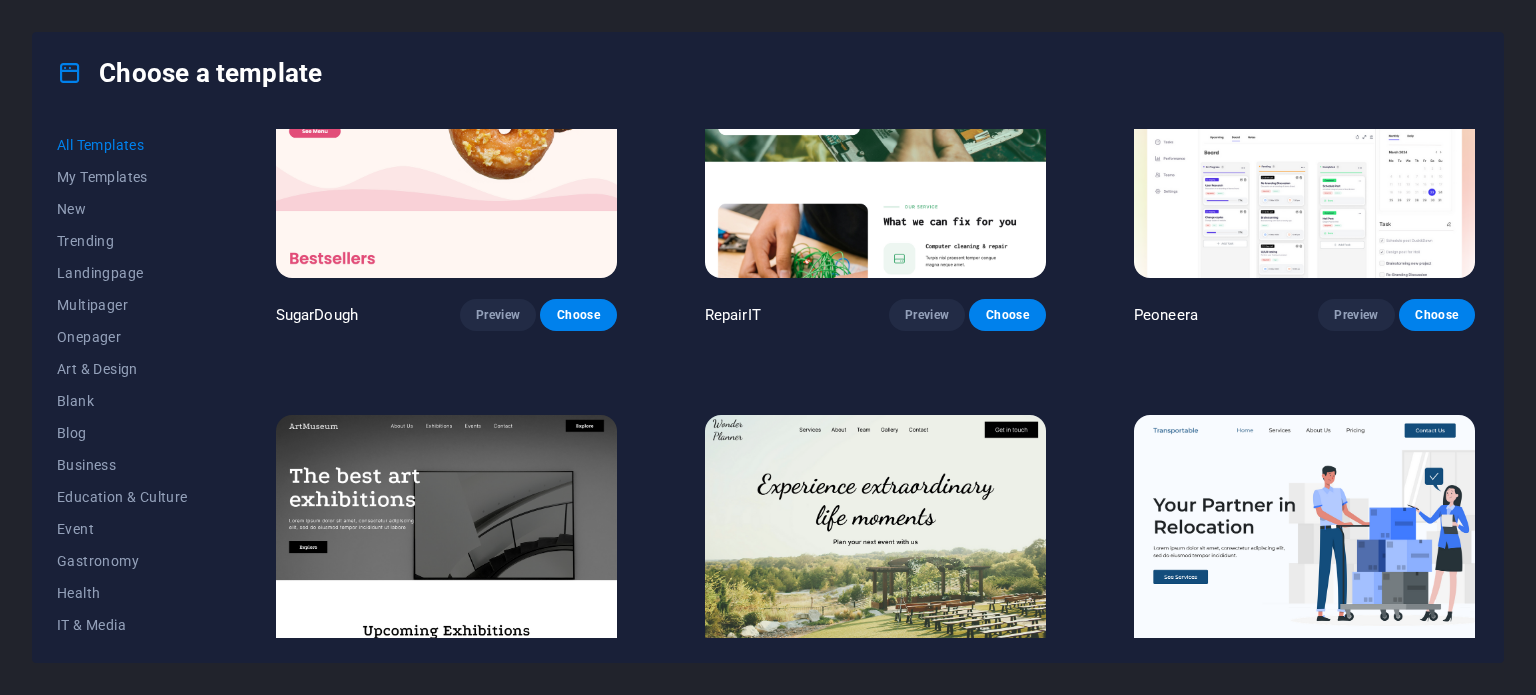scroll, scrollTop: 0, scrollLeft: 0, axis: both 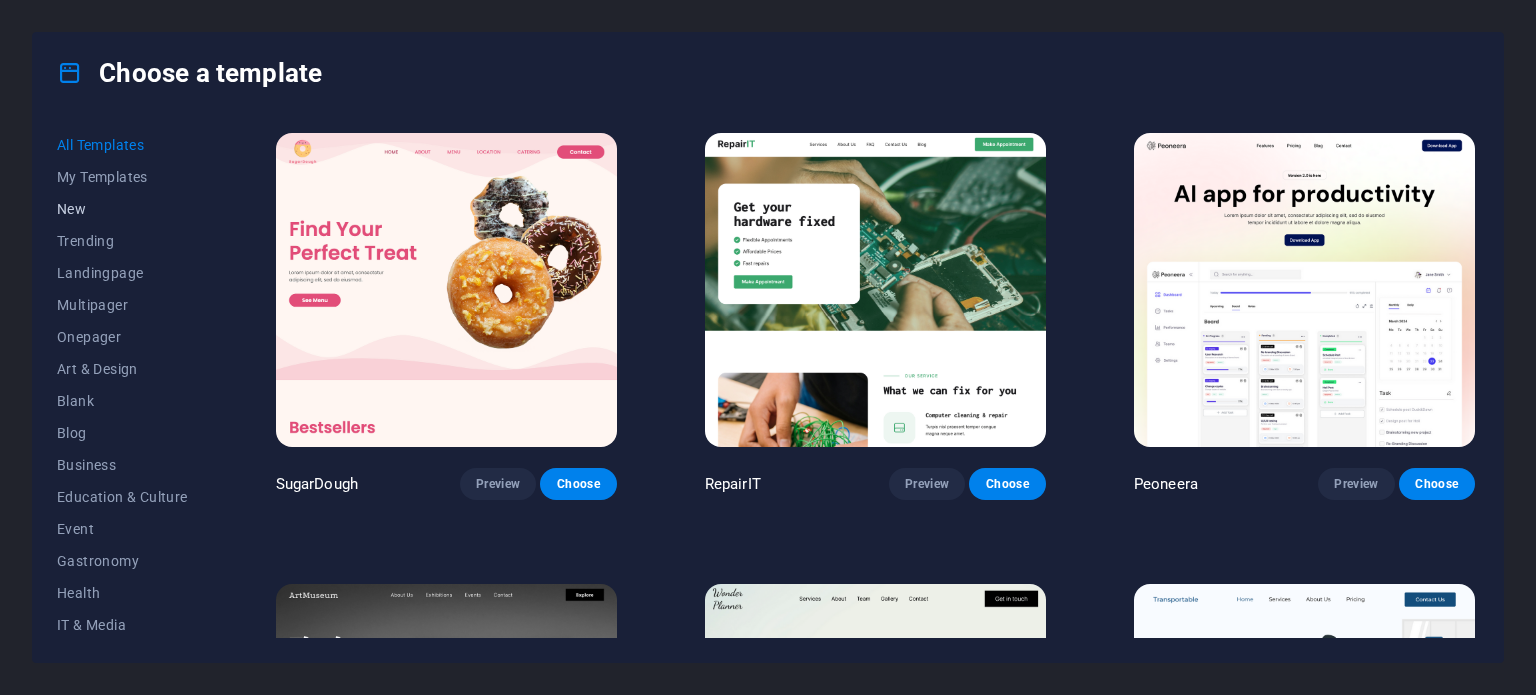 click on "New" at bounding box center (122, 209) 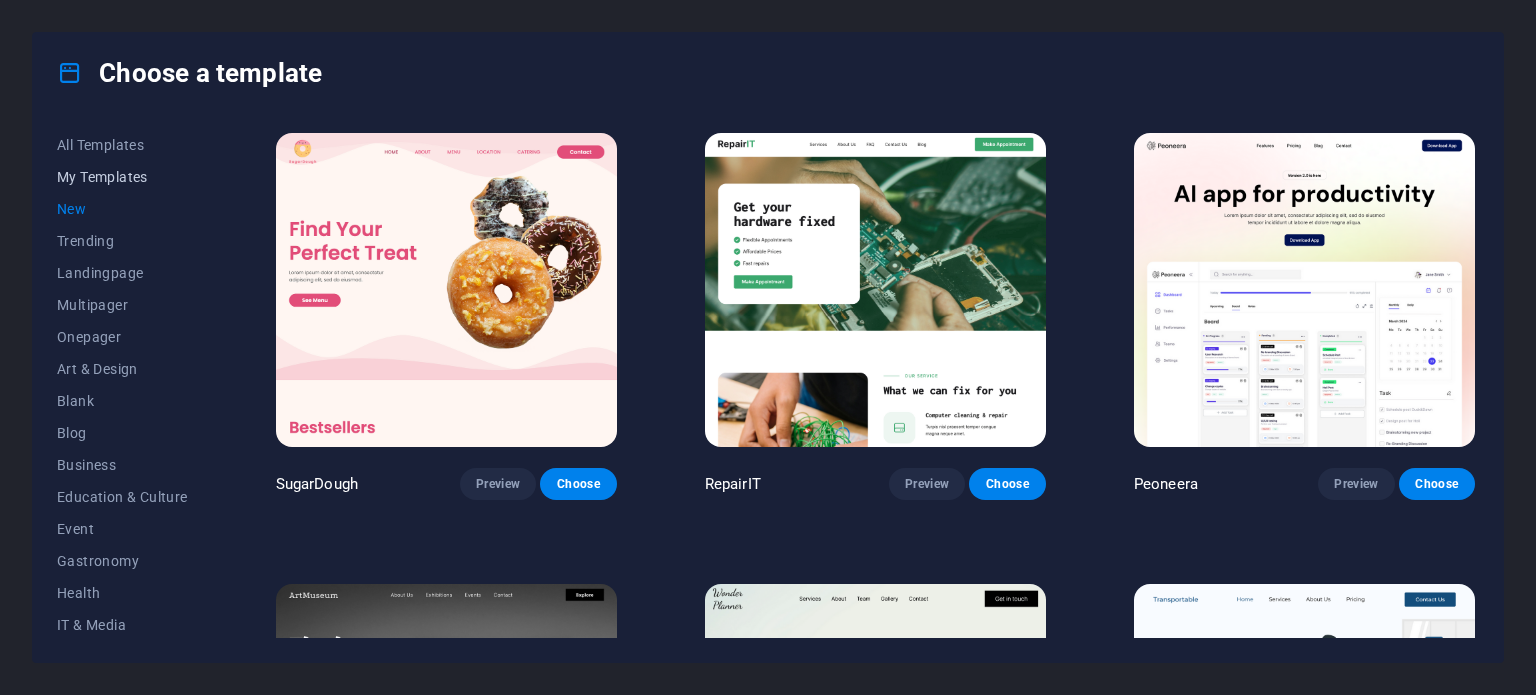 click on "My Templates" at bounding box center (122, 177) 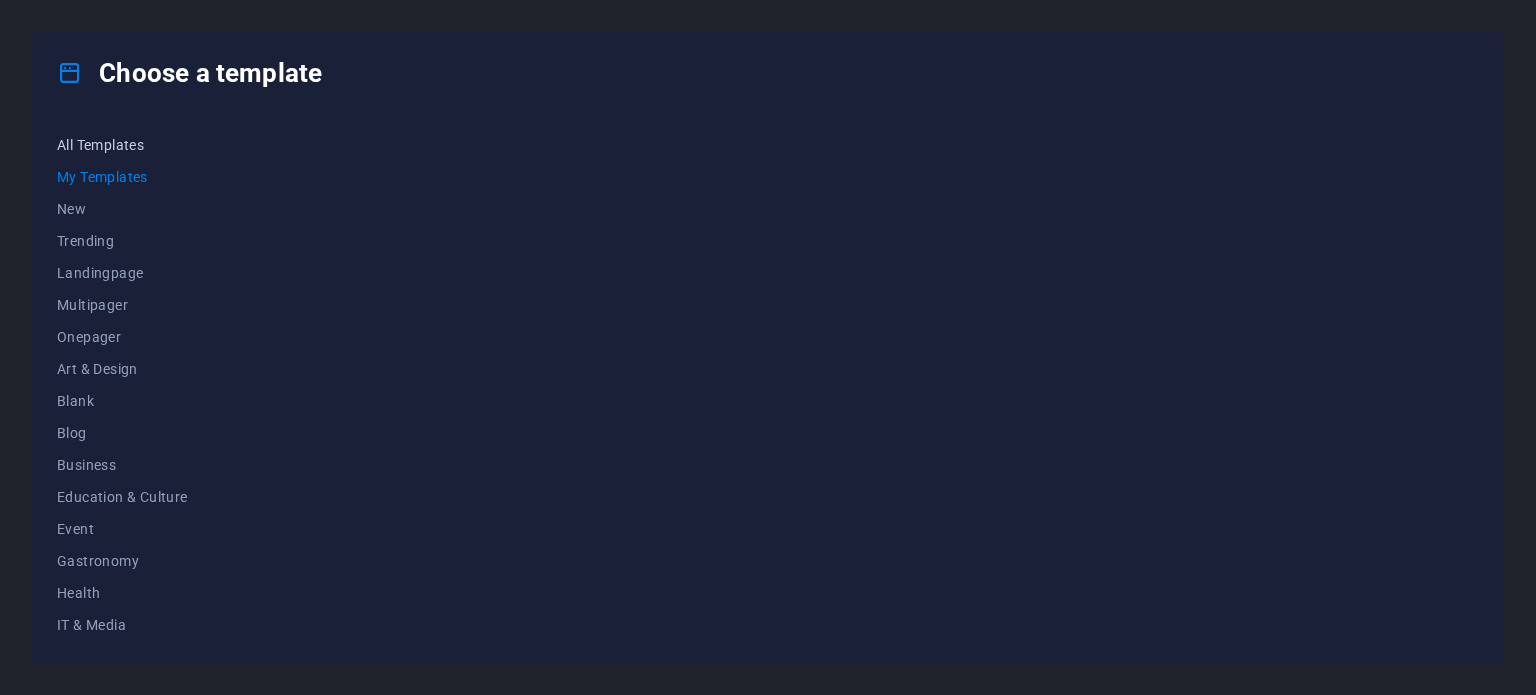 click on "All Templates" at bounding box center [122, 145] 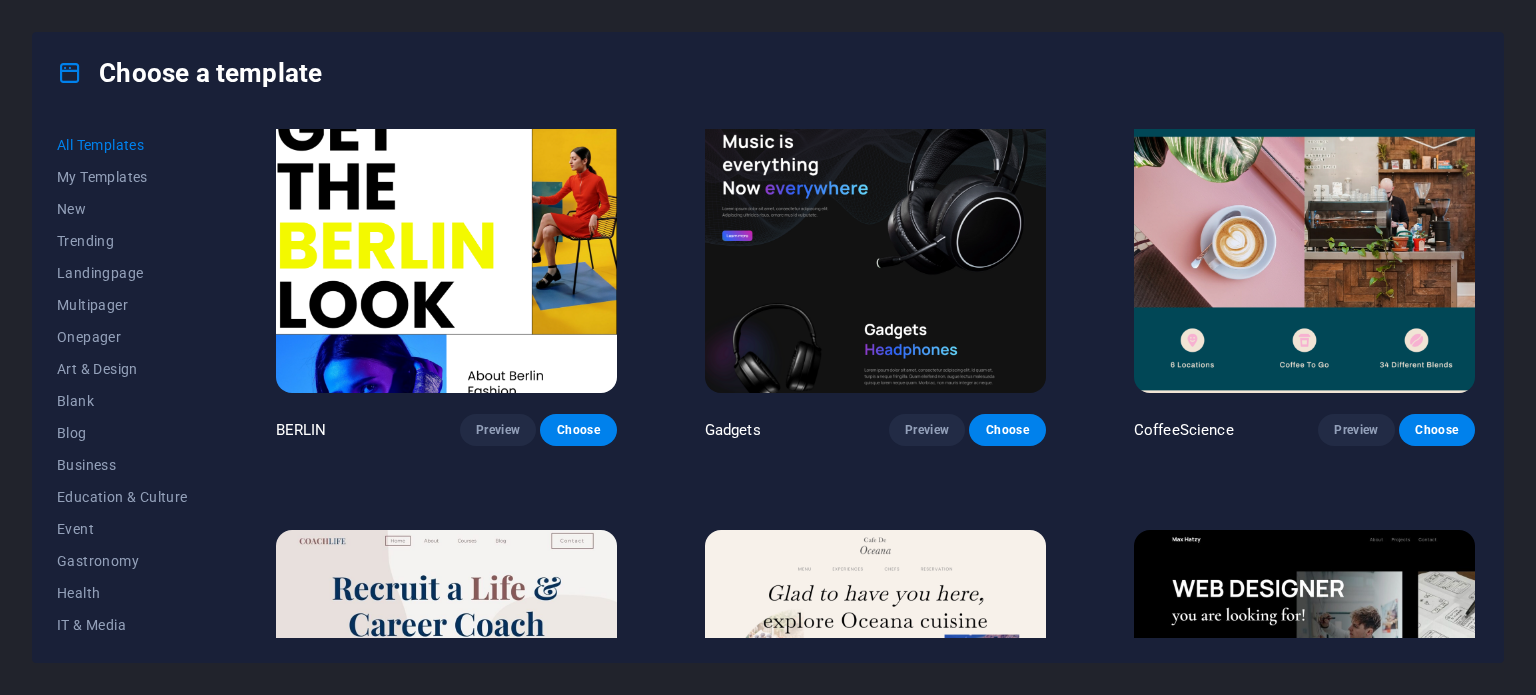 scroll, scrollTop: 4800, scrollLeft: 0, axis: vertical 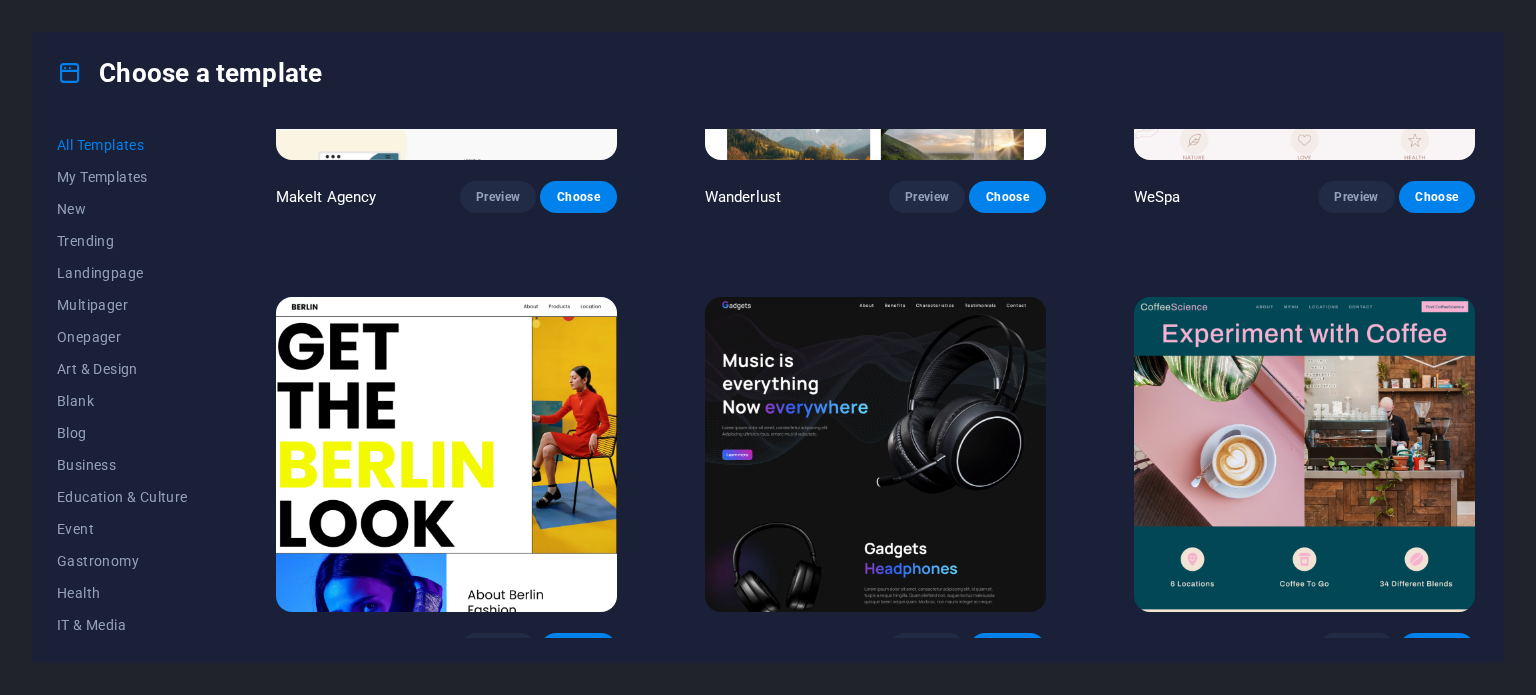 click at bounding box center [1304, 454] 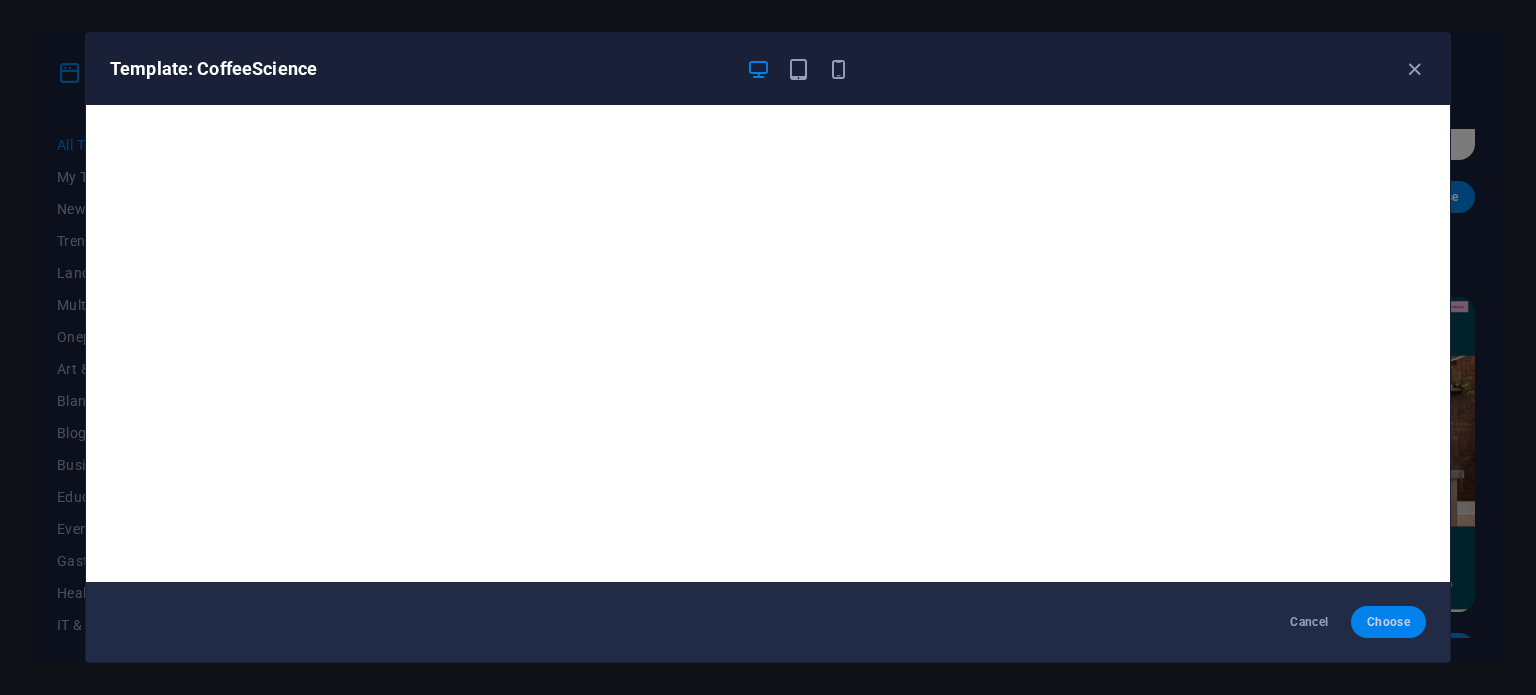 click on "Choose" at bounding box center (1388, 622) 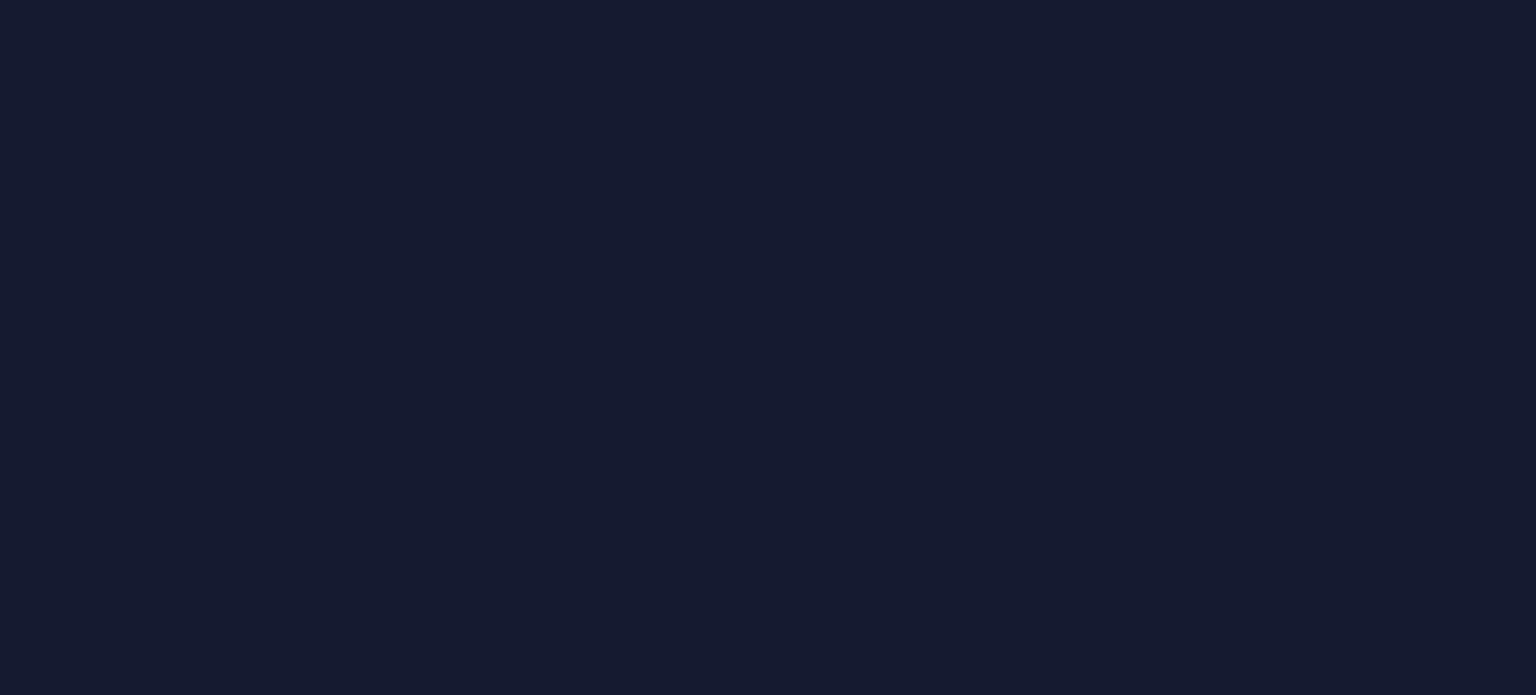 scroll, scrollTop: 0, scrollLeft: 0, axis: both 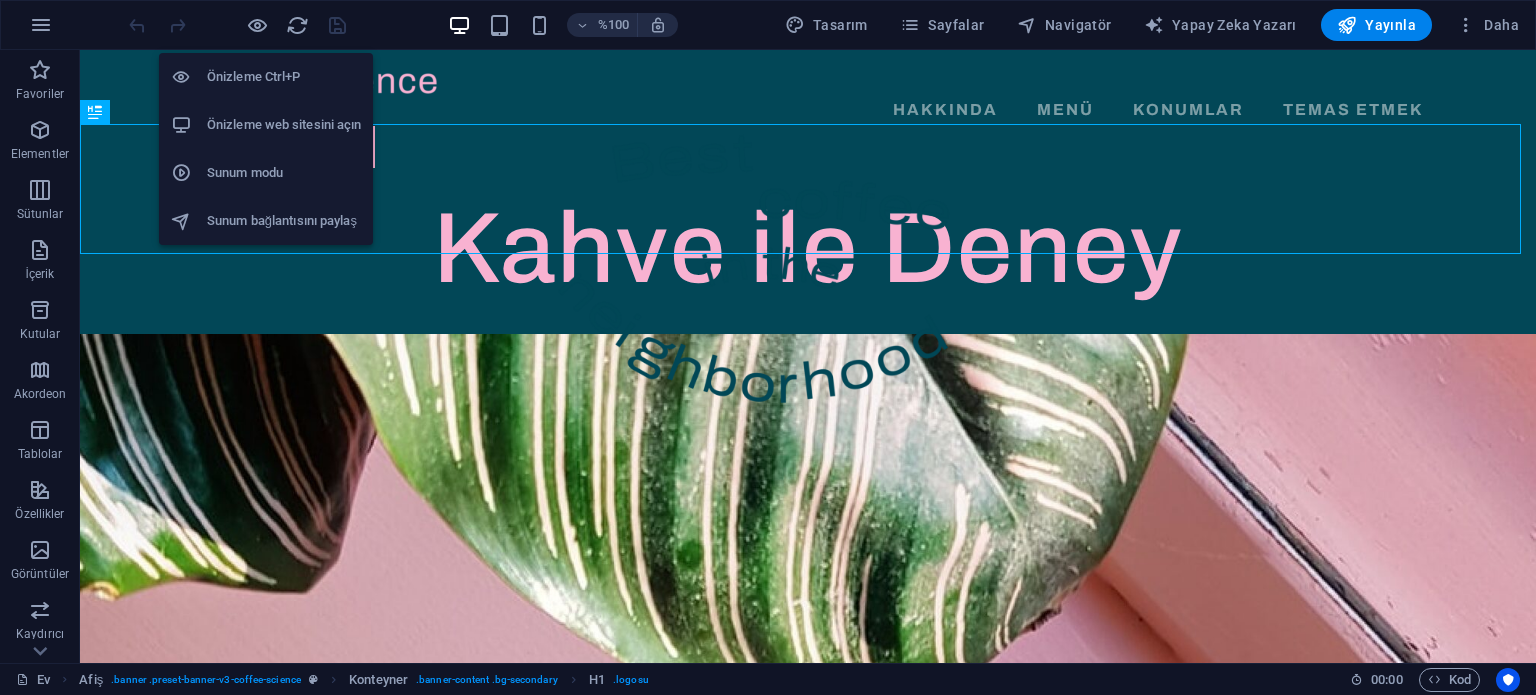 drag, startPoint x: 257, startPoint y: 18, endPoint x: 216, endPoint y: 111, distance: 101.636604 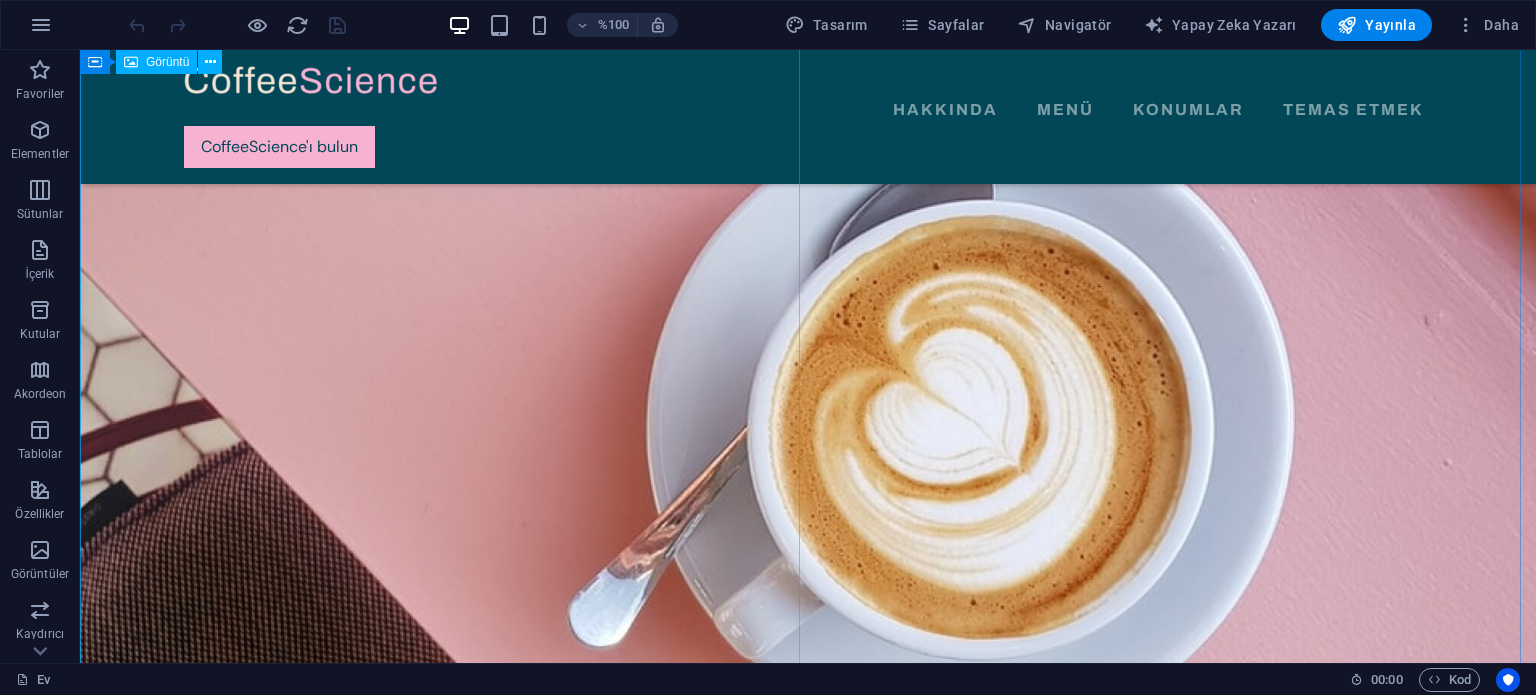 scroll, scrollTop: 800, scrollLeft: 0, axis: vertical 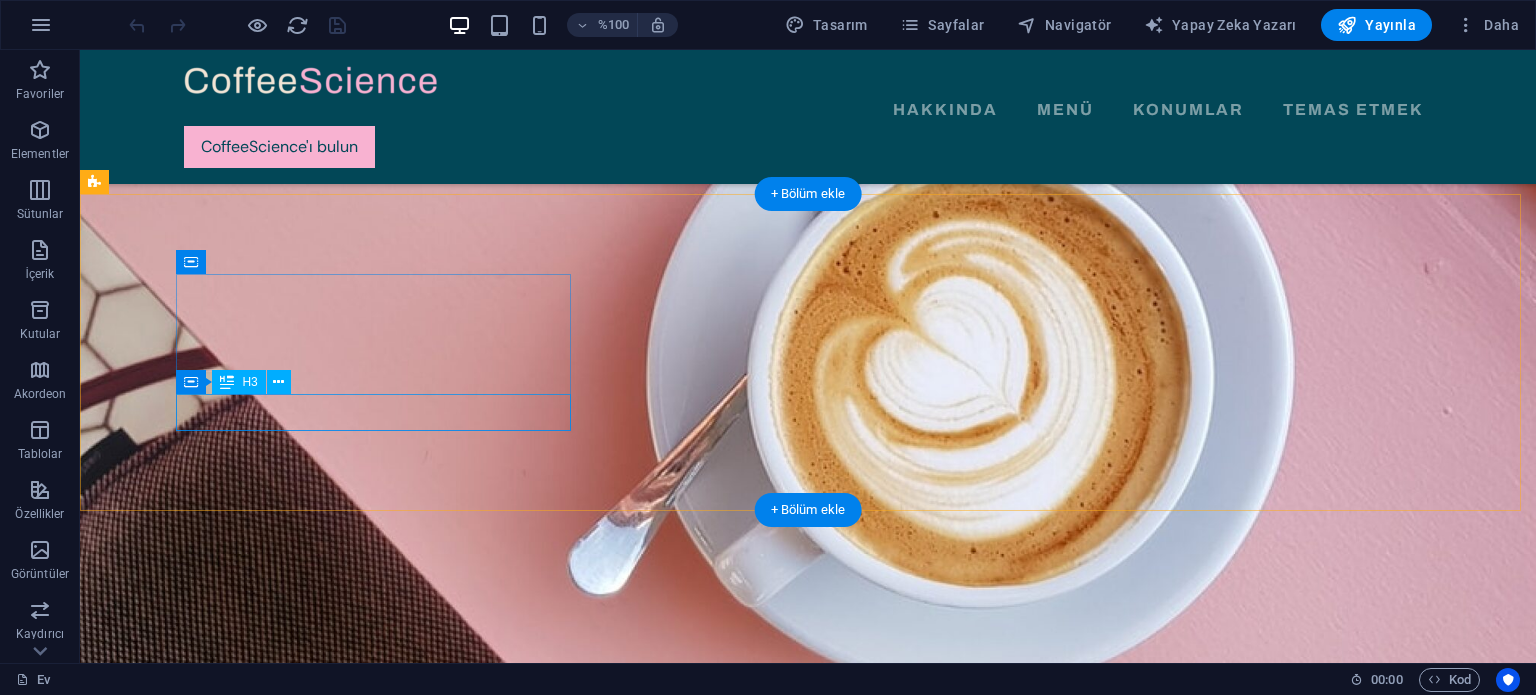 click on "6 Konum" at bounding box center [293, 2604] 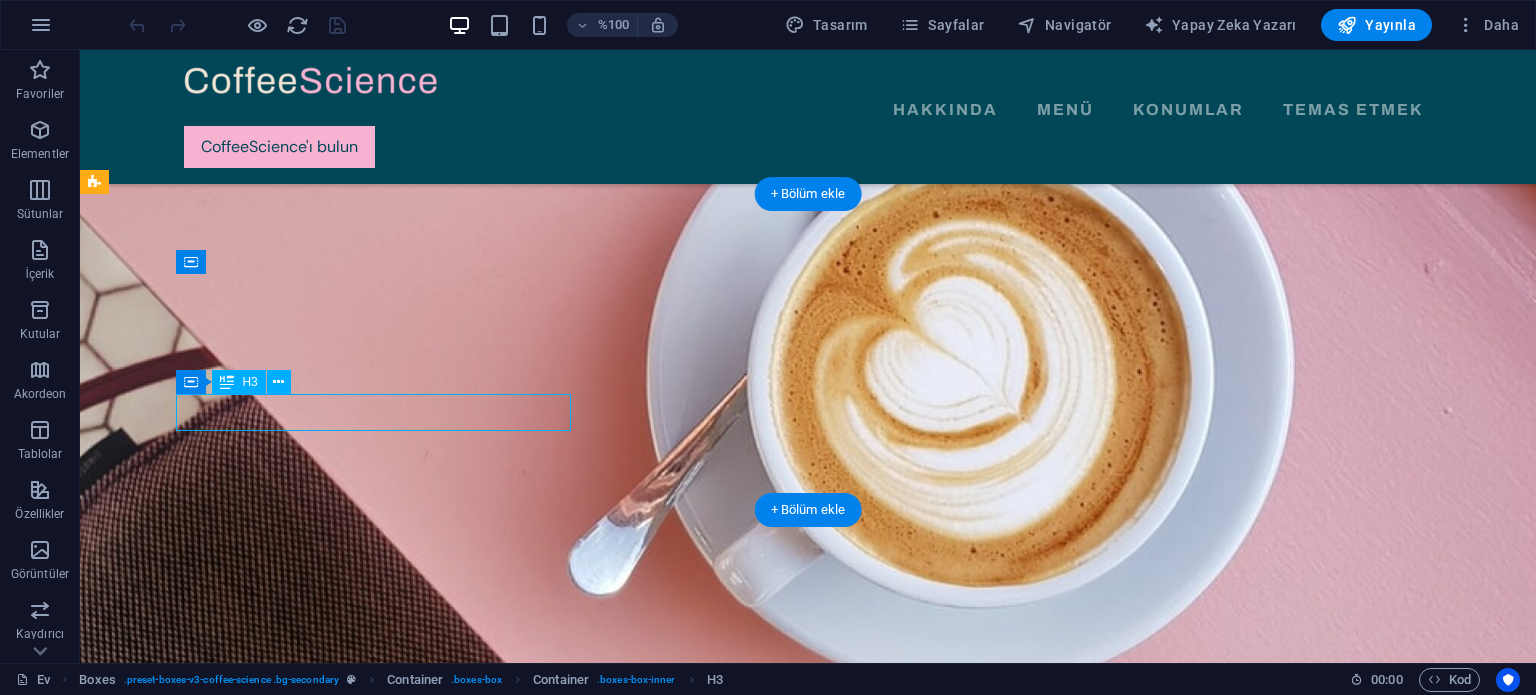 click on "6 Konum" at bounding box center (293, 2604) 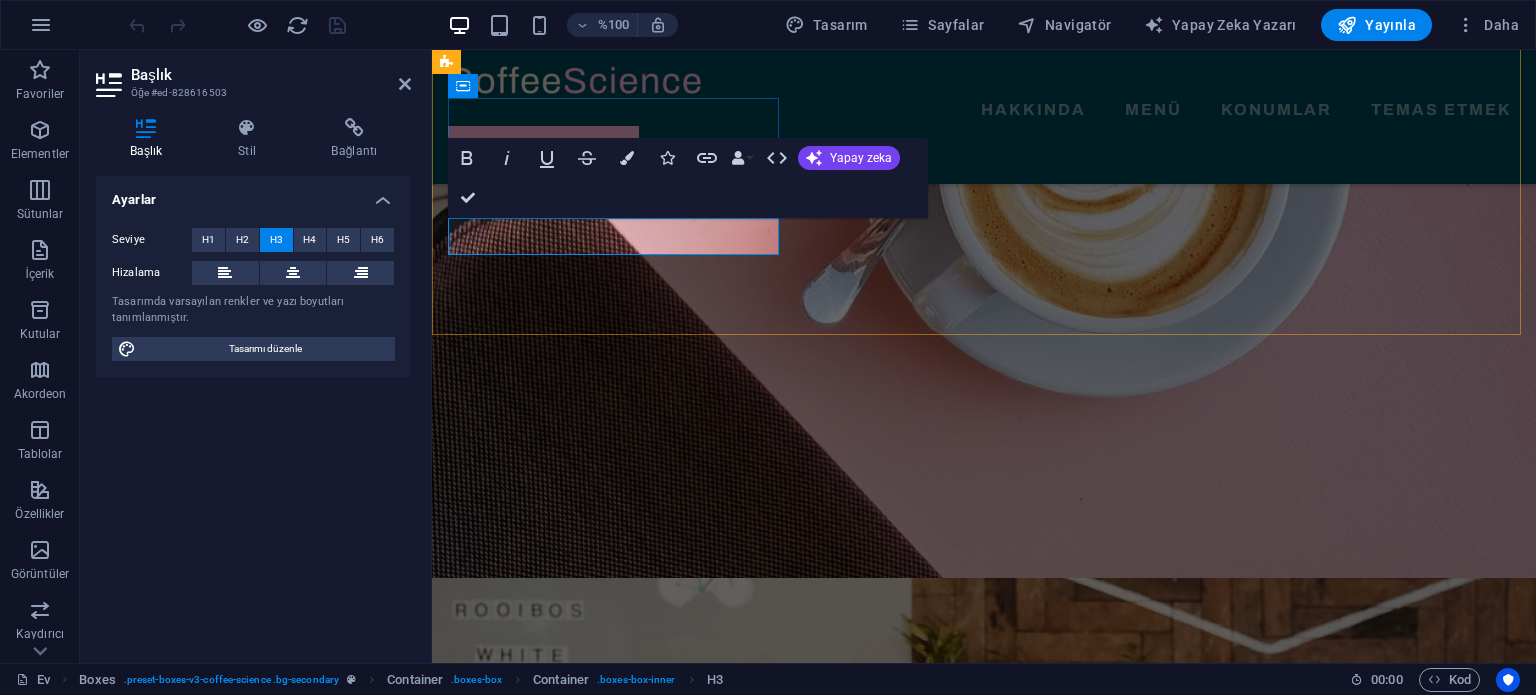 click on "6 Konum" at bounding box center [616, 1899] 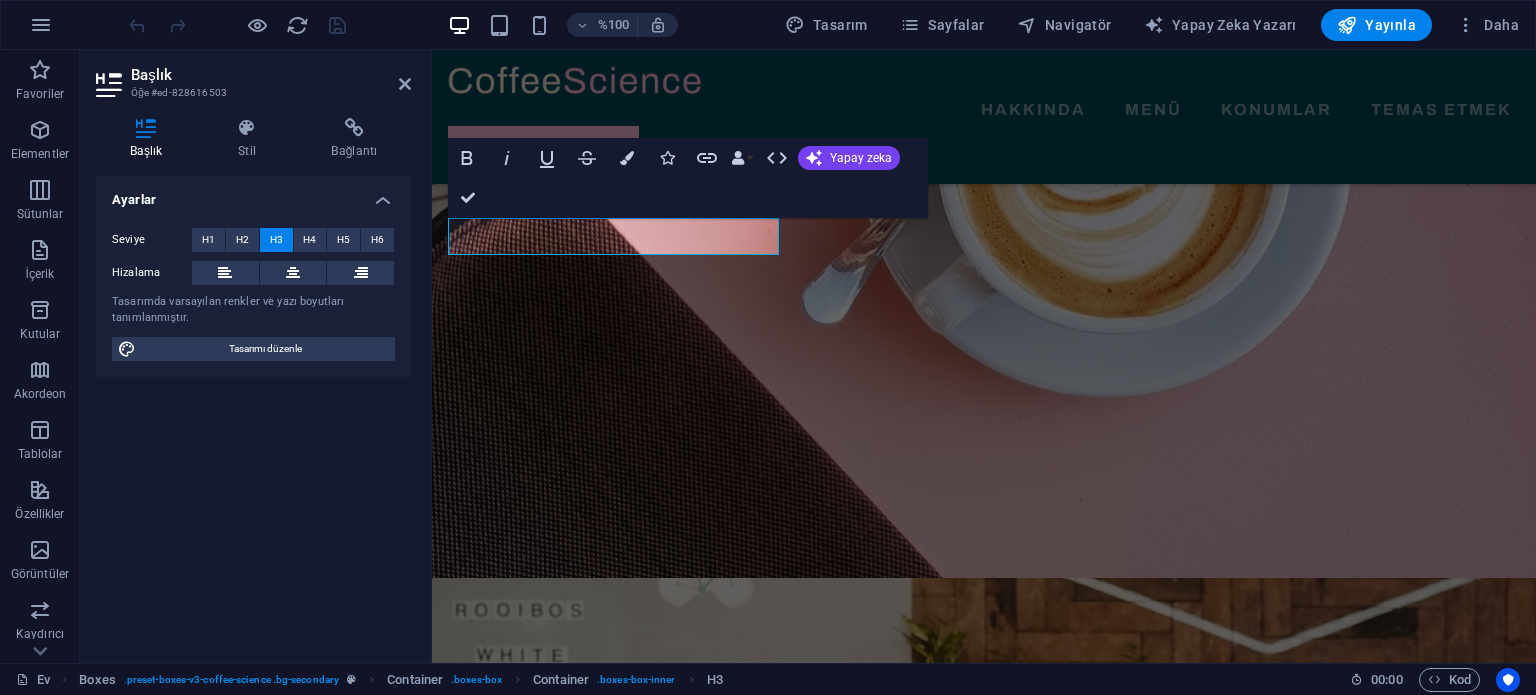 click on "%100 Tasarım Sayfalar Navigatör Yapay Zeka Yazarı Yayınla Daha" at bounding box center (826, 25) 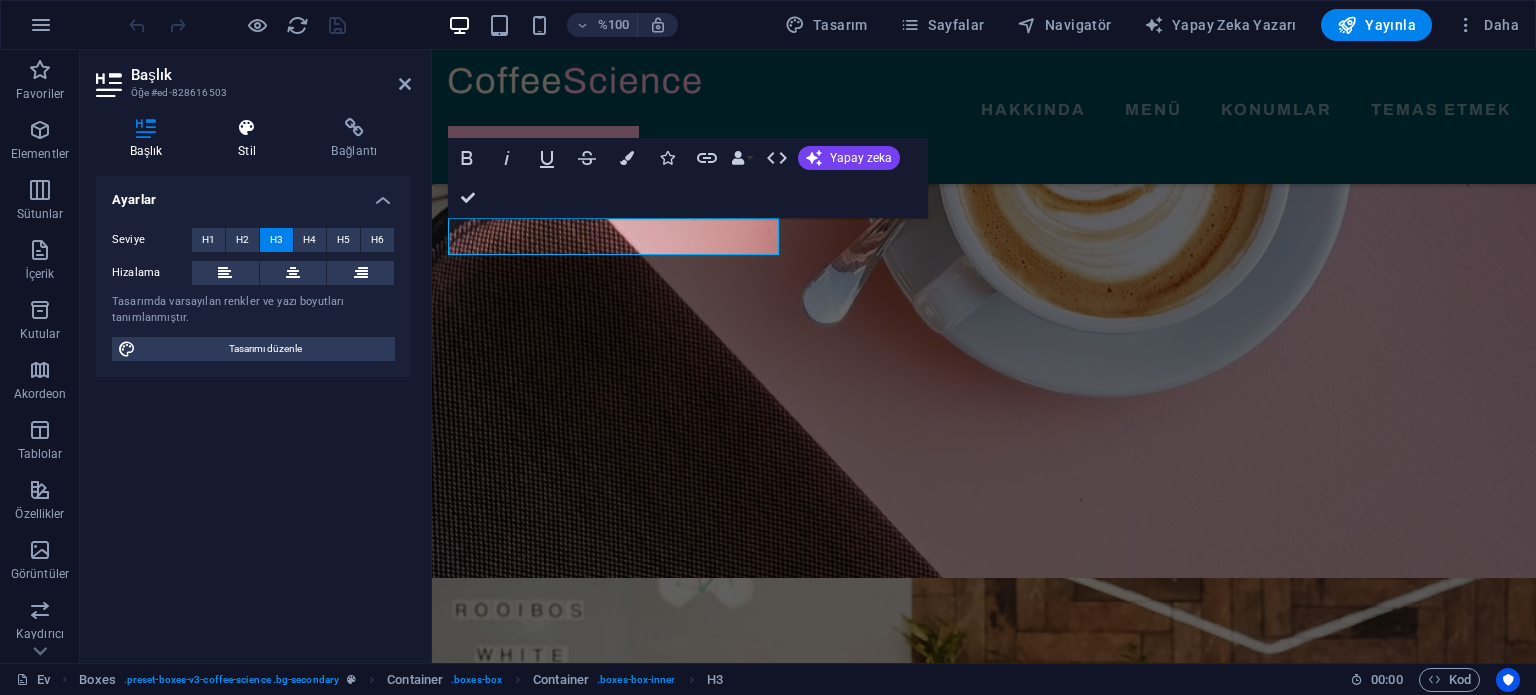 click at bounding box center [246, 128] 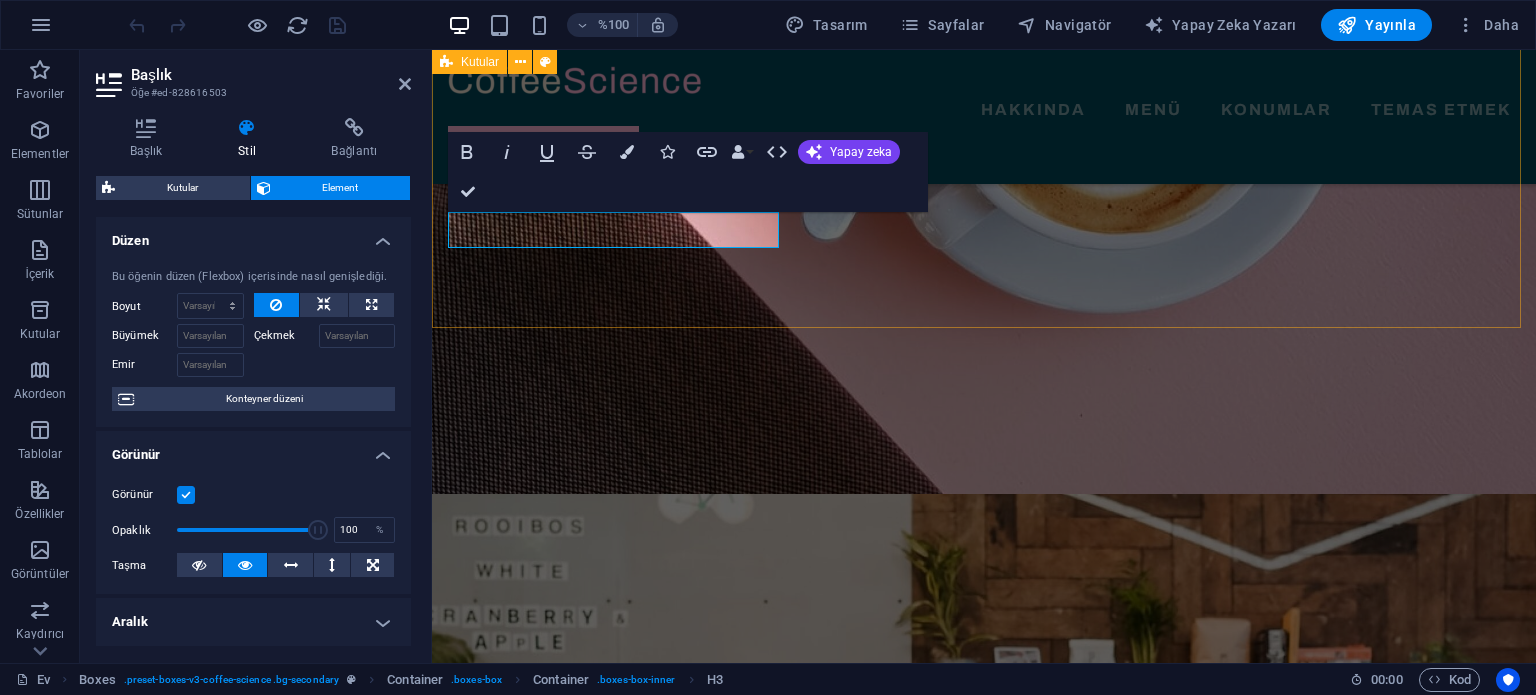 scroll, scrollTop: 900, scrollLeft: 0, axis: vertical 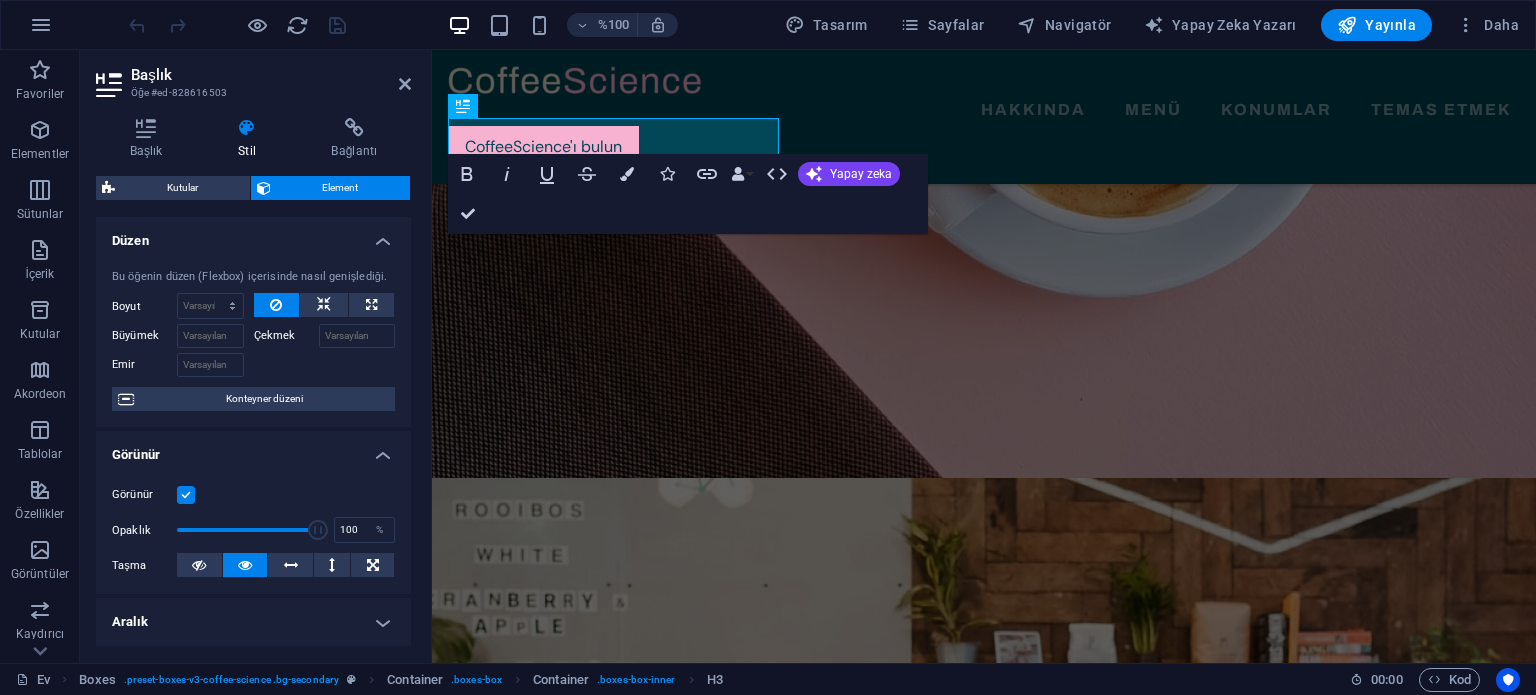 click on "Gözü pek İtalik Altı çizili Üstü çizili Renkler Simgeler Bağlantı Veri Bağlamaları Şirket İlk adı Soy isim Sokak Posta kodu Şehir E-posta Telefon Mobil Faks Özel alan 1 Özel alan 2 Özel alan 3 Özel alan 4 Özel alan 5 Özel alan 6 HTML Yapay zeka Geliştirmek Kısaltmak Daha uzun yap Yazım ve dilbilgisini düzeltin İngilizceye çevir Metin oluştur Onayla (Ctrl+⏎)" at bounding box center [688, 194] 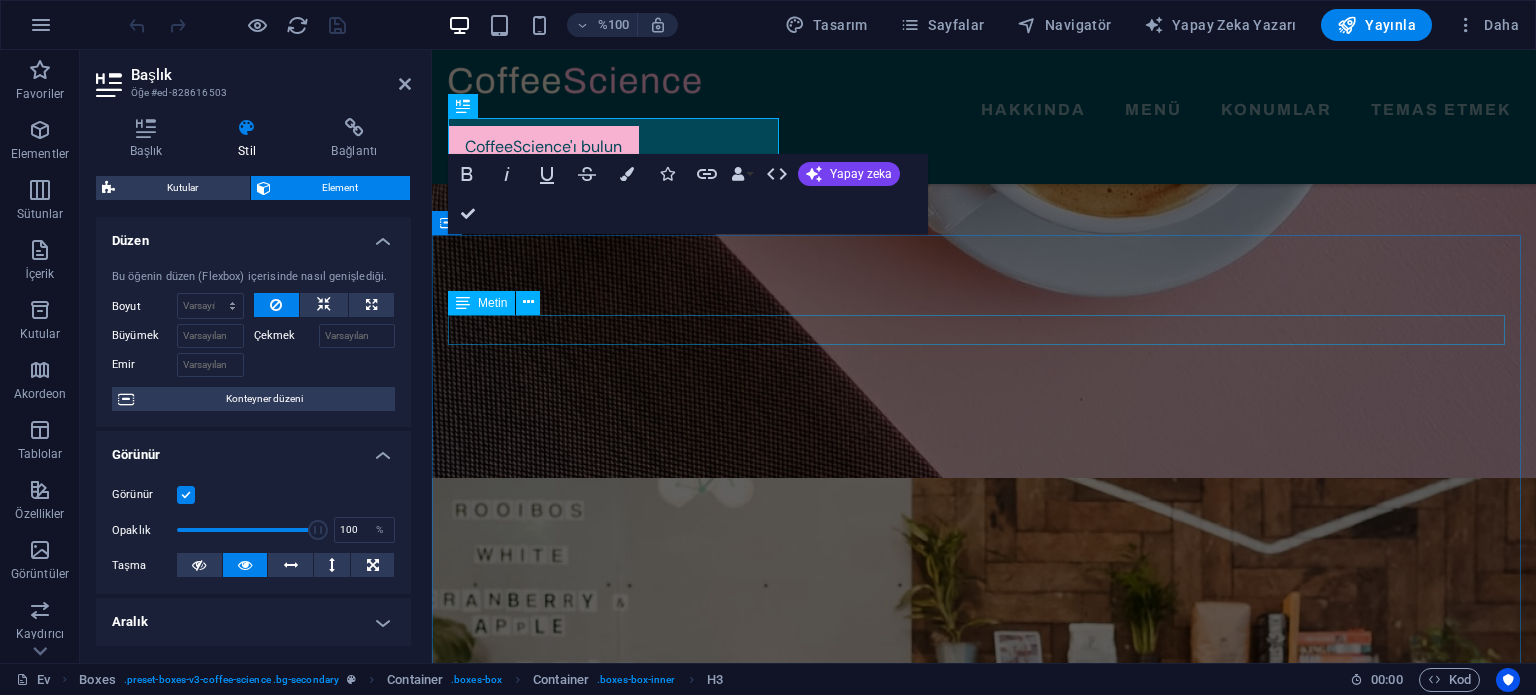 click on "KAHVE UZMANLARIMIZ" at bounding box center [984, 2338] 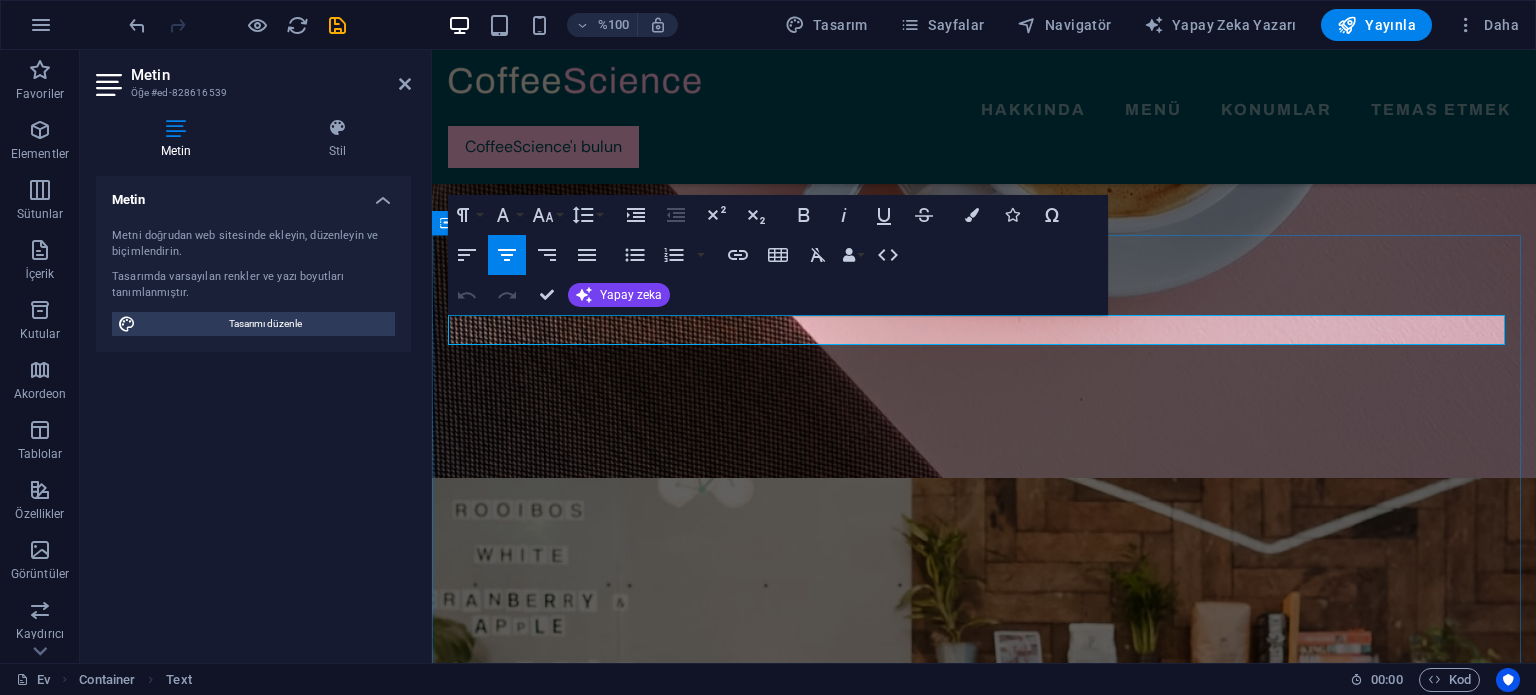 click on "KAHVE UZMANLARIMIZ Benzersiz, etkileşimli, yaratıcı ve dinamik bir mekan: Kahve Bilimi Merkezi. - Nicolas Taboada" at bounding box center (984, 2583) 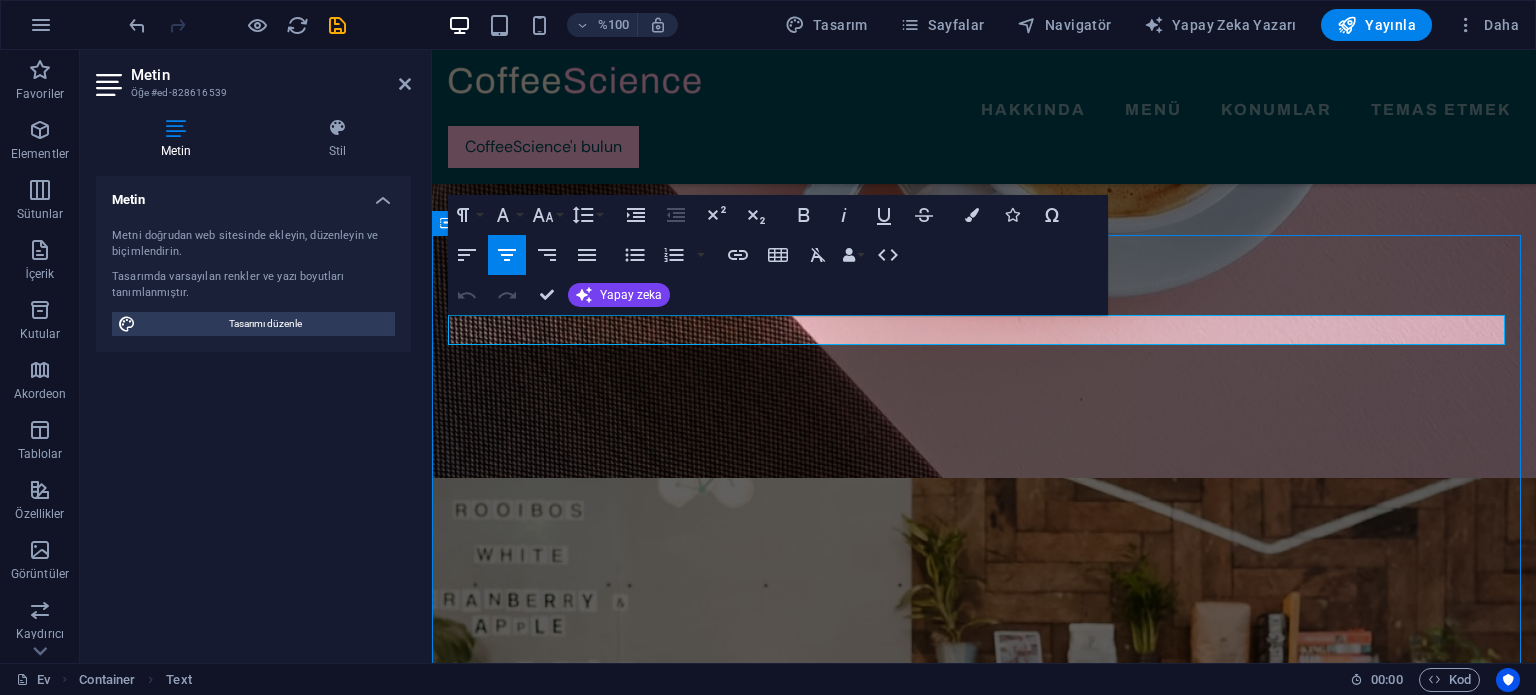 click on "KAHVE UZMANLARIMIZ Benzersiz, etkileşimli, yaratıcı ve dinamik bir mekan: Kahve Bilimi Merkezi. - Nicolas Taboada" at bounding box center [984, 2583] 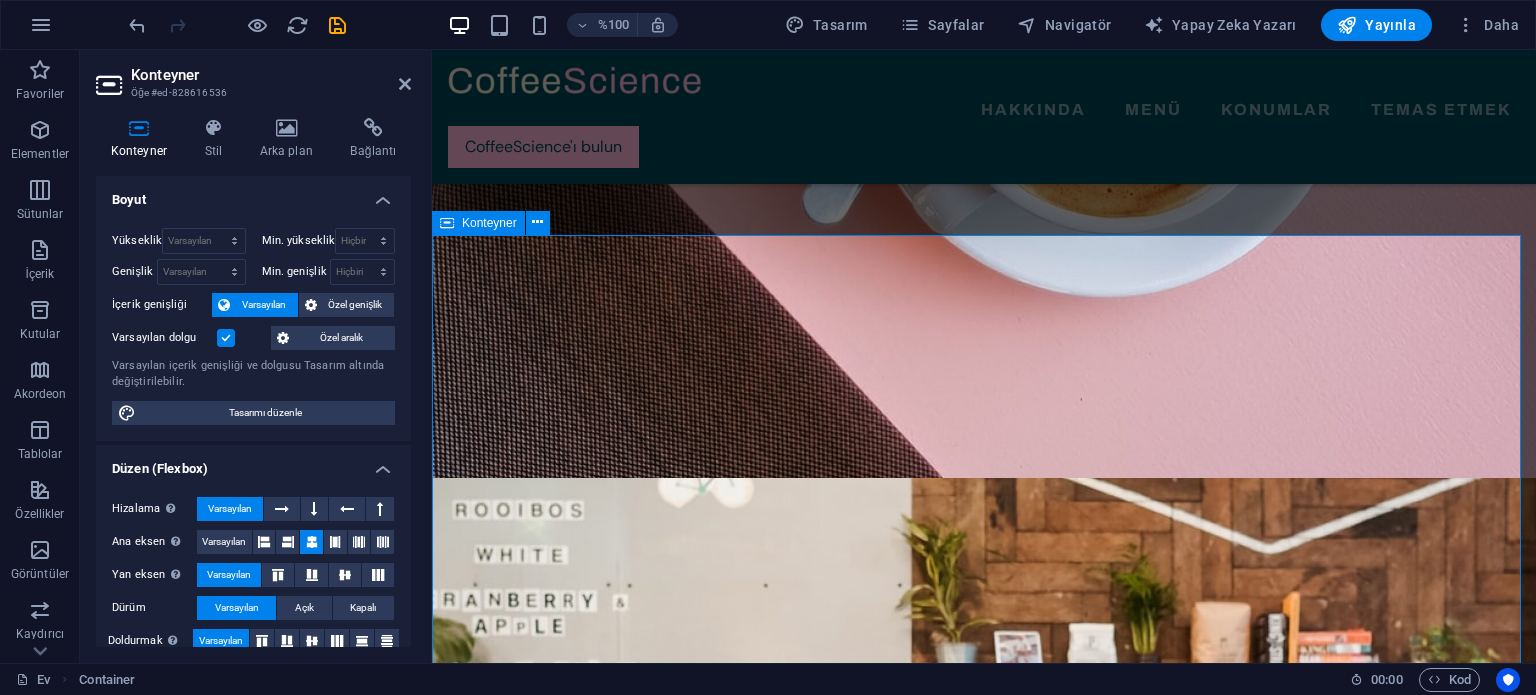 scroll, scrollTop: 500, scrollLeft: 0, axis: vertical 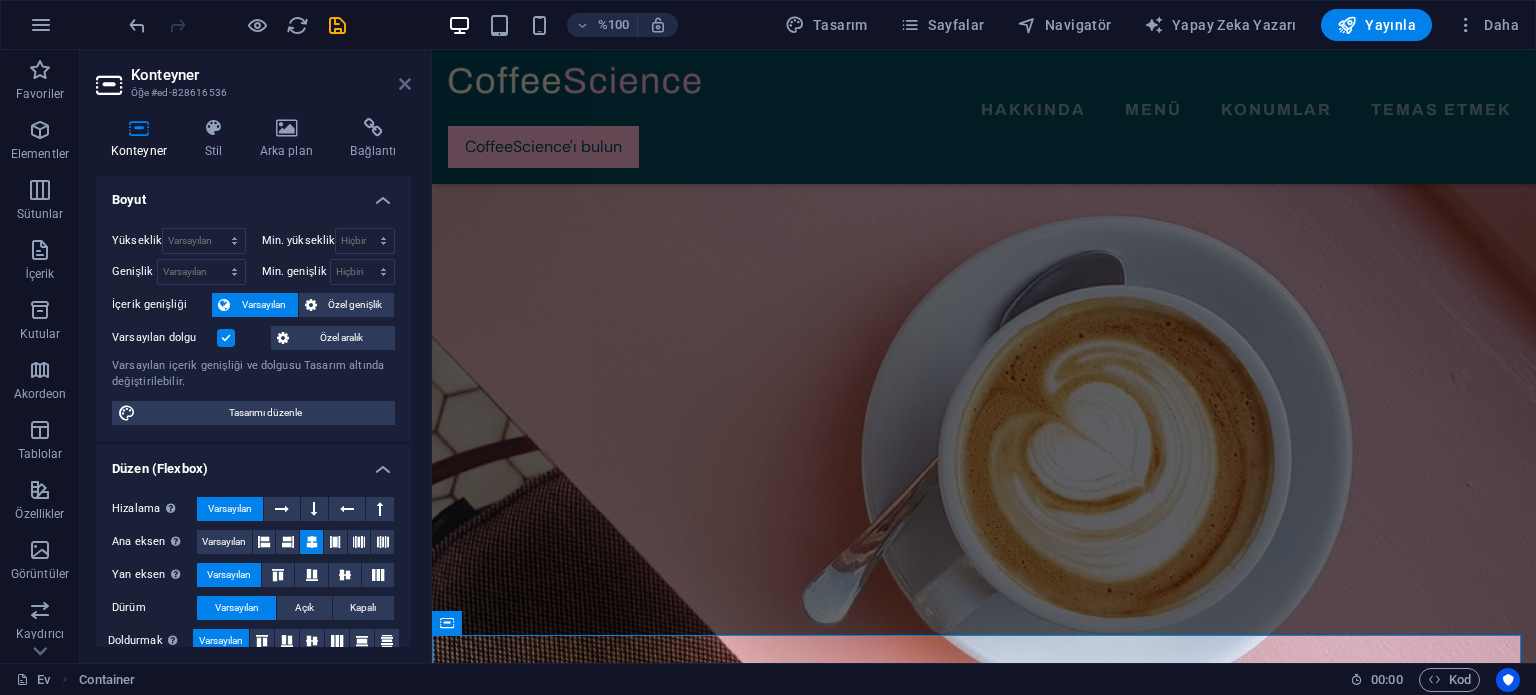 click at bounding box center [405, 84] 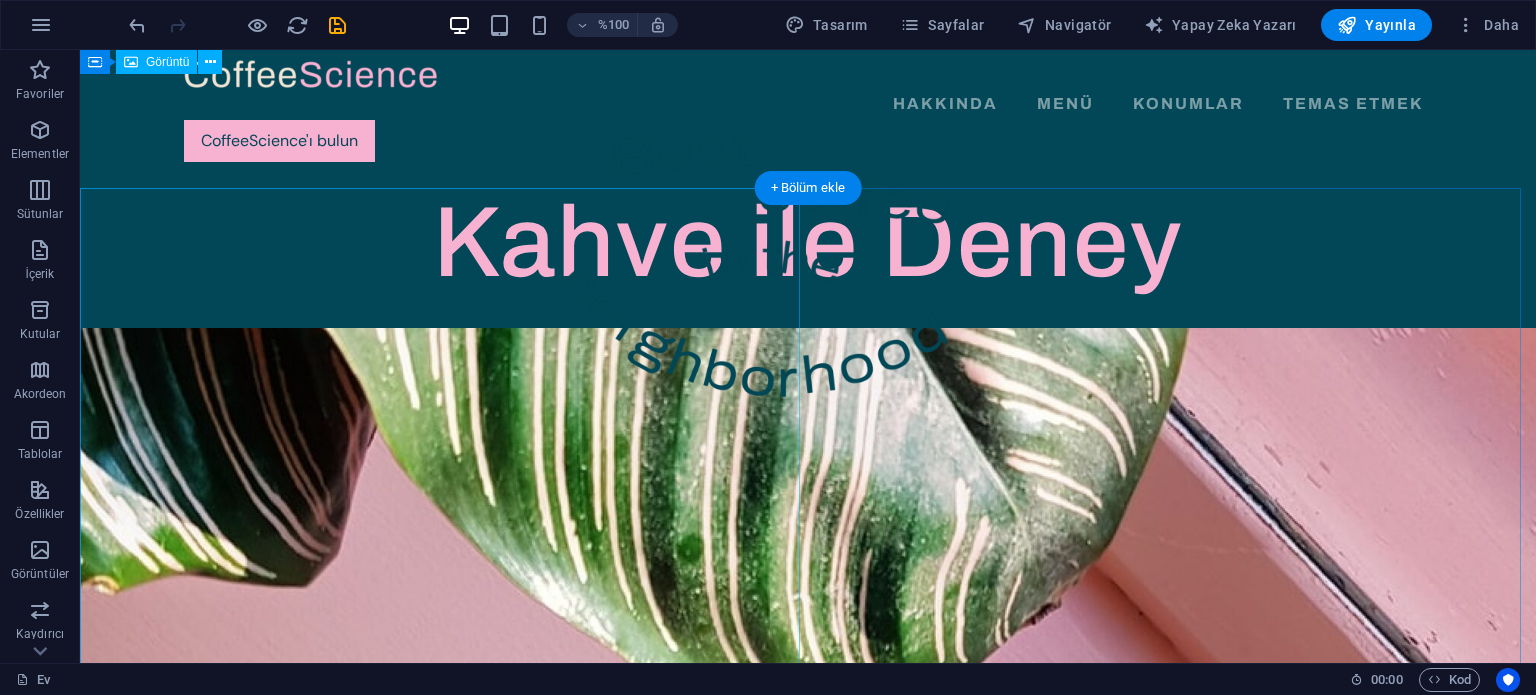 scroll, scrollTop: 0, scrollLeft: 0, axis: both 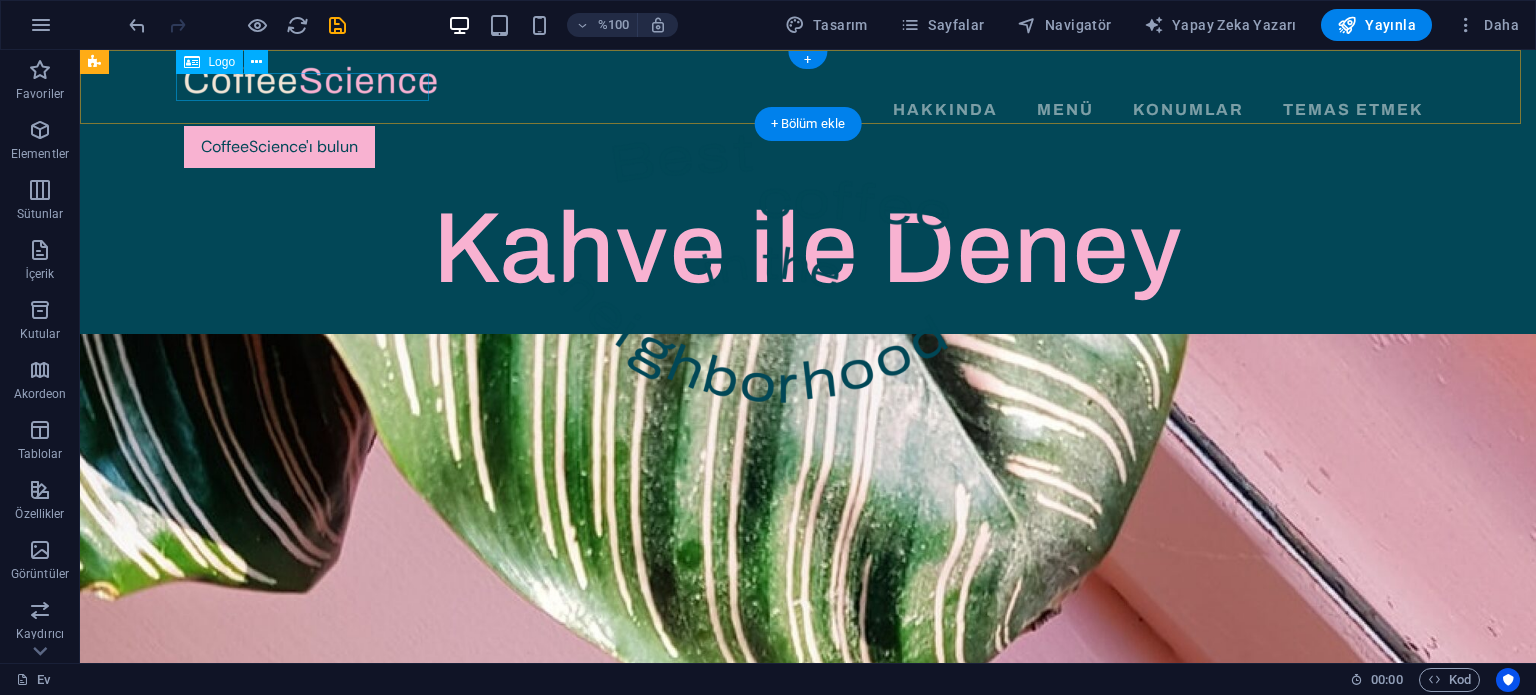 click at bounding box center (808, 80) 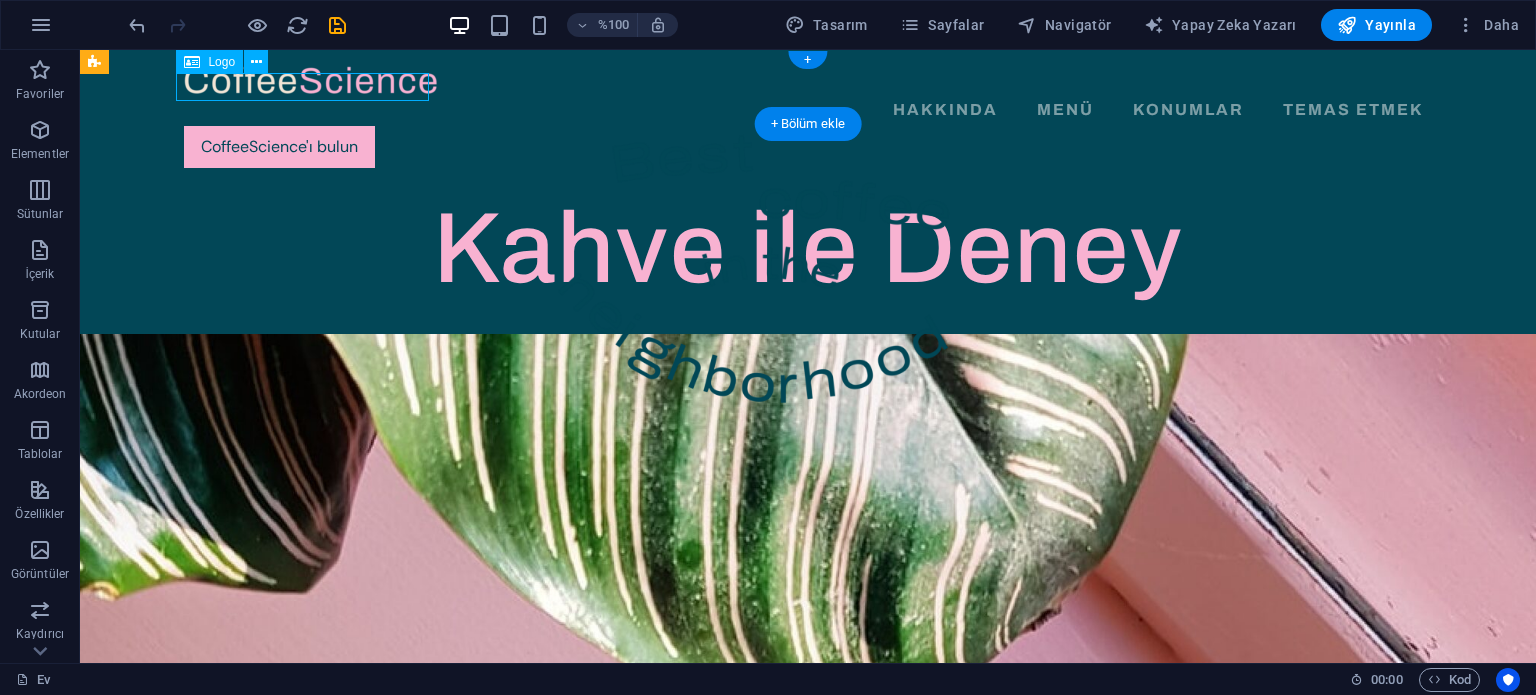 click at bounding box center (808, 80) 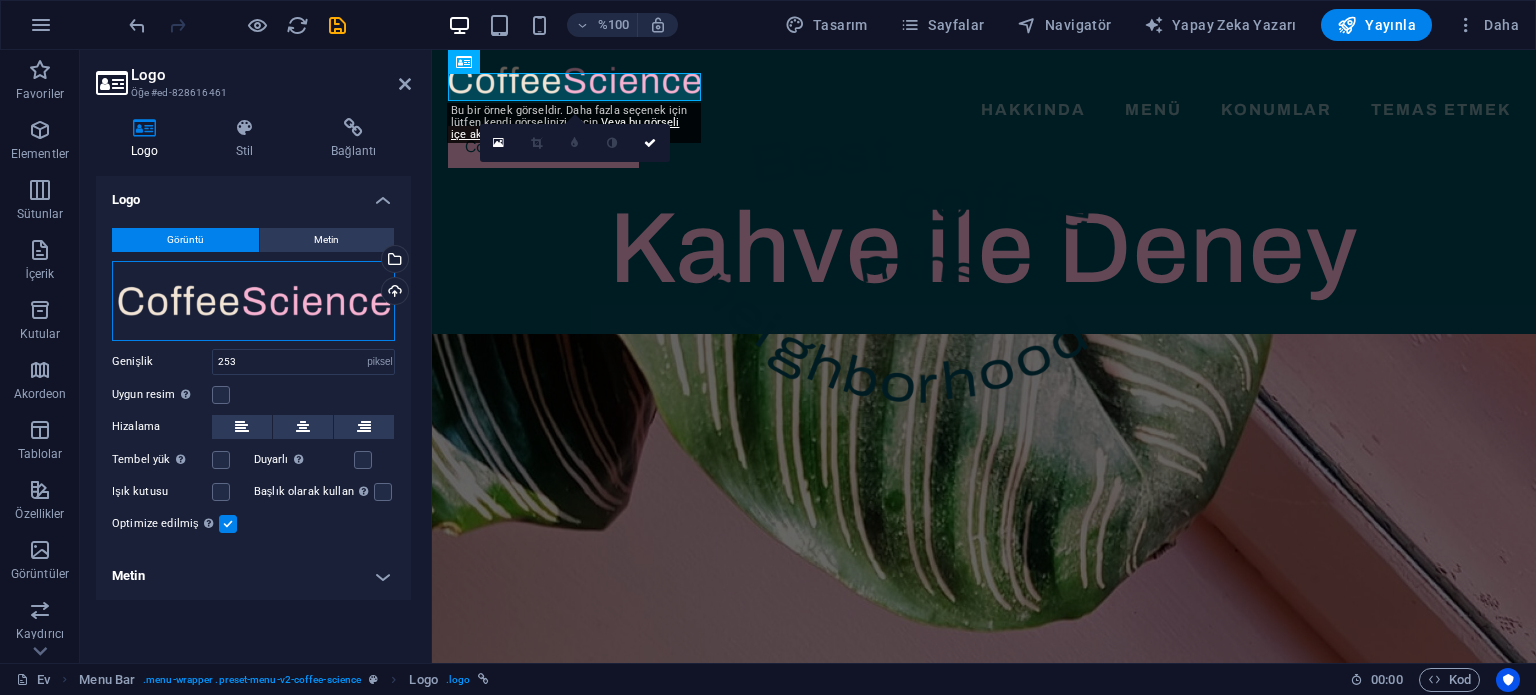 click on "Dosyaları buraya sürükleyin, dosyaları seçmek için tıklayın veya  Dosyalar'dan veya ücretsiz stok fotoğraf ve videolarımızdan dosyaları seçin" at bounding box center [253, 301] 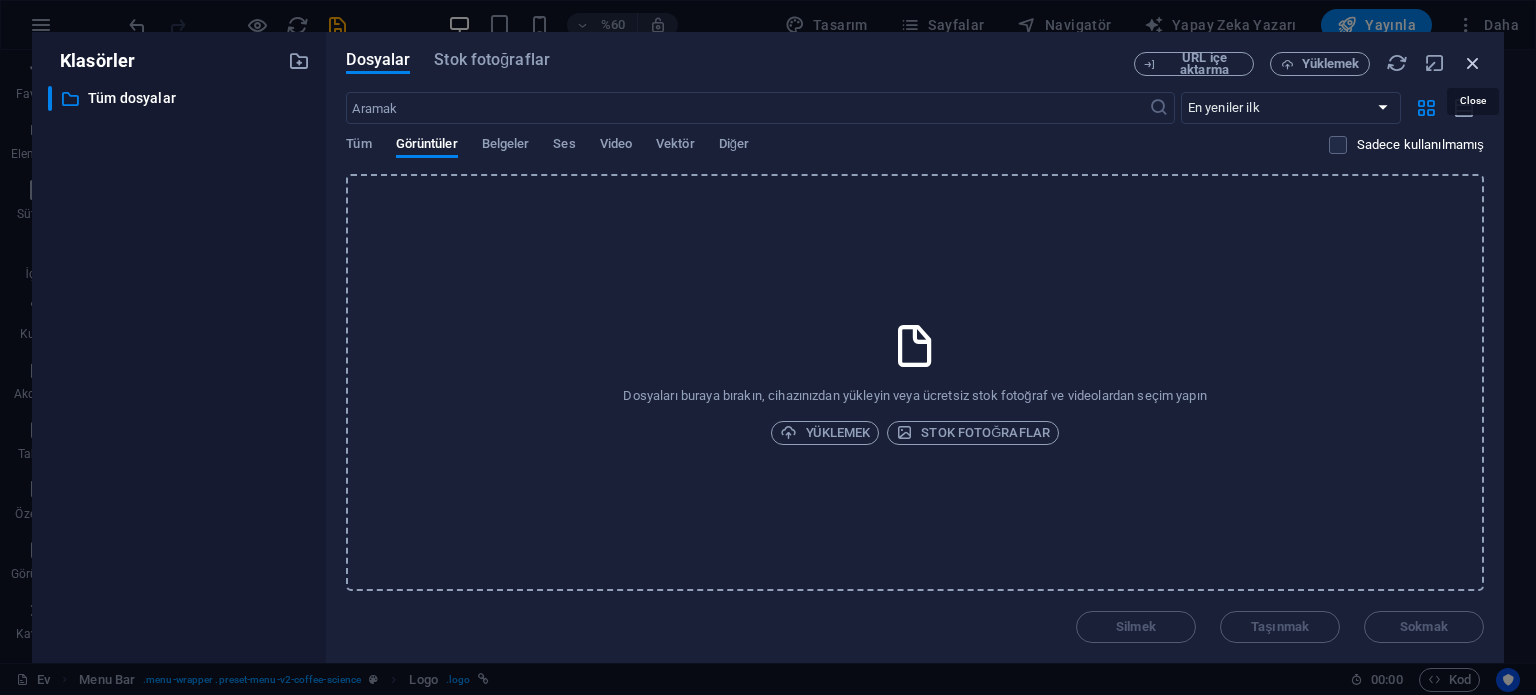click at bounding box center [1473, 63] 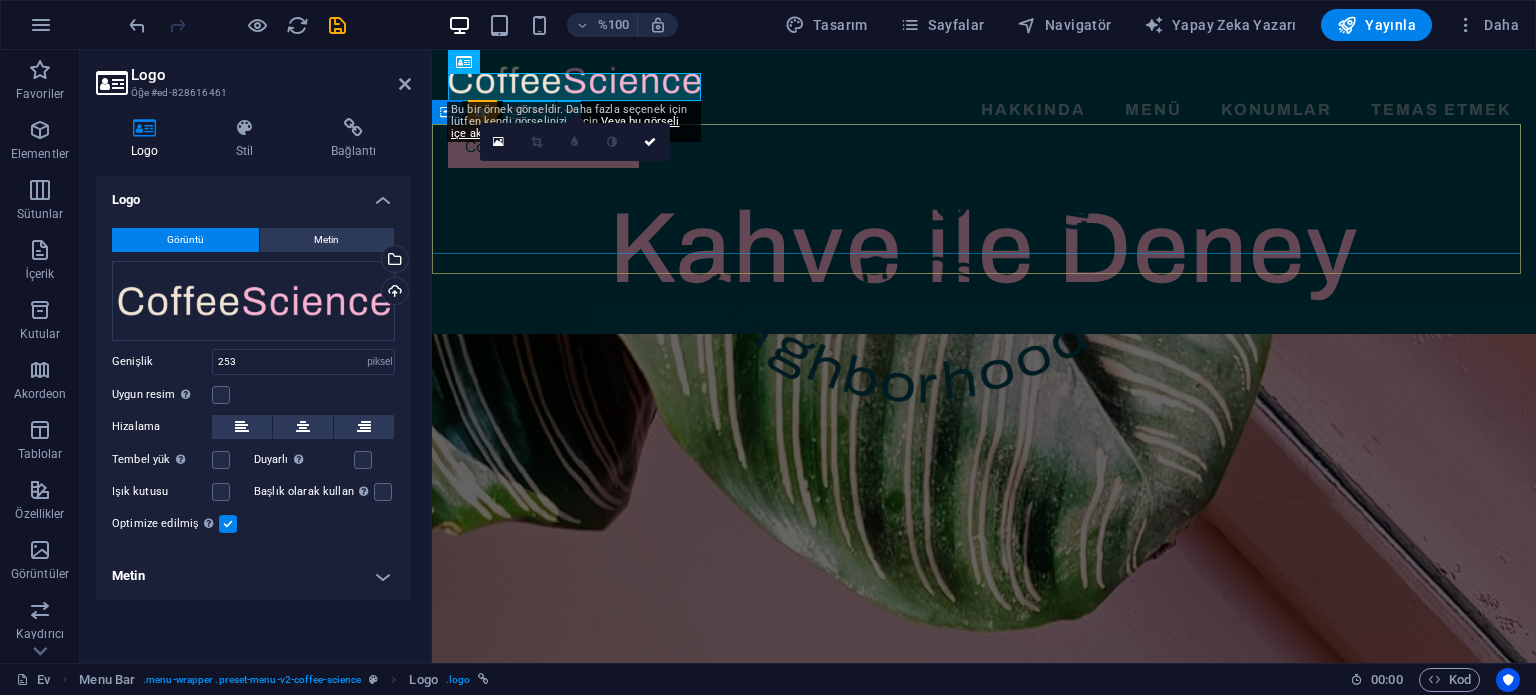 click on "Kahve ile Deney" at bounding box center [984, 249] 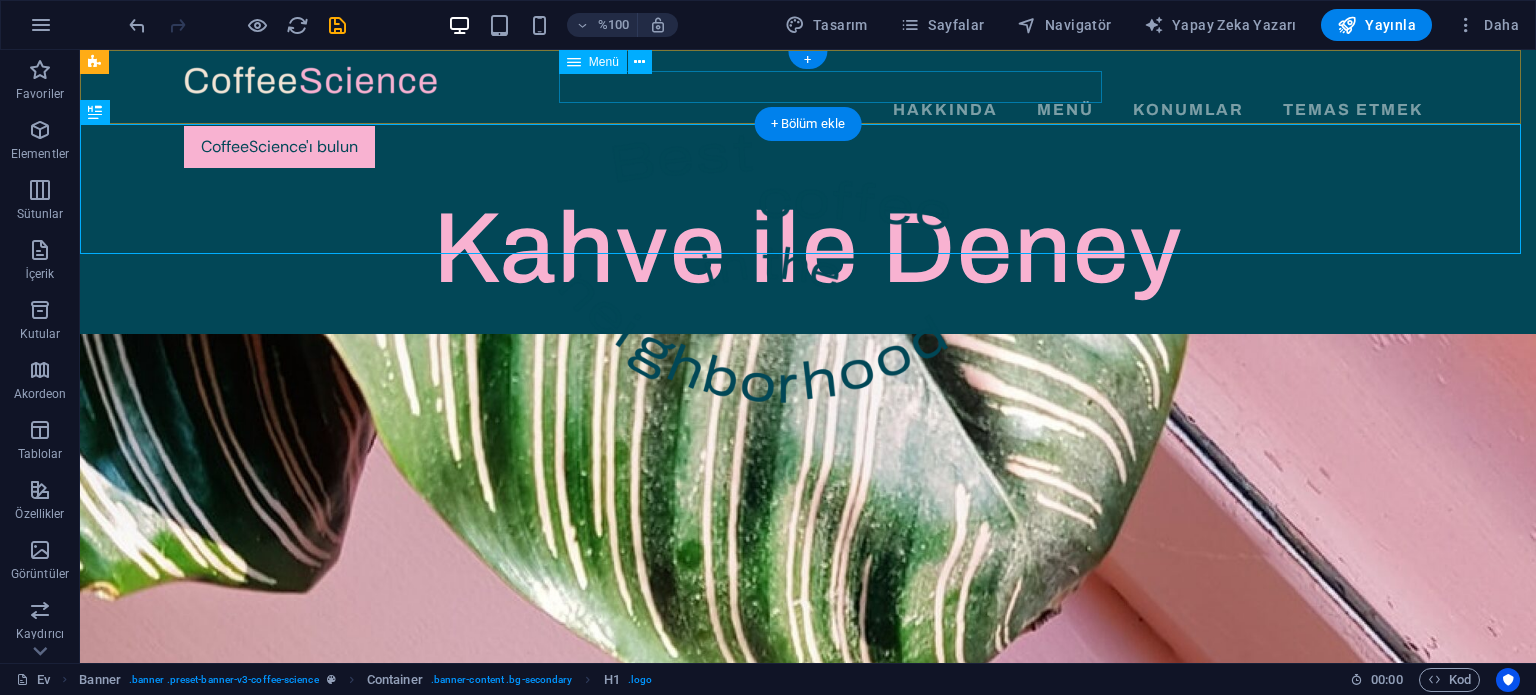 click on "Hakkında Menü Konumlar Temas etmek" at bounding box center (808, 110) 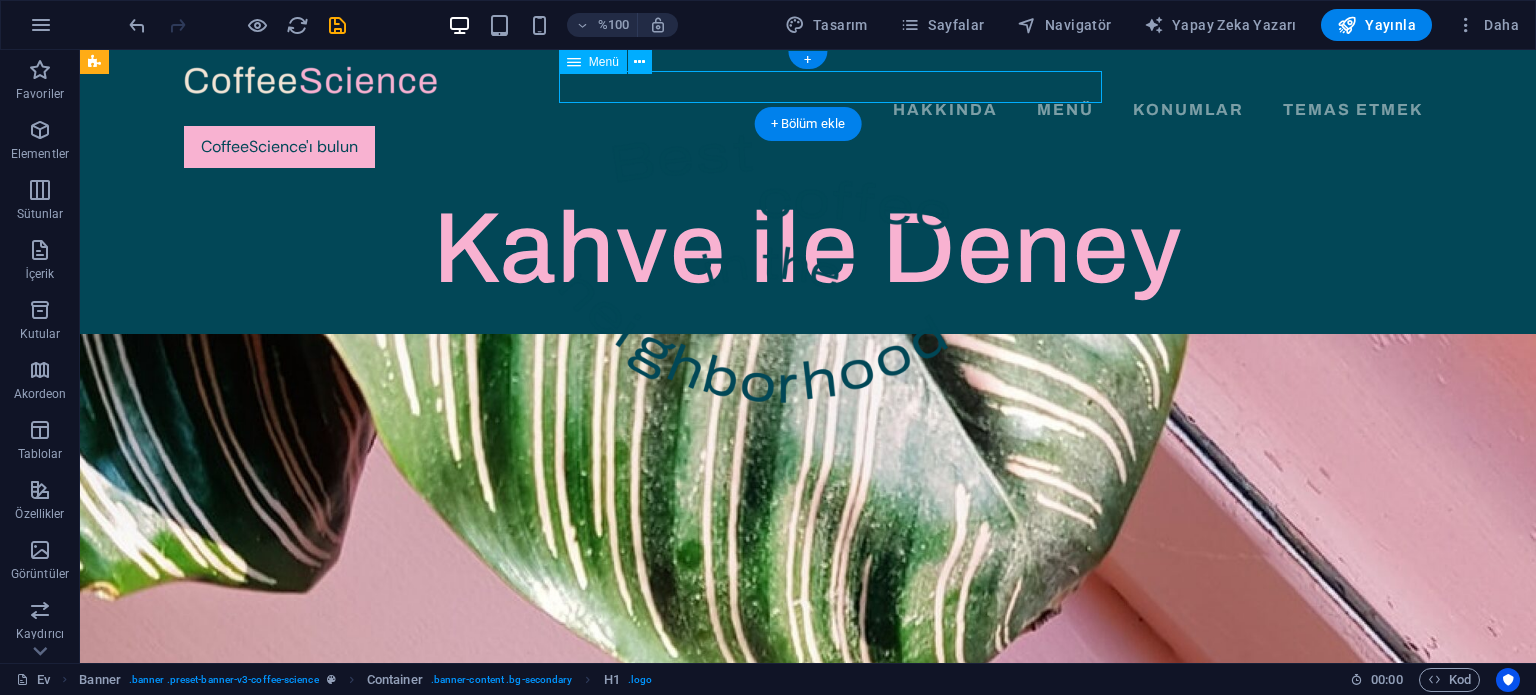 click on "Hakkında Menü Konumlar Temas etmek" at bounding box center [808, 110] 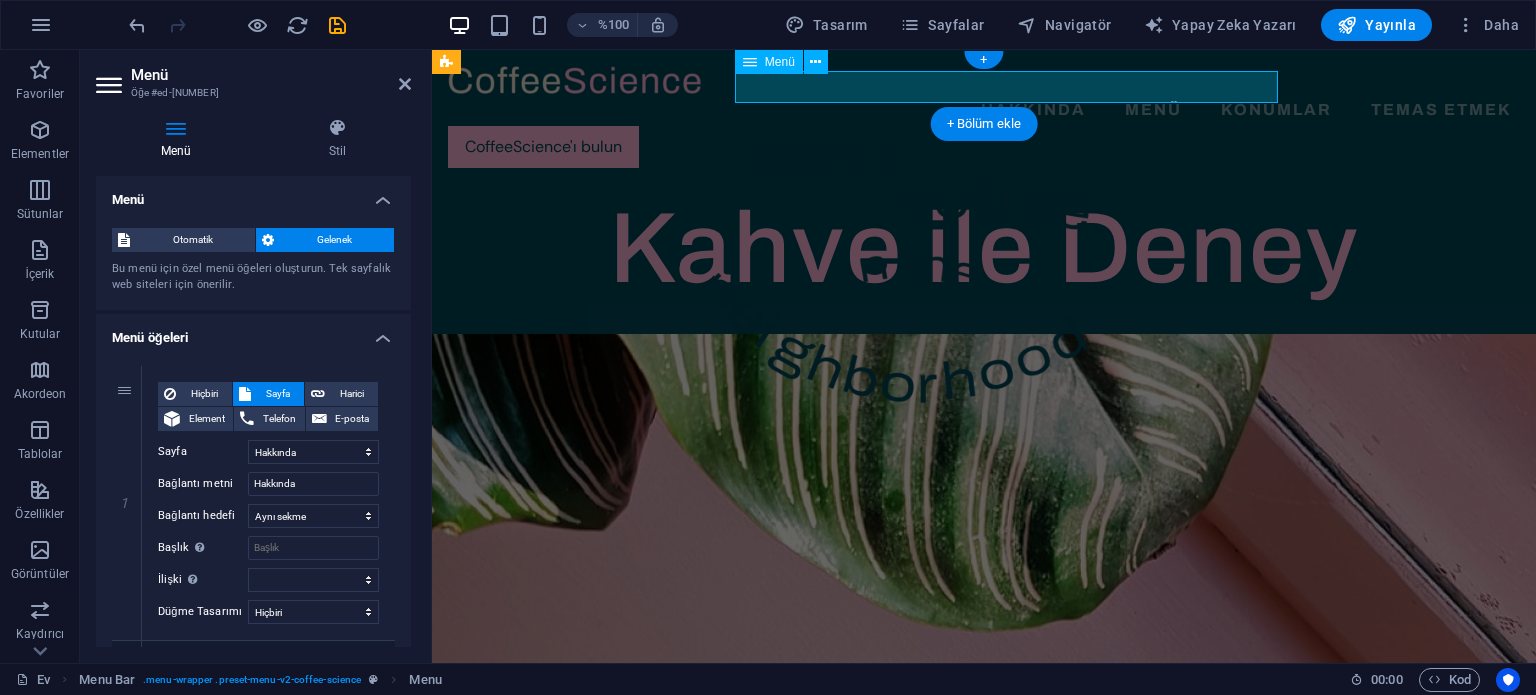 click on "Hakkında Menü Konumlar Temas etmek" at bounding box center (984, 110) 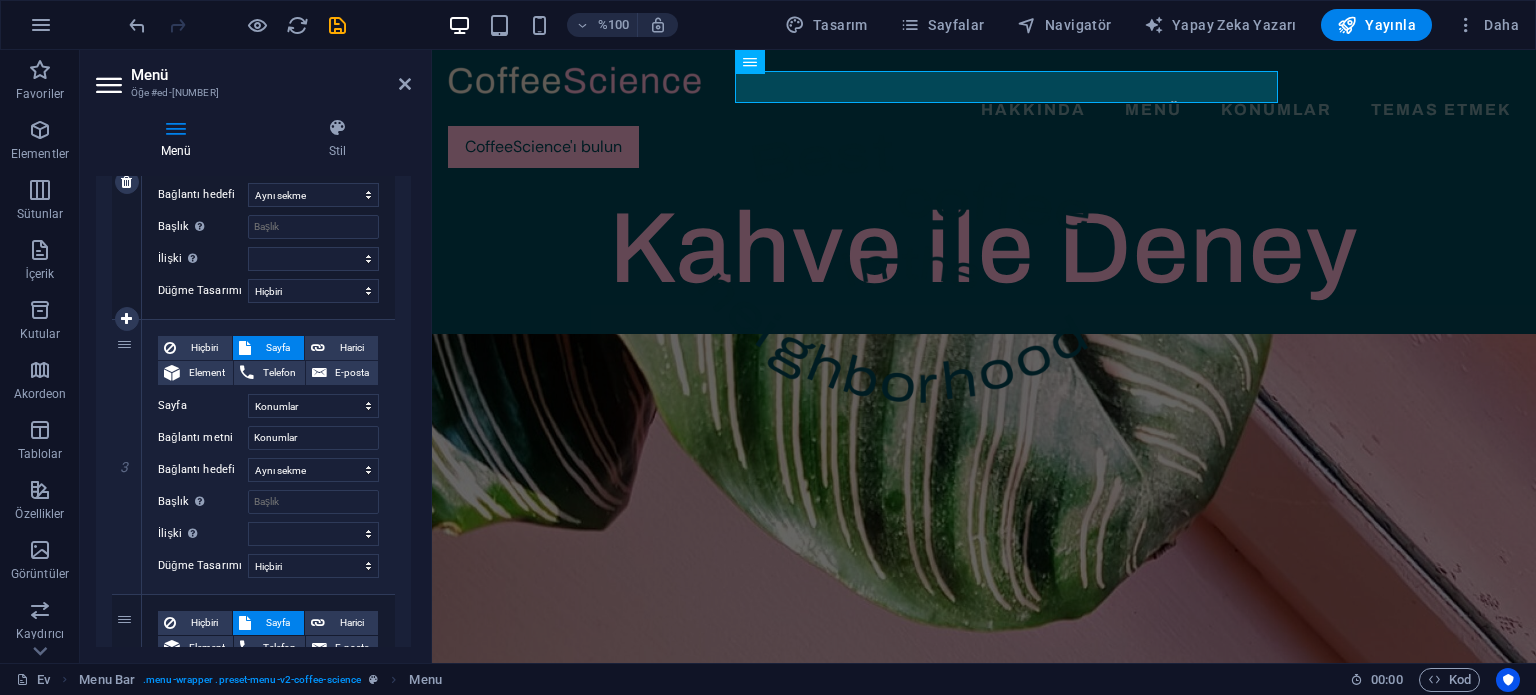scroll, scrollTop: 600, scrollLeft: 0, axis: vertical 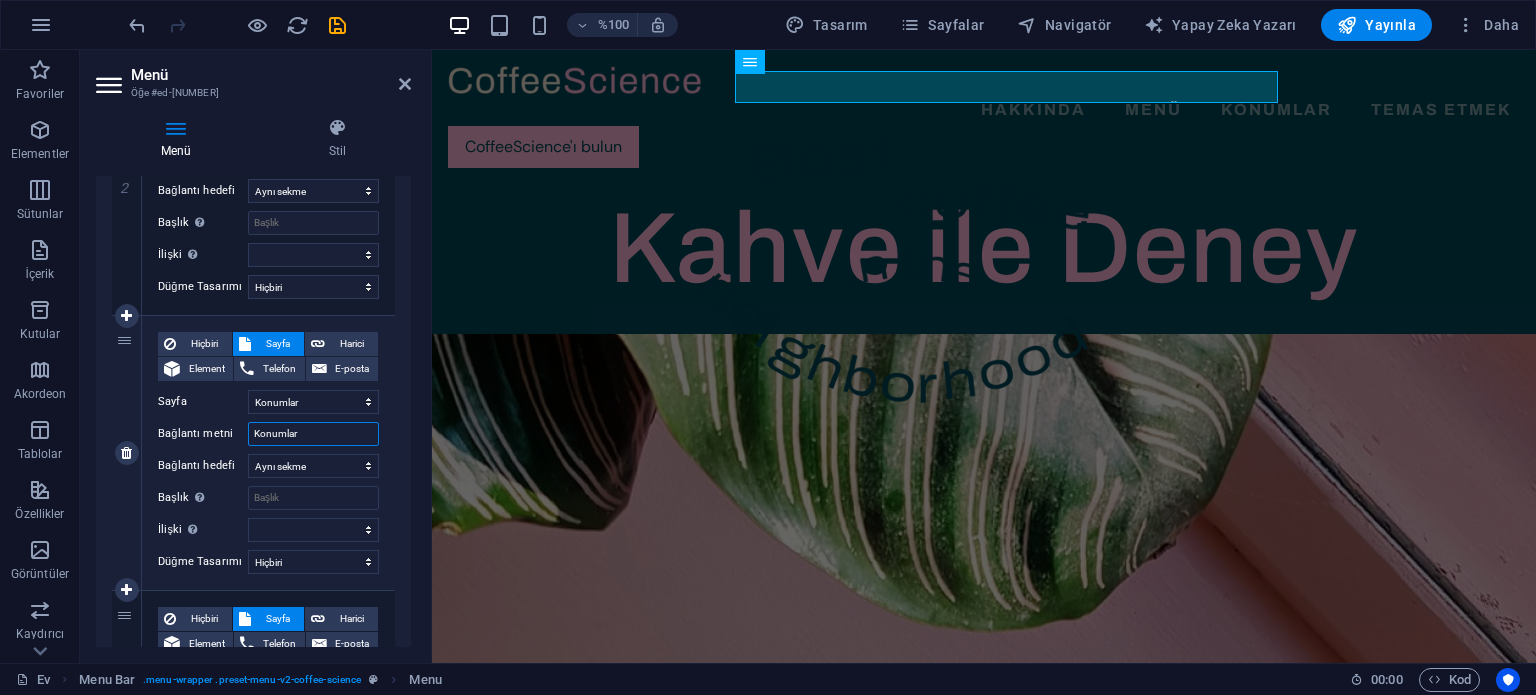click on "Konumlar" at bounding box center [313, 434] 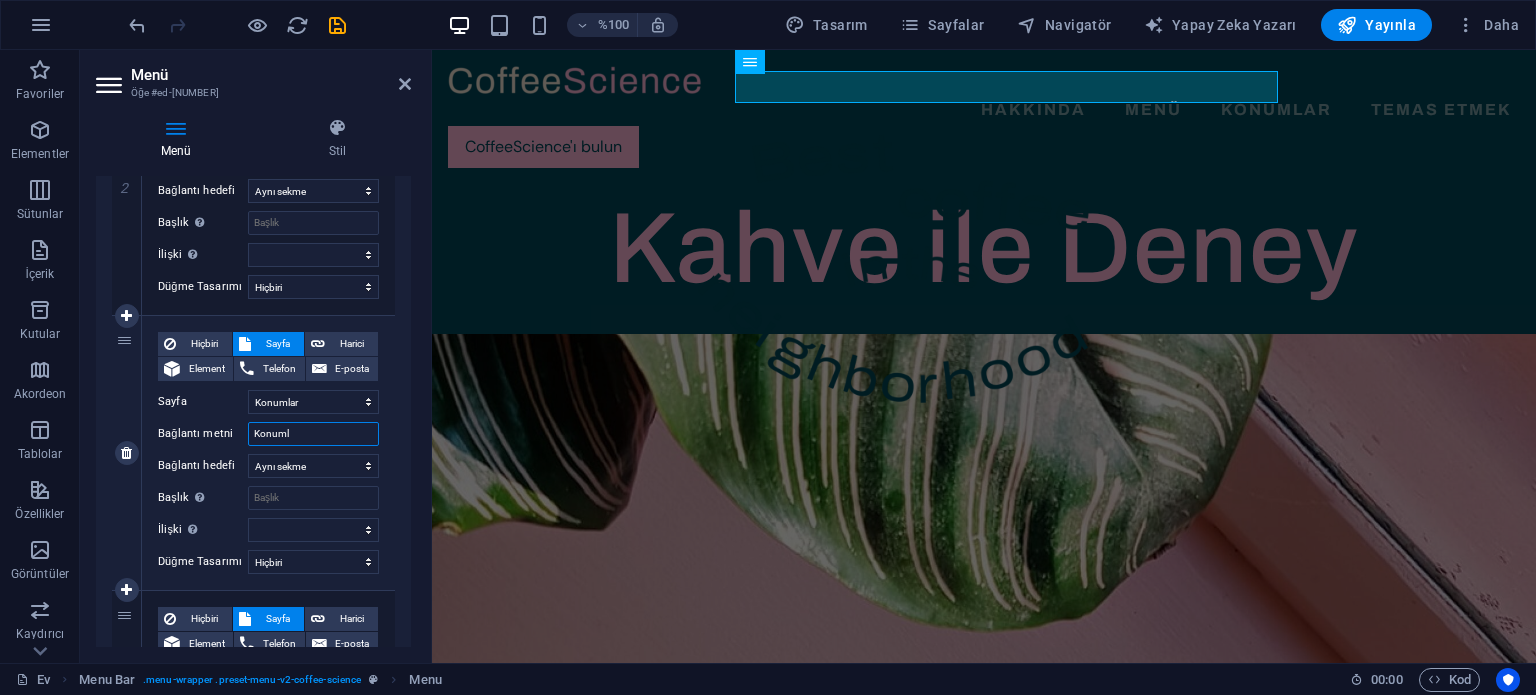 type on "Konum" 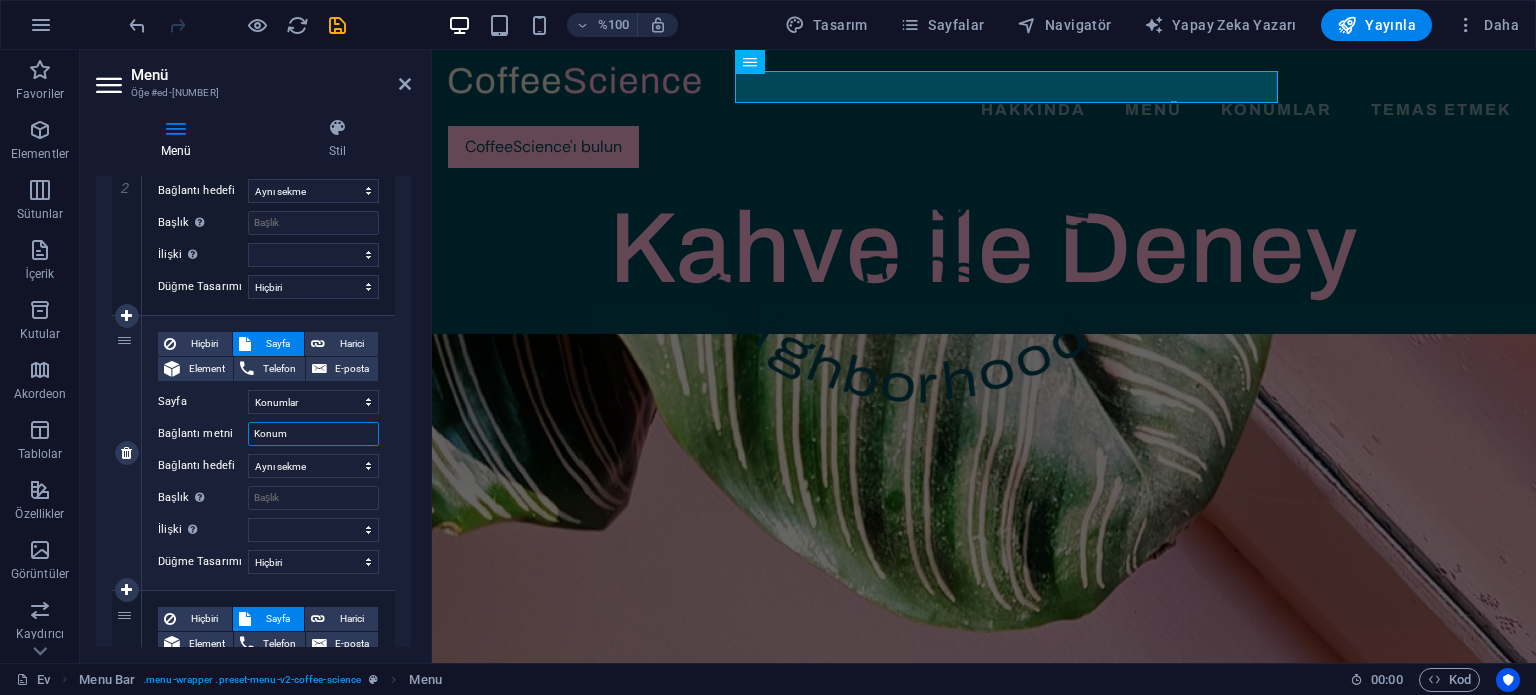 select 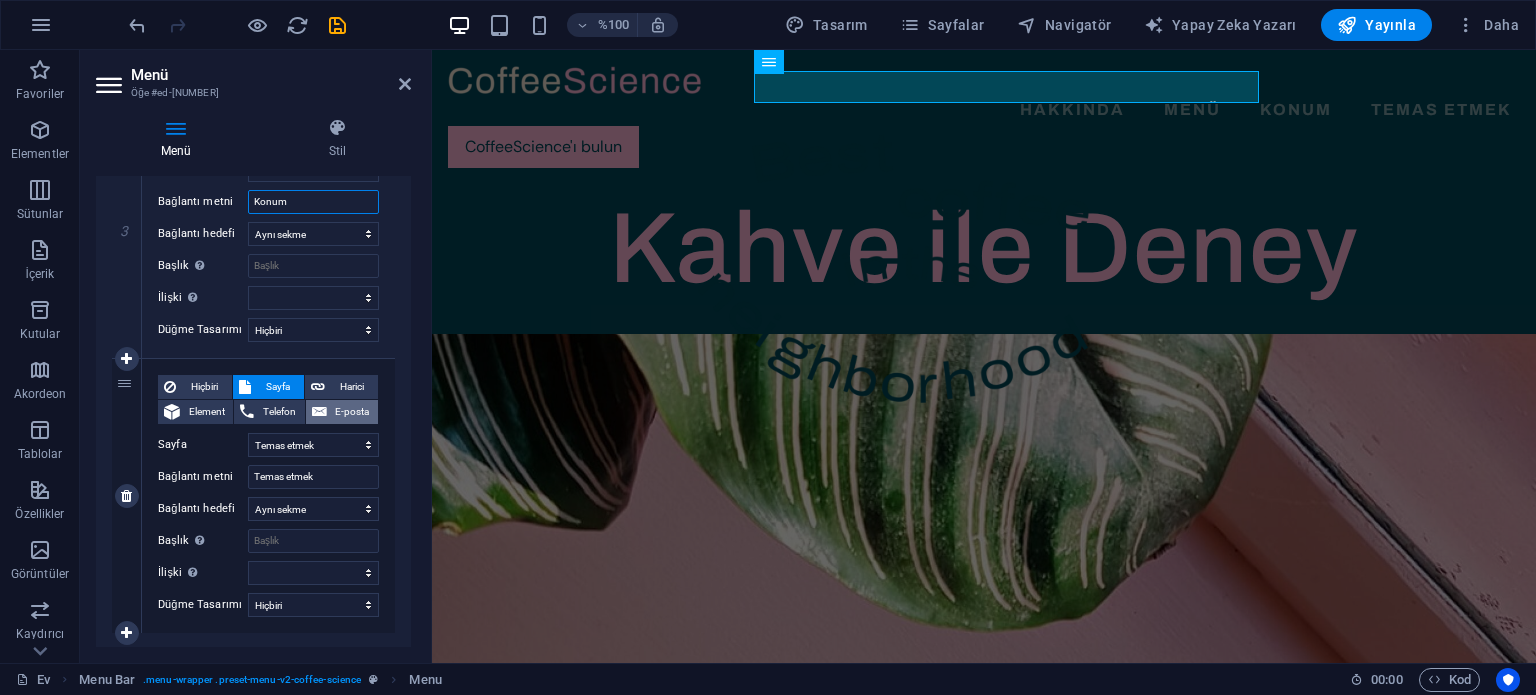 scroll, scrollTop: 872, scrollLeft: 0, axis: vertical 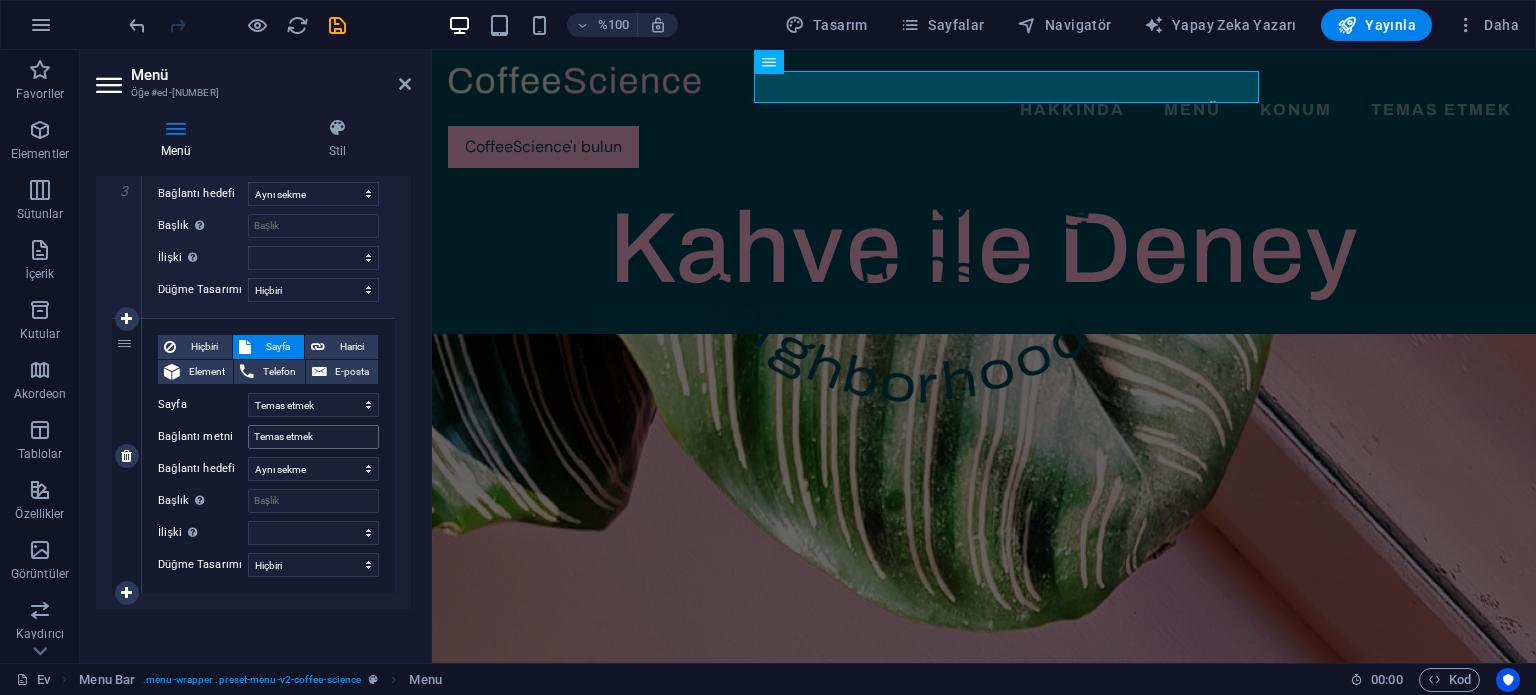 type on "Konum" 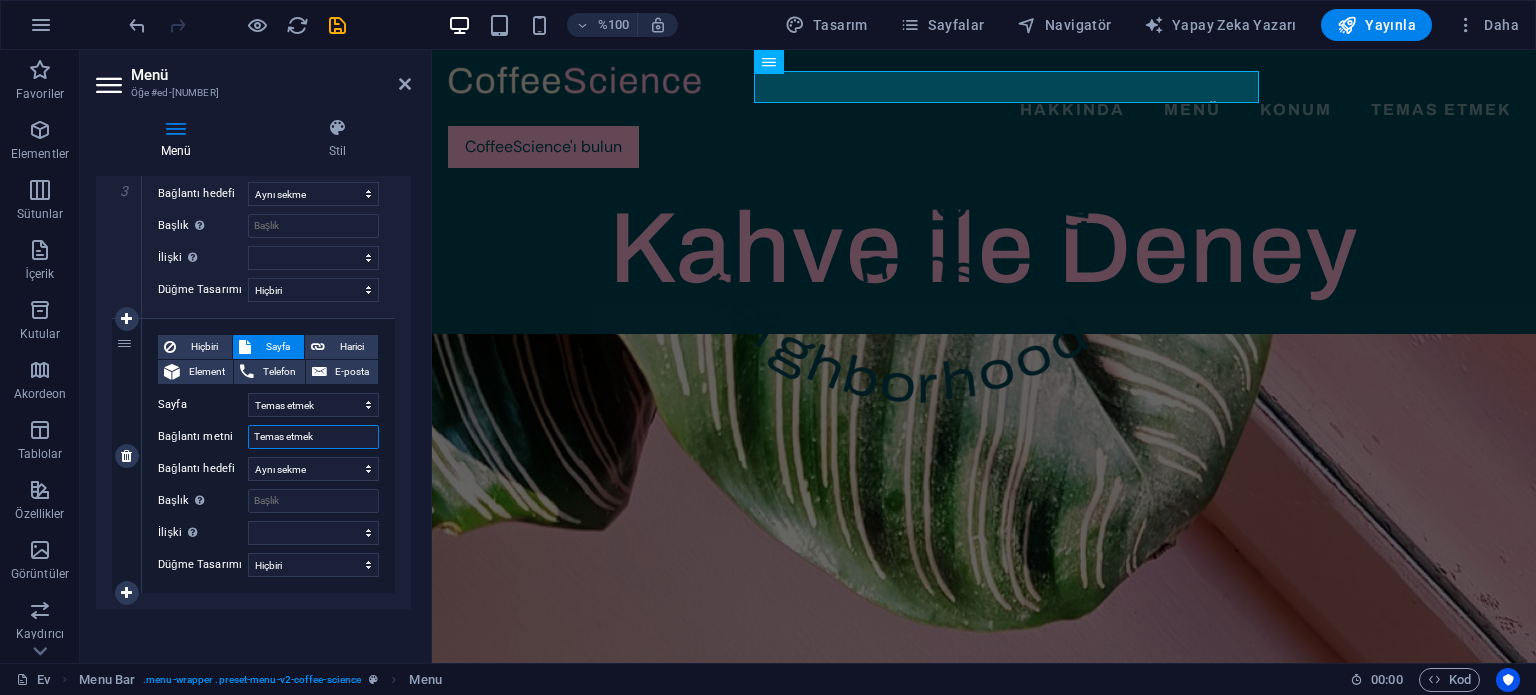 click on "Temas etmek" at bounding box center [313, 437] 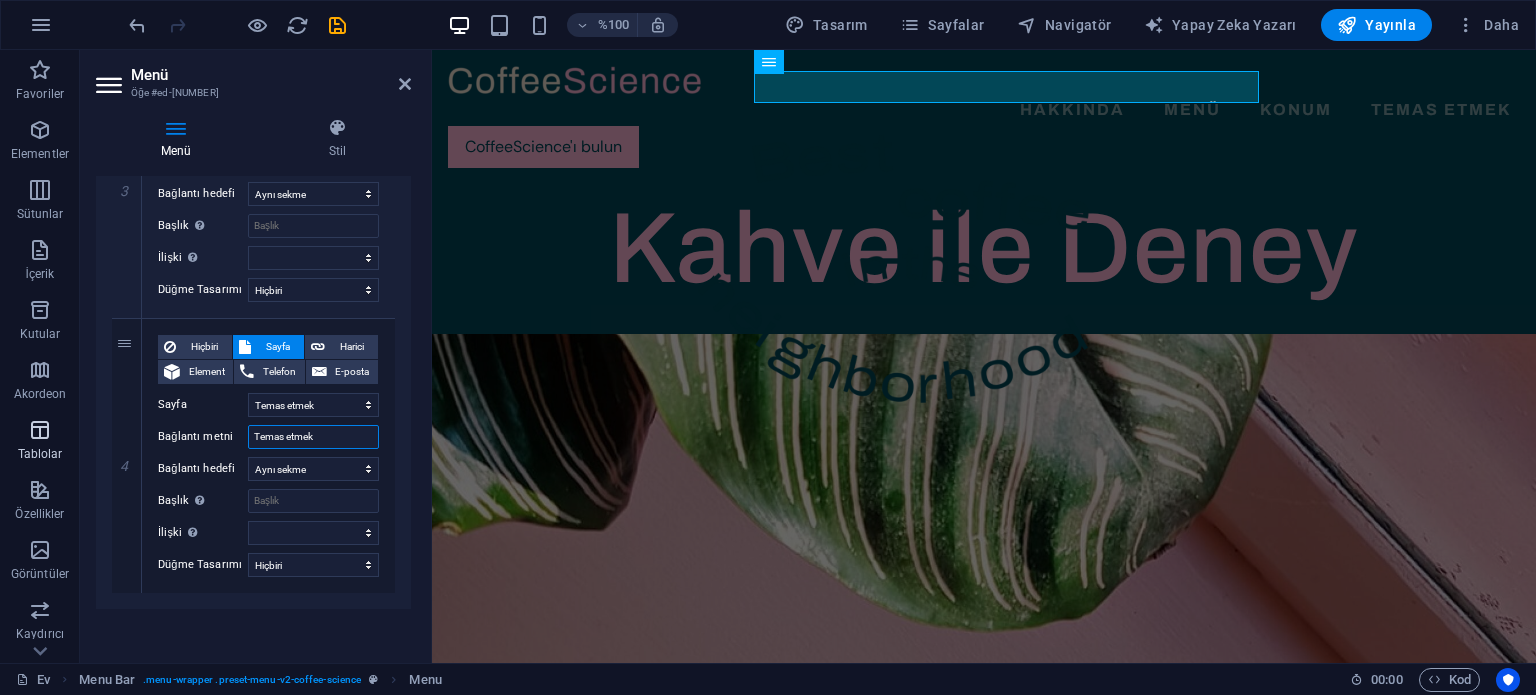 drag, startPoint x: 333, startPoint y: 435, endPoint x: 36, endPoint y: 417, distance: 297.54495 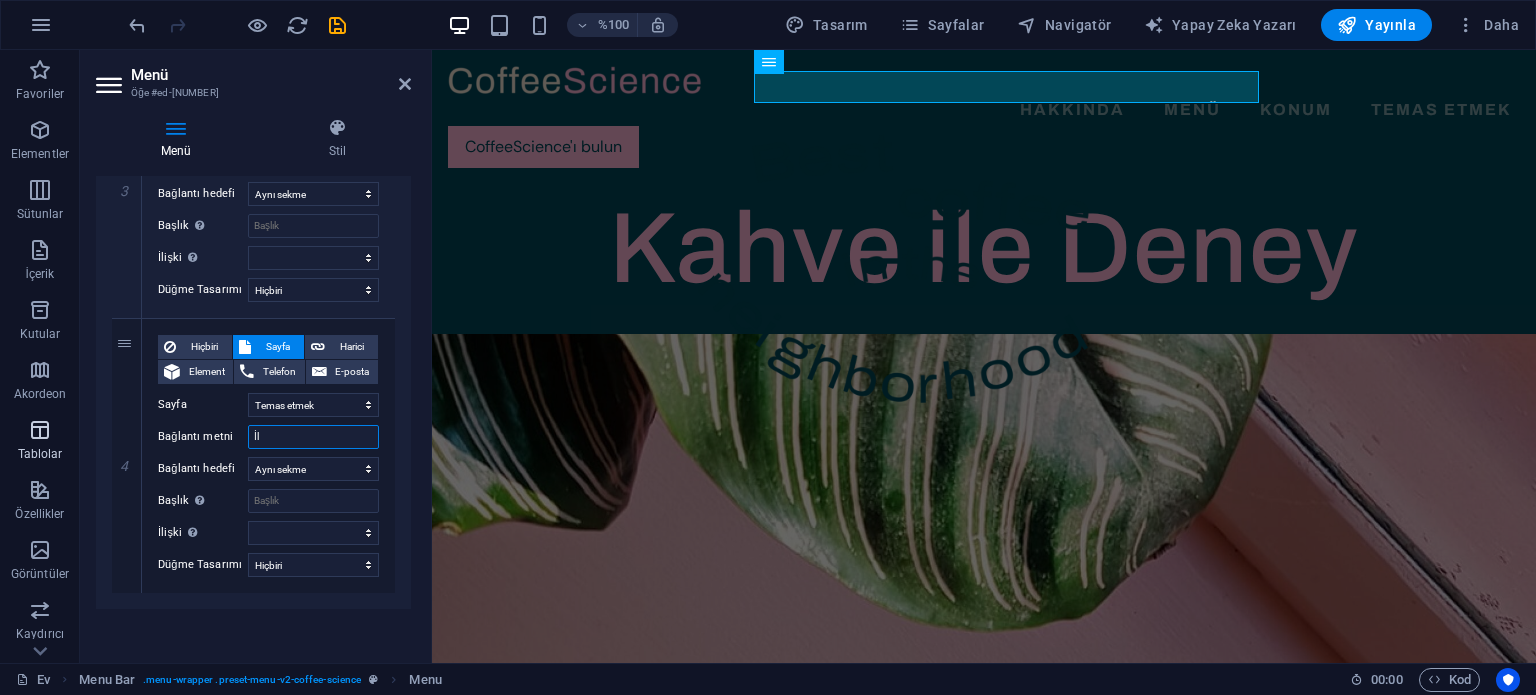 type on "İle" 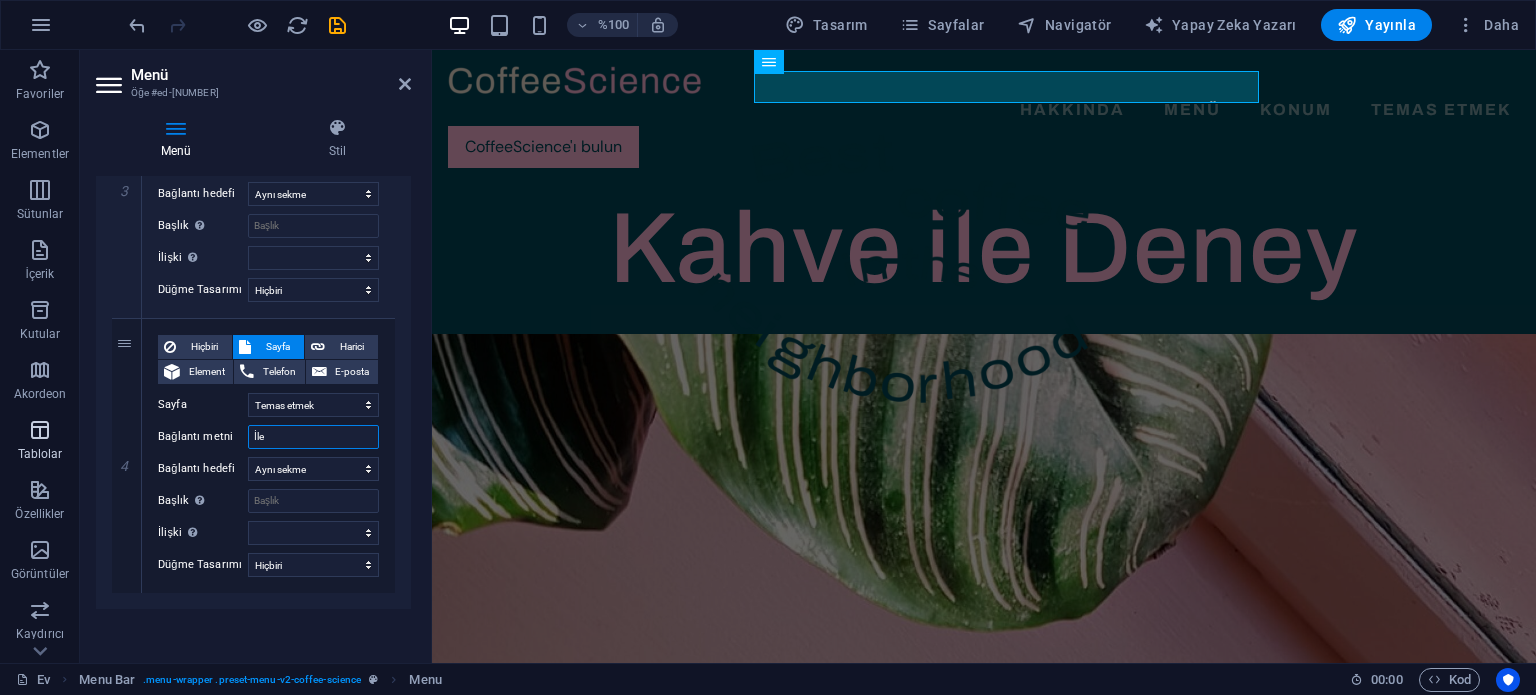 select 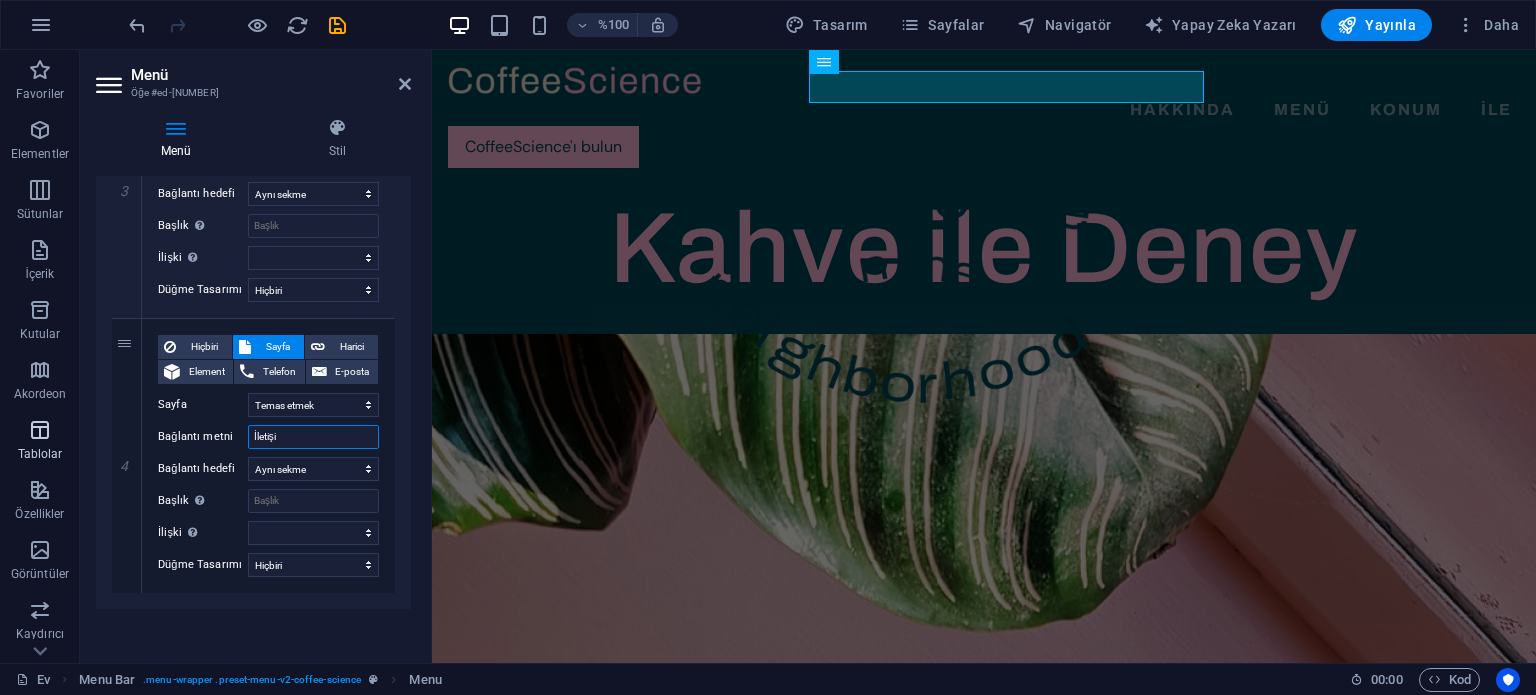 type on "İletişim" 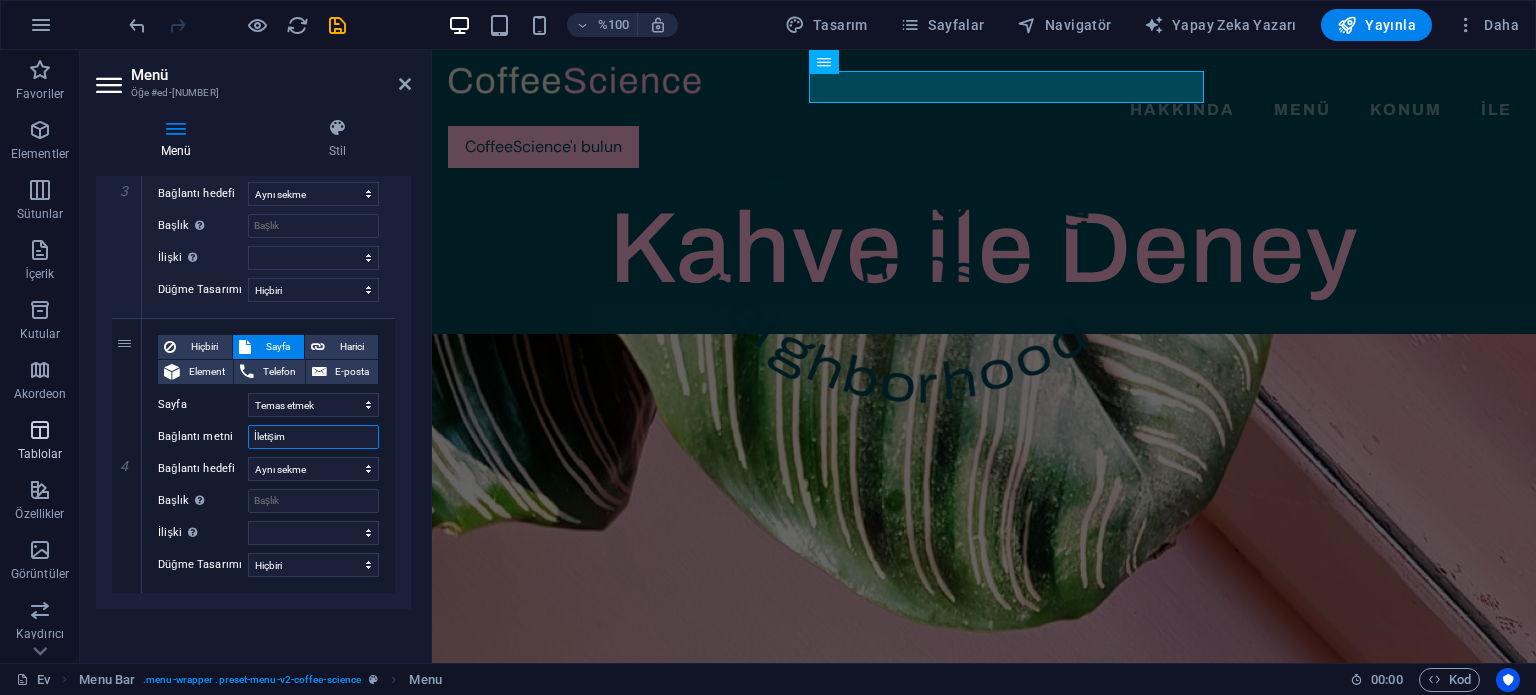 select 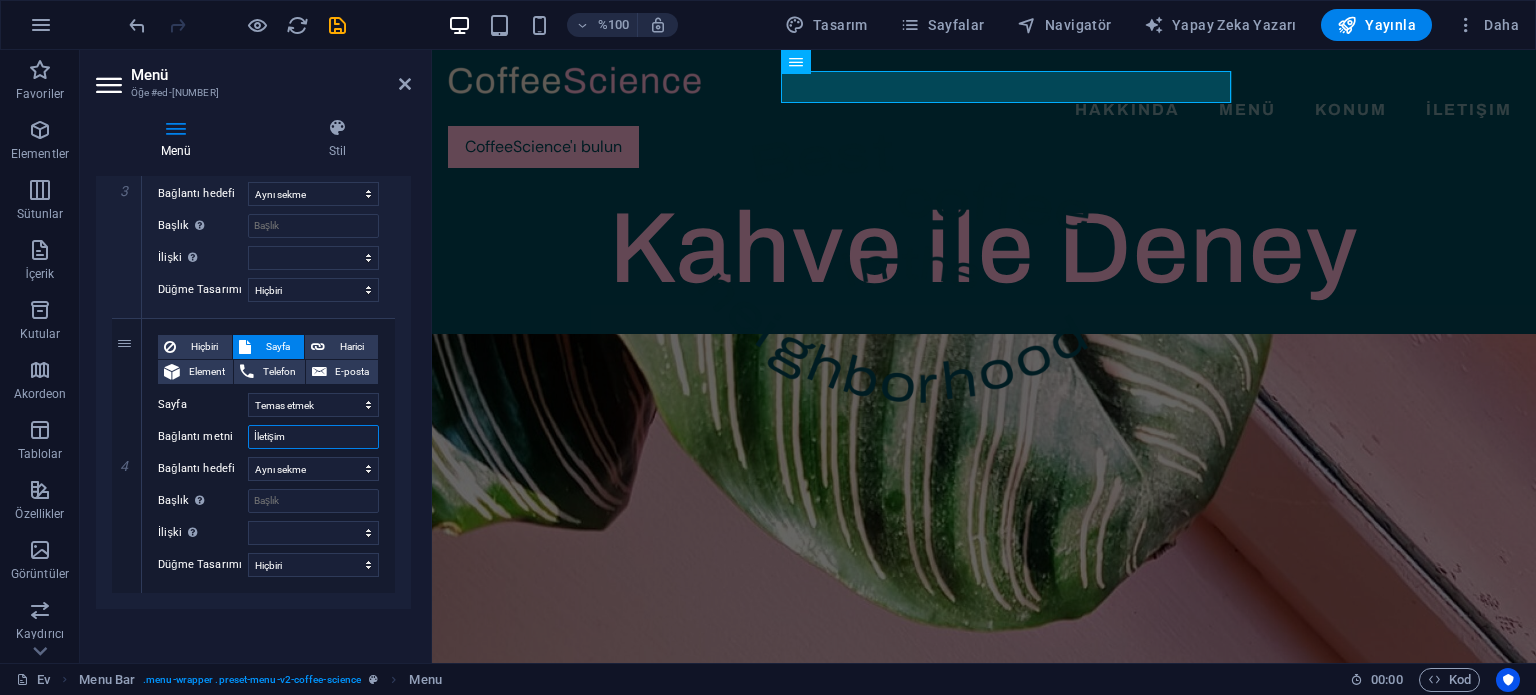 type on "İletişim" 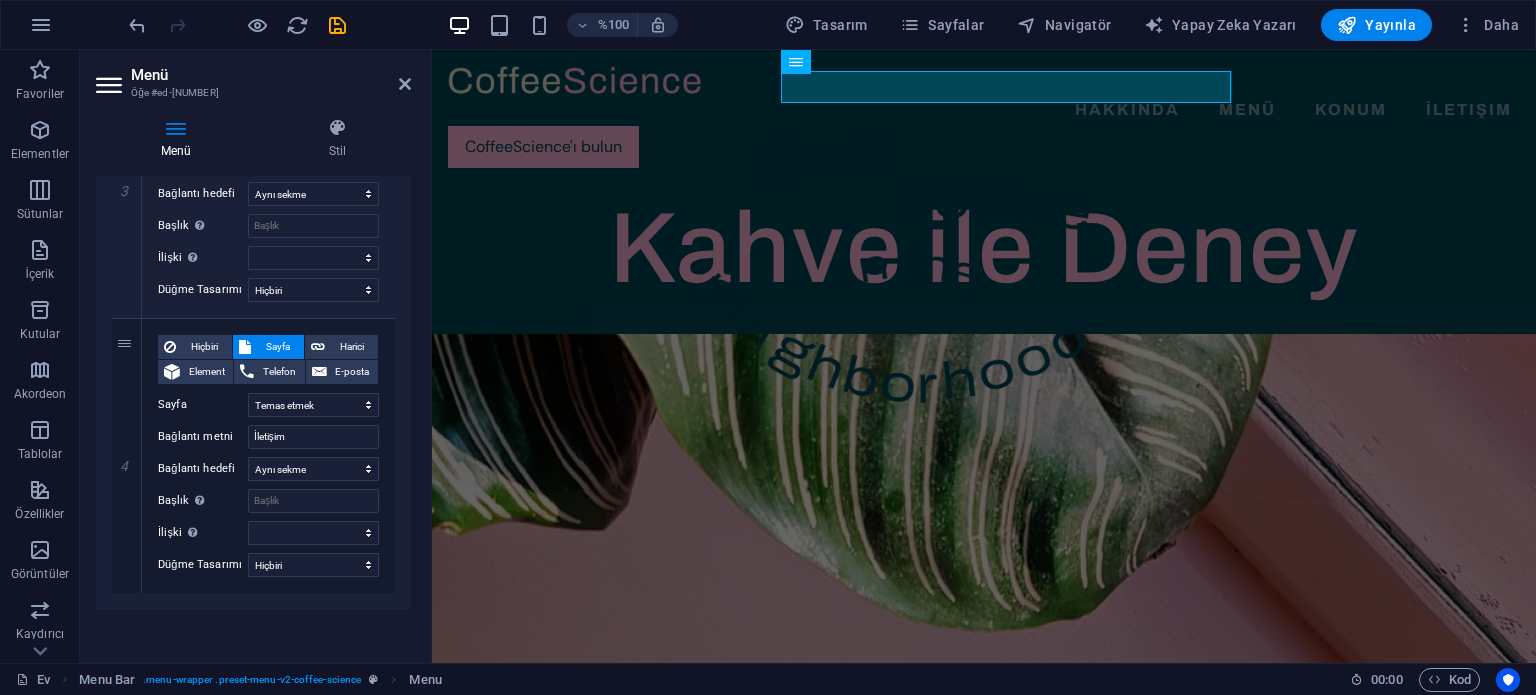 click on "1 Hiçbiri Sayfa Harici Element Telefon E-posta Sayfa Ev Hakkında Menü Konumlar Temas etmek Yasal Uyarı Mahremiyet Element
URL /[NUMBER] Telefon E-posta Bağlantı metni Hakkında Bağlantı hedefi Yeni sekme Aynı sekme Kaplama Başlık Ek bağlantı açıklaması, bağlantı metniyle aynı olmamalıdır. Başlık, genellikle fare öğenin üzerine geldiğinde araç ipucu metni olarak gösterilir. Emin değilseniz boş bırakın. İlişki Bu bağlantının bağlantı hedefiyle ilişkisini  ayarlar  . Örneğin, "nofollow" değeri, arama motorlarına bağlantıyı takip etmemelerini söyler. Boş bırakılabilir. alternatif yazar yer imi harici yardım lisans Sonraki takip etme referans yok noopener önceki aramak etiket Düğme Tasarımı Hiçbiri Varsayılan Öncelik İkincil 2 Hiçbiri Sayfa Harici Element Telefon E-posta Sayfa Ev Hakkında Menü Konumlar Temas etmek Yasal Uyarı Mahremiyet Element
URL /[NUMBER] Telefon E-posta Bağlantı metni Menü yazar" at bounding box center (253, 43) 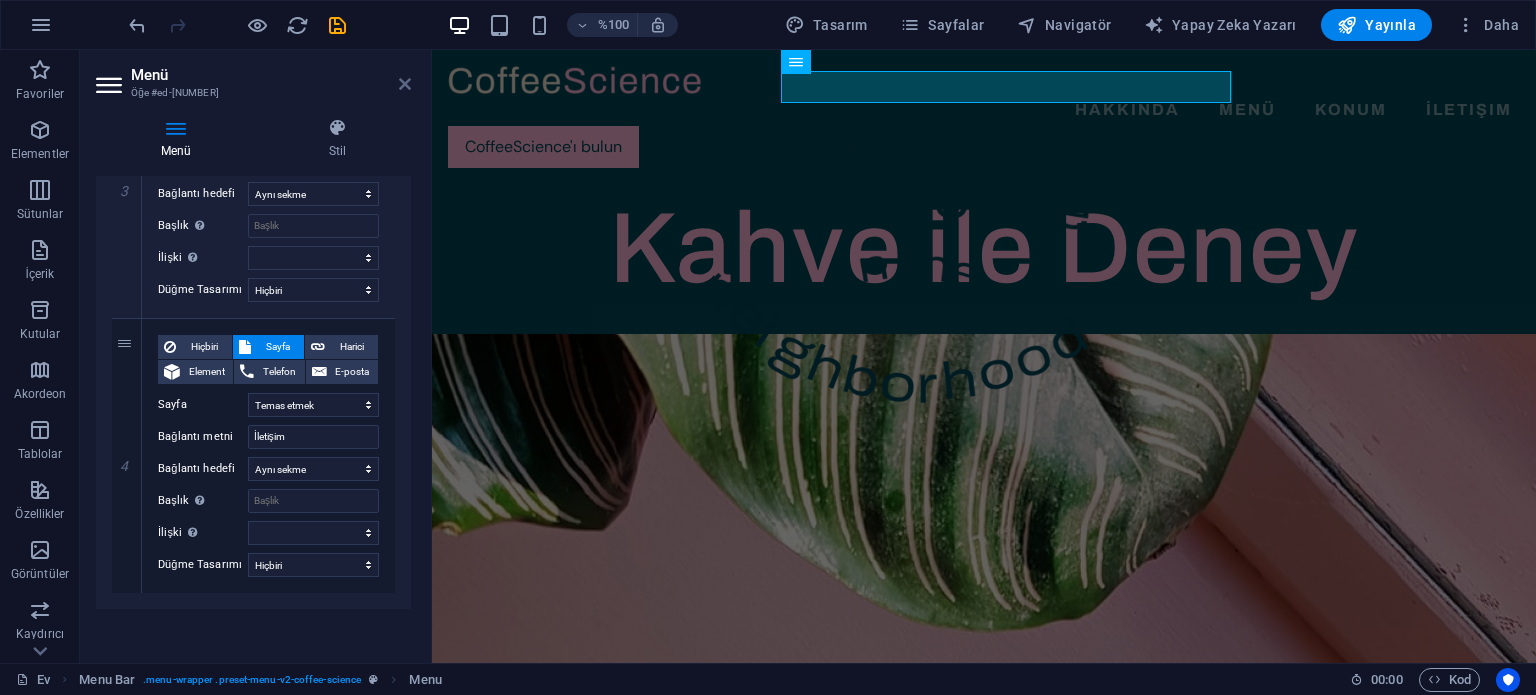 click at bounding box center [405, 84] 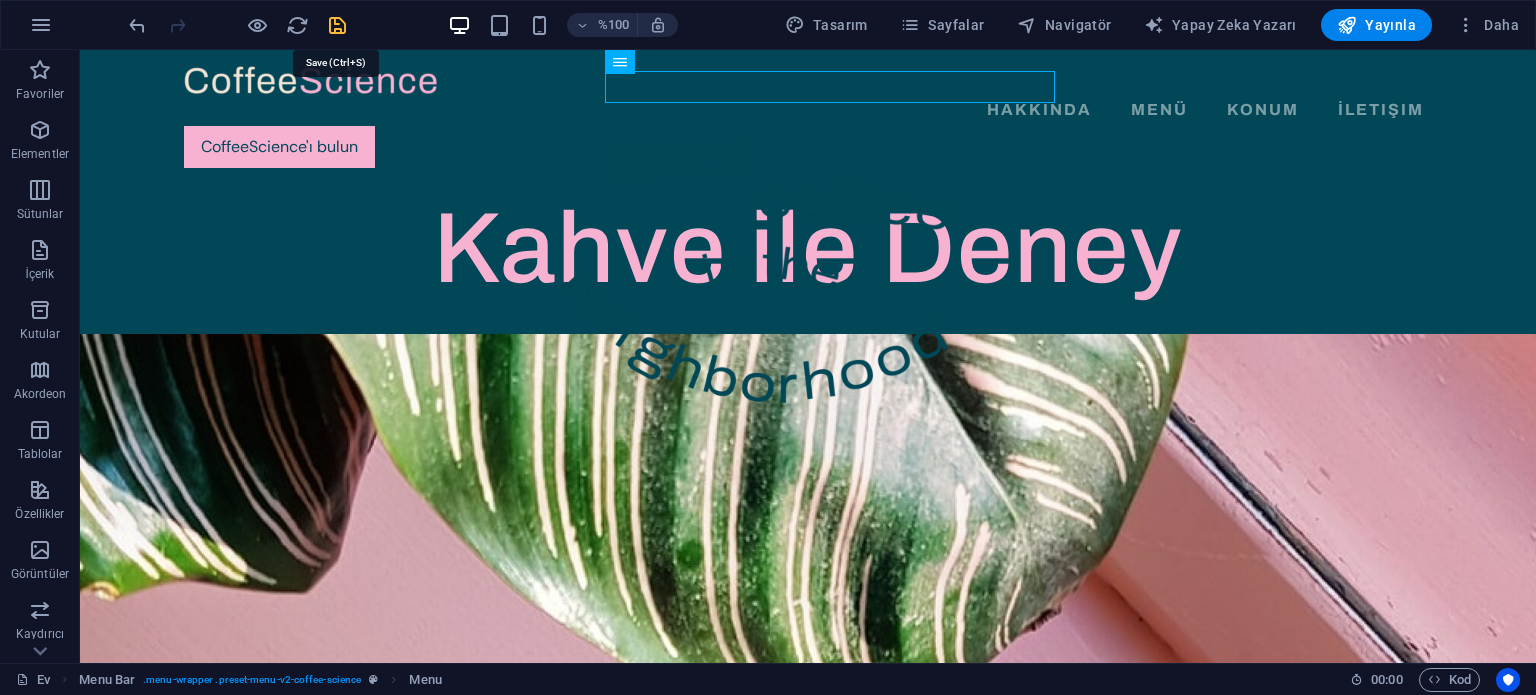 click at bounding box center [337, 25] 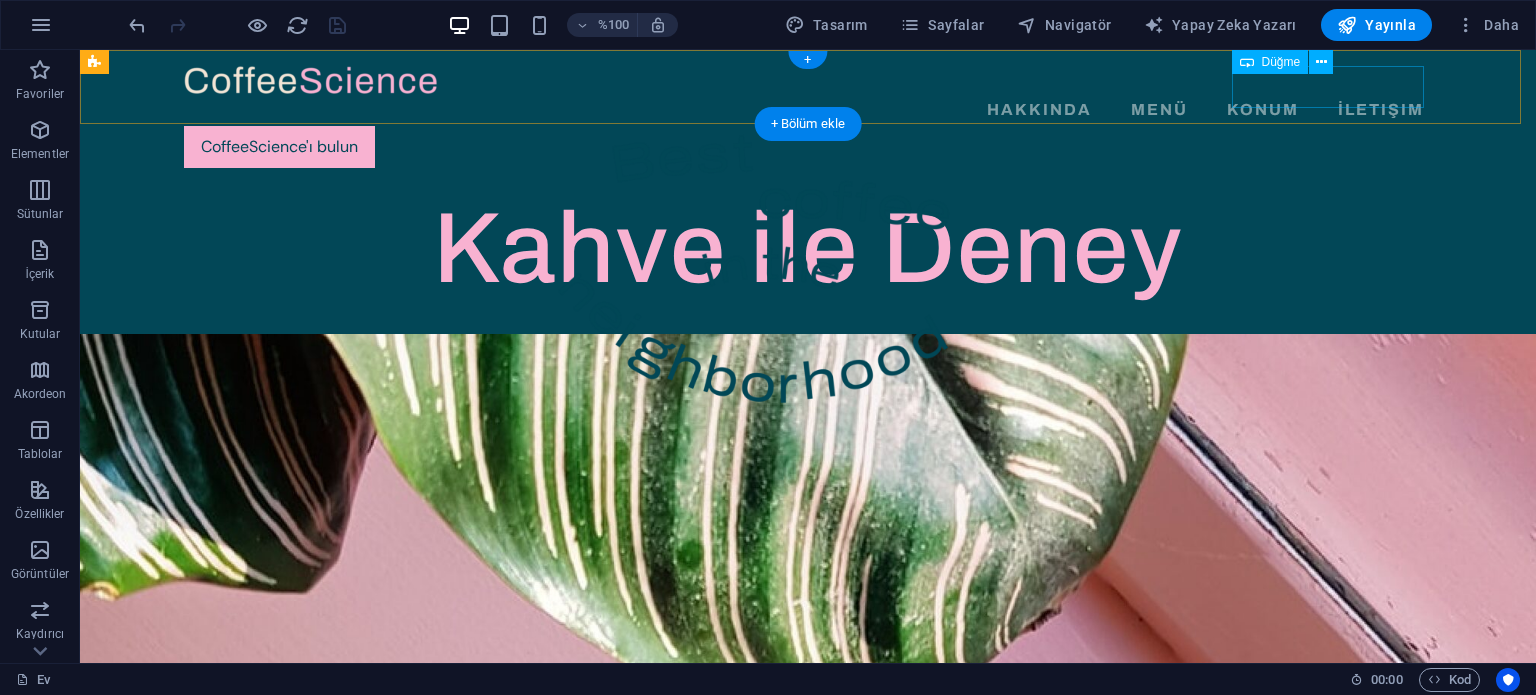 click on "CoffeeScience'ı bulun" at bounding box center [808, 147] 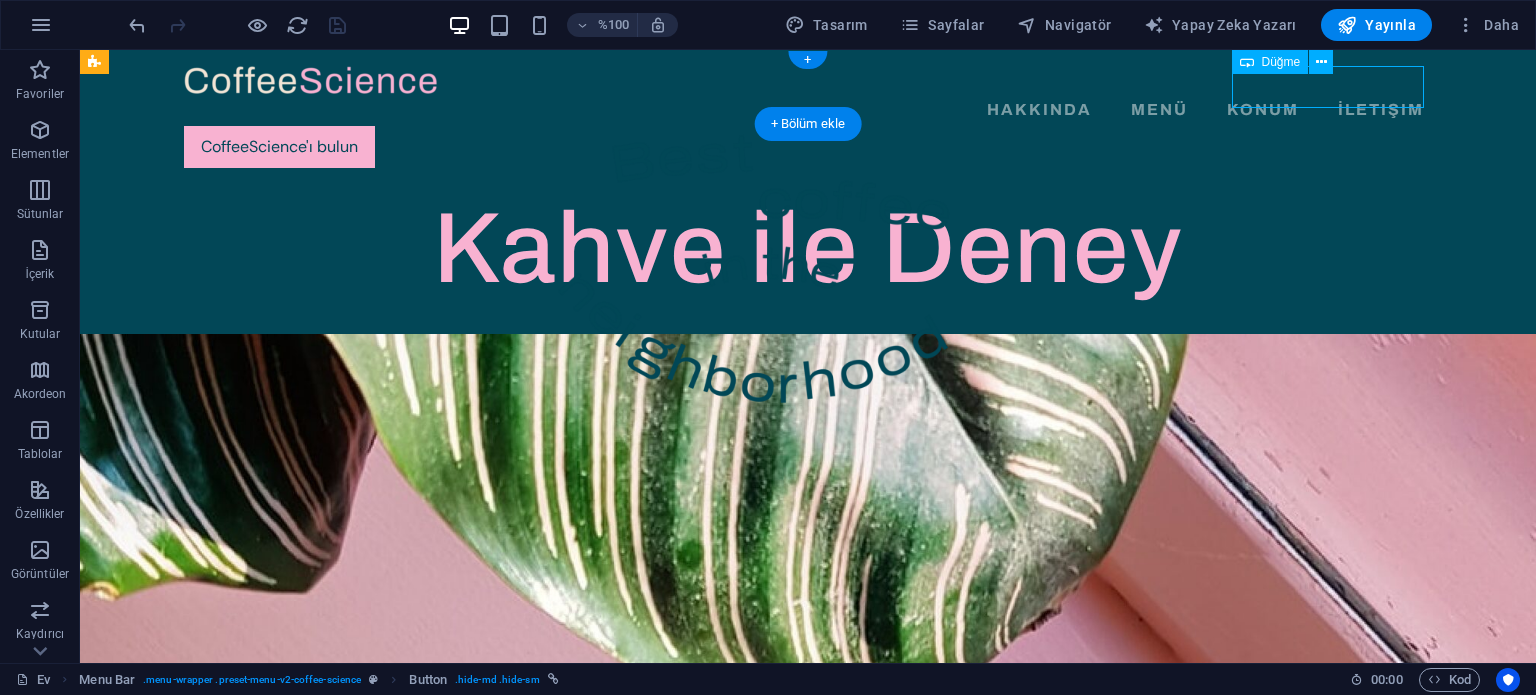 click on "CoffeeScience'ı bulun" at bounding box center (808, 147) 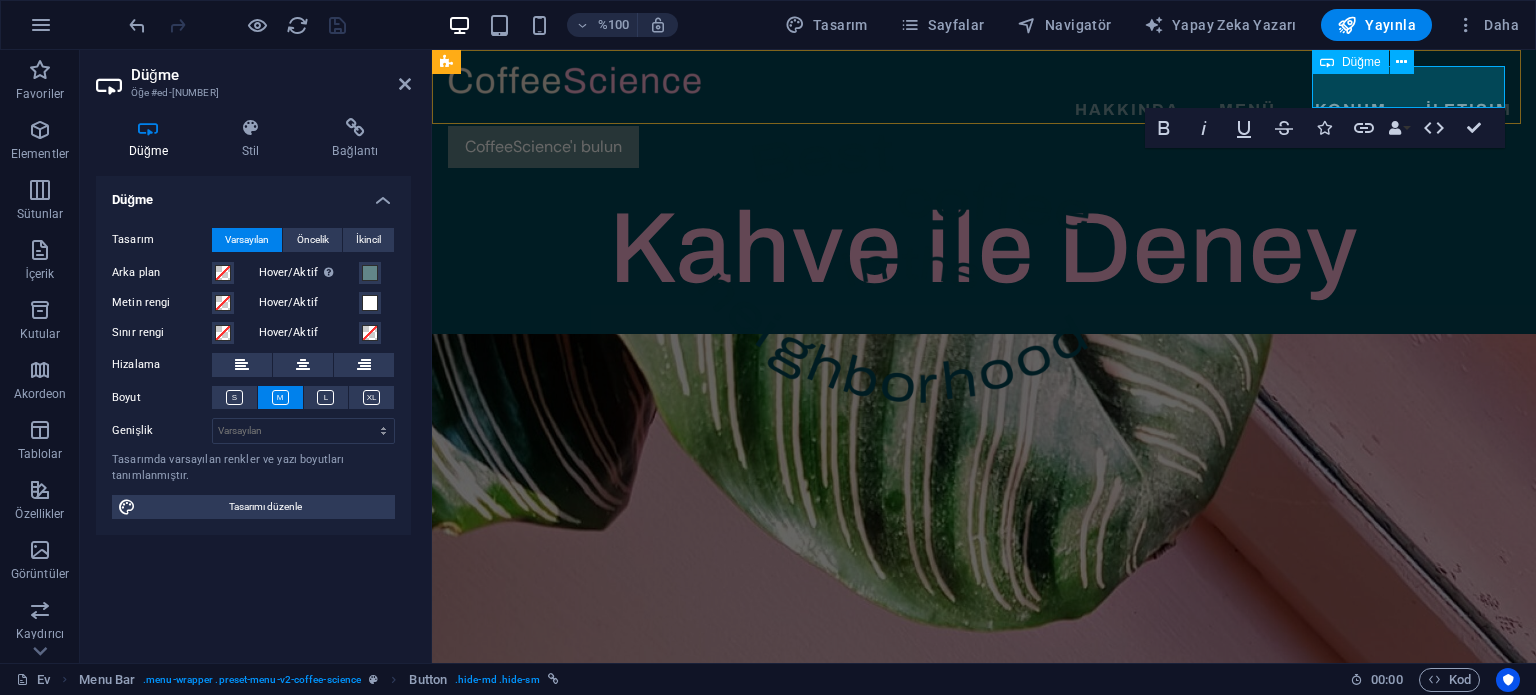 type 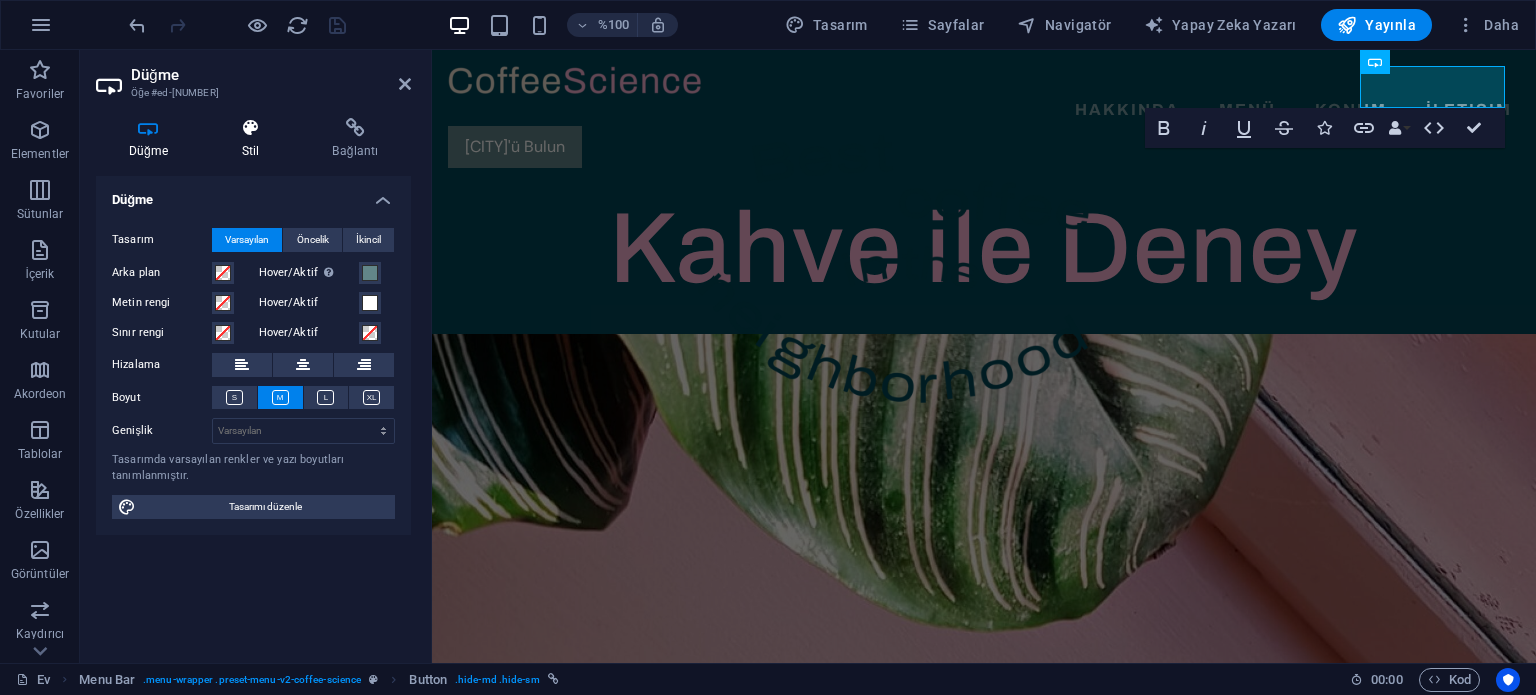 click on "Stil" at bounding box center [254, 139] 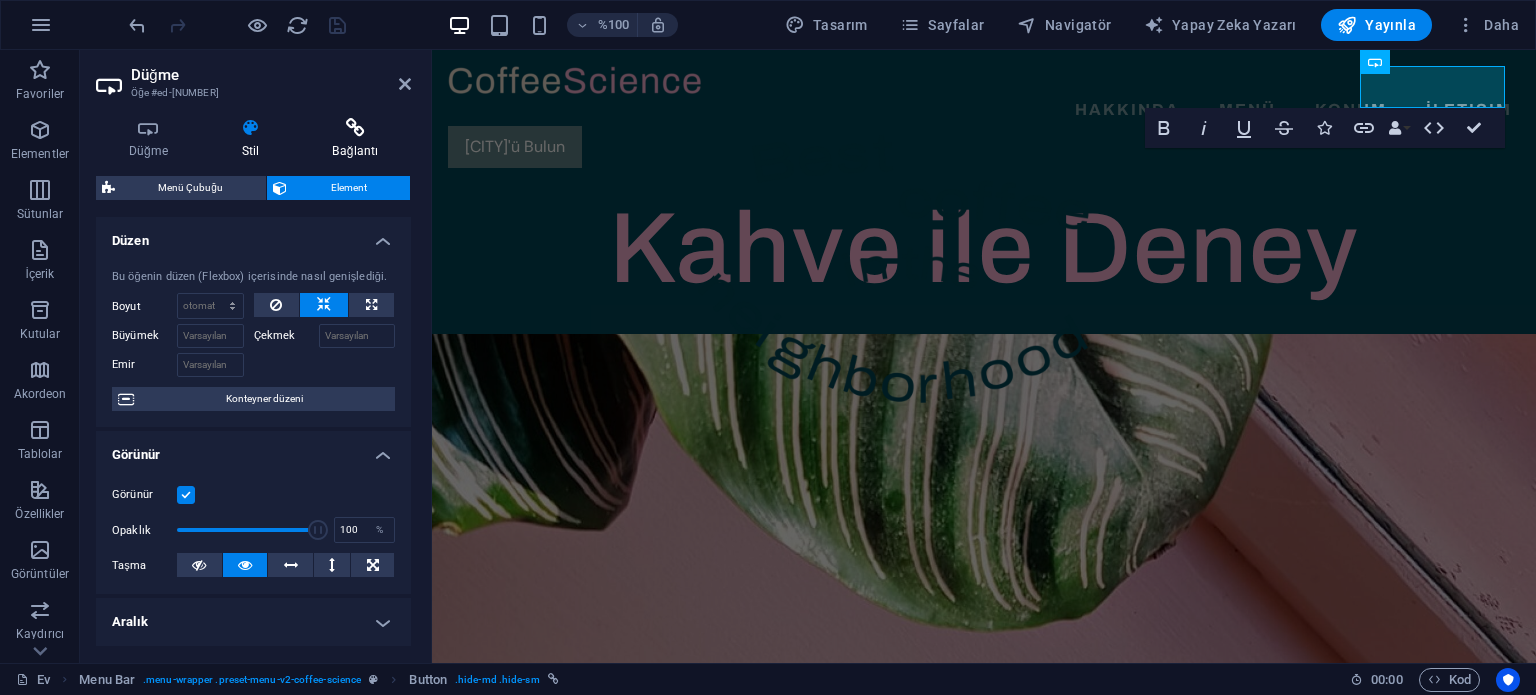 click at bounding box center [355, 128] 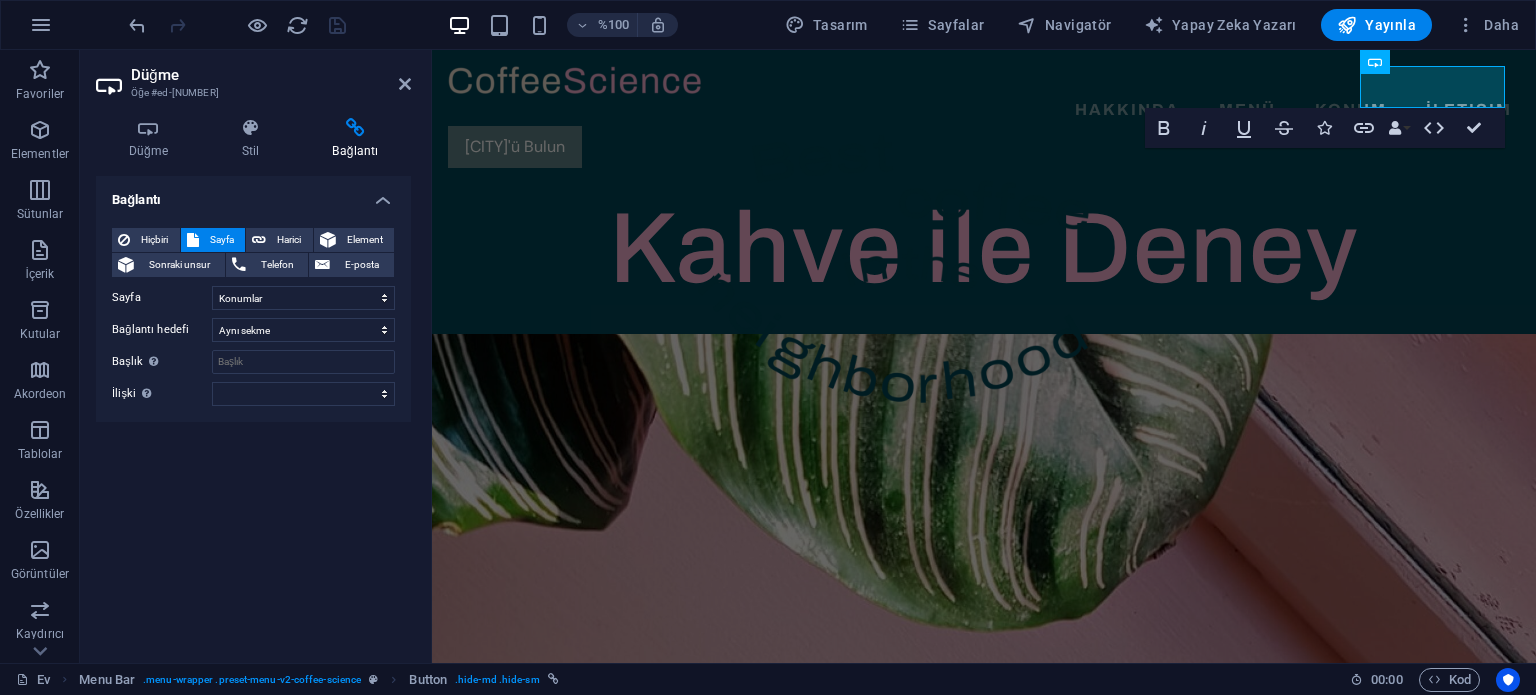 click on "Düğme Öğe #ed-828616467" at bounding box center (253, 76) 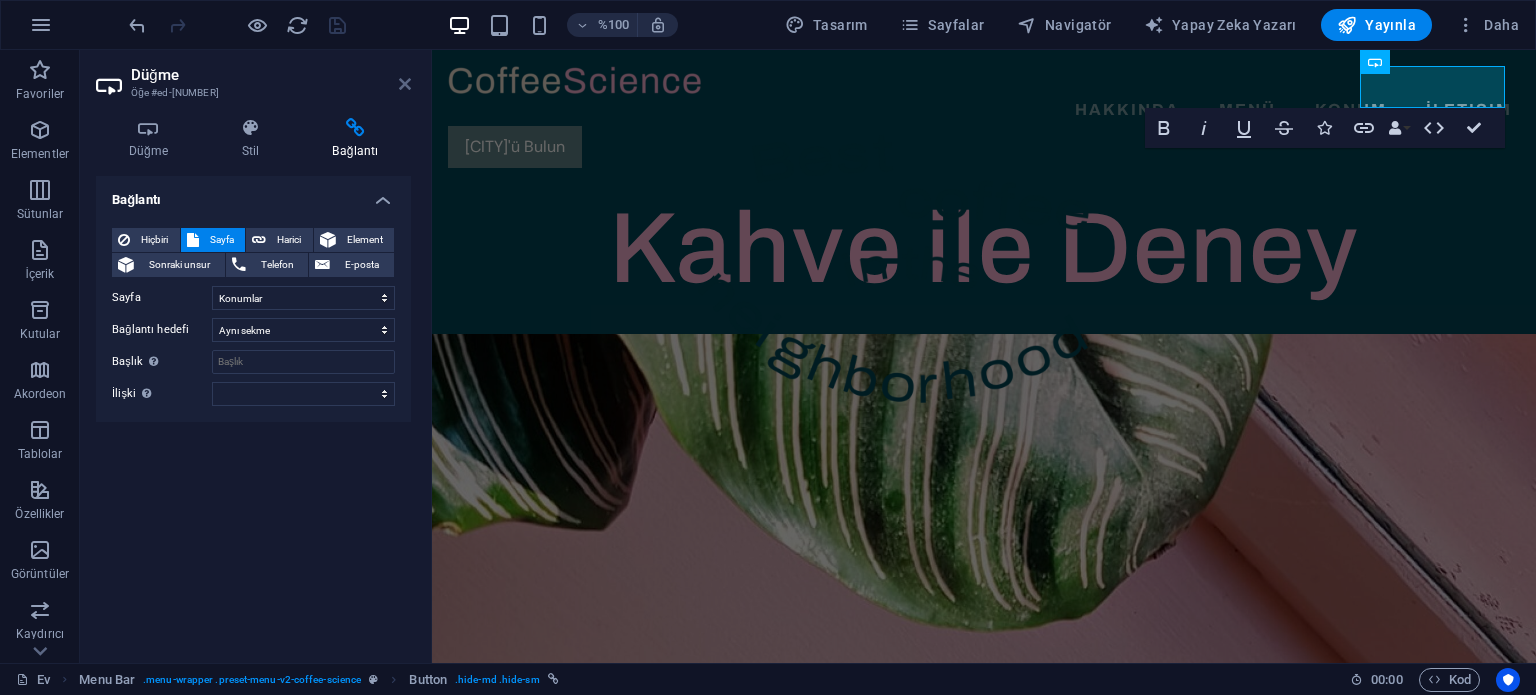 click at bounding box center (405, 84) 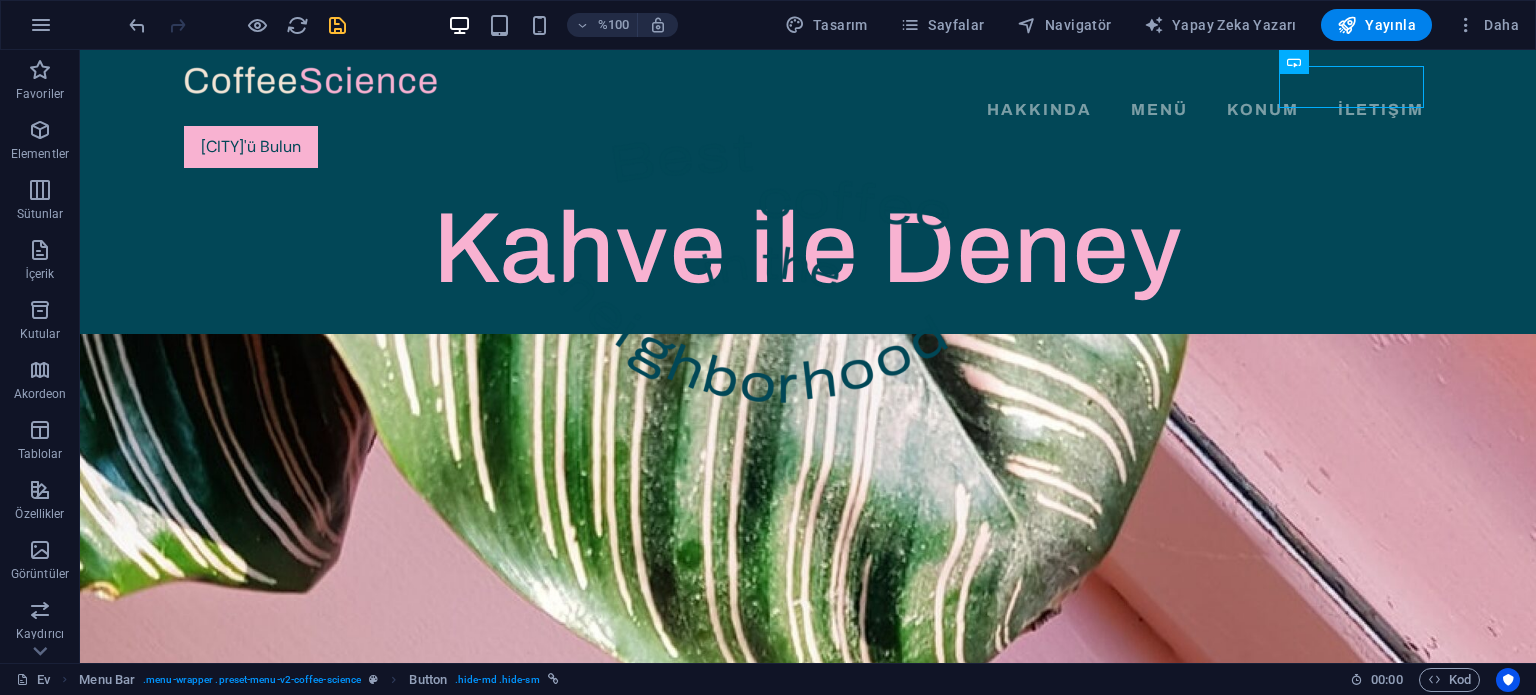click at bounding box center (337, 25) 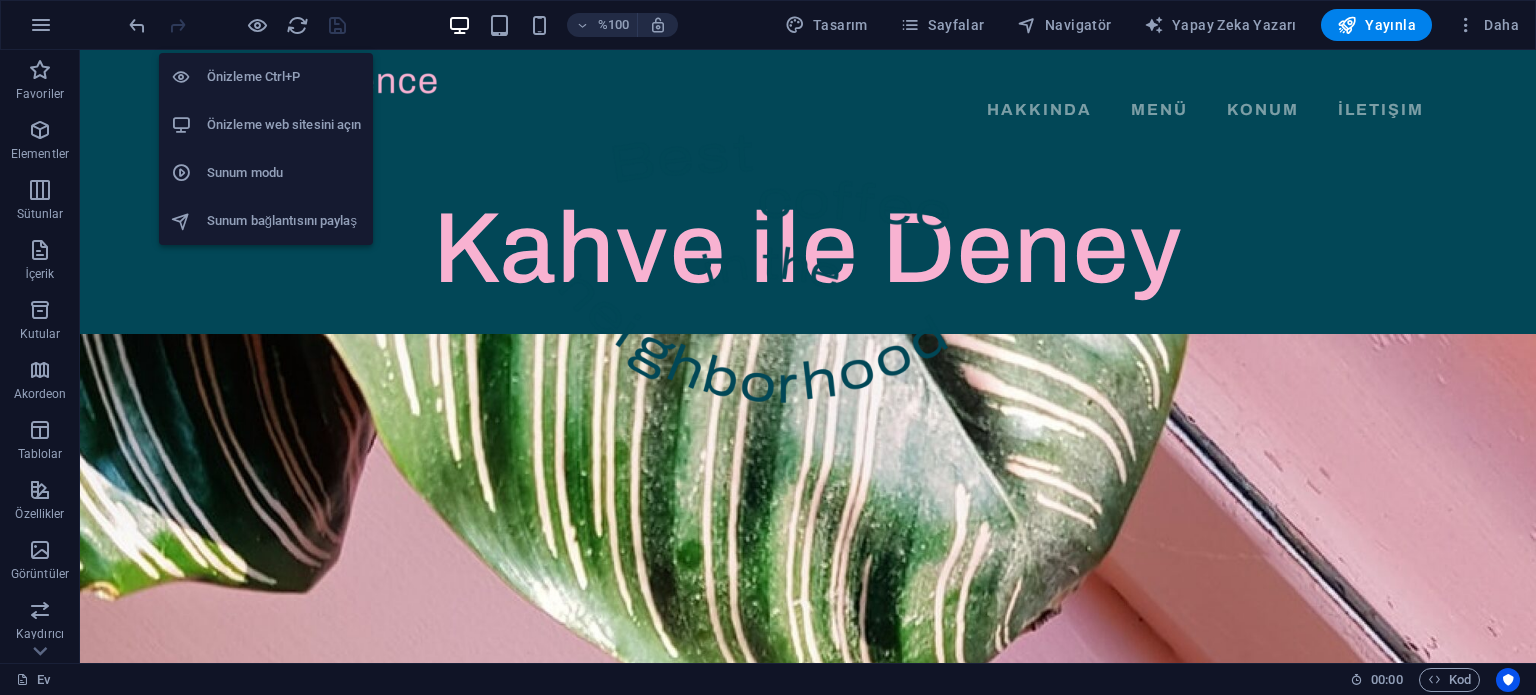click on "Önizleme web sitesini açın" at bounding box center [284, 124] 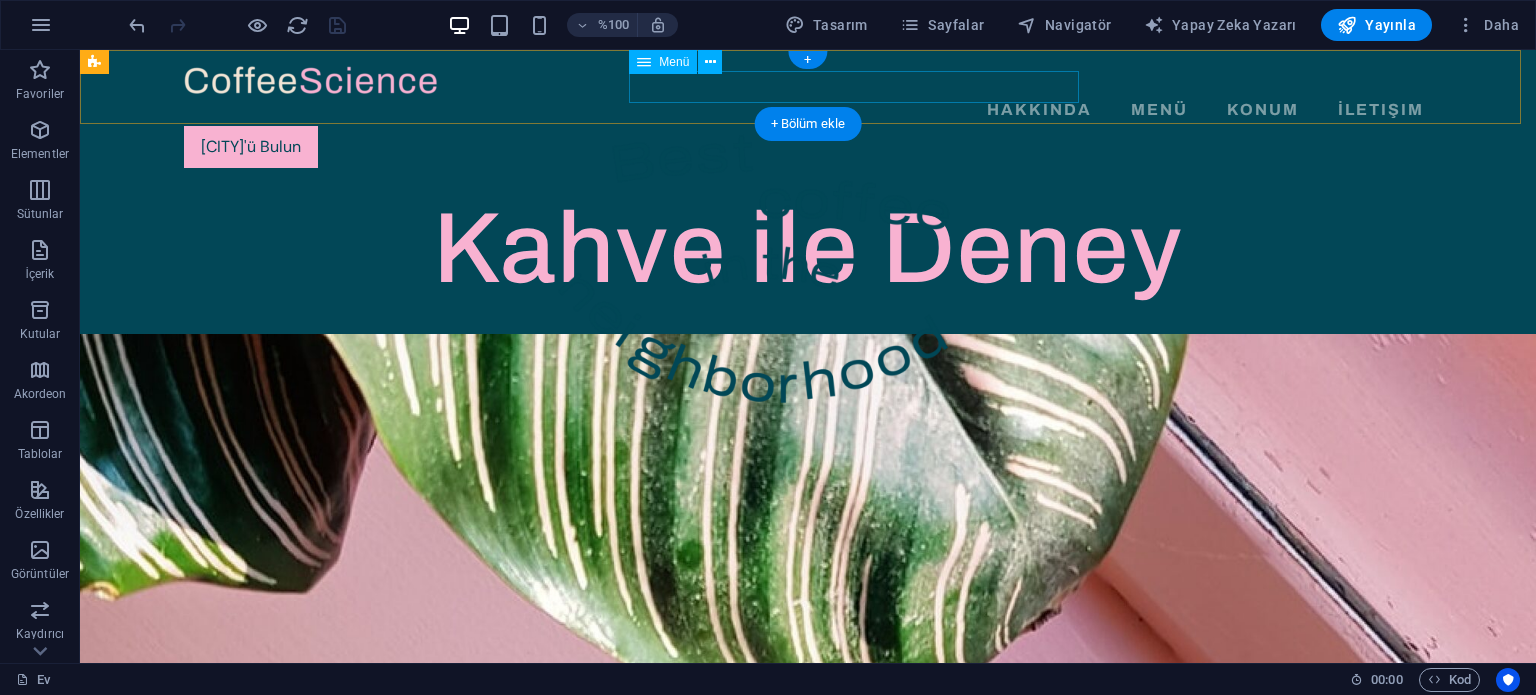 click on "Hakkında Menü Konum İletişim" at bounding box center [808, 110] 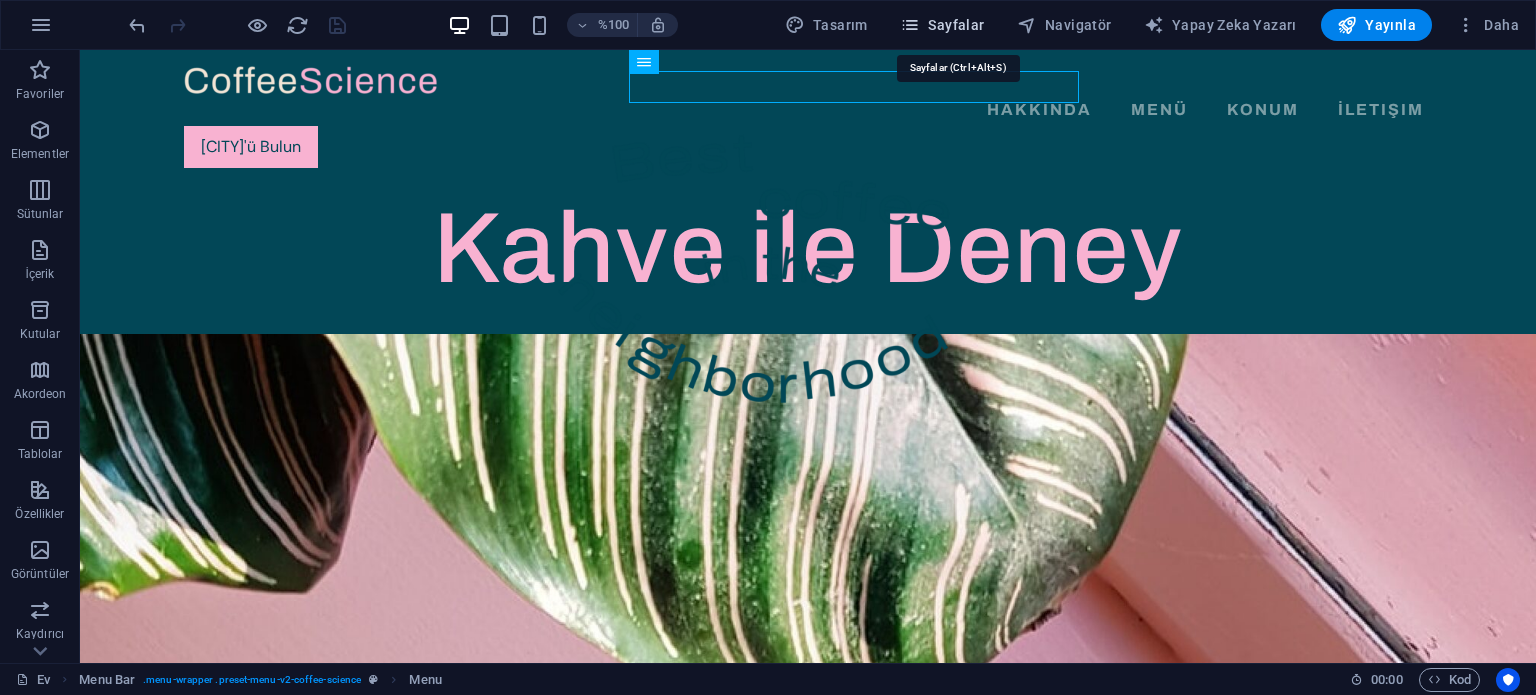 click on "Sayfalar" at bounding box center [956, 25] 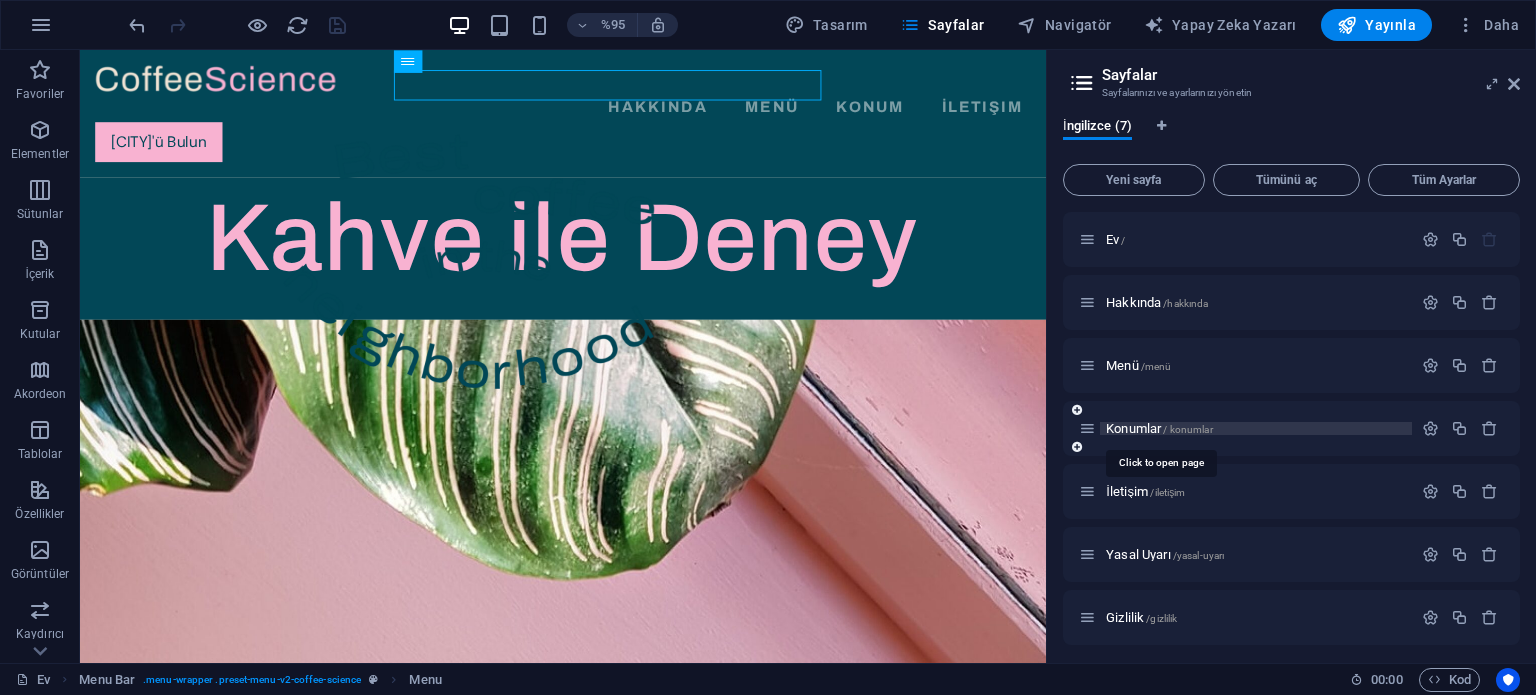 click on "Konumlar" at bounding box center [1133, 428] 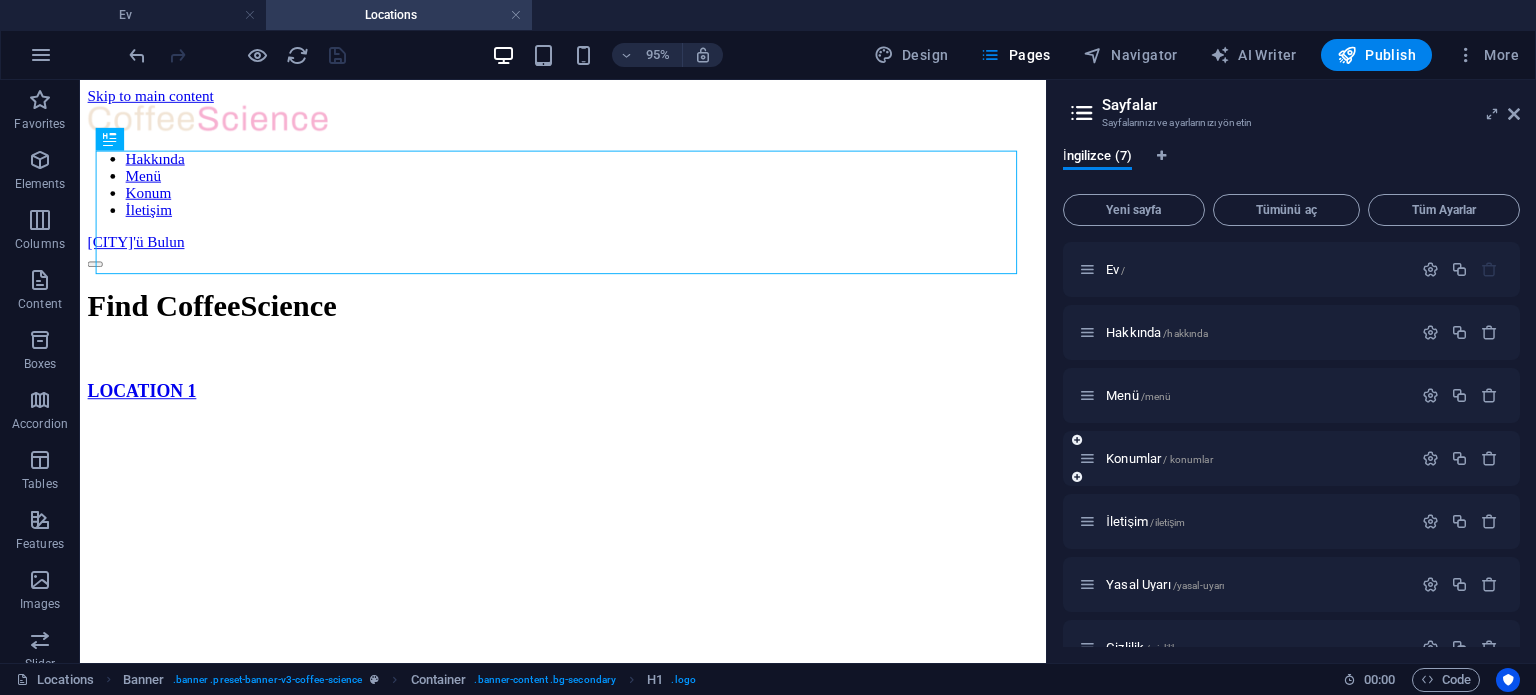 scroll, scrollTop: 0, scrollLeft: 0, axis: both 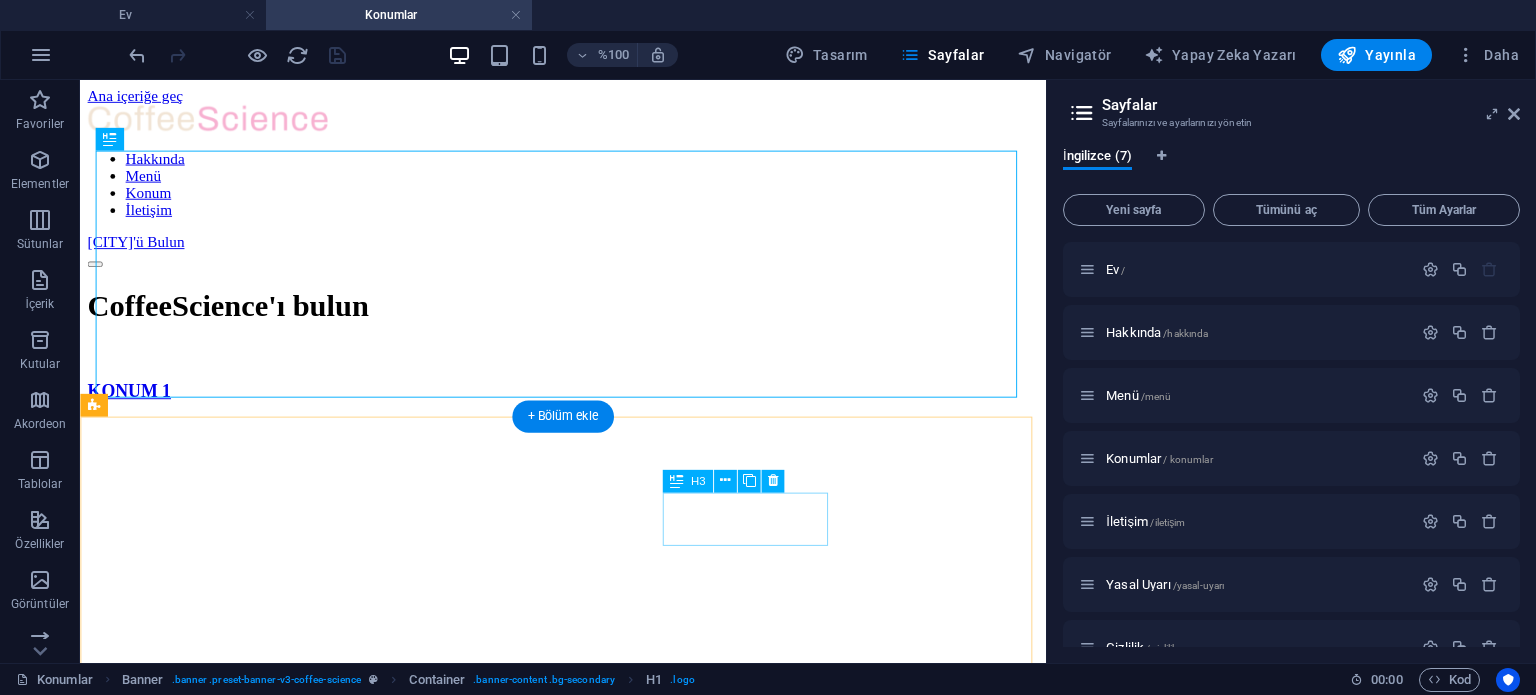 click on "LOCATION 6" at bounding box center (588, 2362) 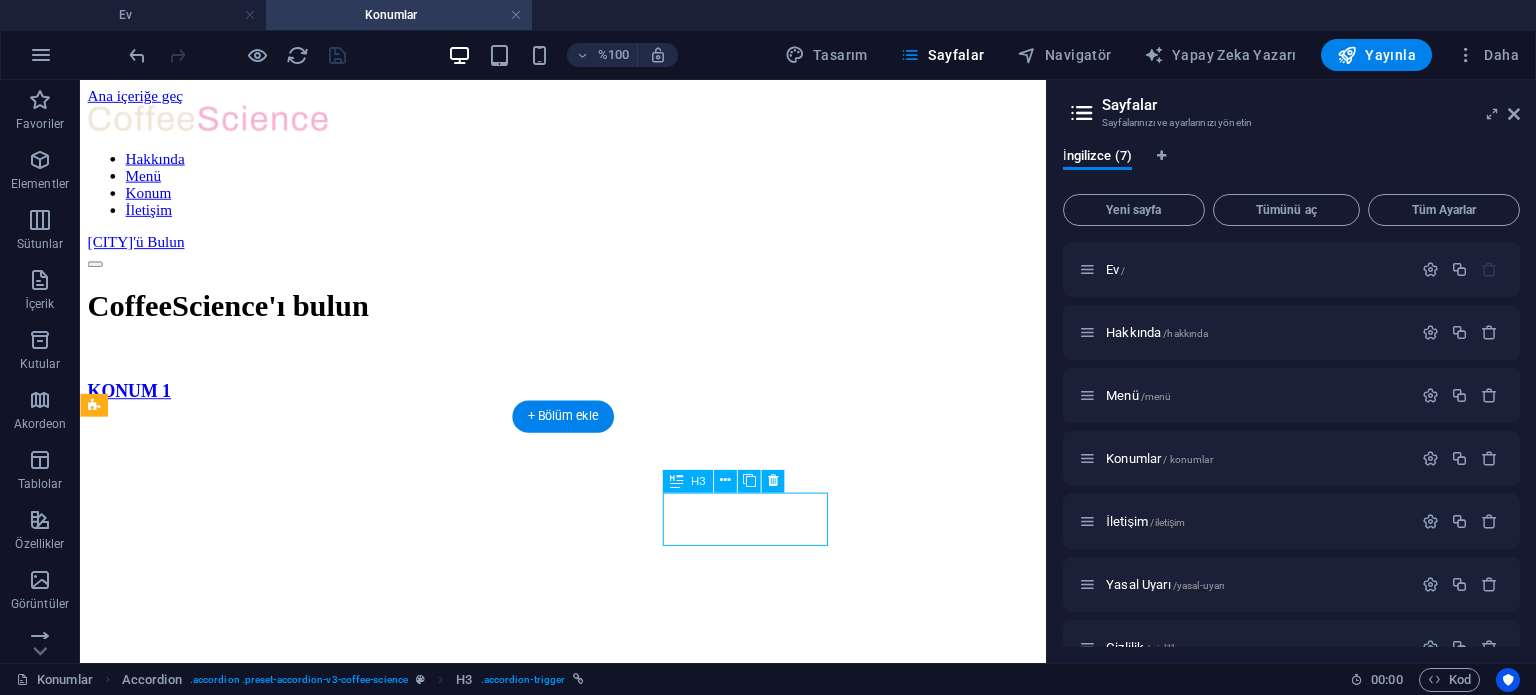 click on "LOCATION 6" at bounding box center (588, 2362) 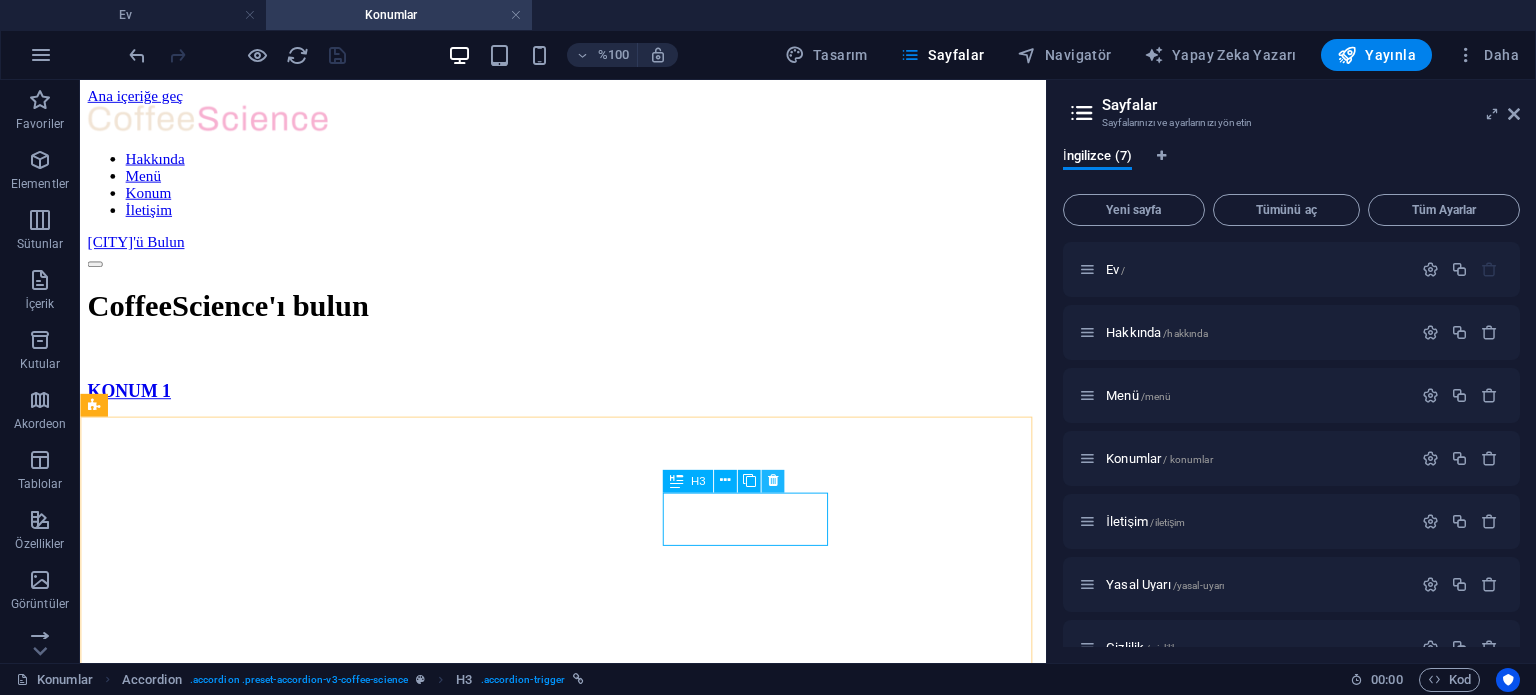 click at bounding box center (772, 481) 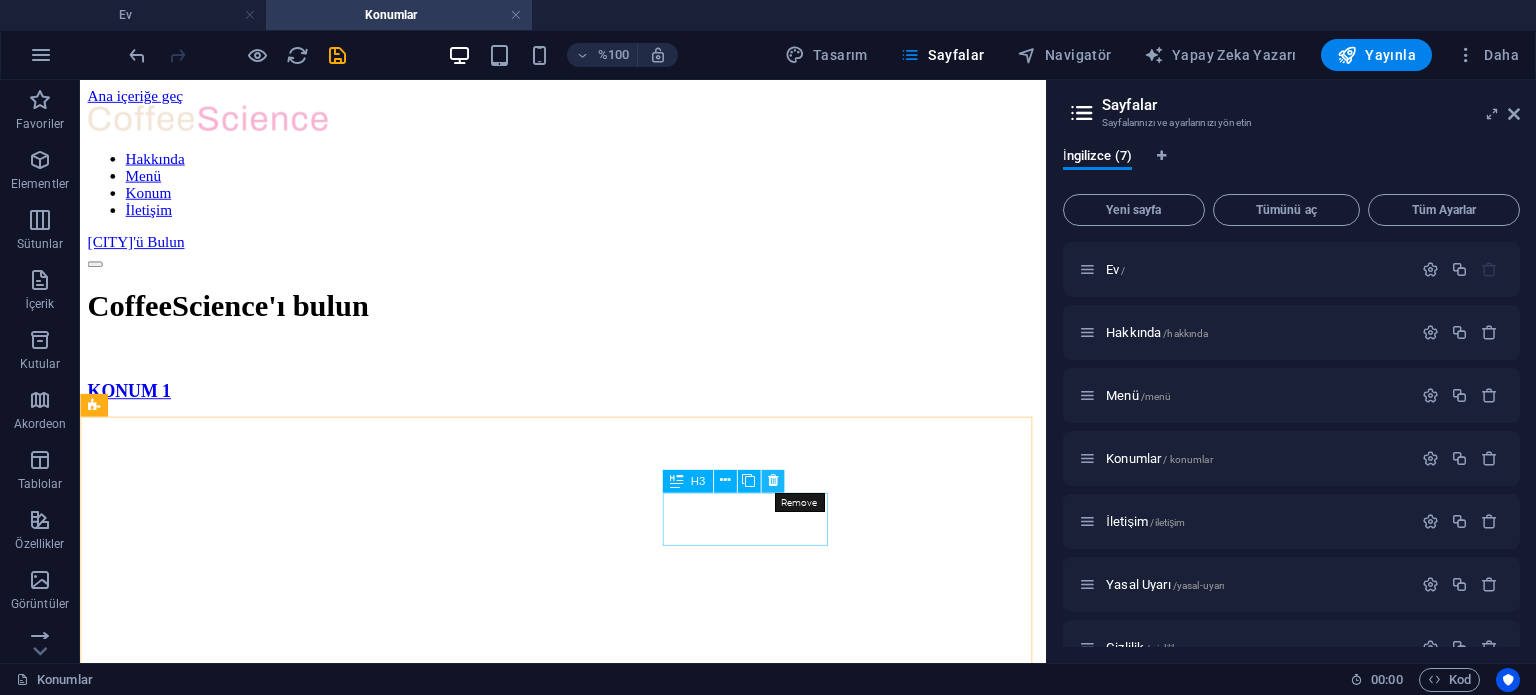drag, startPoint x: 772, startPoint y: 481, endPoint x: 723, endPoint y: 425, distance: 74.41102 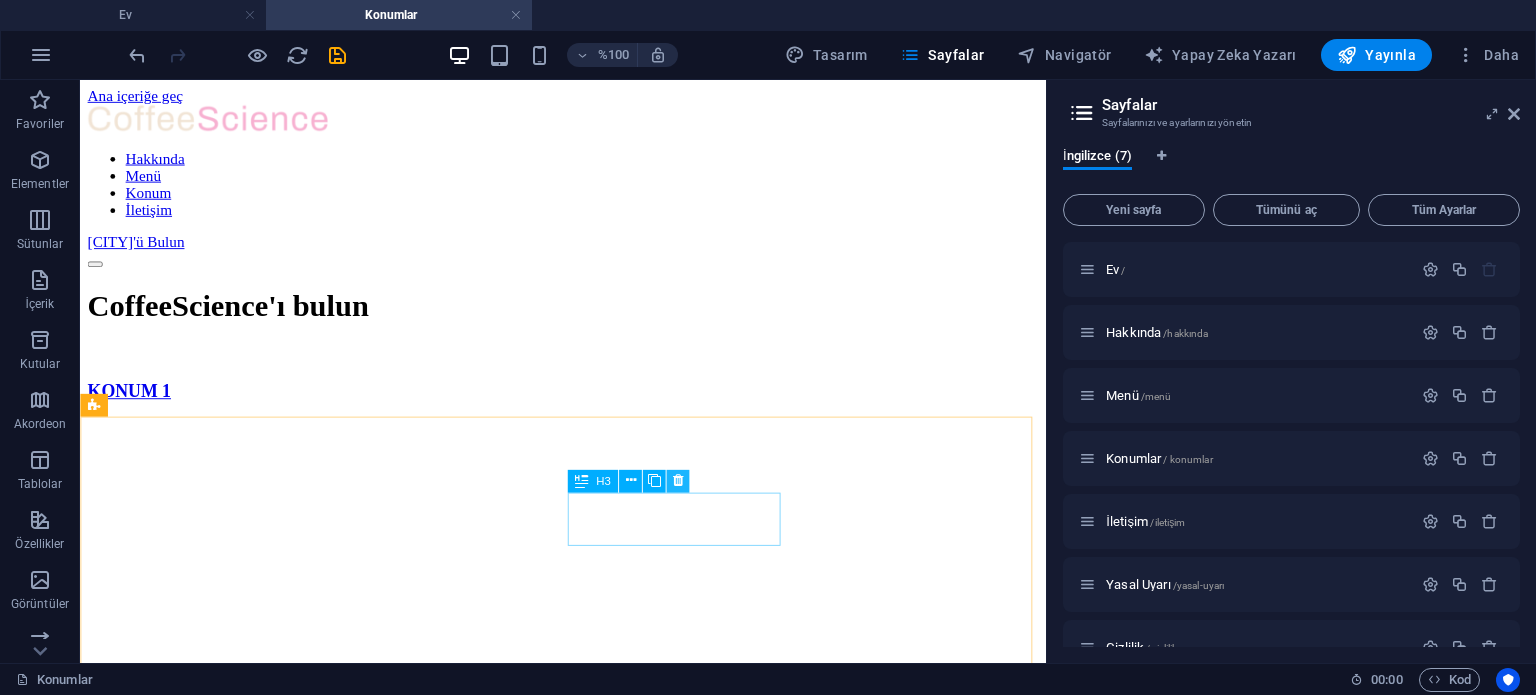 click at bounding box center (678, 480) 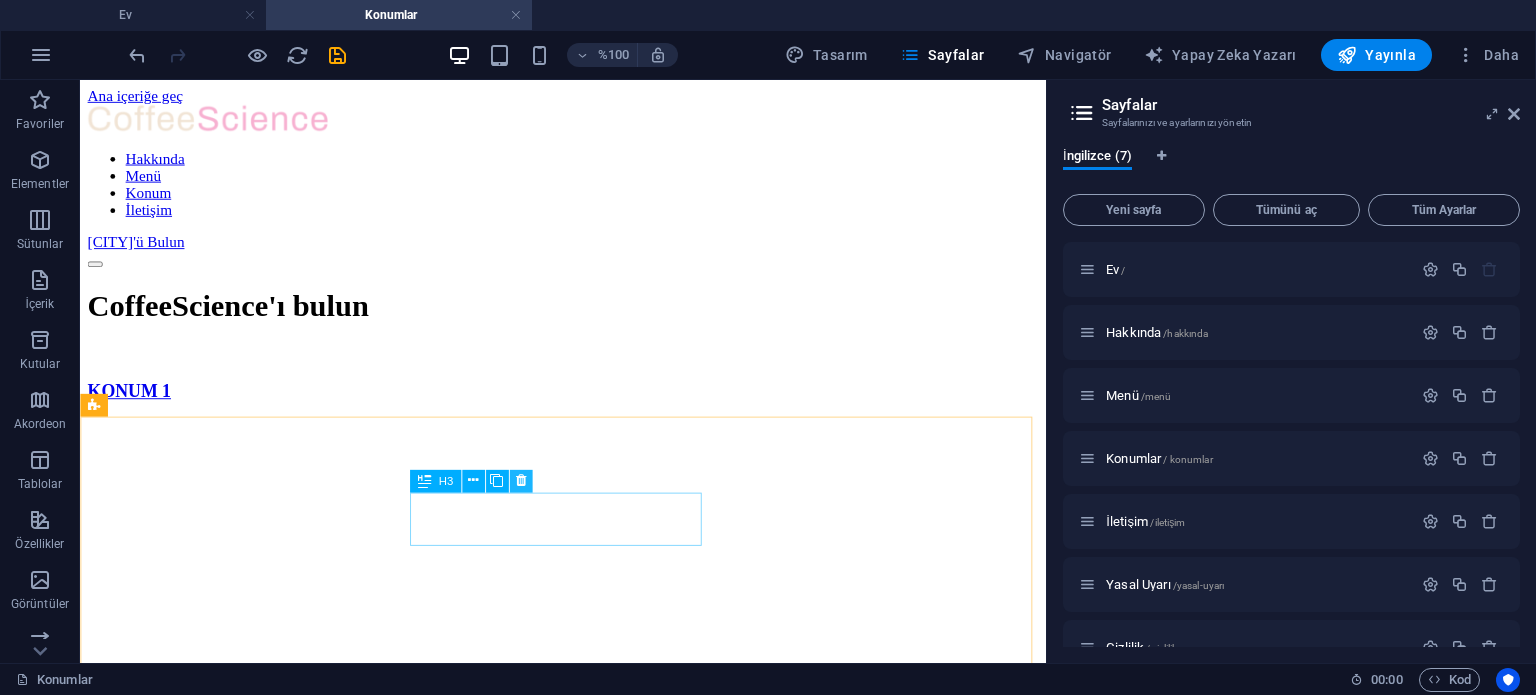 click at bounding box center [520, 481] 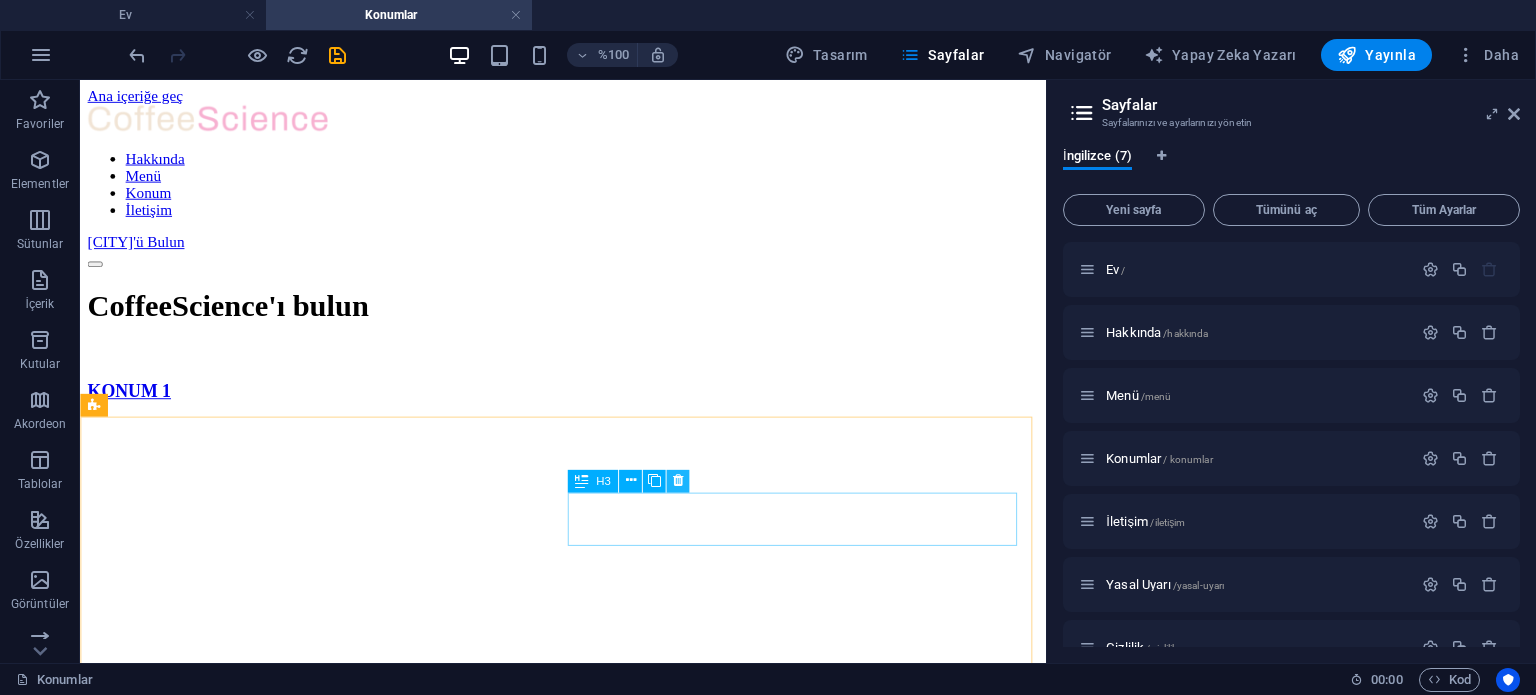 click at bounding box center (678, 480) 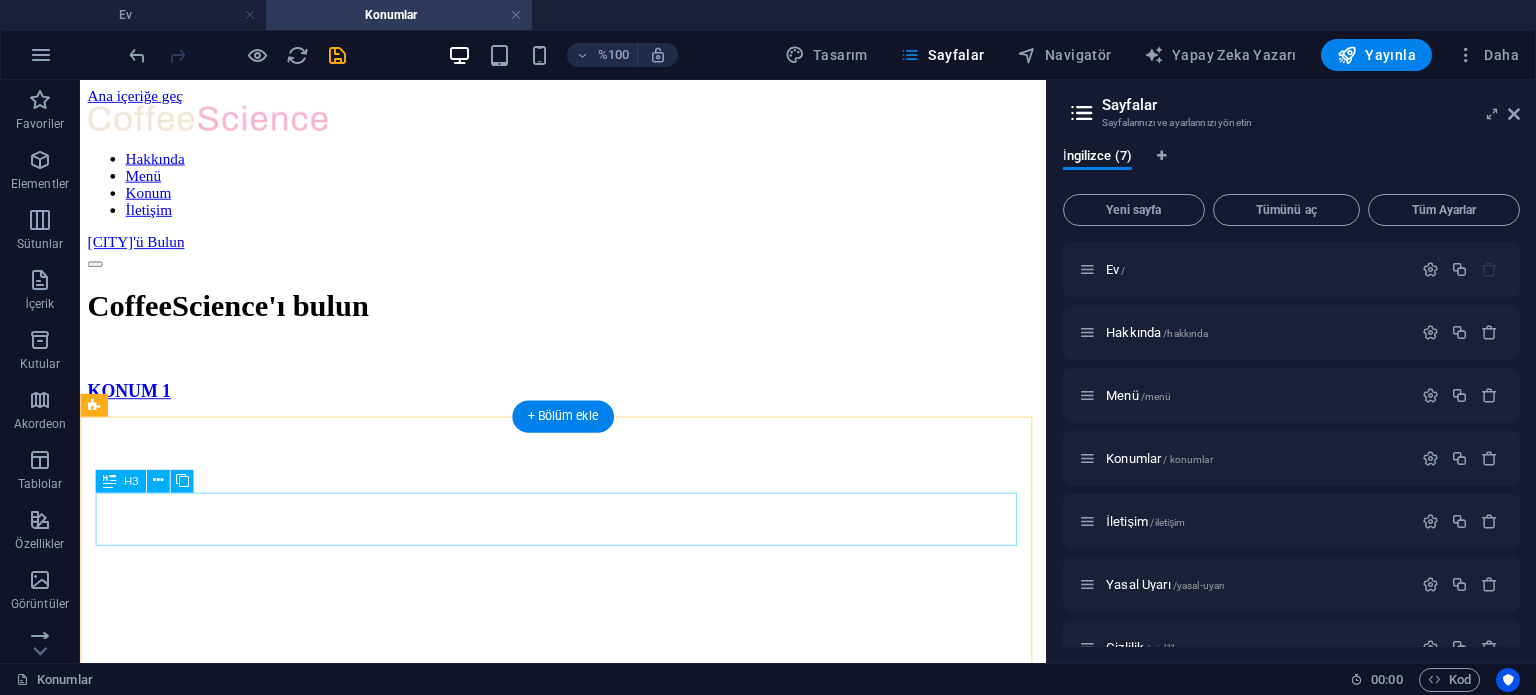 click on "KONUM 1" at bounding box center [588, 408] 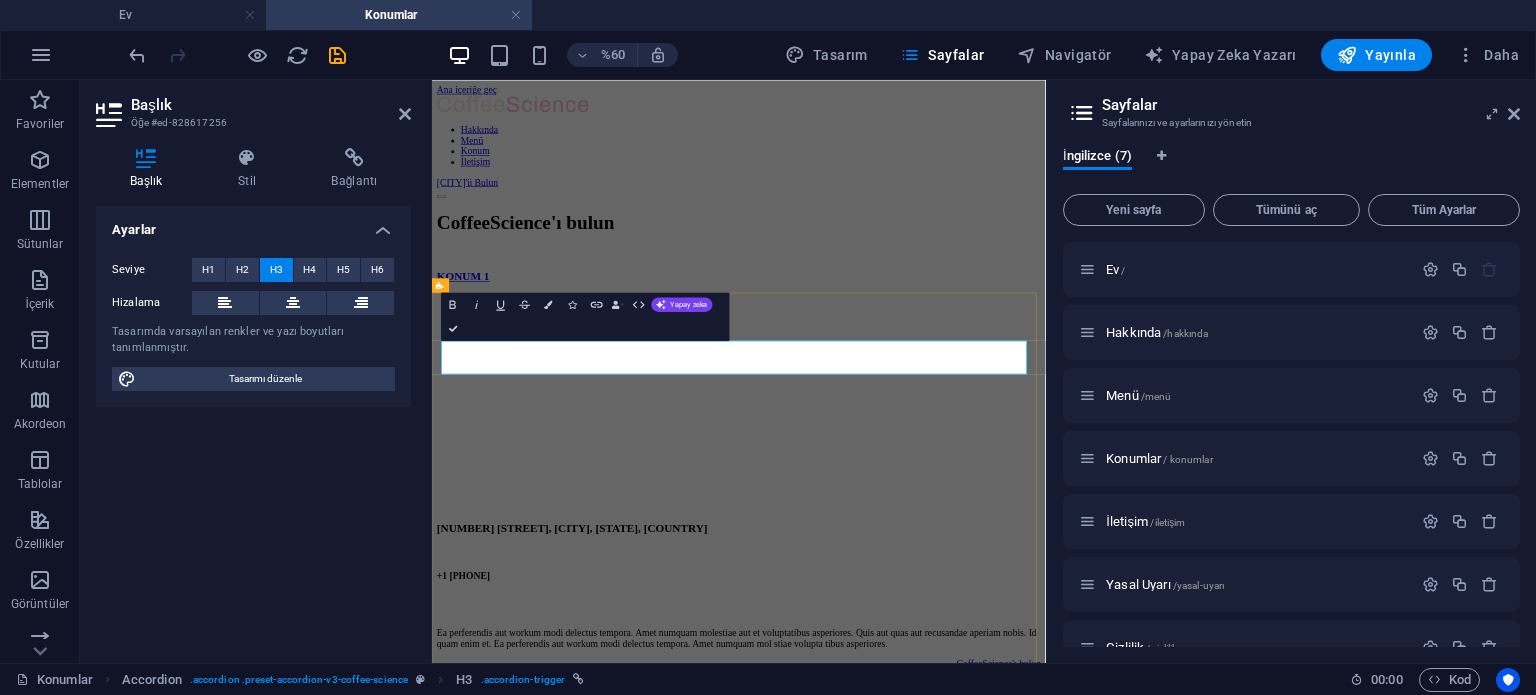 click on "KONUM 1" at bounding box center [484, 407] 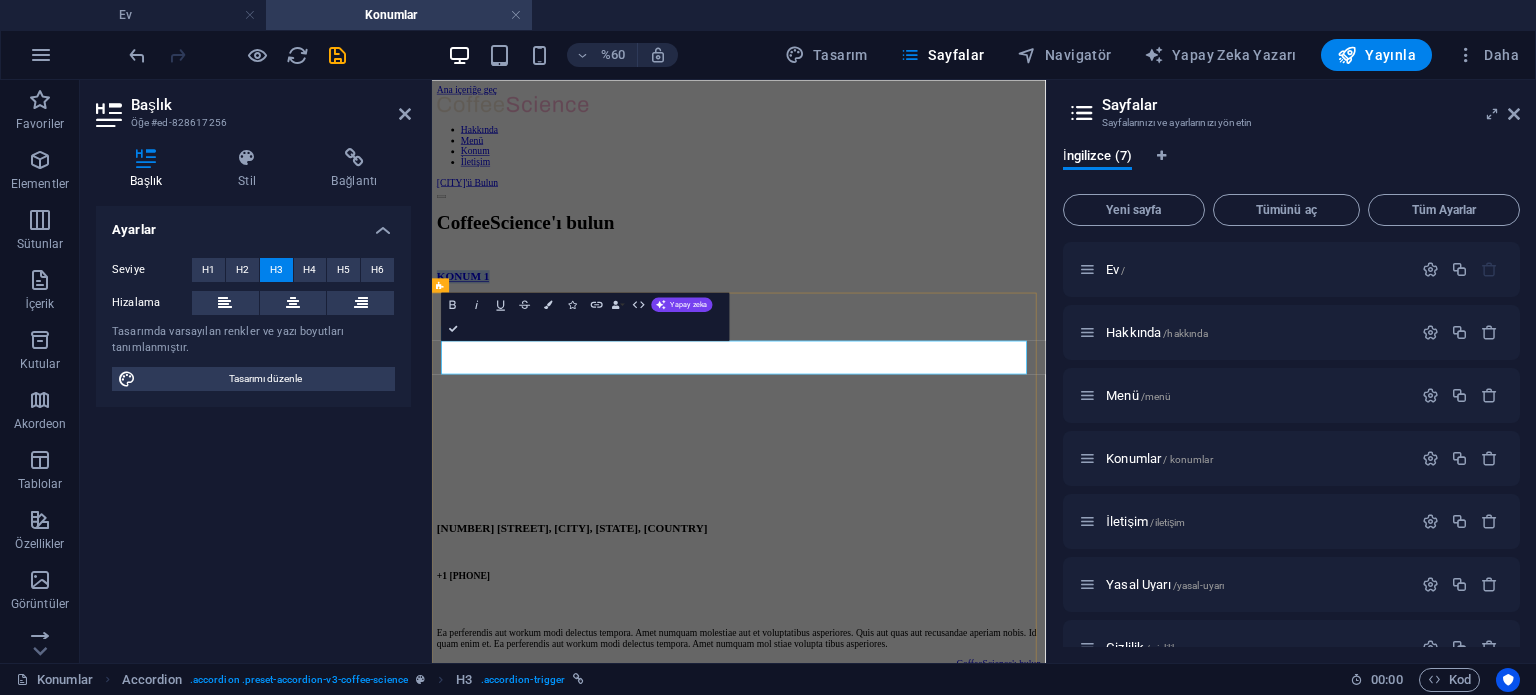 drag, startPoint x: 599, startPoint y: 535, endPoint x: 353, endPoint y: 511, distance: 247.16795 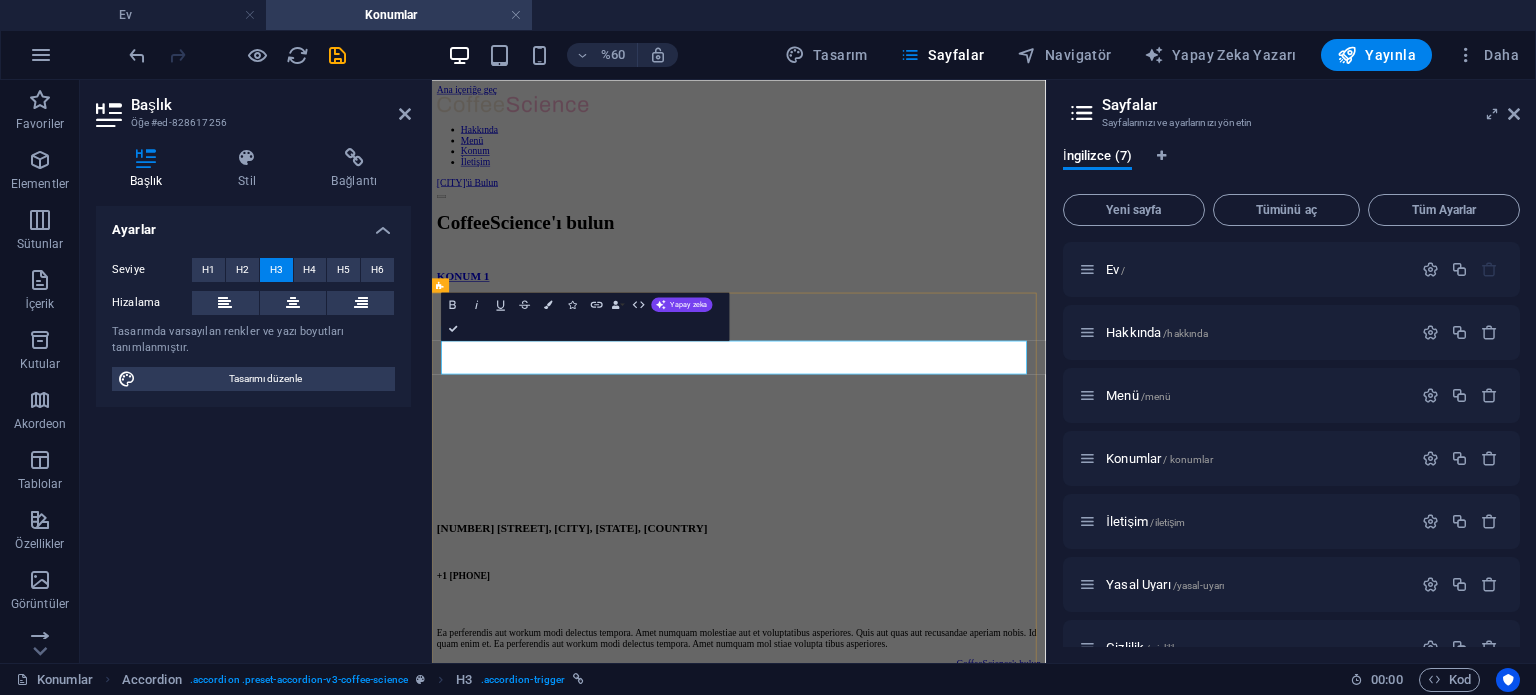 type 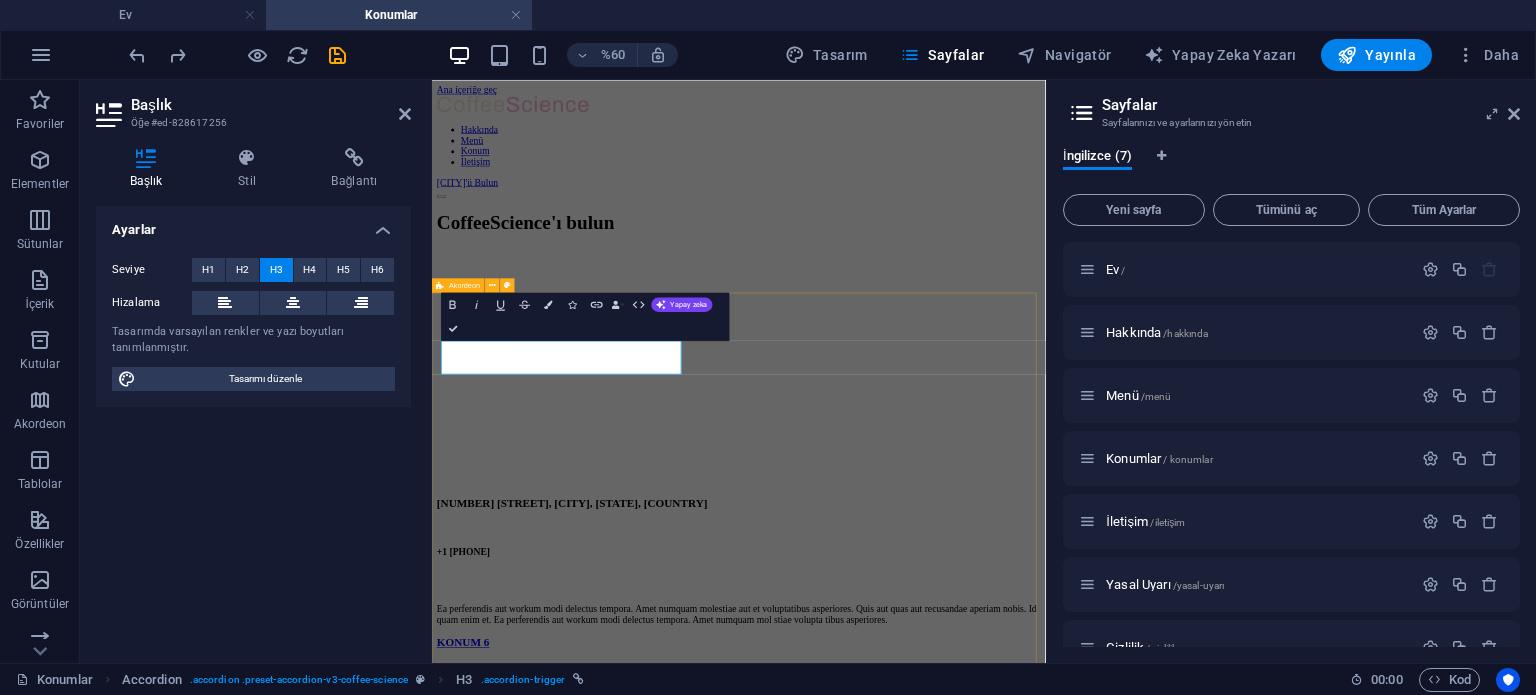 click on "[NUMBER] [STREET], [CITY], [STATE], [COUNTRY] [PHONE] Ea perferendis aut workum modi delectus tempora. Amet numquam mol stiae volupta tibus asperiores. Quis aut quas aut recusandae aperiam nobis. Id quam enim et. Ea perferendis aut workum modi delectus tempora. Amet numquam mol stiae volupta tibus asperiores.  KONUM 6 [NUMBER] [STREET], [CITY], [STATE], [COUNTRY] [PHONE] Ea perferendis aut workum modi delectus tempora. Amet numquam mol stiae volupta tibus asperiores. Quis aut quas aut recusandae aperiam nobis. Id quam enim et. Ea perferendis aut workum modi delectus tempora. Amet numquam mol stiae volupta tibus asperiores." at bounding box center (943, 1018) 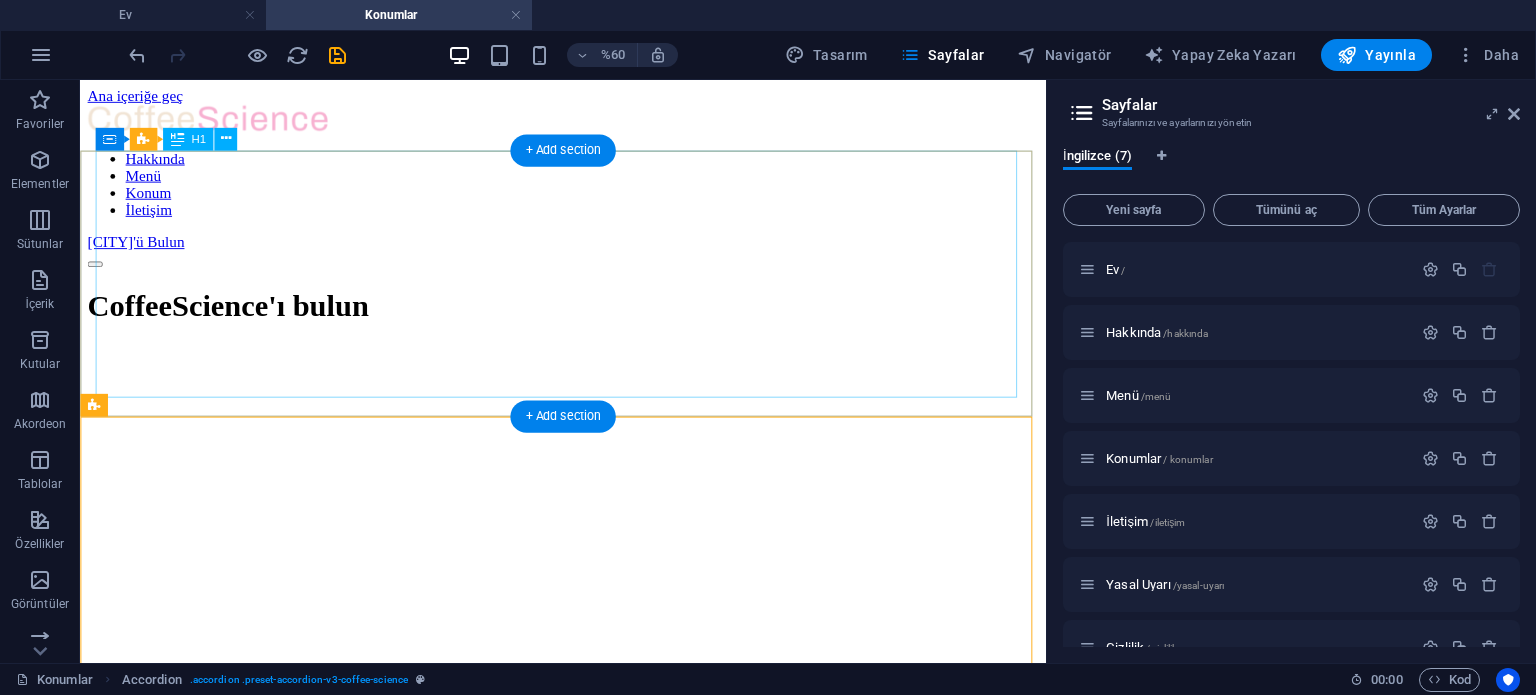 click on "CoffeeScience'ı bulun" at bounding box center (588, 317) 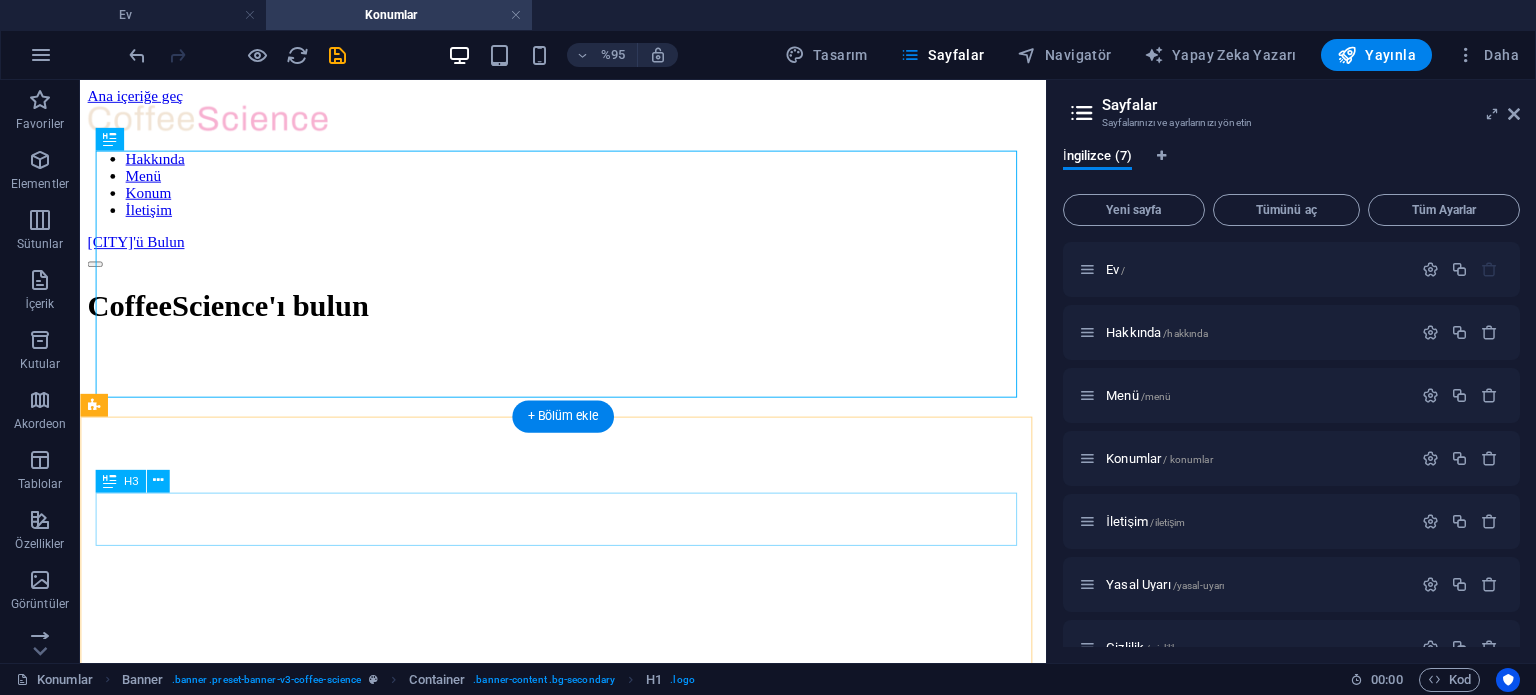 click on "KONUM 6" at bounding box center [588, 1000] 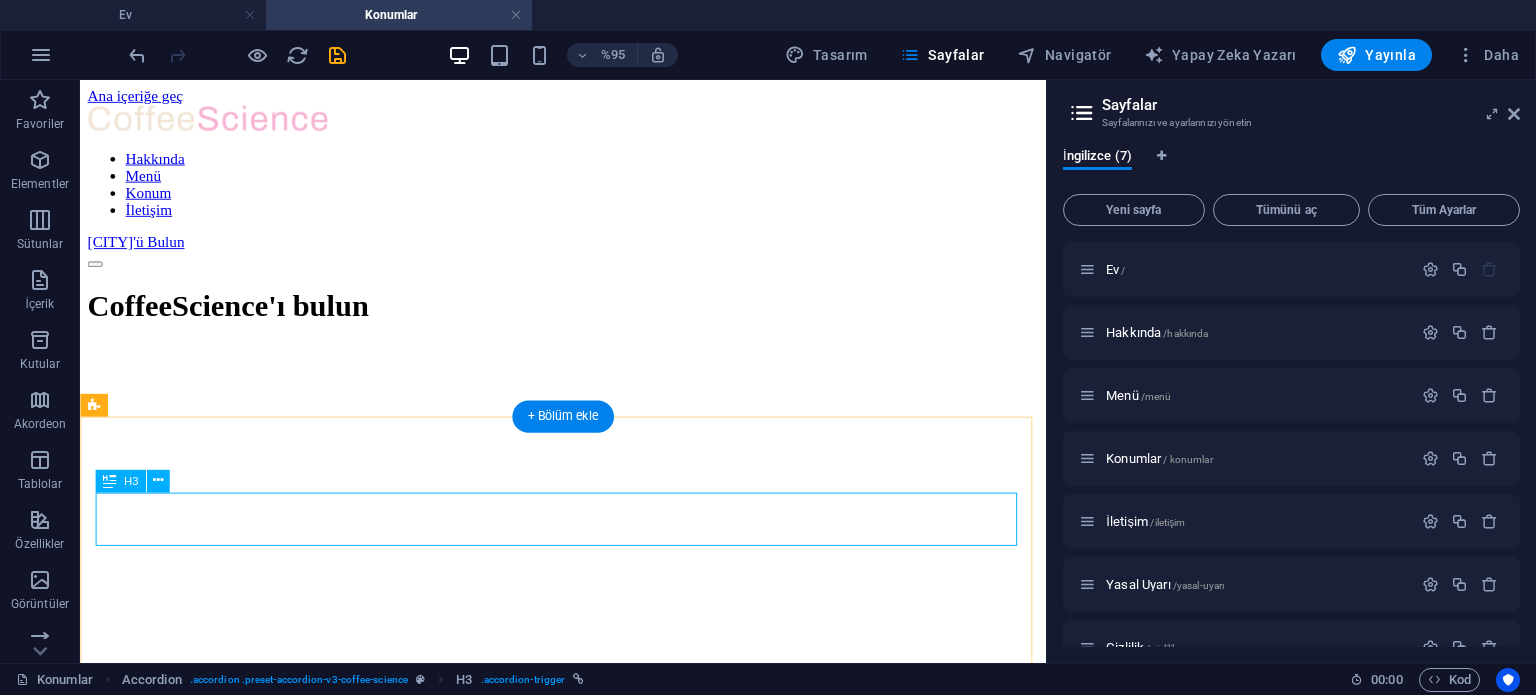 click on "KONUM 6" at bounding box center [588, 1000] 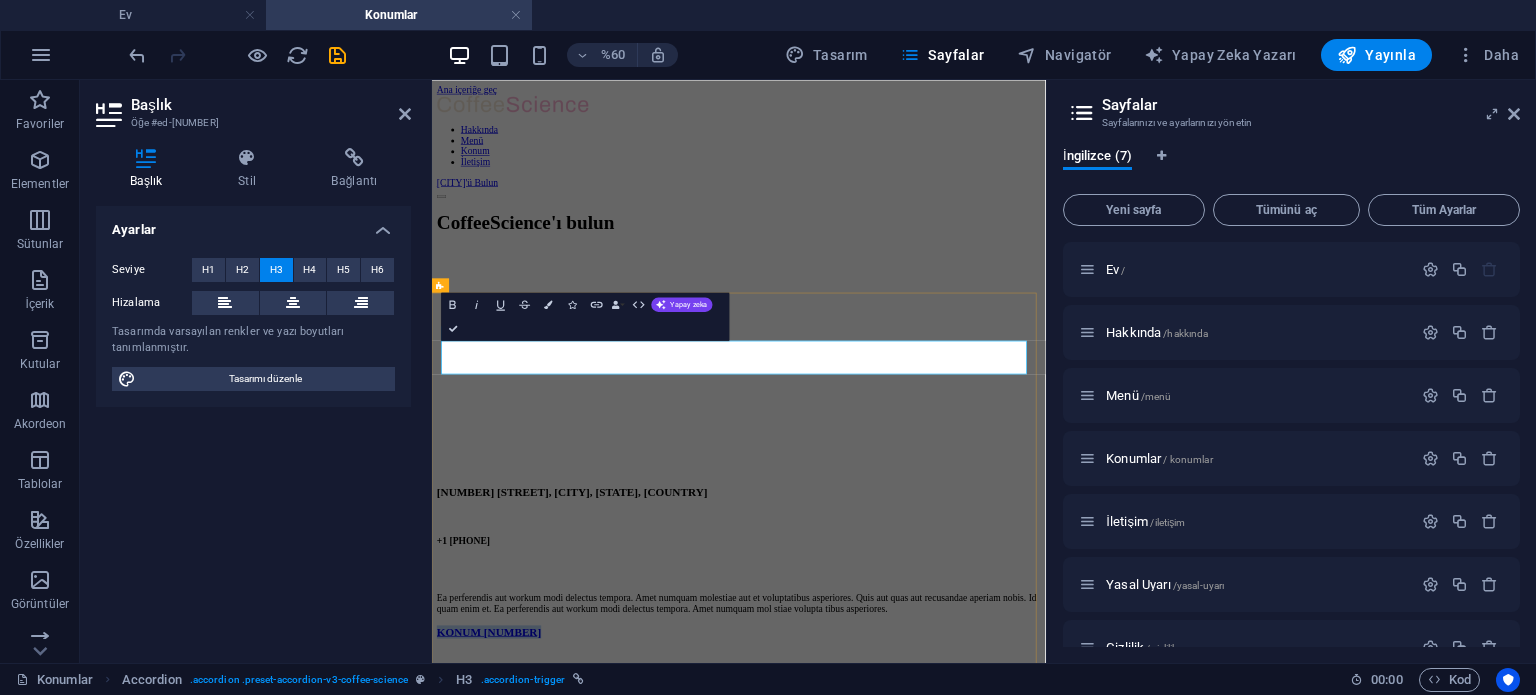 drag, startPoint x: 690, startPoint y: 537, endPoint x: 450, endPoint y: 514, distance: 241.09956 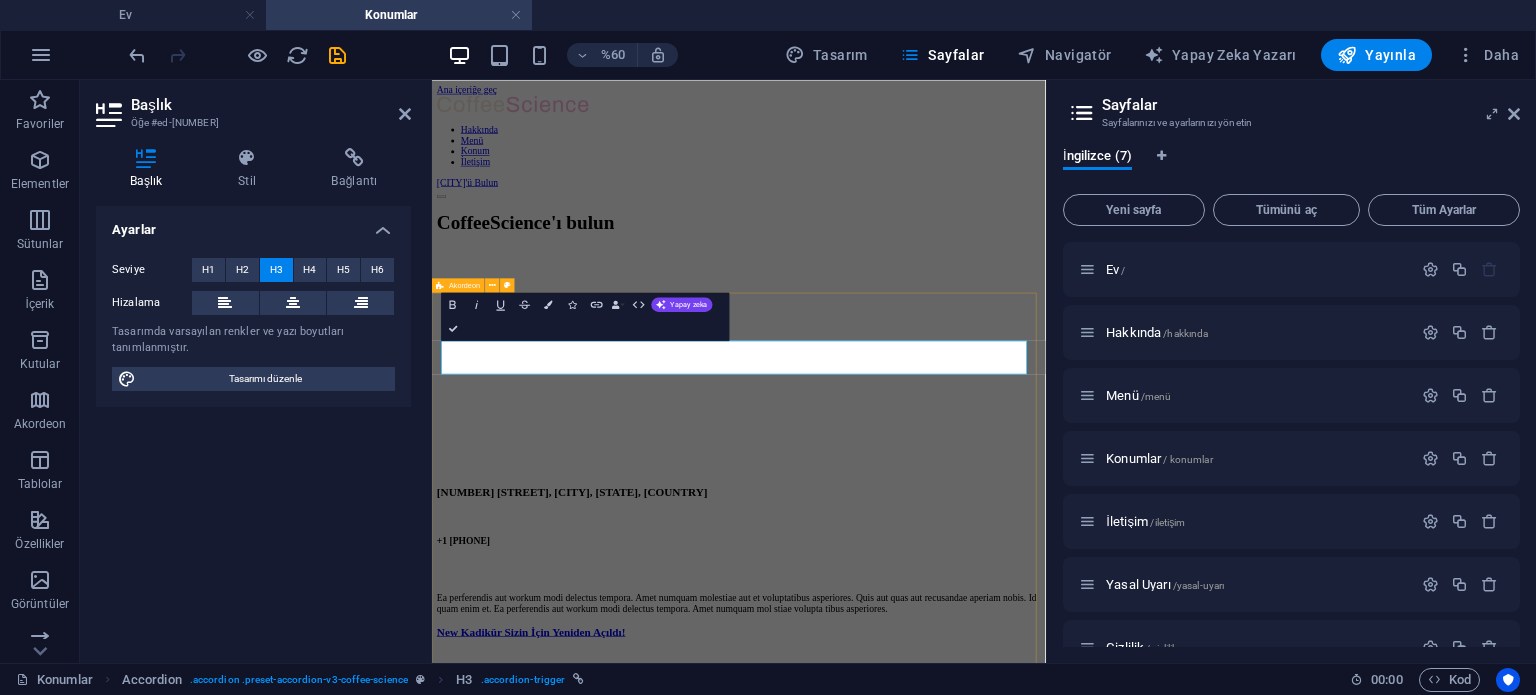 click on "[NUMBER] [STREET], [CITY], [STATE] [POSTAL_CODE], [COUNTRY] +1 [PHONE] Ea perferendis aut workum modi delectus tempora. Amet numquam molestiae aut et voluptatibus asperiores. Quis aut quas aut recusandae aperiam nobis. Id quam enim et. Ea perferendis aut workum modi delectus tempora. Amet numquam mol stiae volupta tibus asperiores.  New [CITY] Sizin İçin Yeniden Açıldı! [NUMBER] [STREET], [CITY], [STATE] [POSTAL_CODE], [COUNTRY] +1 [PHONE] Ea perferendis aut workum modi delectus tempora. Amet numquam molestiae aut et voluptatibus asperiores. Quis aut quas aut recusandae aperiam nobis. Id quam enim et. Ea perferendis aut workum modi delectus tempora. Amet numquam mol stiae volupta tibus asperiores." at bounding box center (943, 999) 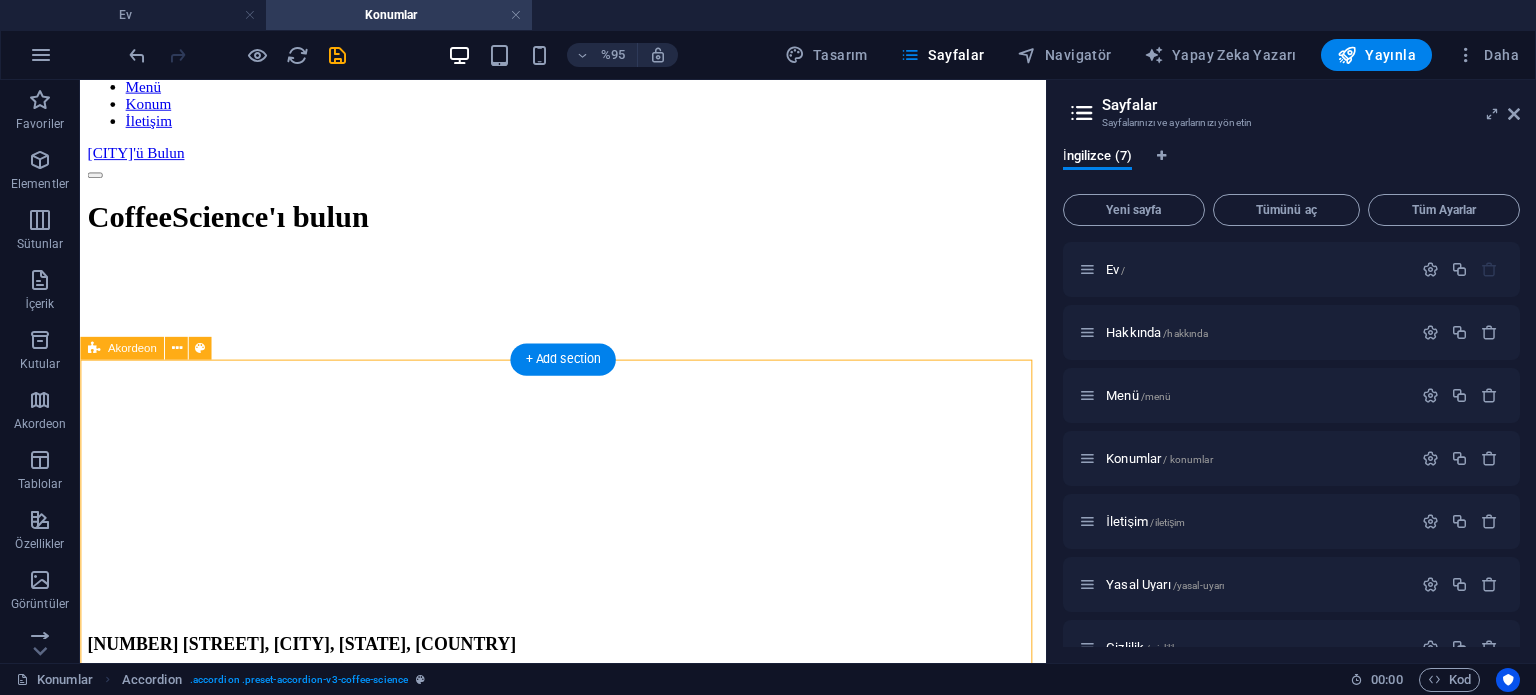 scroll, scrollTop: 100, scrollLeft: 0, axis: vertical 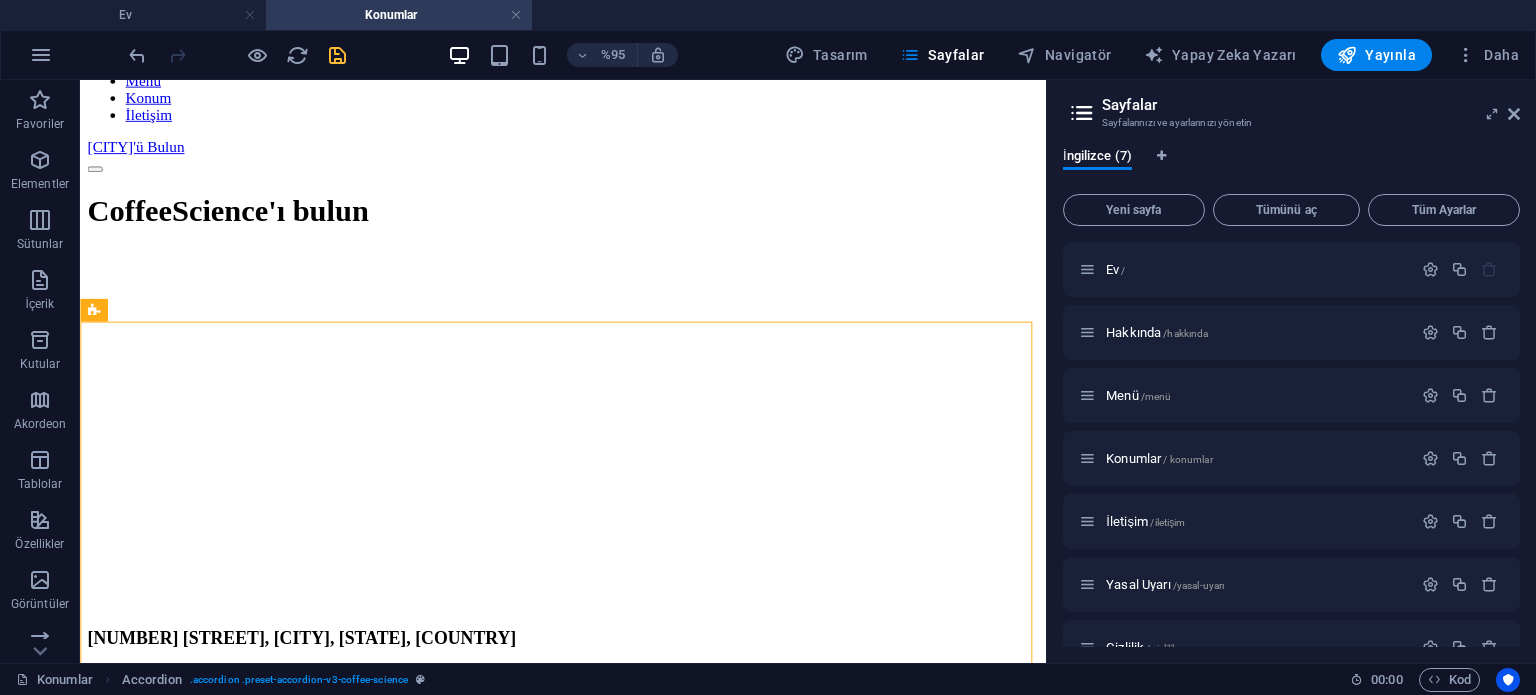 click at bounding box center (337, 55) 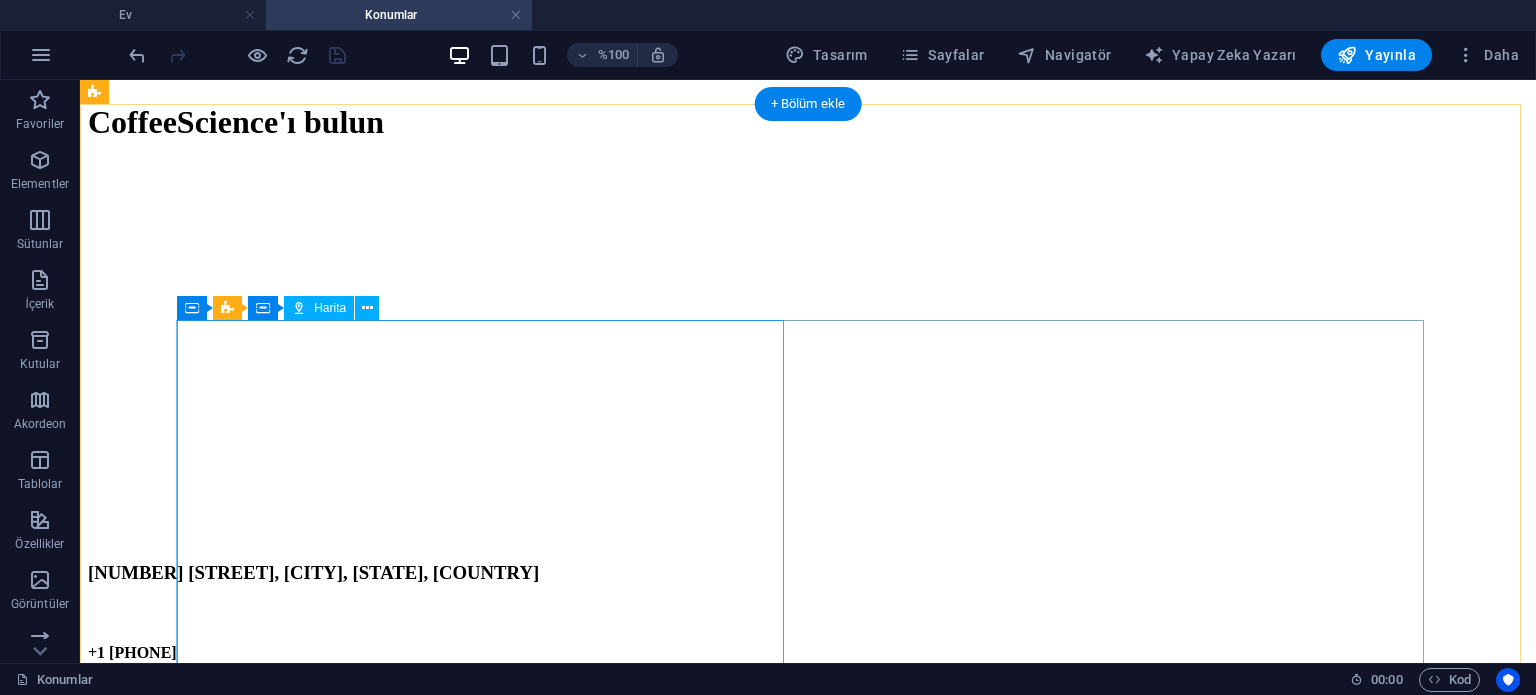 scroll, scrollTop: 200, scrollLeft: 0, axis: vertical 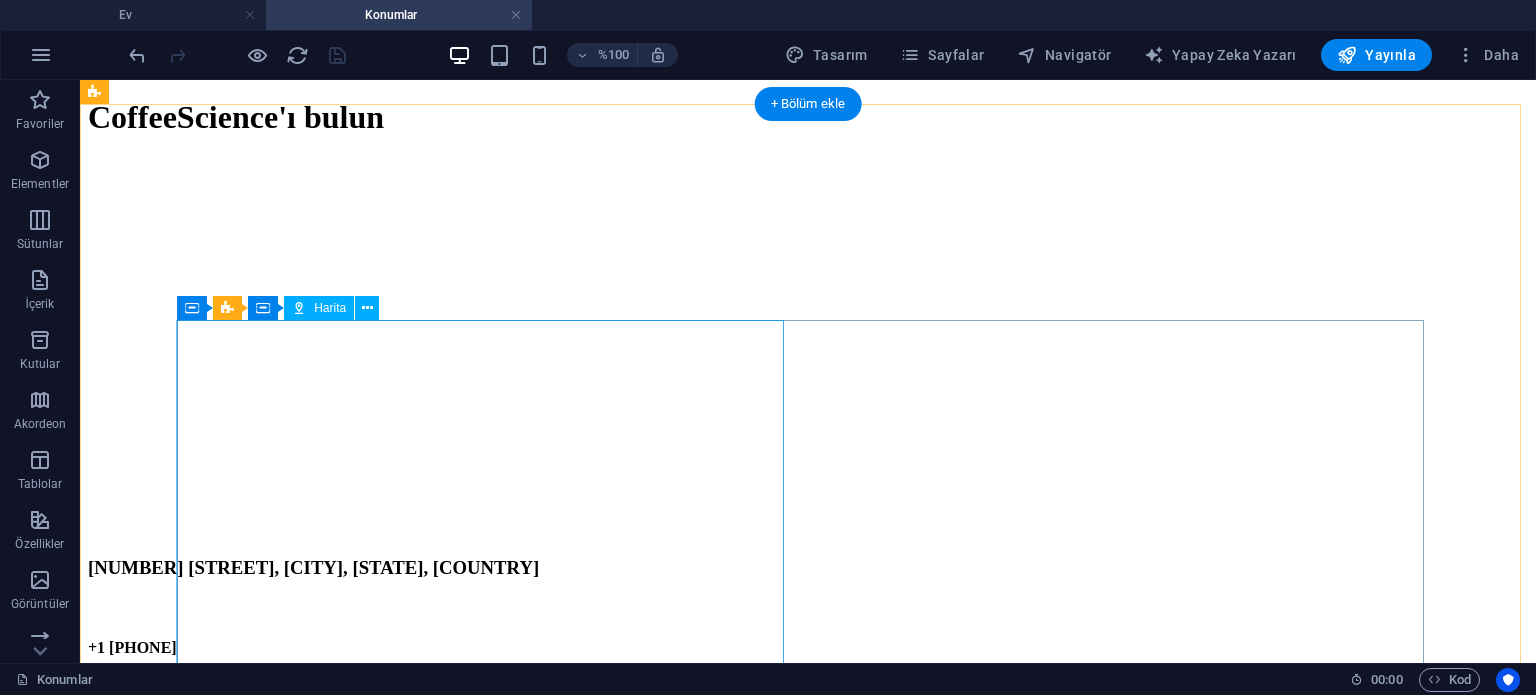 click at bounding box center [808, 358] 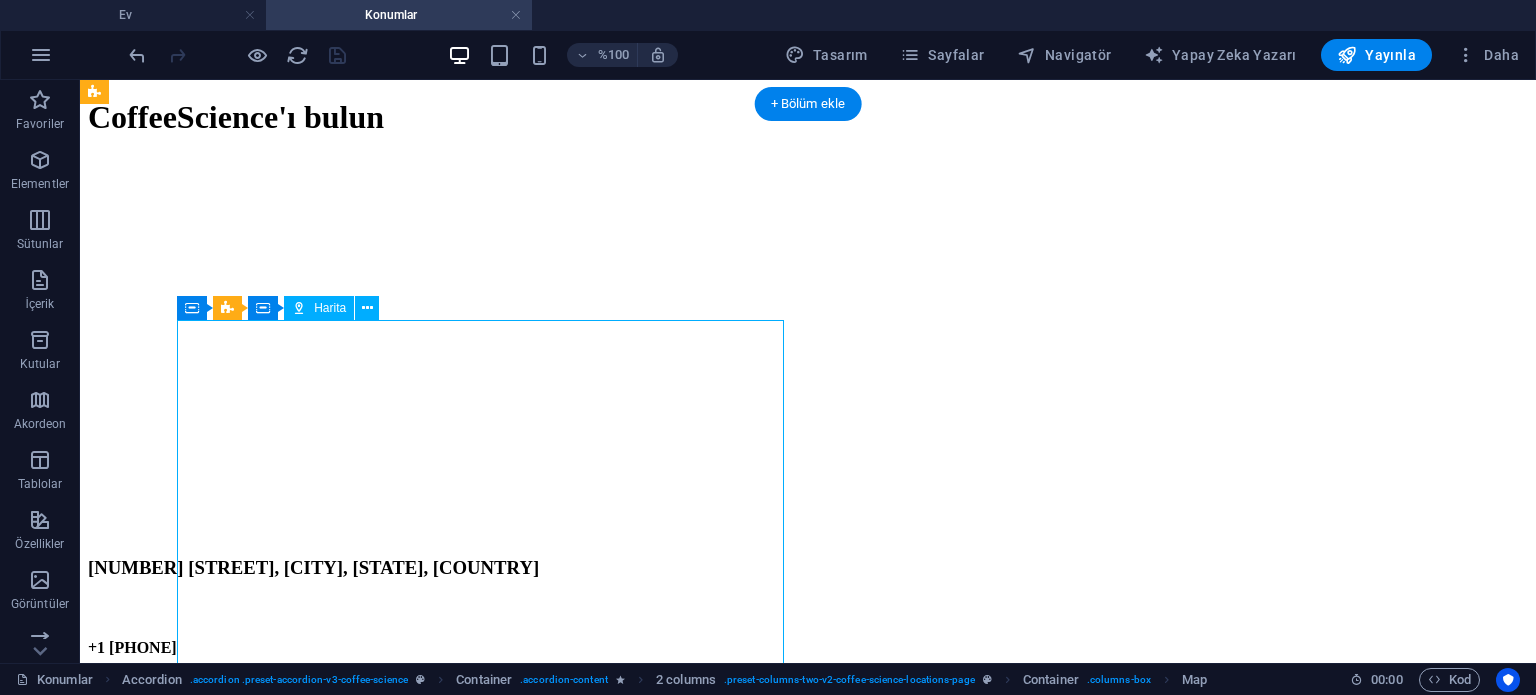click at bounding box center [808, 358] 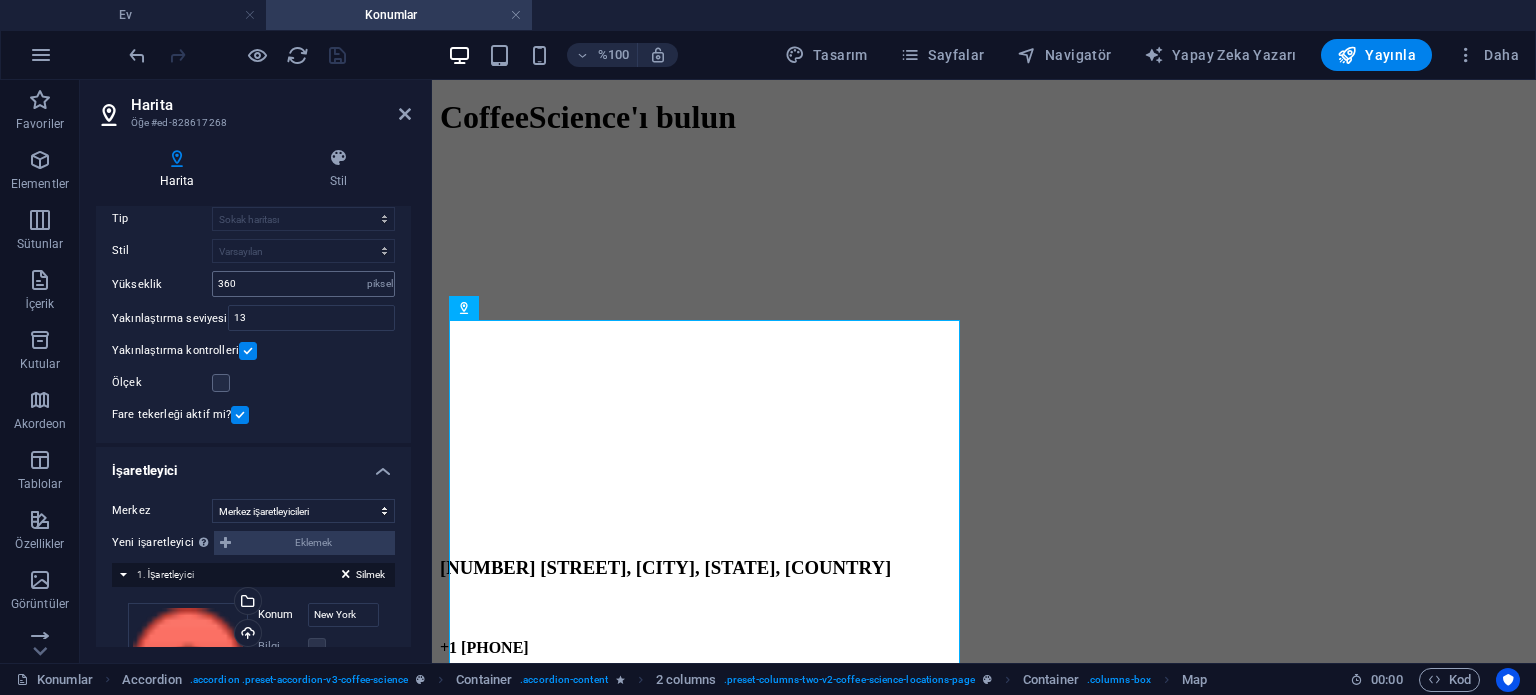 scroll, scrollTop: 200, scrollLeft: 0, axis: vertical 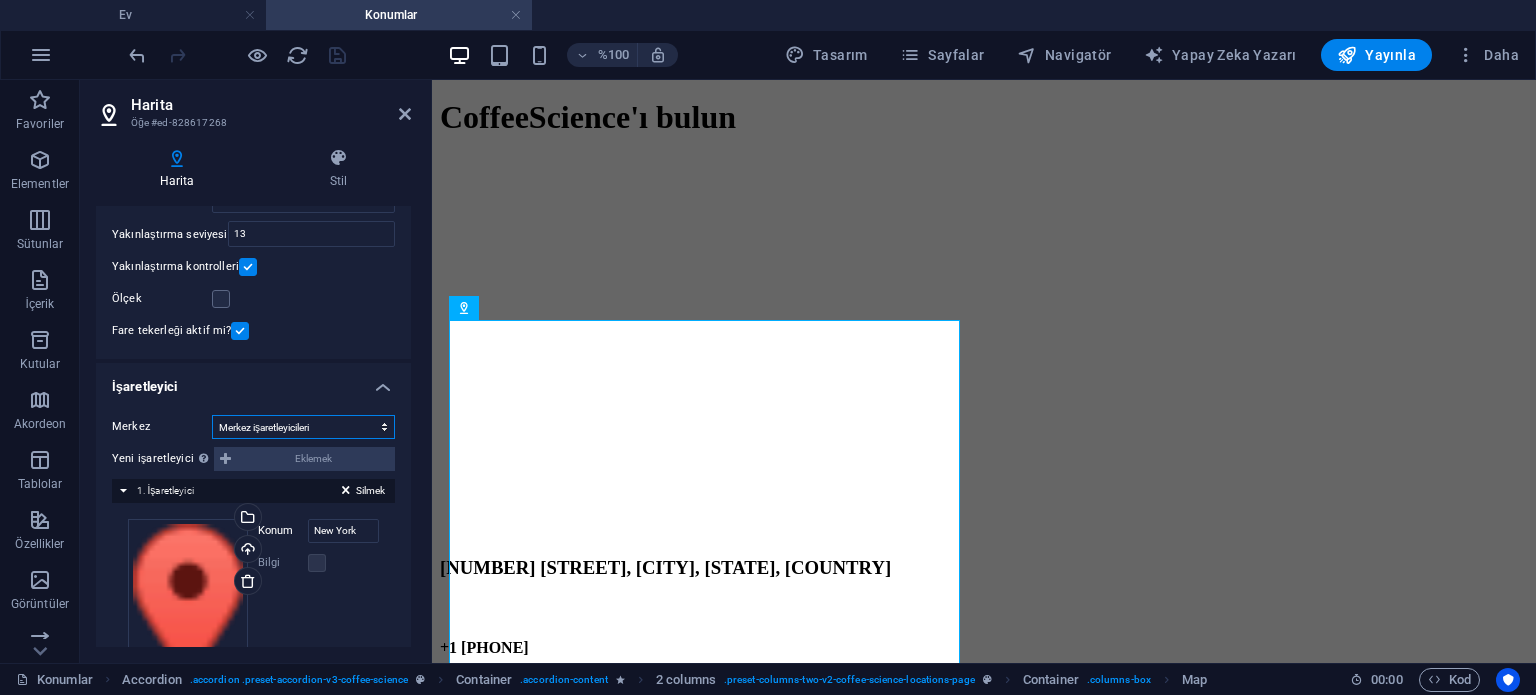 click on "Merkeze koymayın Merkez işaretleyicileri Merkez ve yakınlaştırma işaretleyicileri" at bounding box center [303, 427] 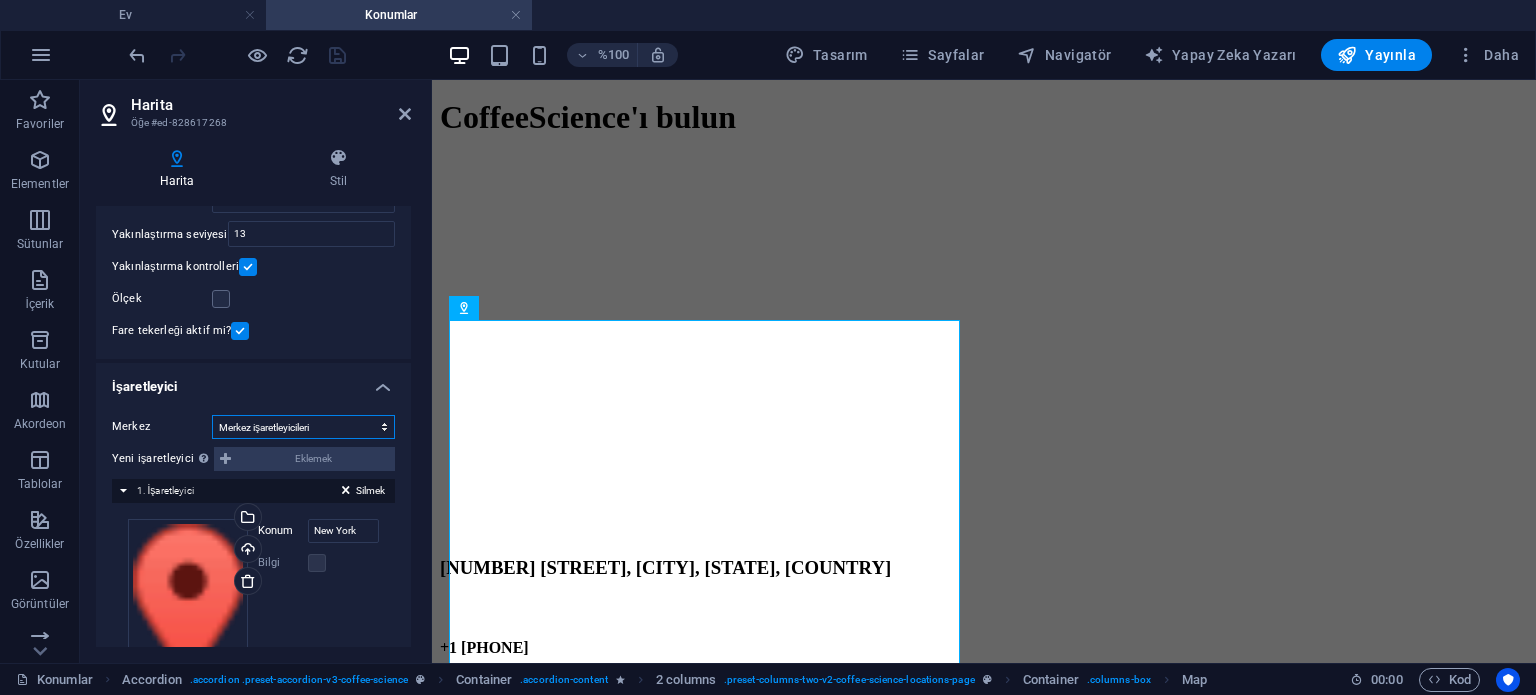 click on "Merkeze koymayın Merkez işaretleyicileri Merkez ve yakınlaştırma işaretleyicileri" at bounding box center (303, 427) 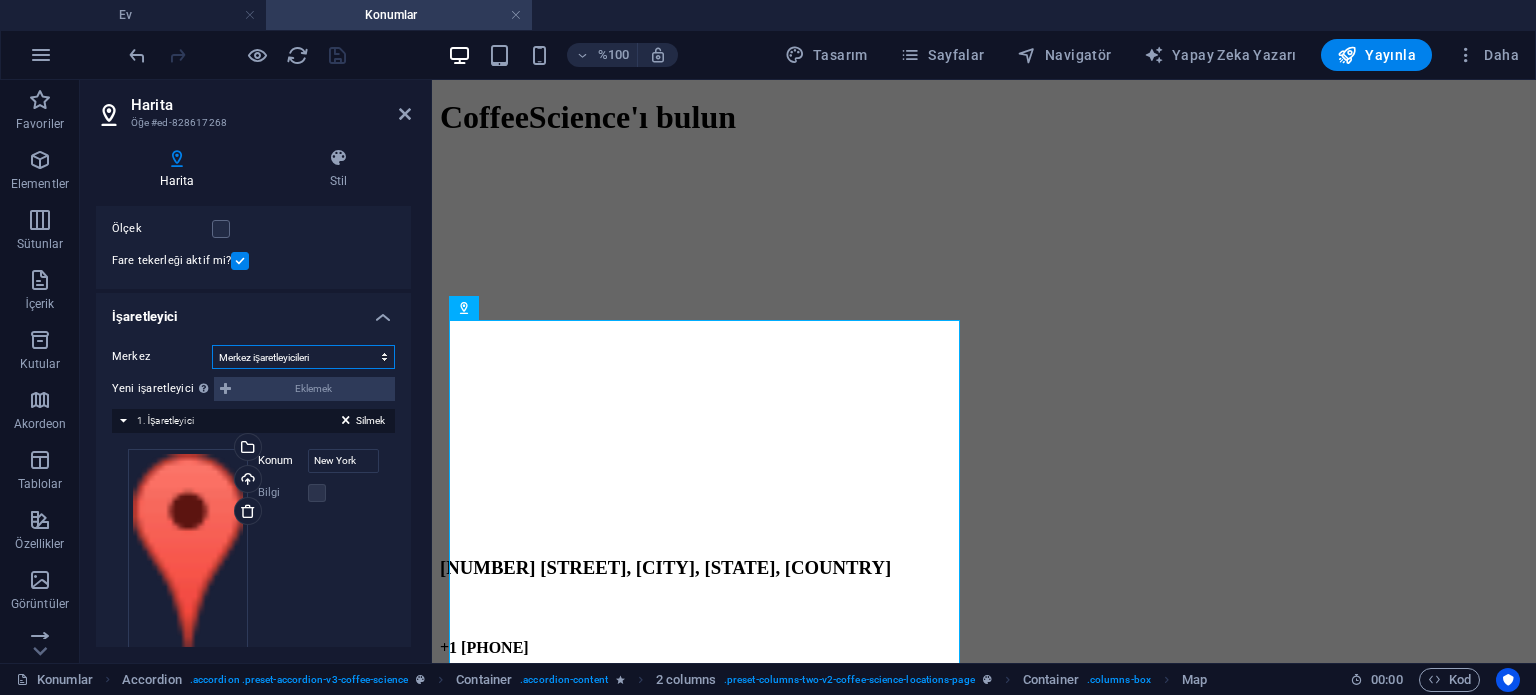 scroll, scrollTop: 304, scrollLeft: 0, axis: vertical 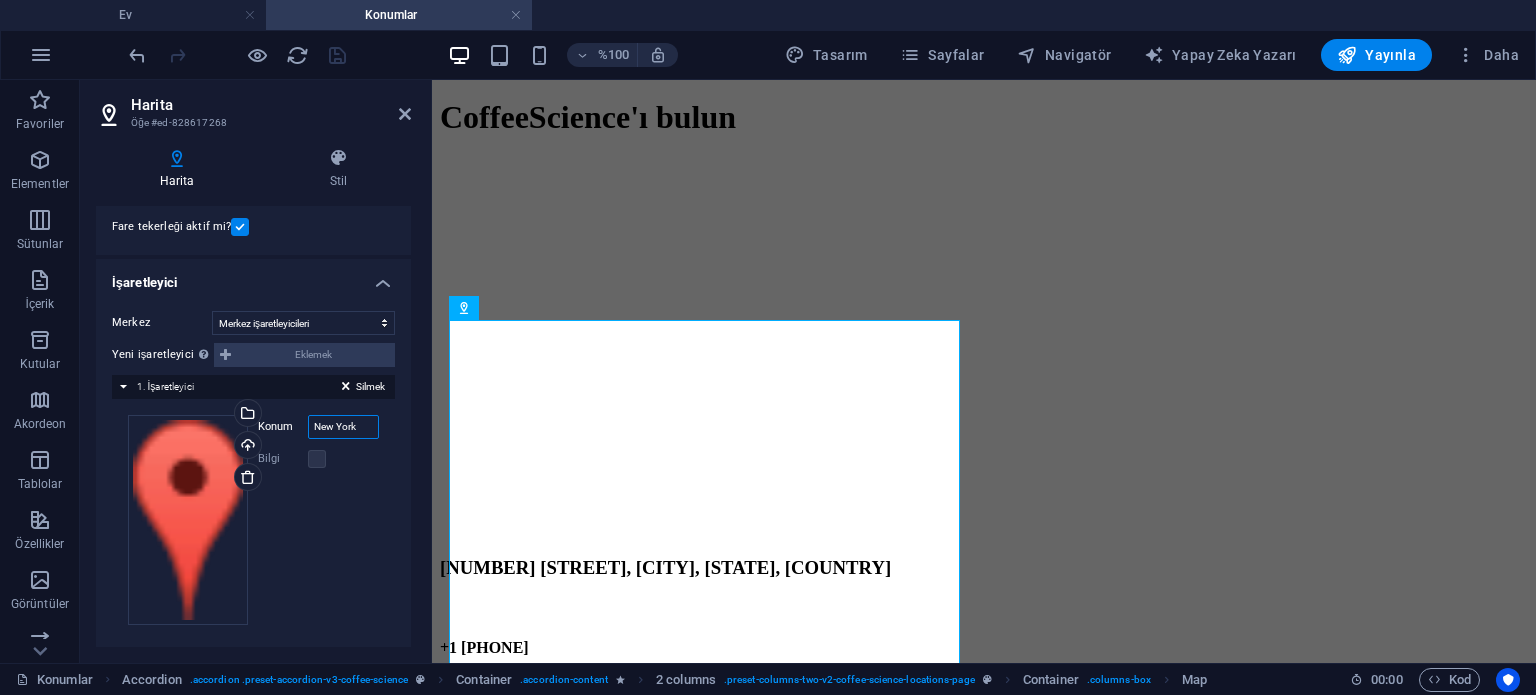 click on "New York" at bounding box center (343, 427) 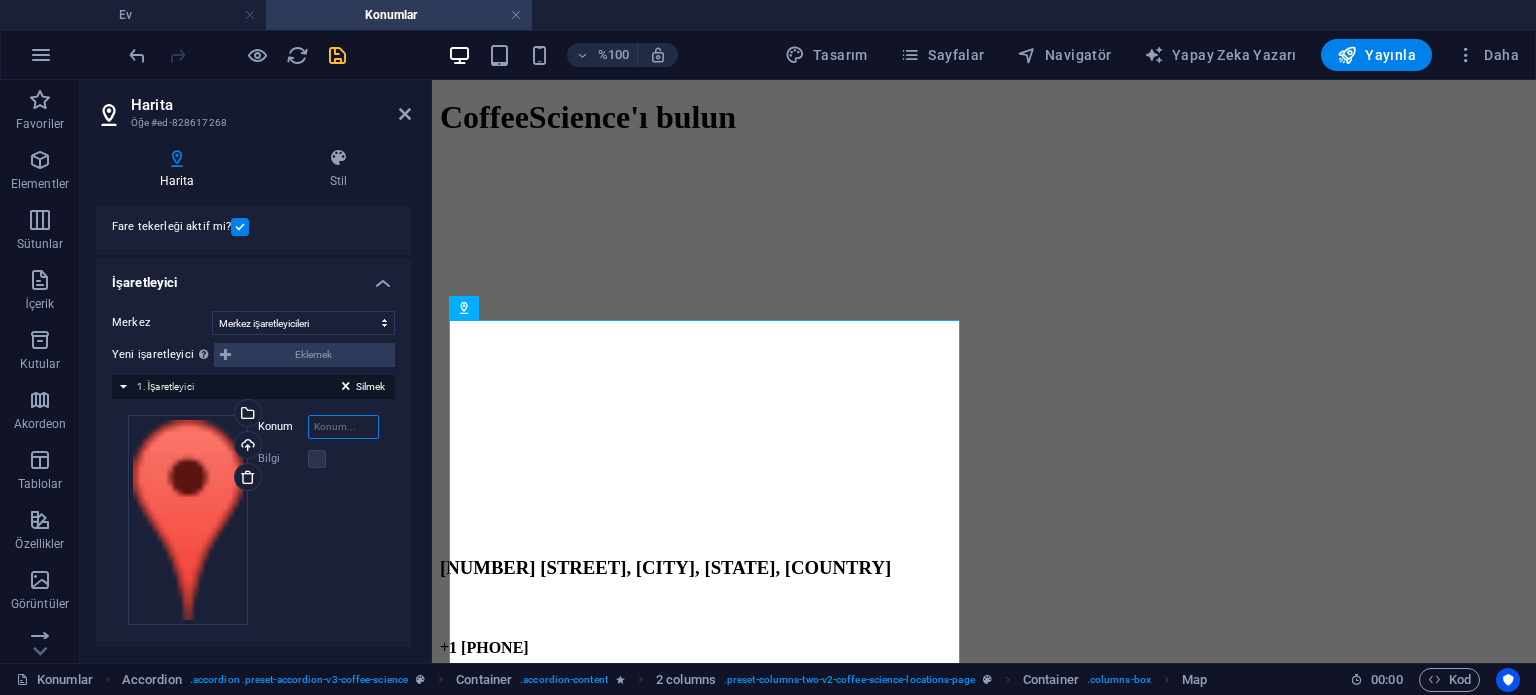 paste on "[FIRST], [STREET], [POSTAL_CODE] [CITY]/[STATE]" 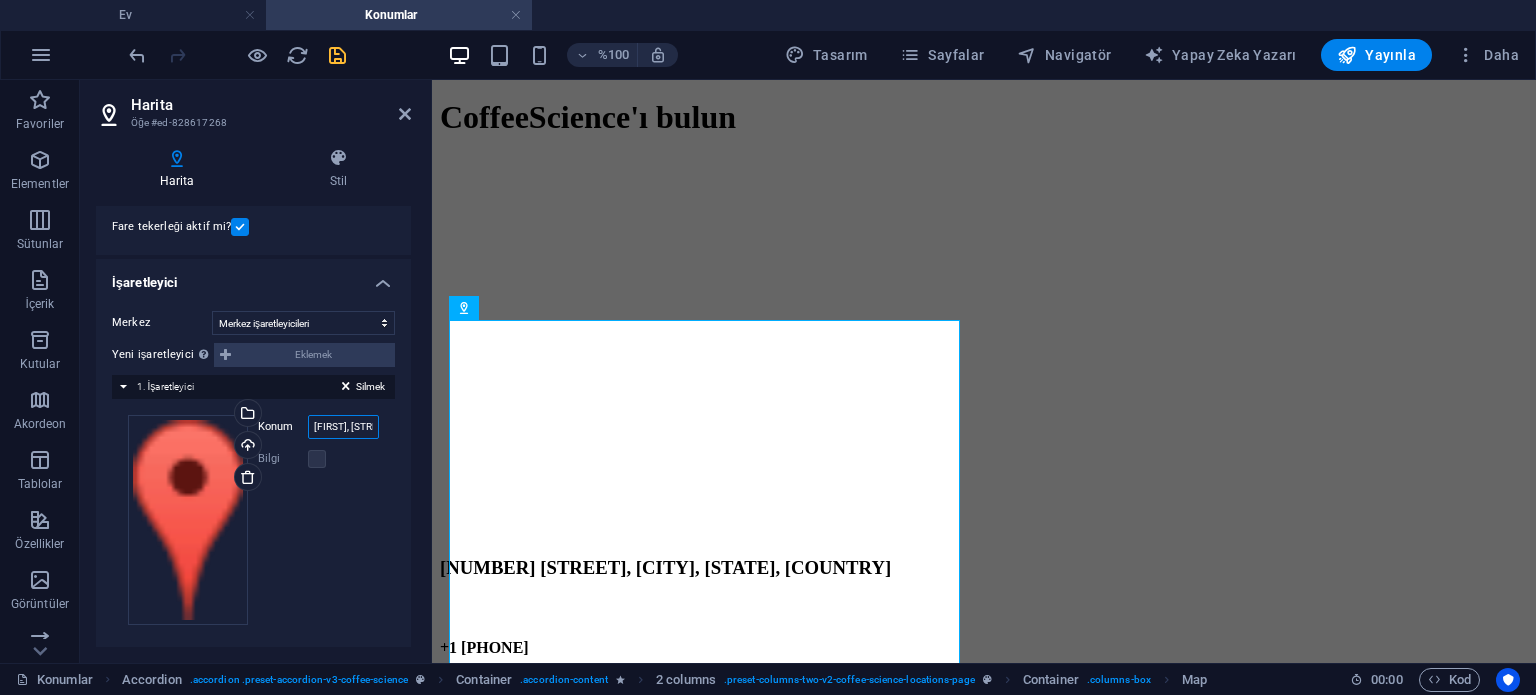 scroll, scrollTop: 0, scrollLeft: 227, axis: horizontal 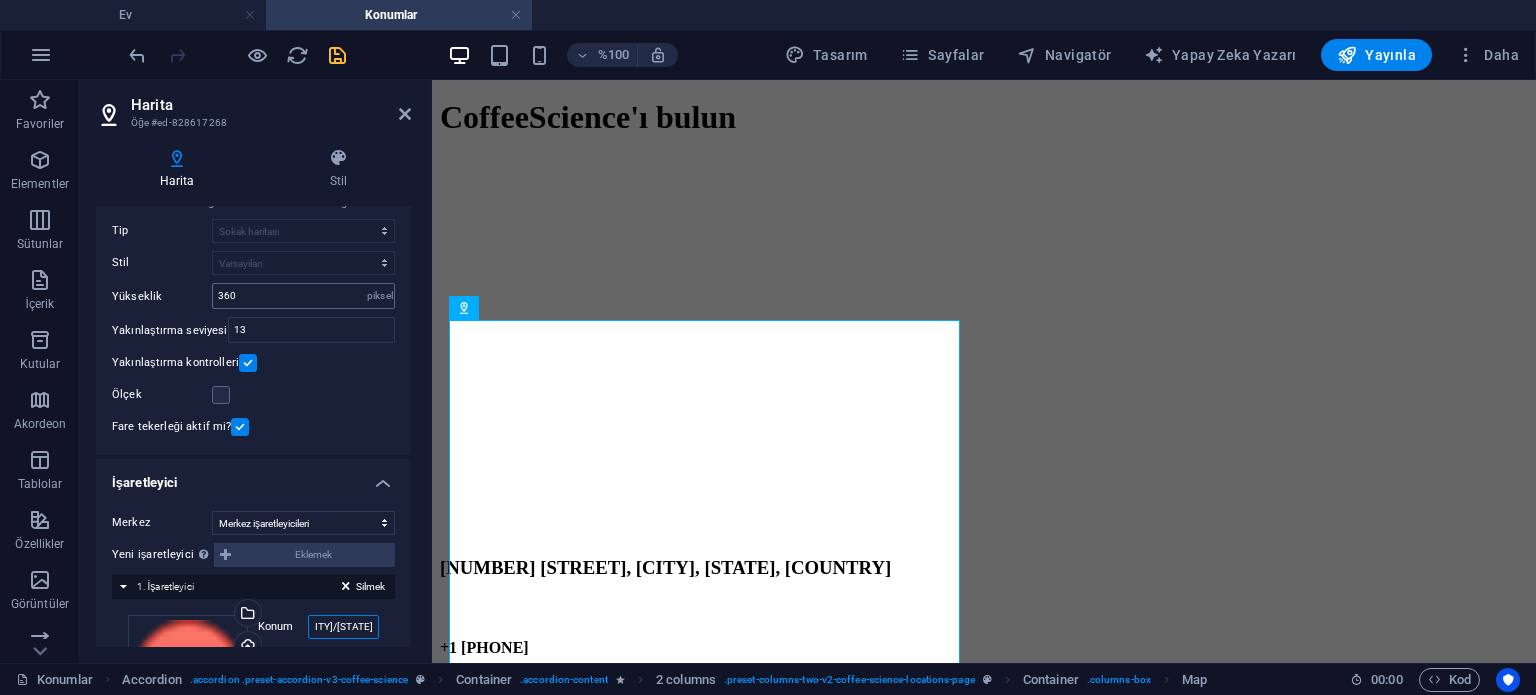 type on "[FIRST], [STREET], [POSTAL_CODE] [CITY]/[STATE]" 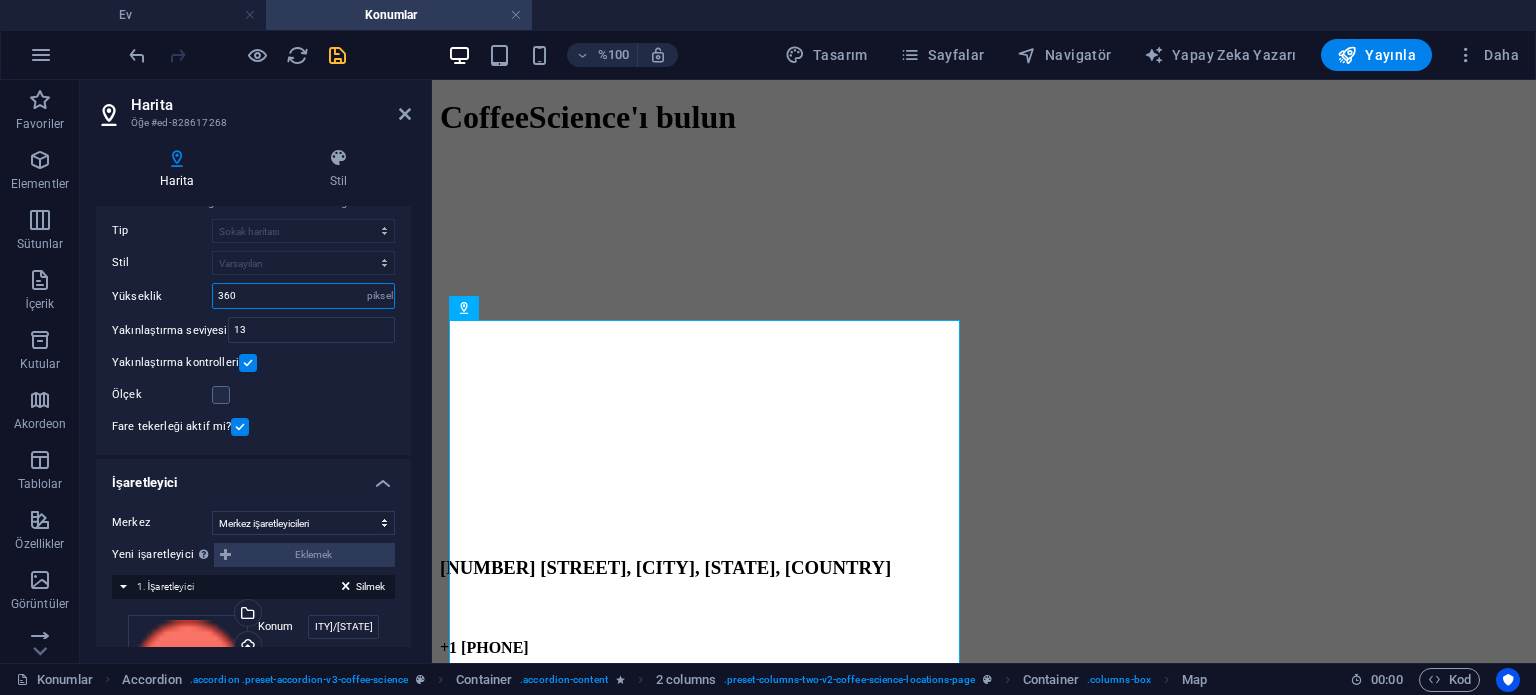click on "360" at bounding box center [303, 296] 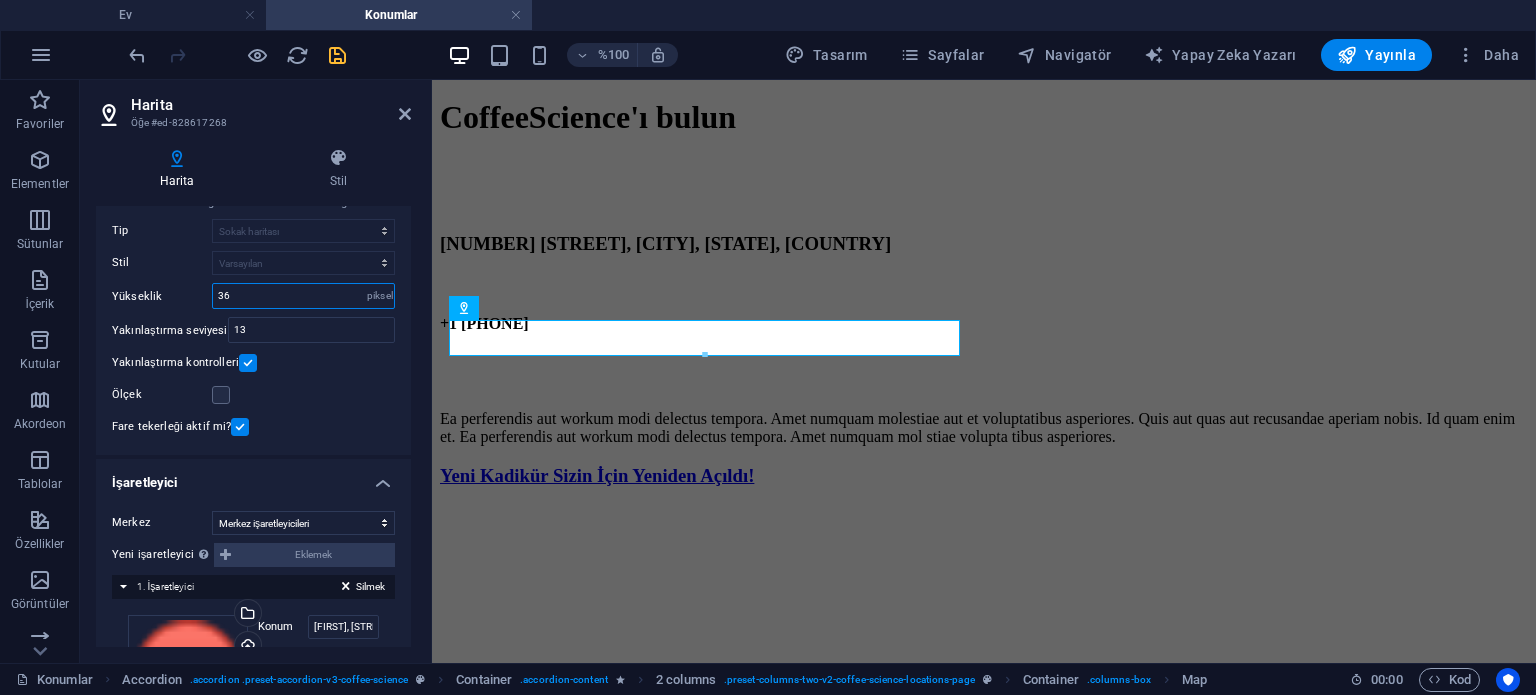 type on "360" 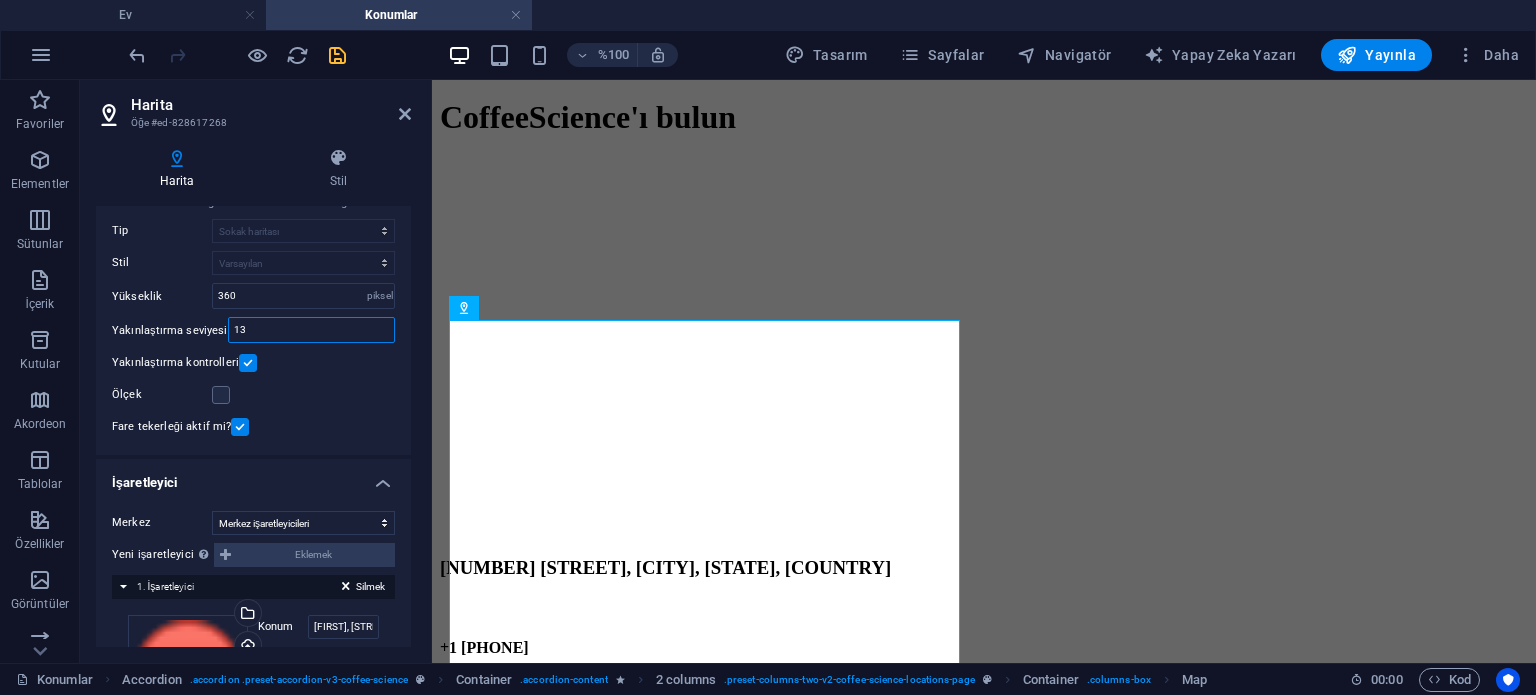 drag, startPoint x: 271, startPoint y: 336, endPoint x: 189, endPoint y: 328, distance: 82.38932 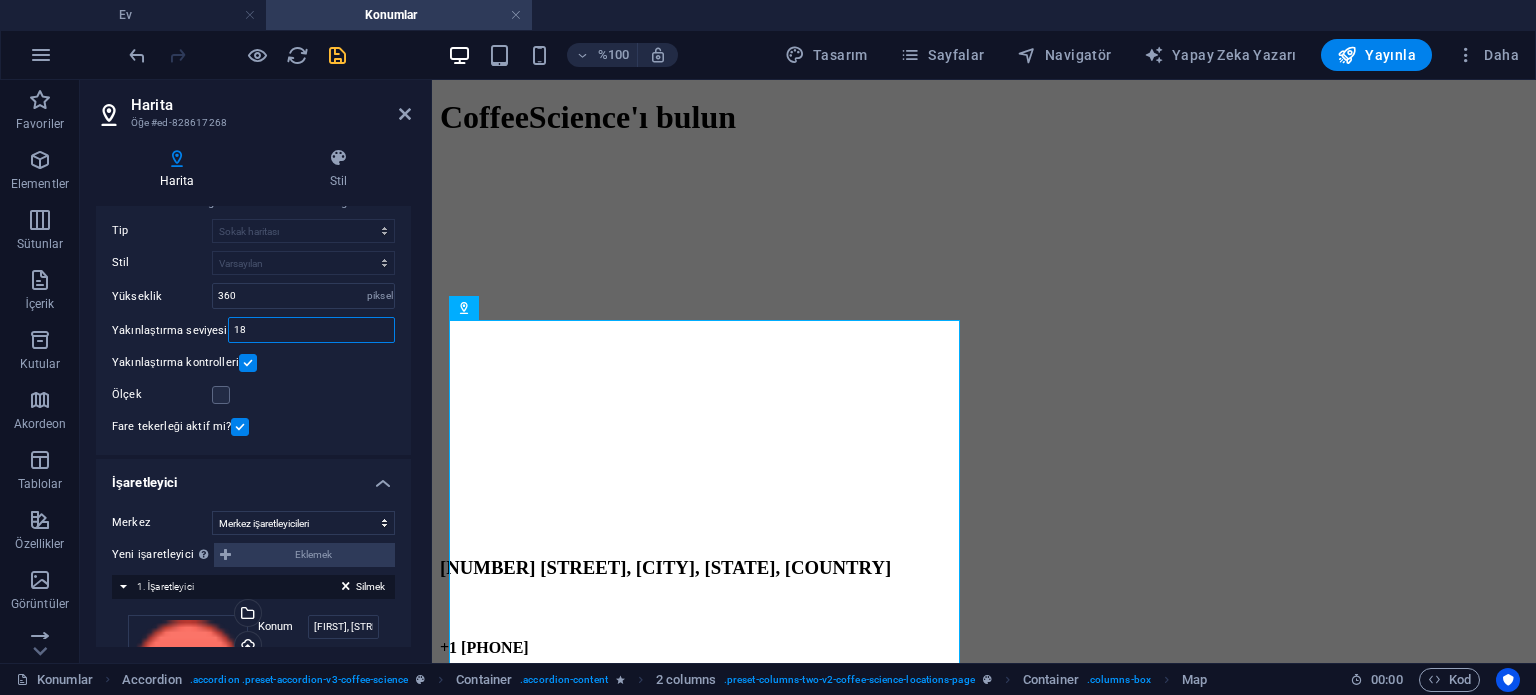type on "1" 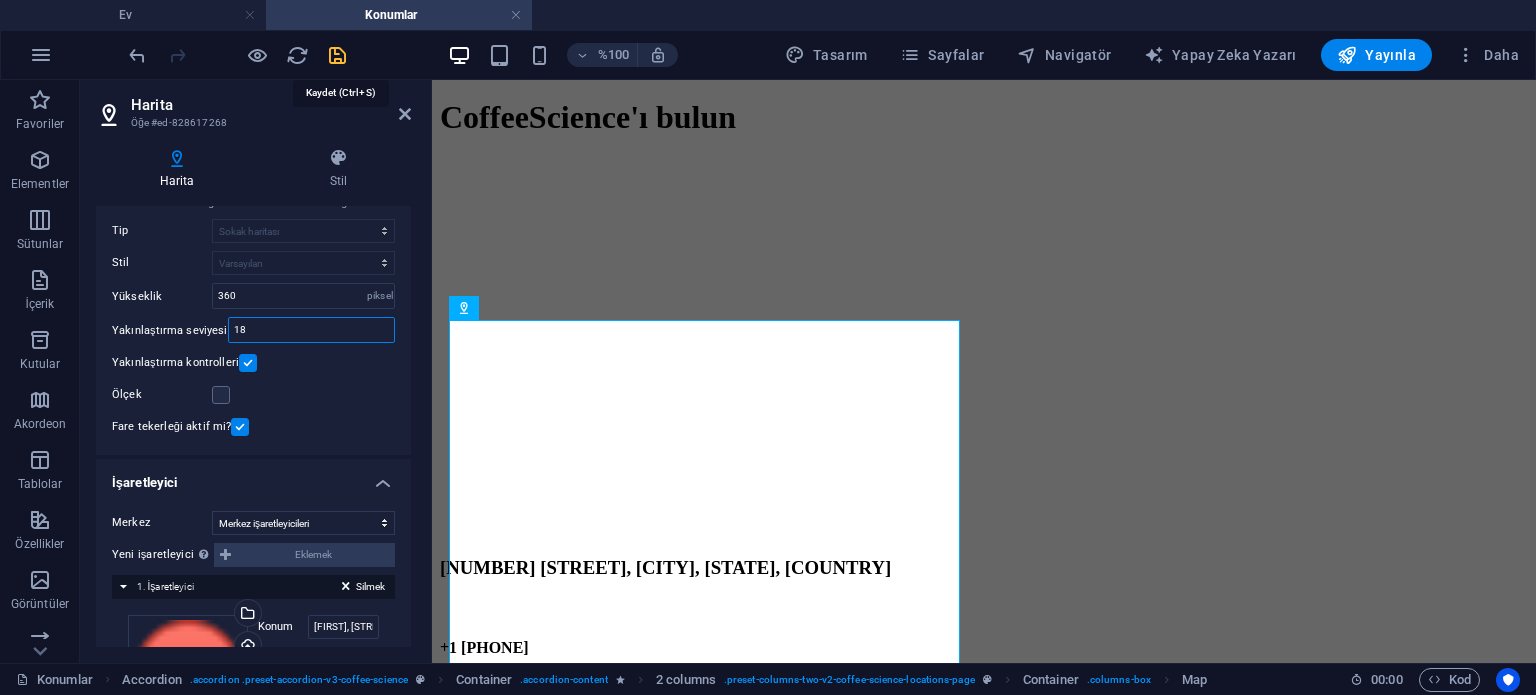 type on "18" 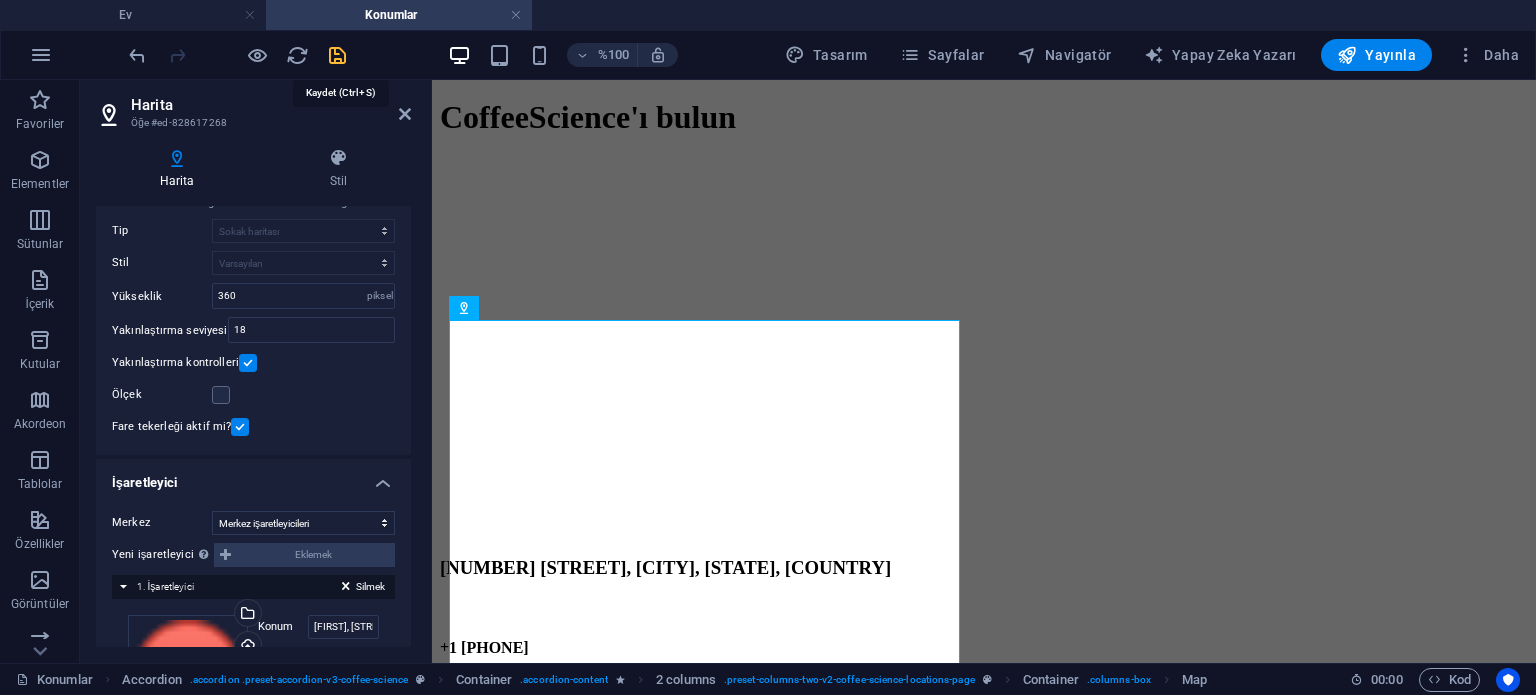 click at bounding box center [337, 55] 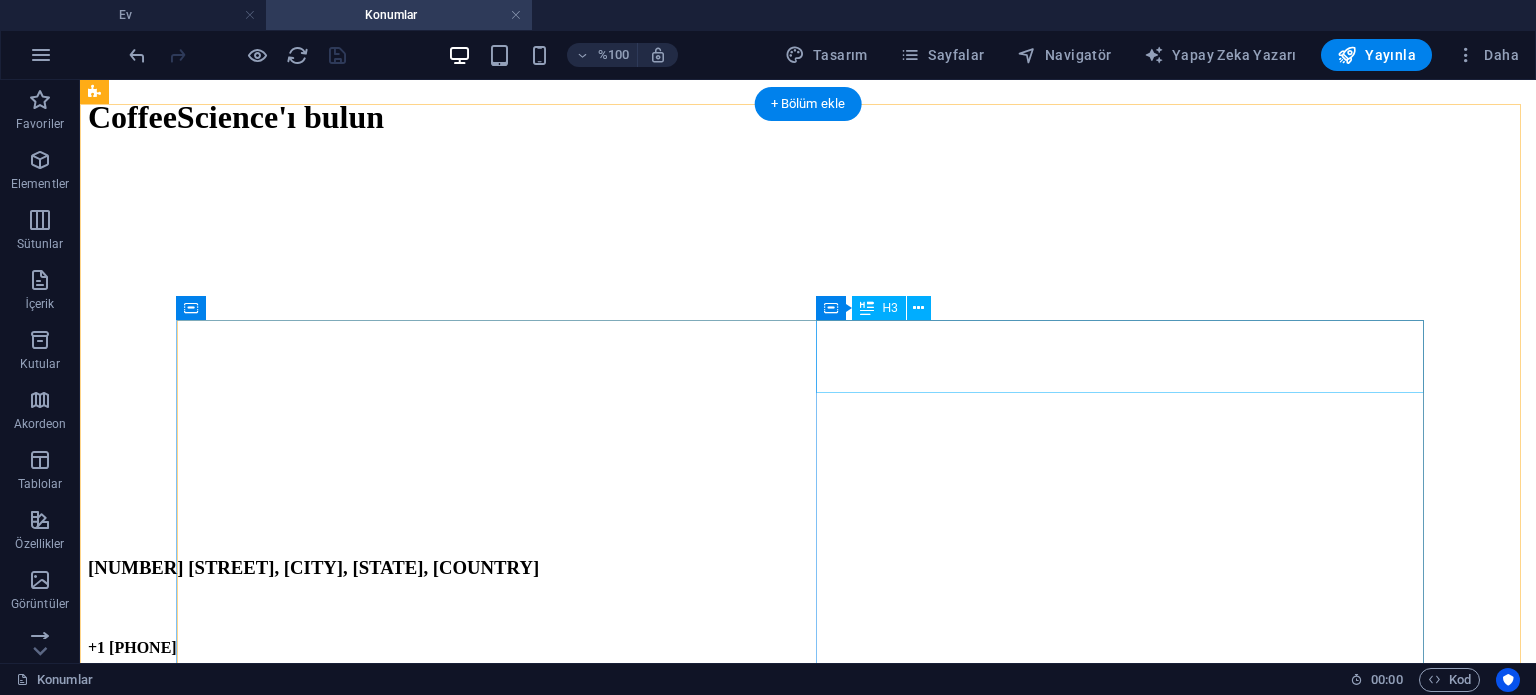 click on "[NUMBER] [STREET], [CITY], [STATE], [COUNTRY]" at bounding box center [808, 568] 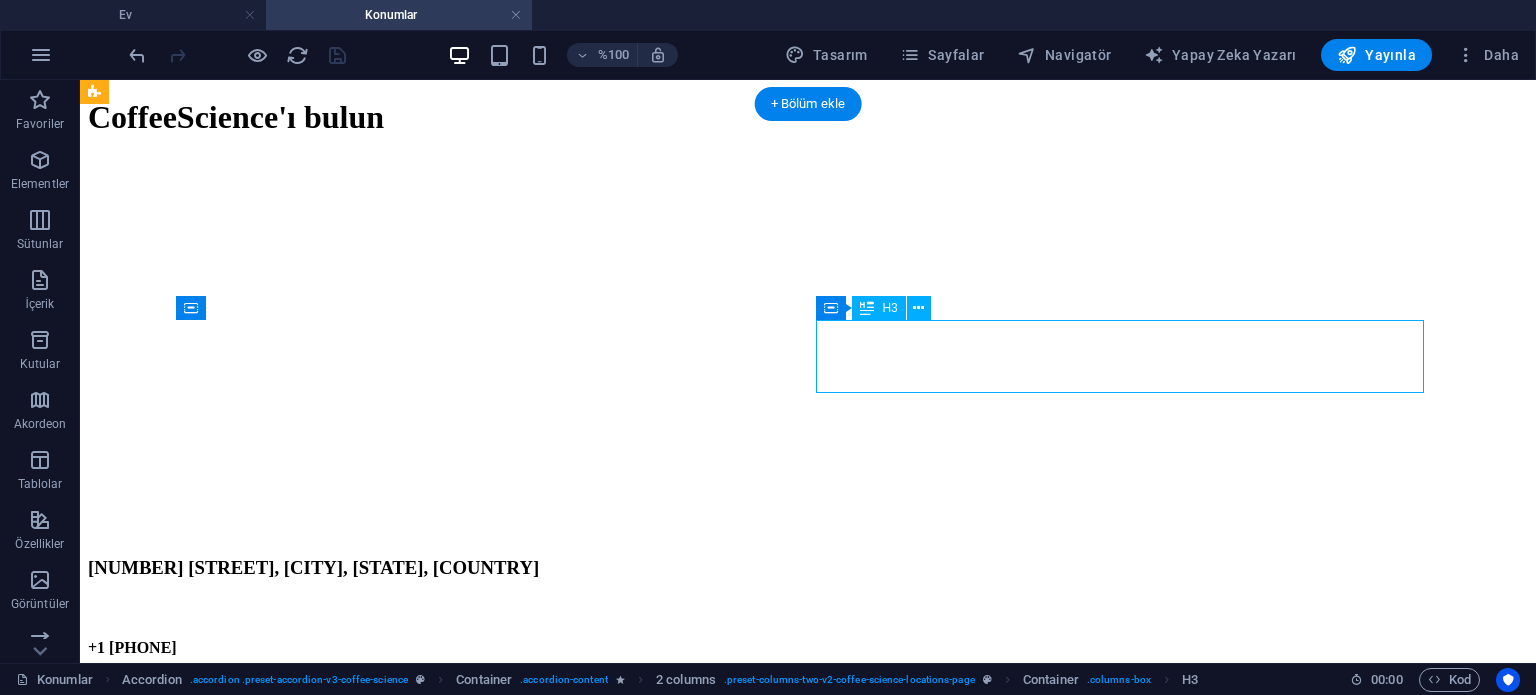 click on "[NUMBER] [STREET], [CITY], [STATE], [COUNTRY]" at bounding box center (808, 568) 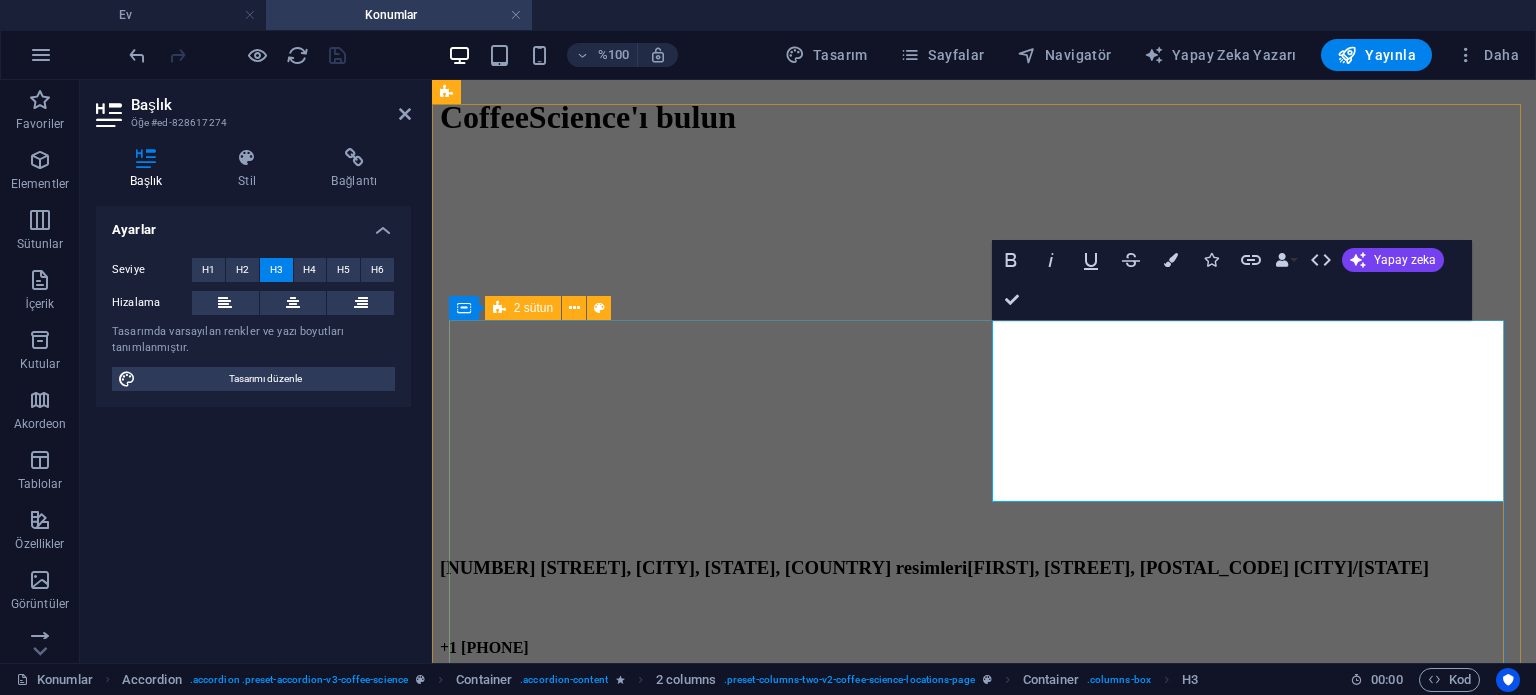 scroll, scrollTop: 603, scrollLeft: 2, axis: both 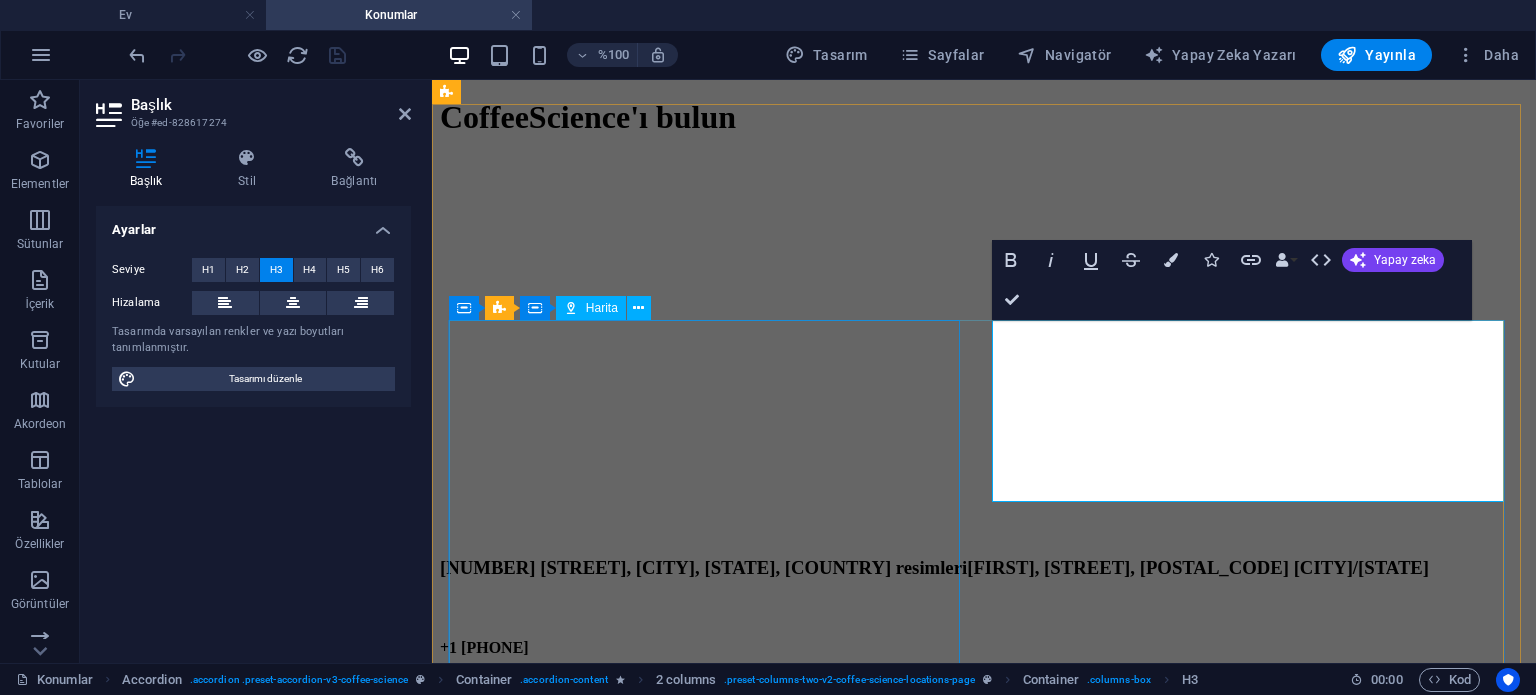 drag, startPoint x: 1135, startPoint y: 479, endPoint x: 947, endPoint y: 325, distance: 243.02263 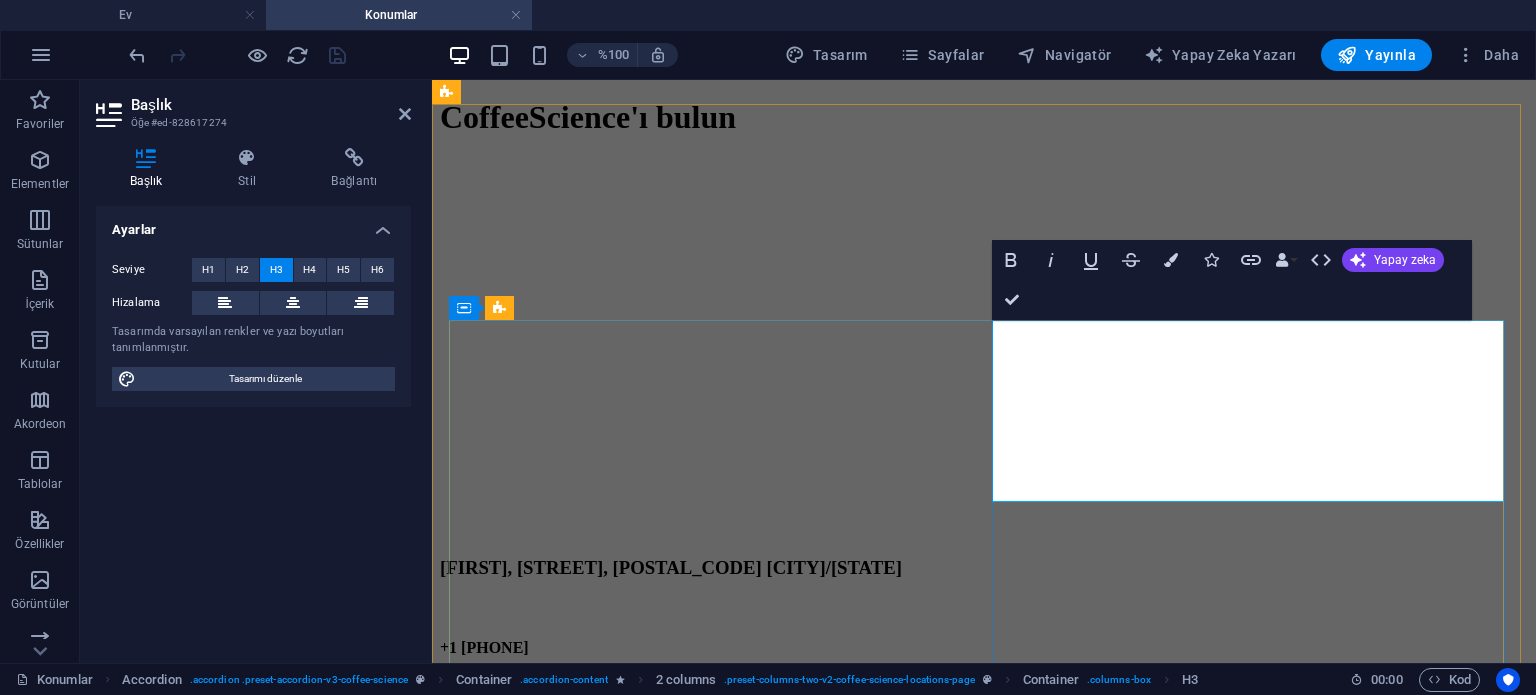 scroll, scrollTop: 604, scrollLeft: 2, axis: both 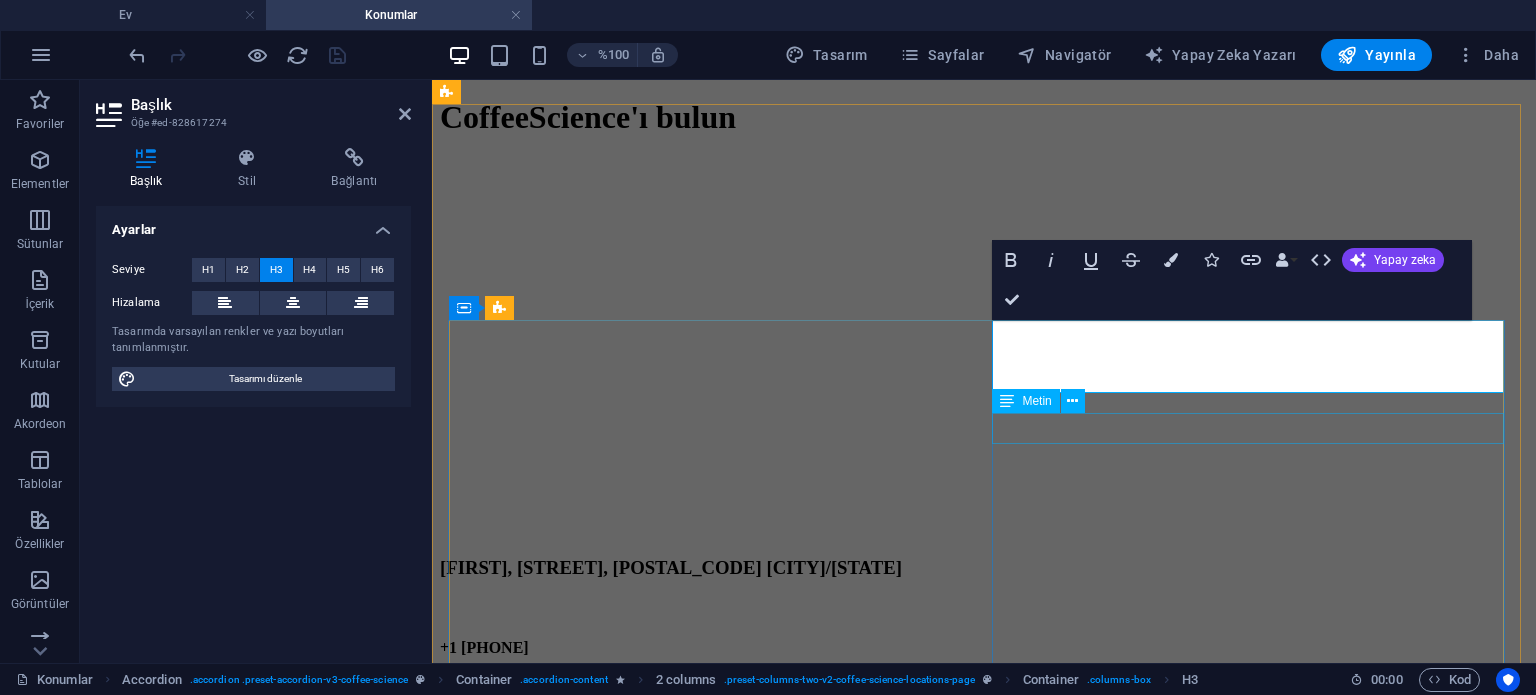 click on "+1 [PHONE]" at bounding box center (984, 648) 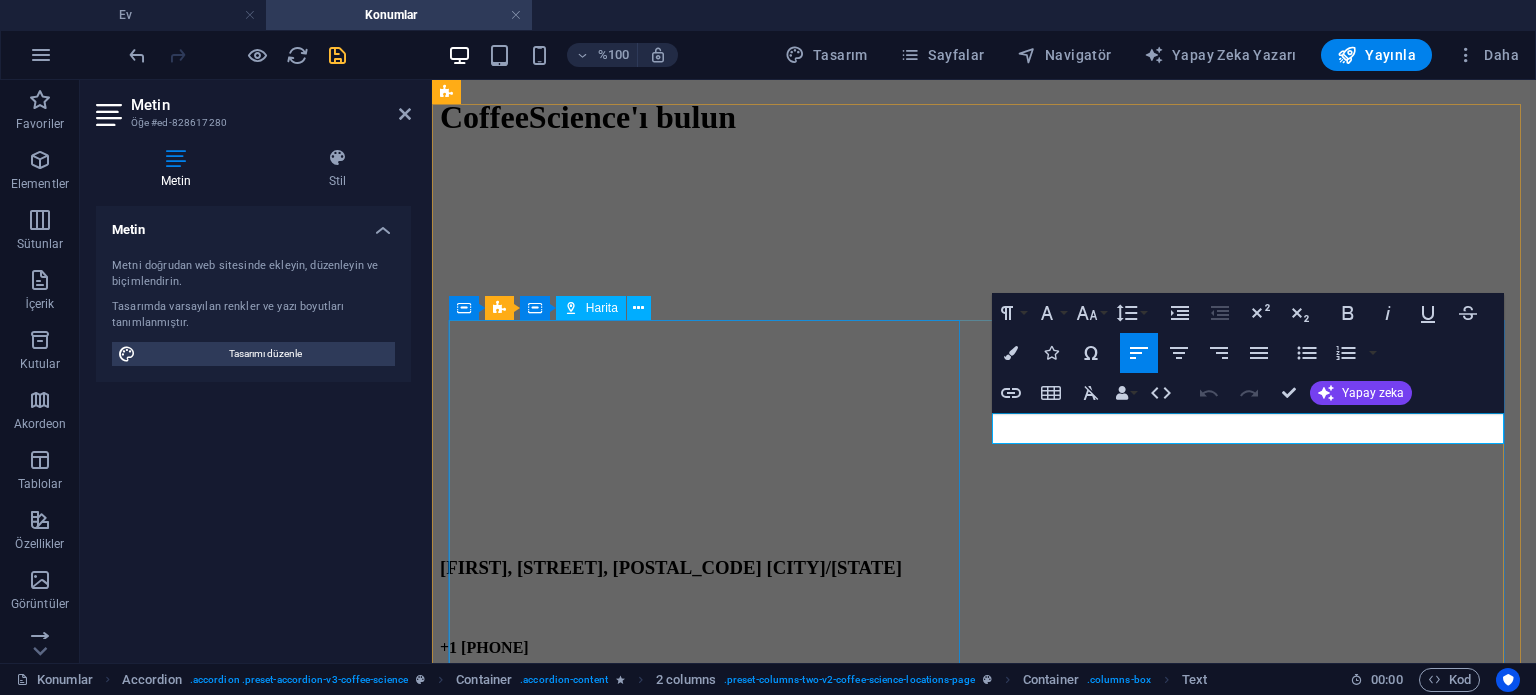 drag, startPoint x: 1240, startPoint y: 426, endPoint x: 921, endPoint y: 405, distance: 319.69046 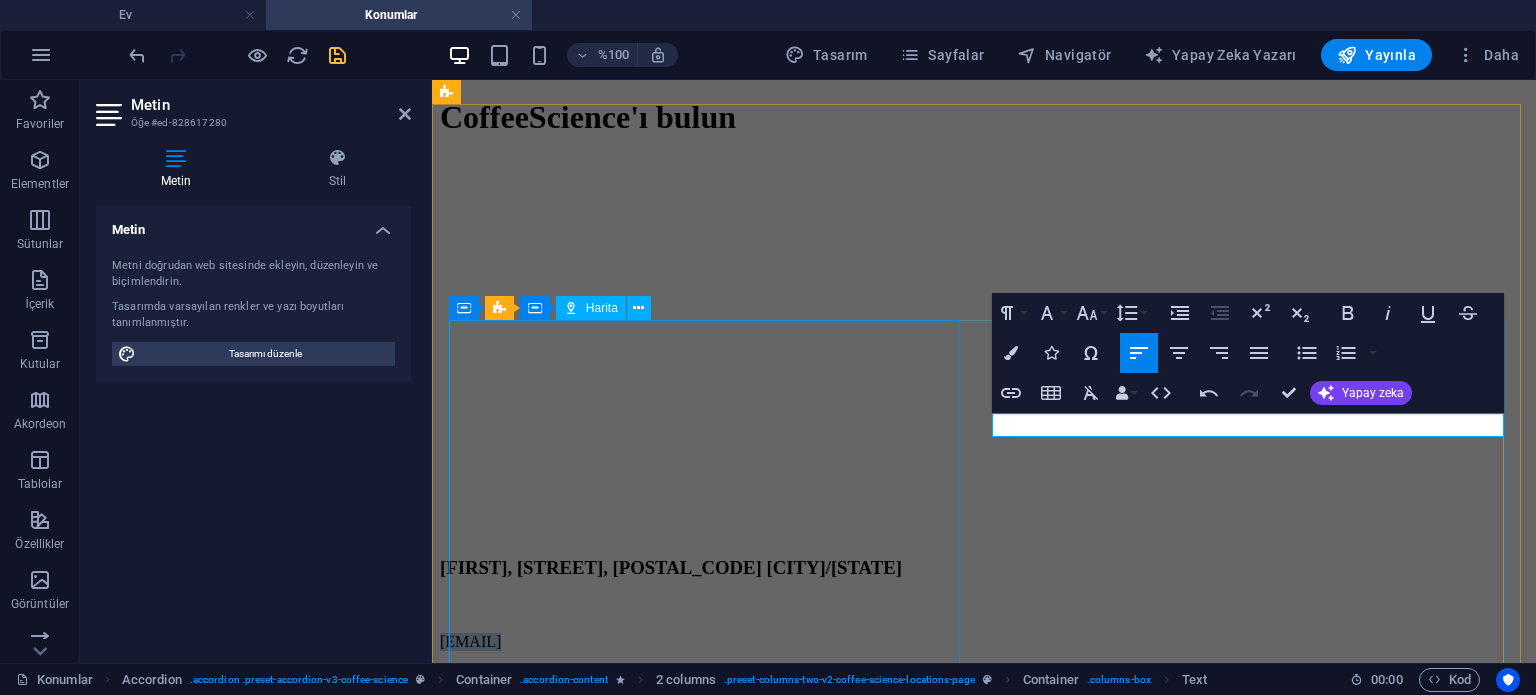 drag, startPoint x: 1072, startPoint y: 427, endPoint x: 928, endPoint y: 419, distance: 144.22205 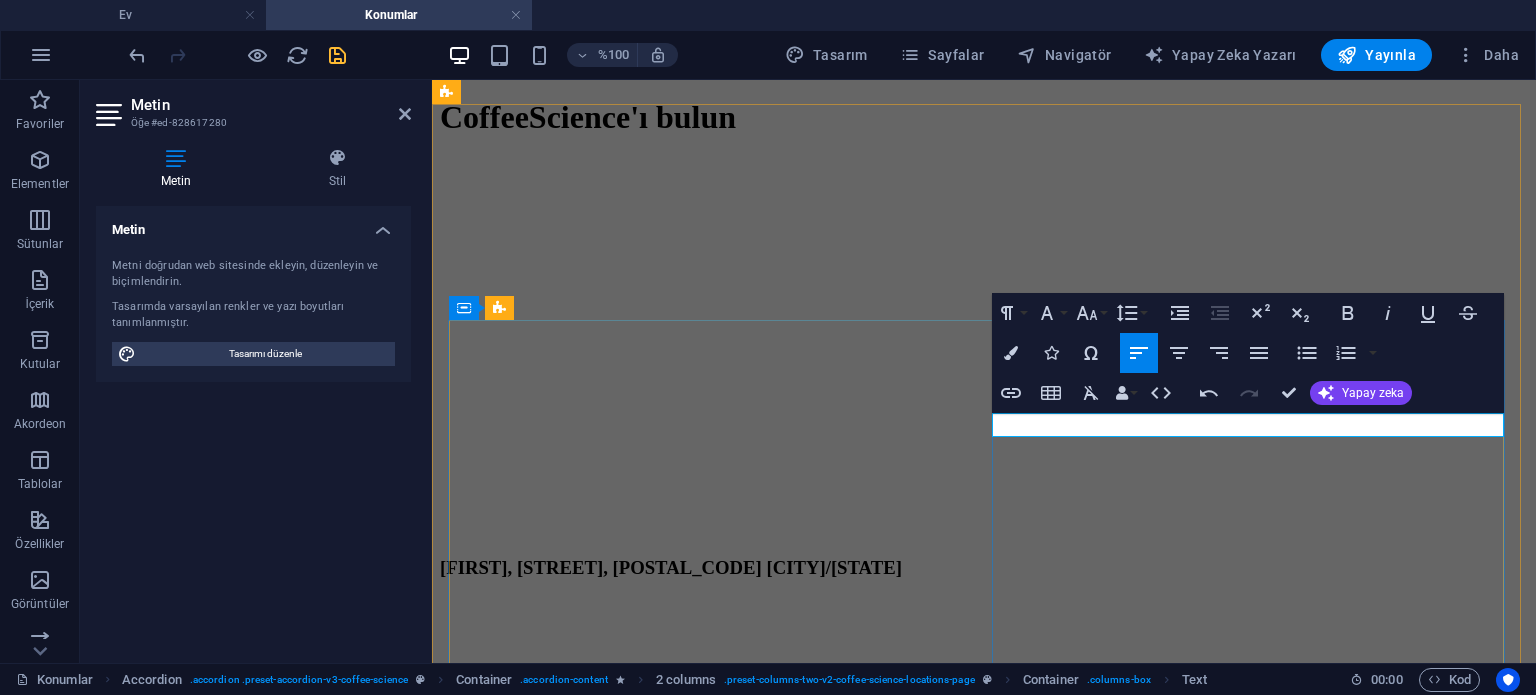 click at bounding box center [984, 642] 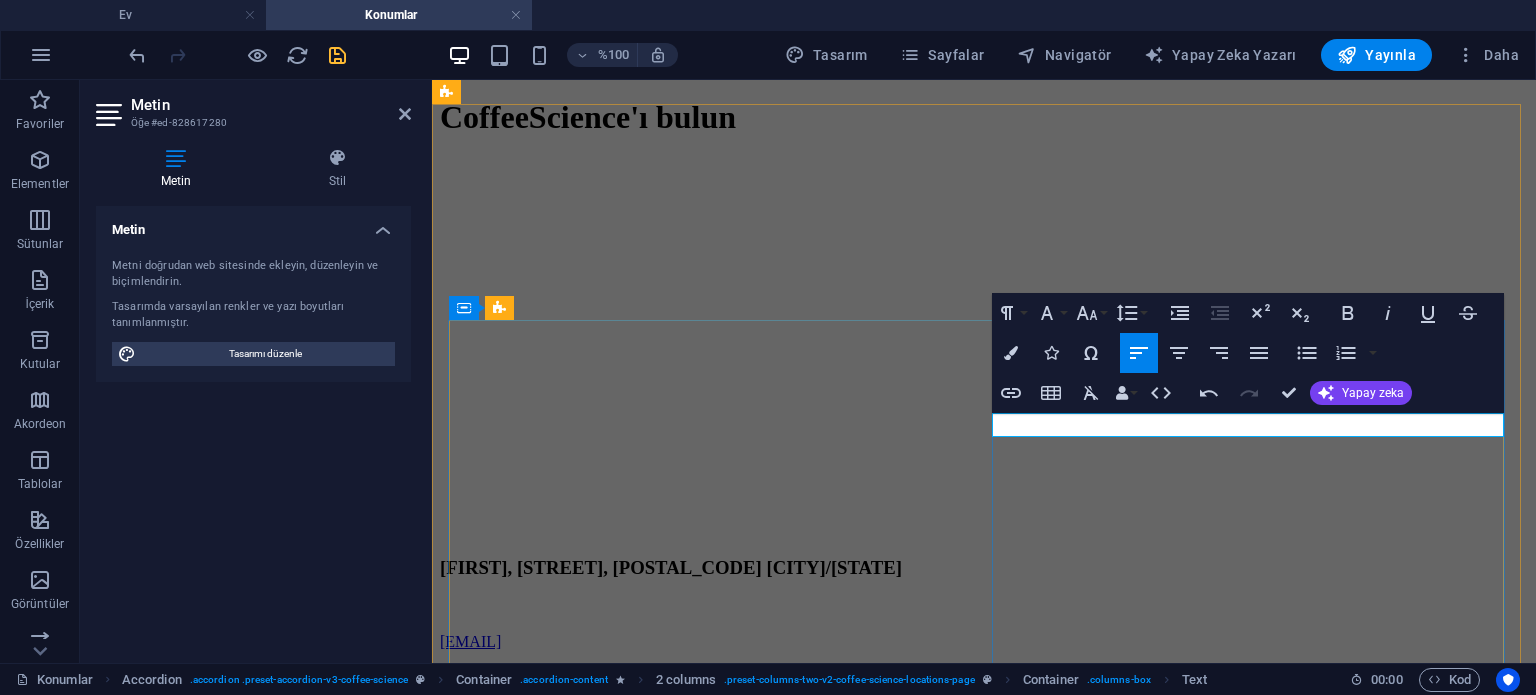 scroll, scrollTop: 0, scrollLeft: 12, axis: horizontal 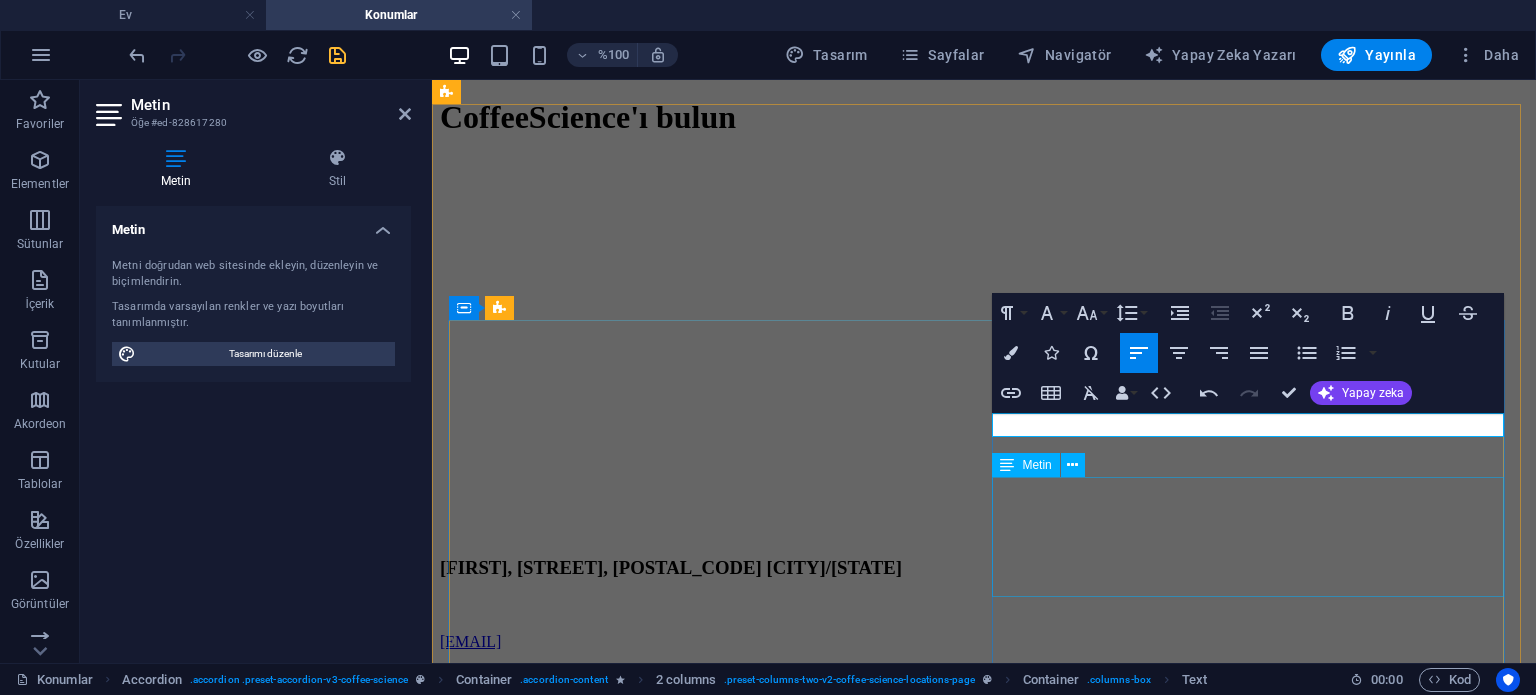 click on "Ea perferendis aut workum modi delectus tempora. Amet numquam molestiae aut et voluptatibus asperiores. Quis aut quas aut recusandae aperiam nobis. Id quam enim et. Ea perferendis aut workum modi delectus tempora. Amet numquam mol stiae volupta tibus asperiores." at bounding box center (984, 741) 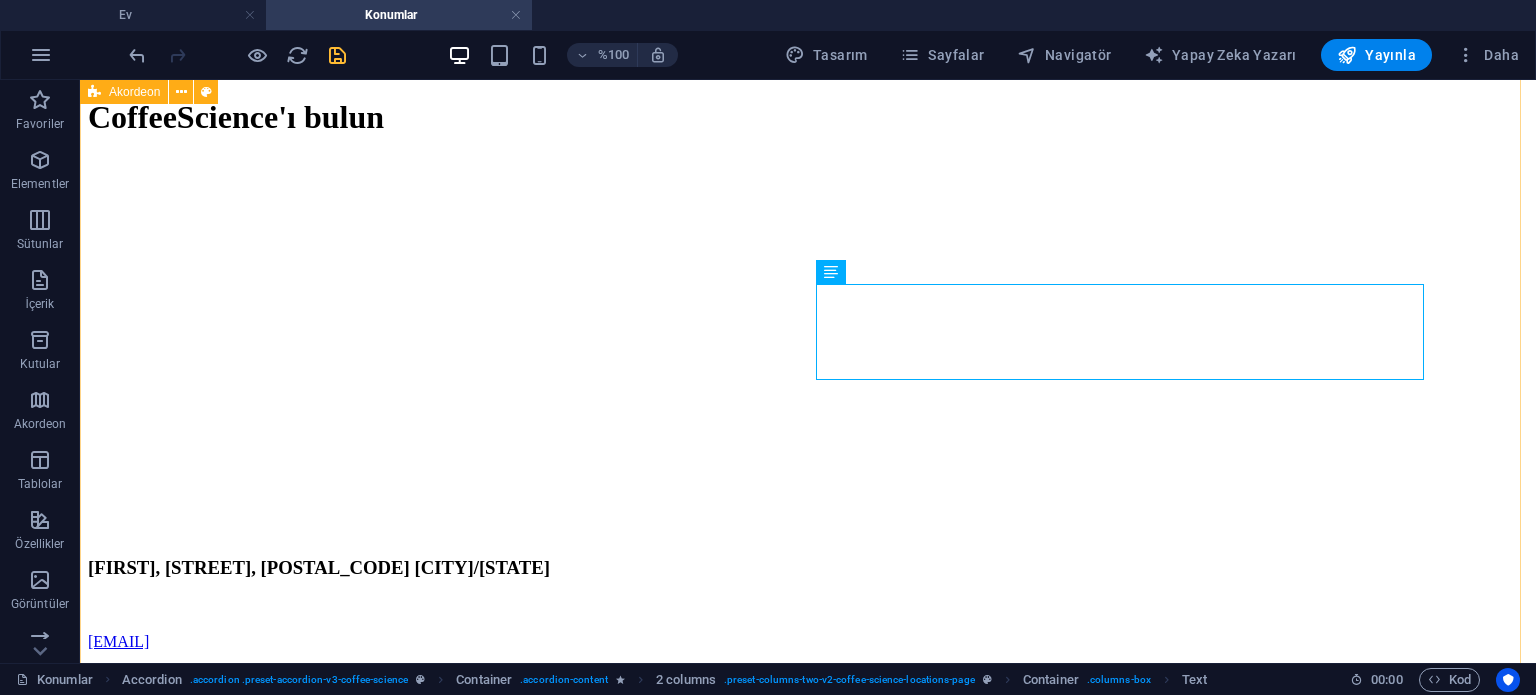 scroll, scrollTop: 400, scrollLeft: 0, axis: vertical 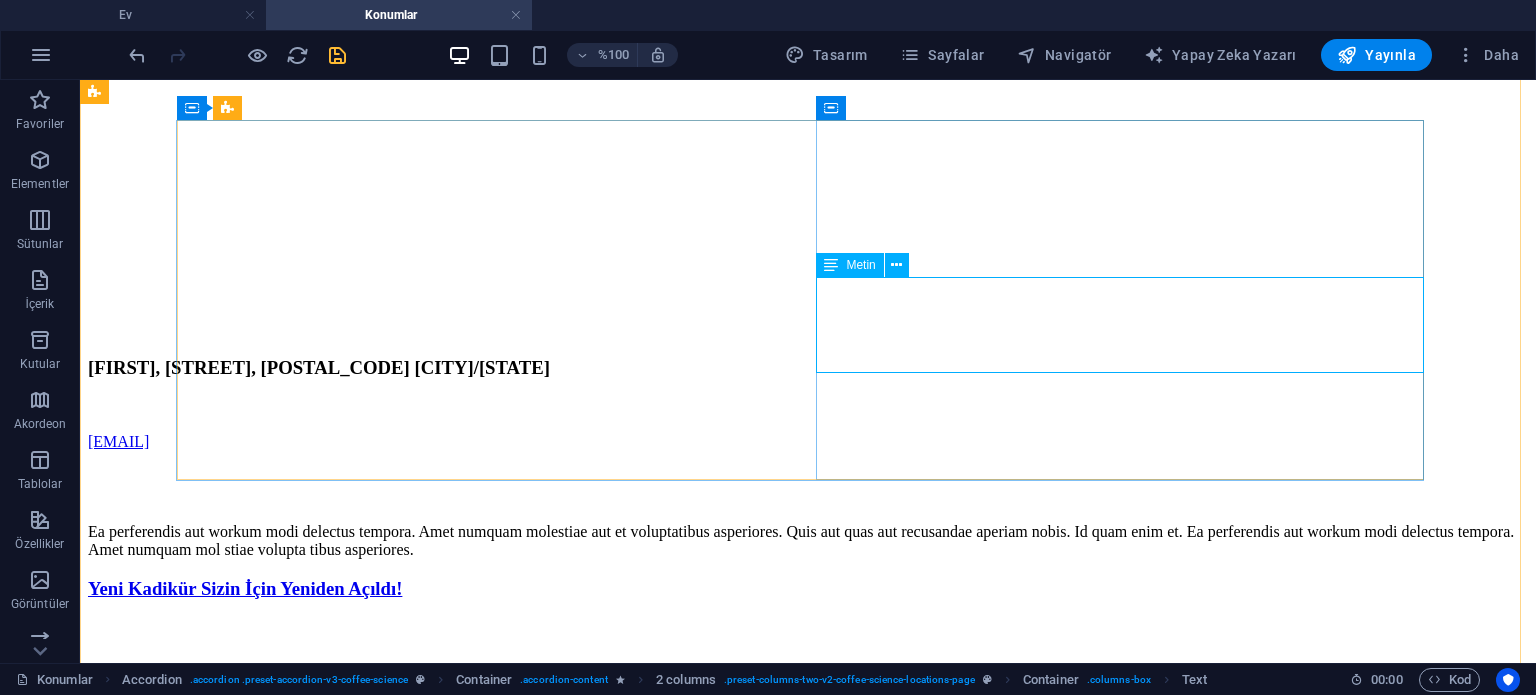click on "Ea perferendis aut workum modi delectus tempora. Amet numquam molestiae aut et voluptatibus asperiores. Quis aut quas aut recusandae aperiam nobis. Id quam enim et. Ea perferendis aut workum modi delectus tempora. Amet numquam mol stiae volupta tibus asperiores." at bounding box center [808, 541] 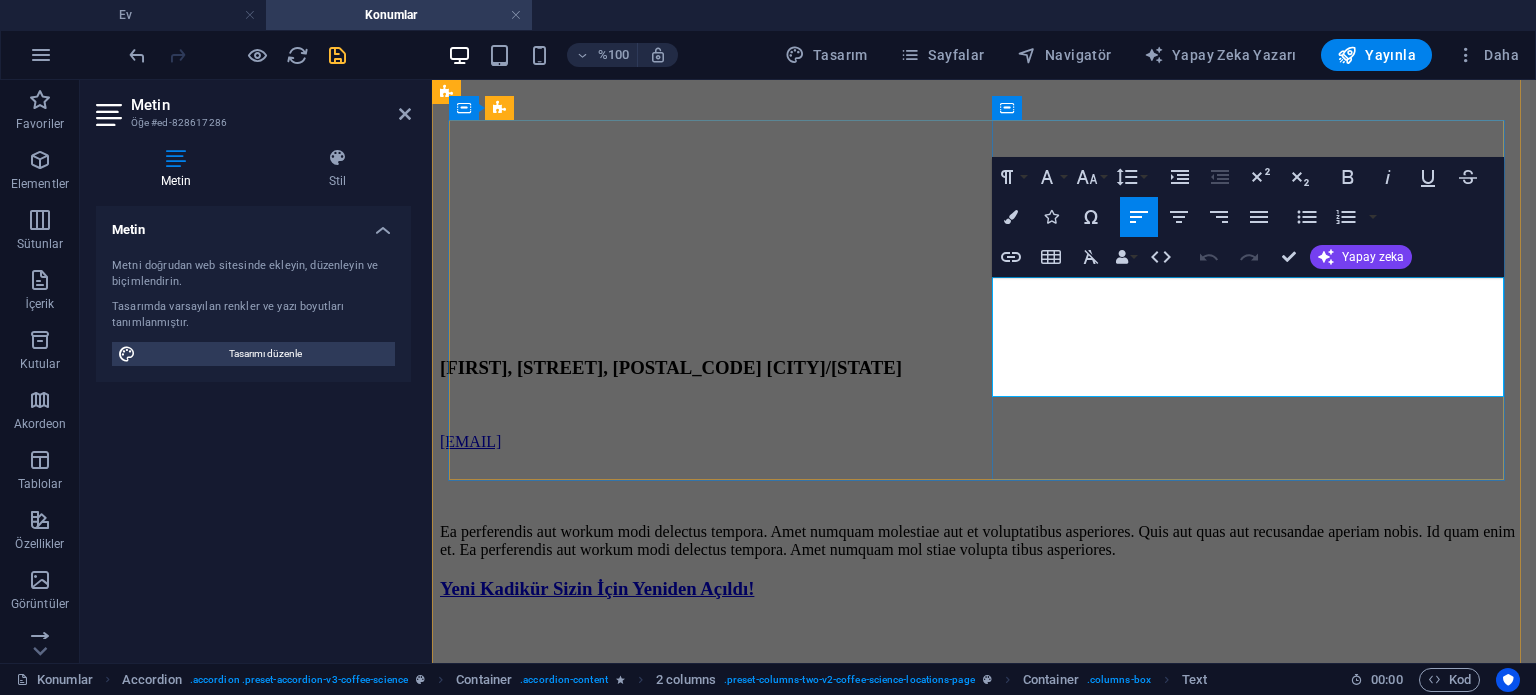 click on "Ea perferendis aut workum modi delectus tempora. Amet numquam molestiae aut et voluptatibus asperiores. Quis aut quas aut recusandae aperiam nobis. Id quam enim et. Ea perferendis aut workum modi delectus tempora. Amet numquam mol stiae volupta tibus asperiores." at bounding box center [984, 541] 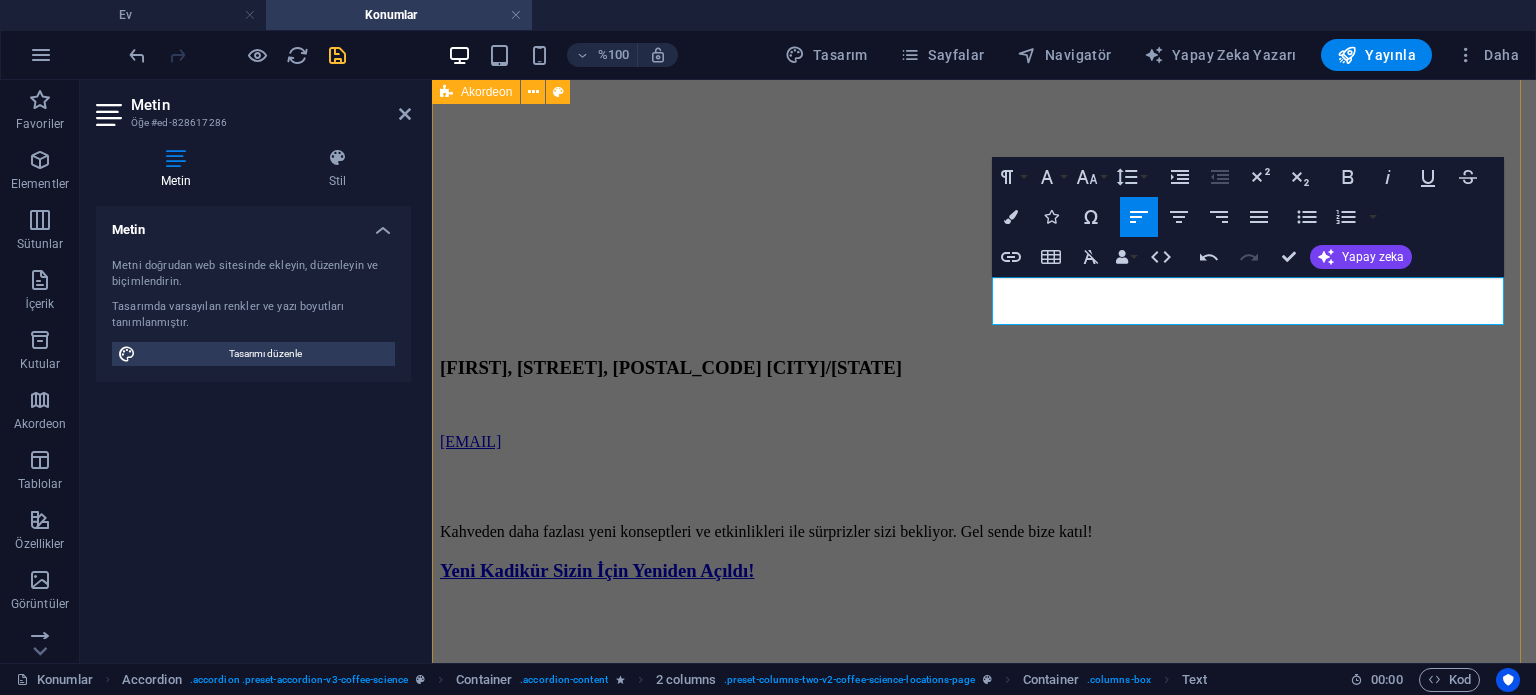 click on "[CITY]/[STATE] [POSTAL_CODE], [COUNTRY] [EMAIL] Kahveden daha fazlası yeni kutlamalar ve etkinlikler ile sürprizler sizi bekliyor. Gel gönder bize katıl! Yeni [CITY] Sizin İçin Yeniden Açıldı! [NUMBER] [STREET], [CITY], [STATE] [POSTAL_CODE], [COUNTRY] +1 [PHONE] Ea perferendis aut workum modi delectus tempora. Amet numquam molestiae aut et voluptatibus asperiores. Quis aut quas aut recusandae aperiam nobis. Id quam enim et. Ea perferendis aut workum modi delectus tempora. Amet numquam mol stiae volupta tibus asperiores." at bounding box center [984, 585] 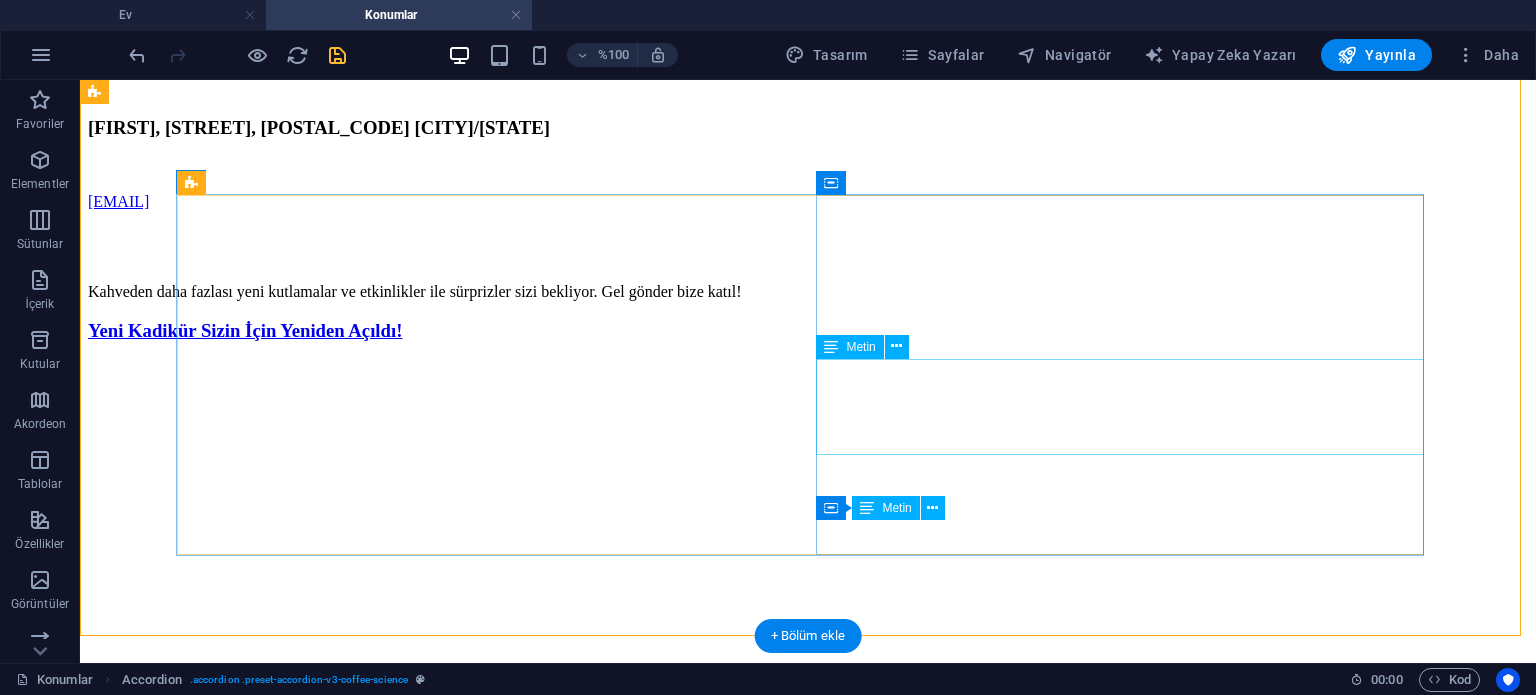 scroll, scrollTop: 600, scrollLeft: 0, axis: vertical 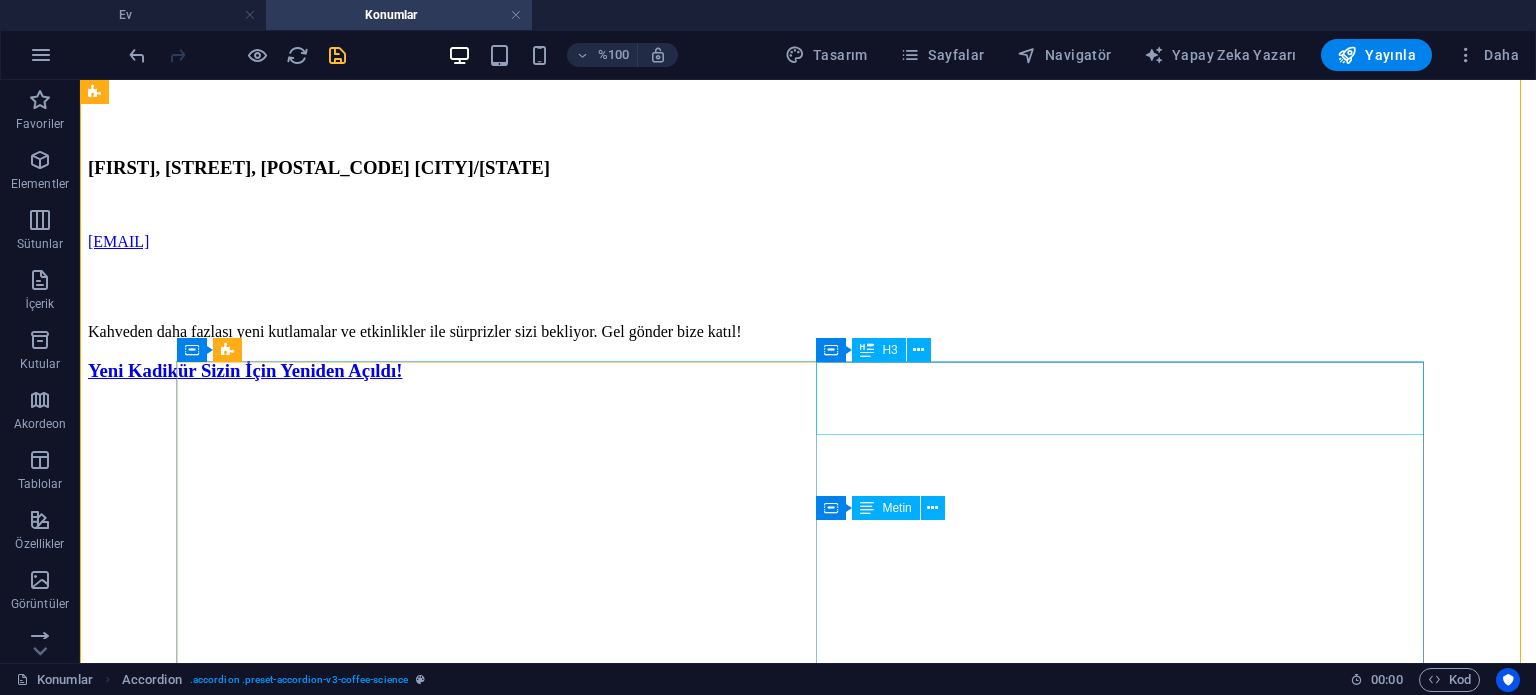 click on "[NUMBER] [STREET], [CITY], [STATE], [COUNTRY]" at bounding box center (808, 790) 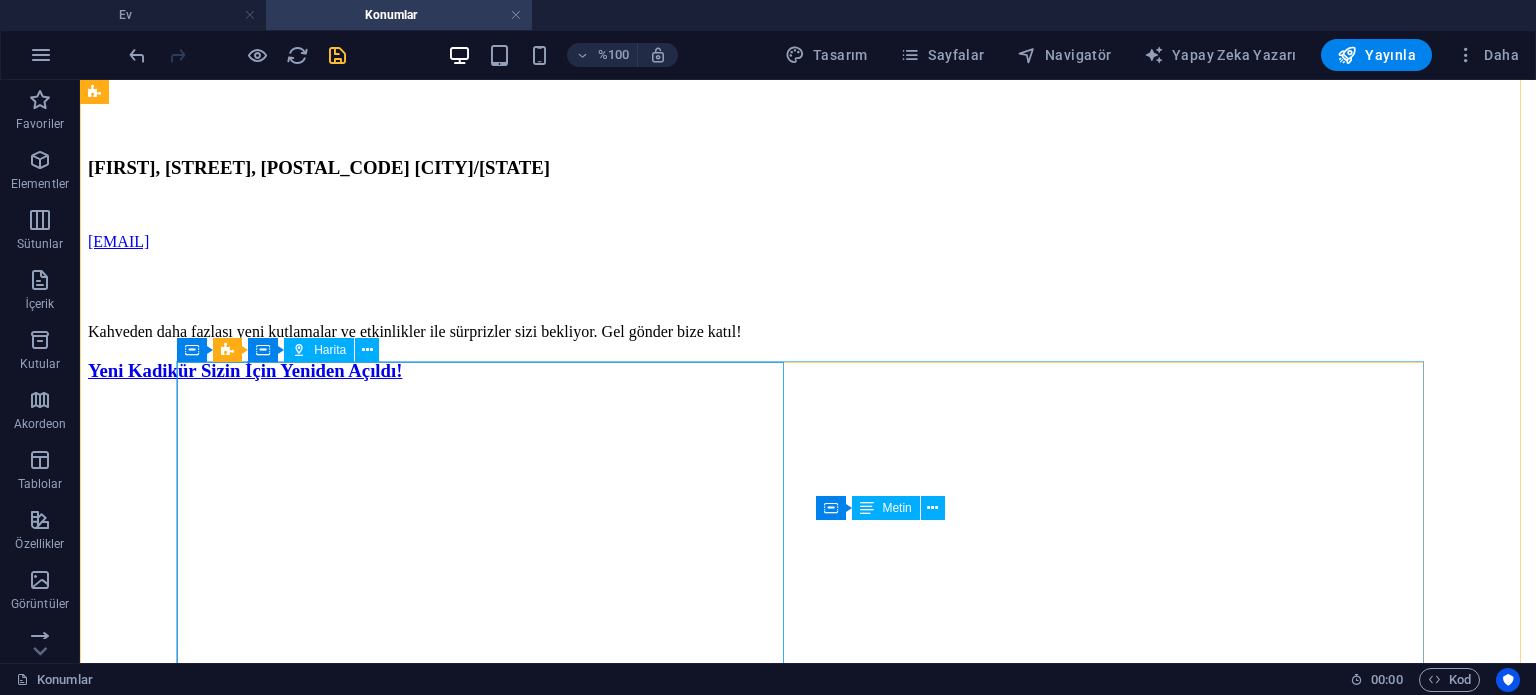 click at bounding box center (808, 581) 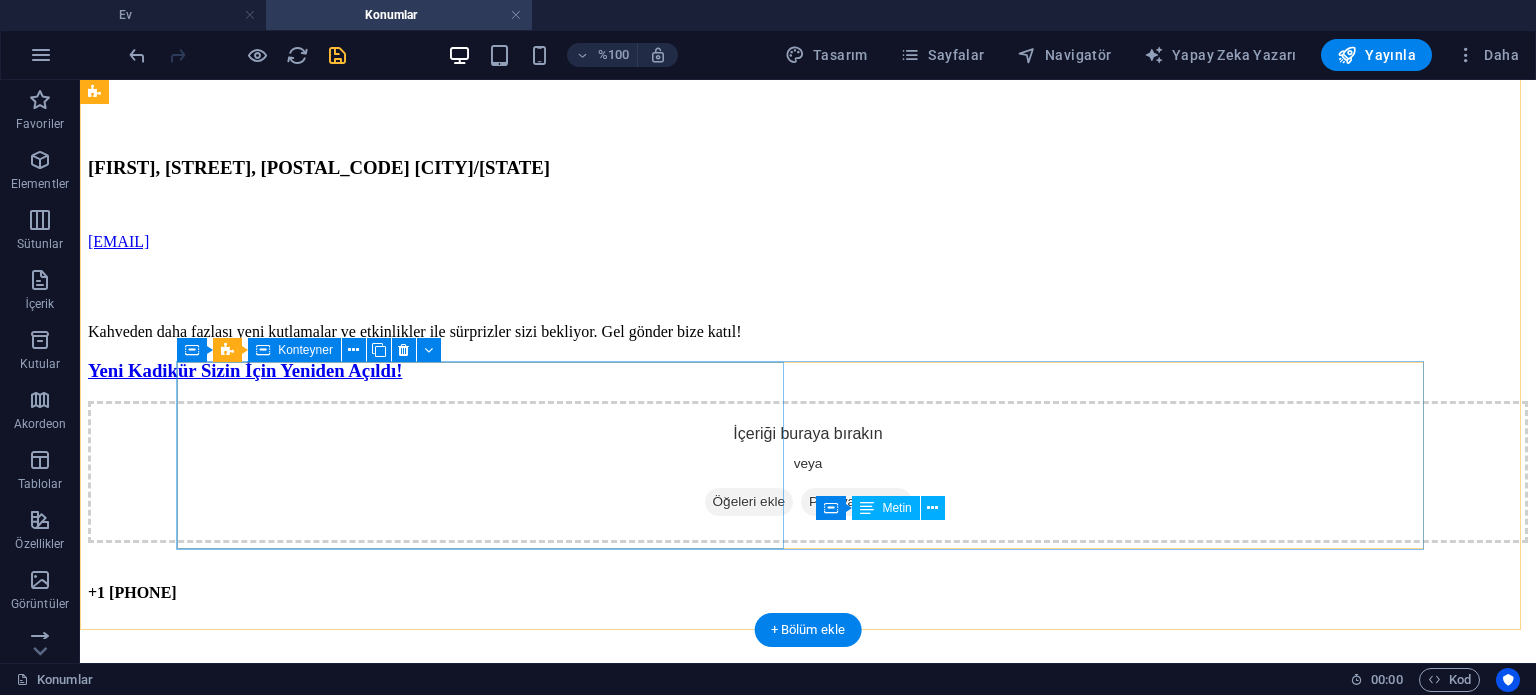 click on "İçeriği buraya bırakın veya  Öğeleri ekle  Panoya yapıştır" at bounding box center (808, 472) 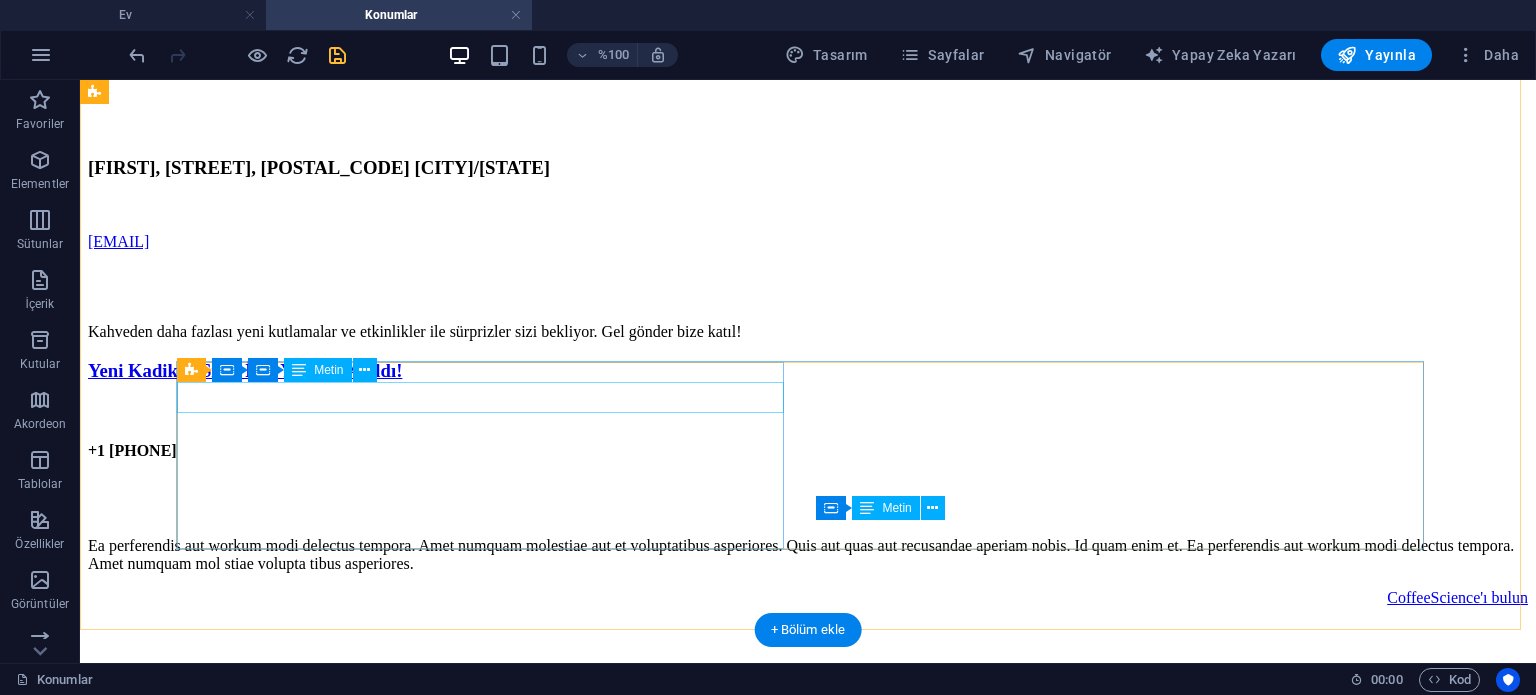 click on "+1 [PHONE]" at bounding box center (808, 451) 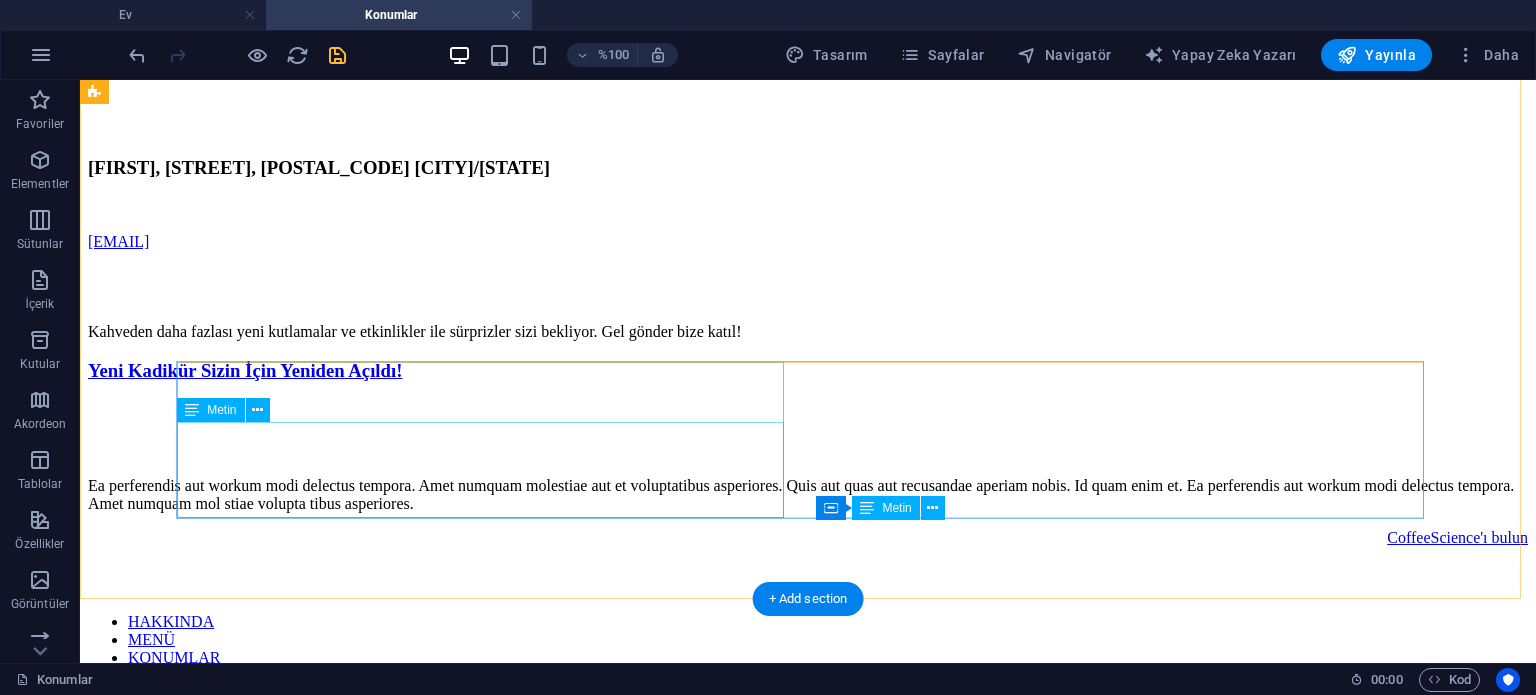 click on "Ea perferendis aut workum modi delectus tempora. Amet numquam molestiae aut et voluptatibus asperiores. Quis aut quas aut recusandae aperiam nobis. Id quam enim et. Ea perferendis aut workum modi delectus tempora. Amet numquam mol stiae volupta tibus asperiores." at bounding box center (808, 495) 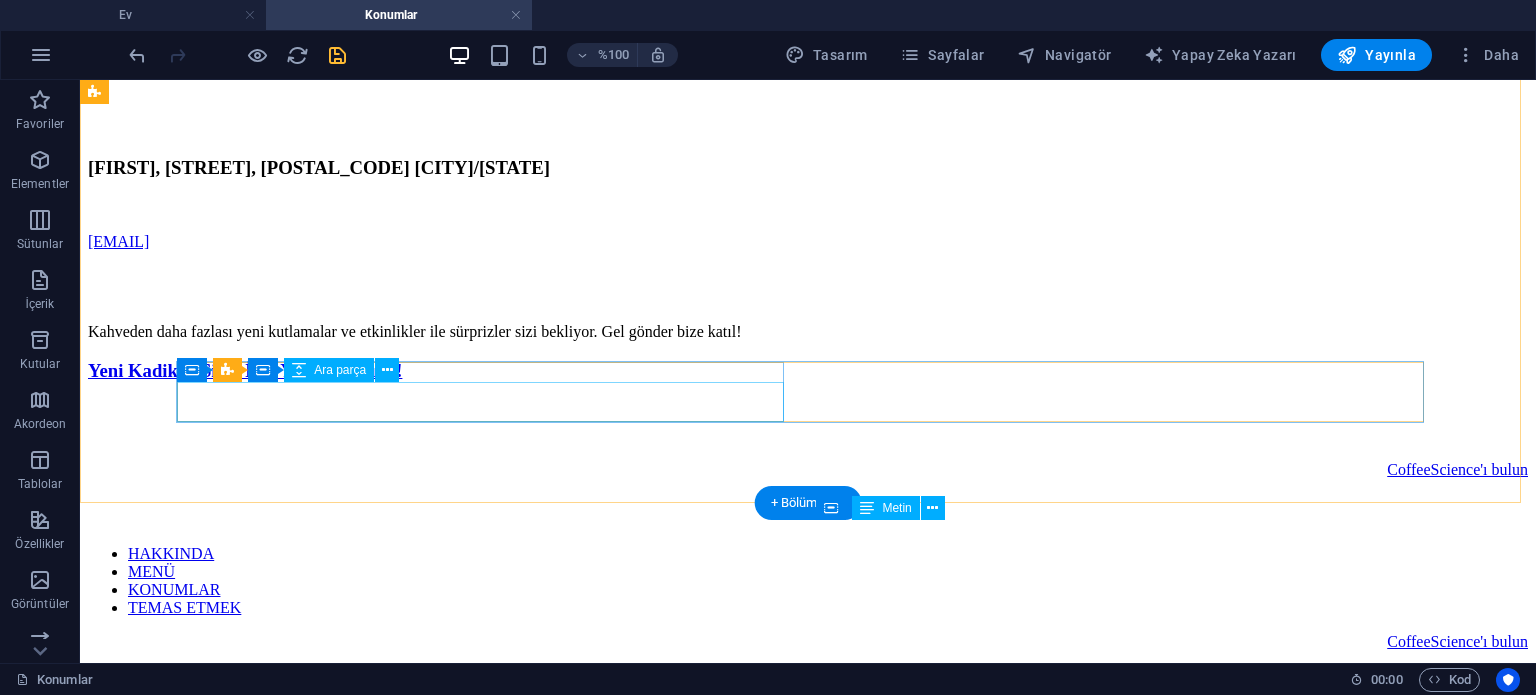 click at bounding box center [808, 441] 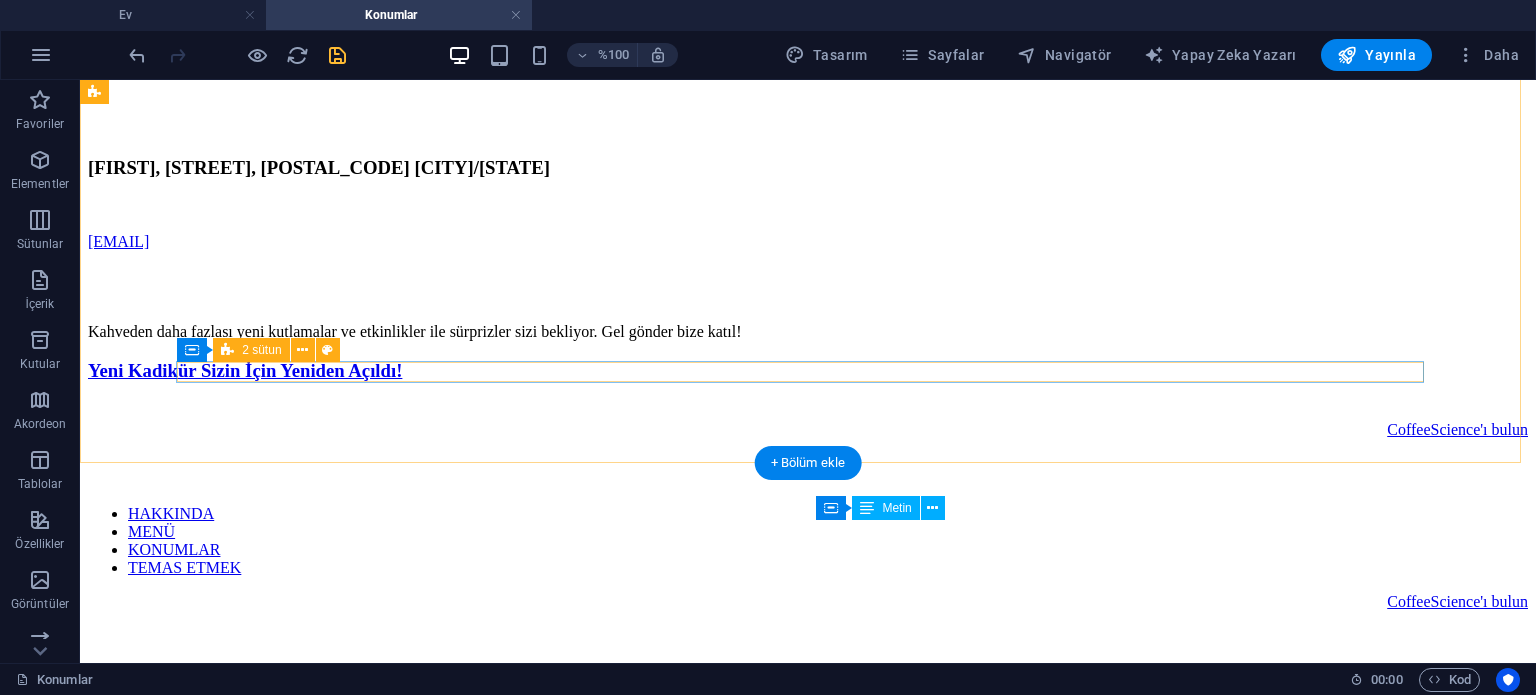 click at bounding box center (808, 411) 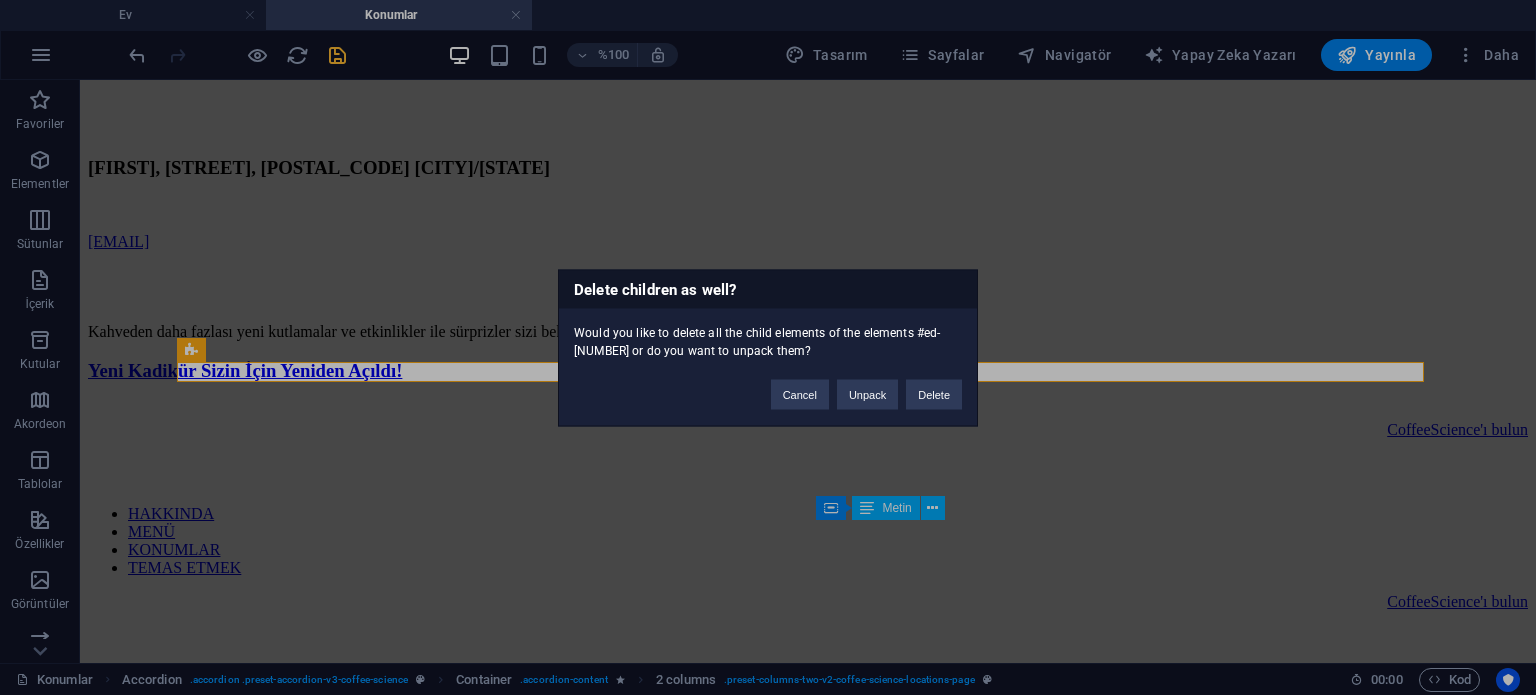 type 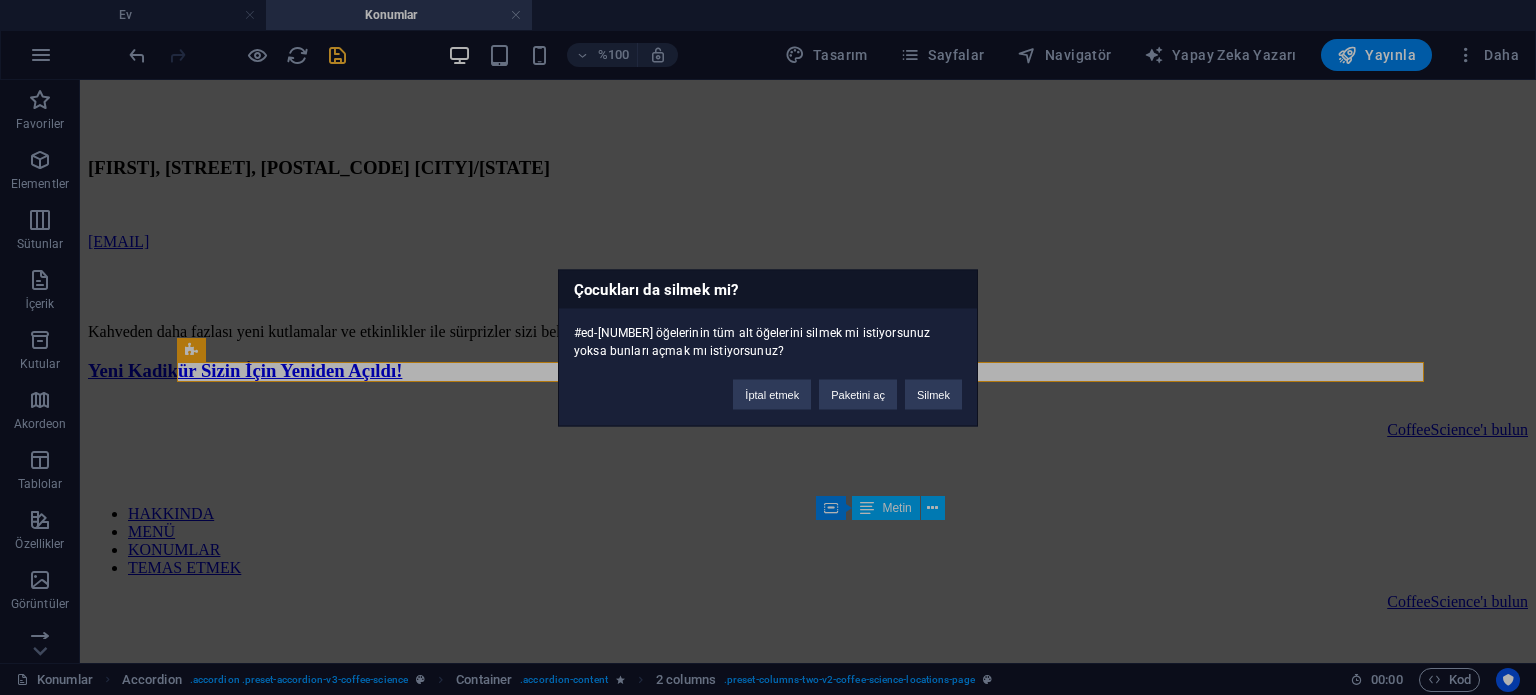 click on "Çocukları da silmek mi? #ed-828617247 öğelerinin tüm alt öğelerini silmek mi istiyorsunuz yoksa bunları açmak mı istiyorsunuz? İptal etmek Paketini aç Silmek" at bounding box center (768, 347) 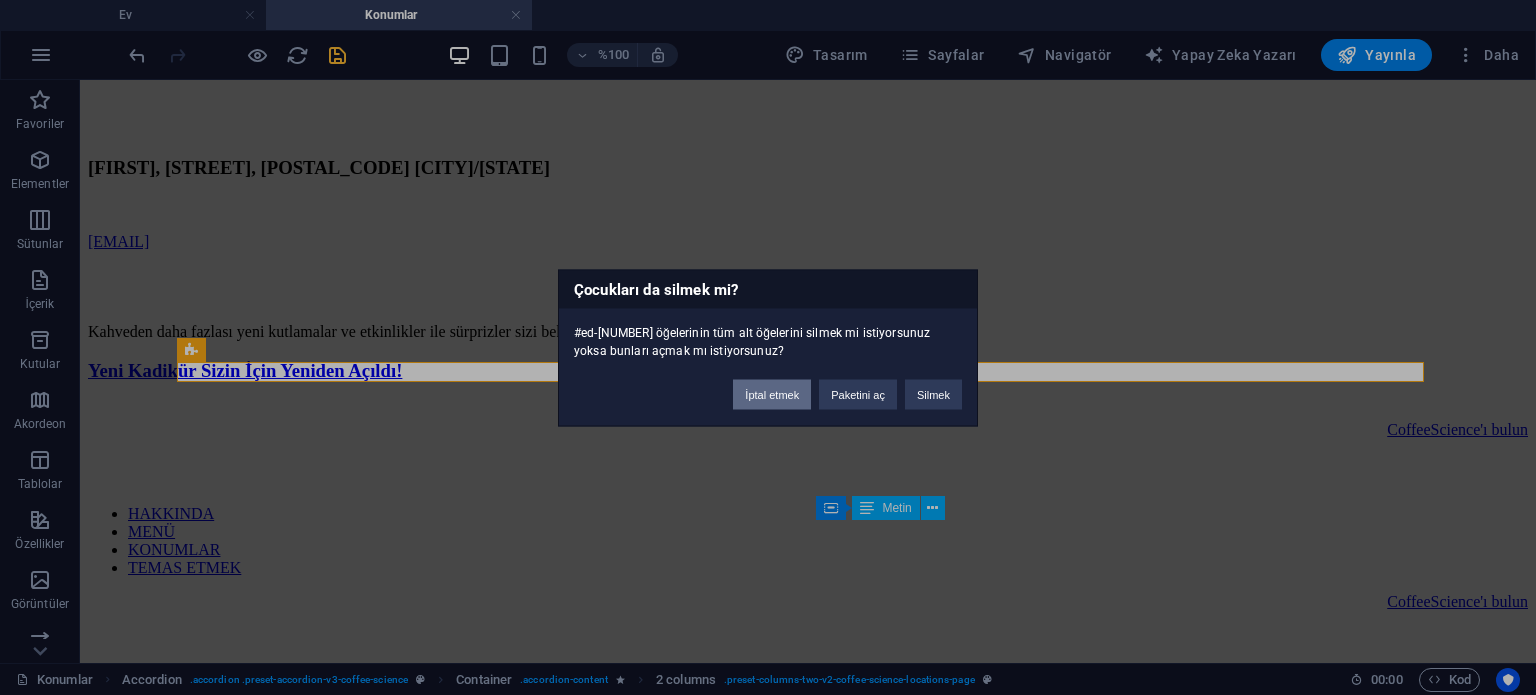 click on "İptal etmek" at bounding box center (772, 394) 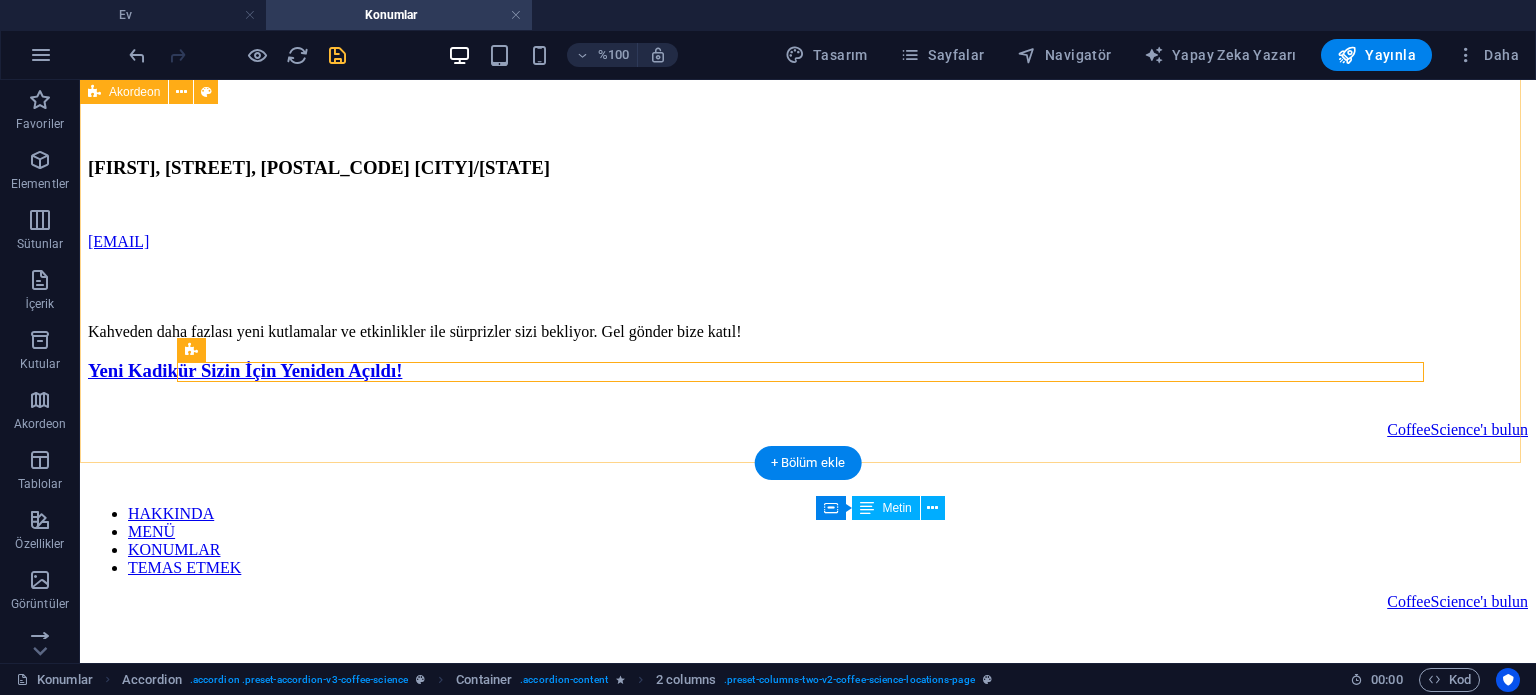 click on "[FIRST], [STREET], [POSTAL_CODE] [CITY]/[STATE] [EMAIL] Kahveden daha fazlası yeni kutlamalar ve etkinlikler ile sürprizler sizi bekliyor. Gel gönder bize katıl! Yeni Kadikür Sizin İçin Yeniden Açıldı!" at bounding box center [808, 99] 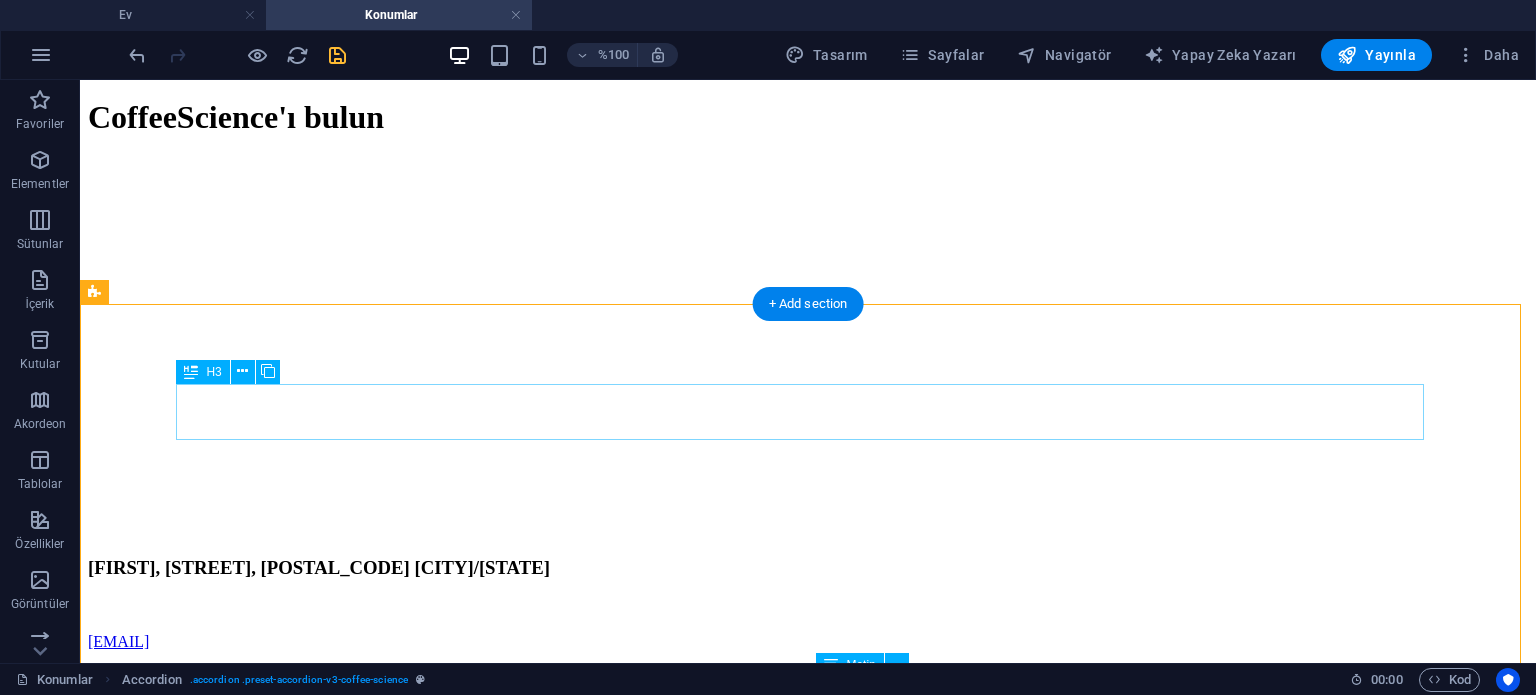 scroll, scrollTop: 0, scrollLeft: 0, axis: both 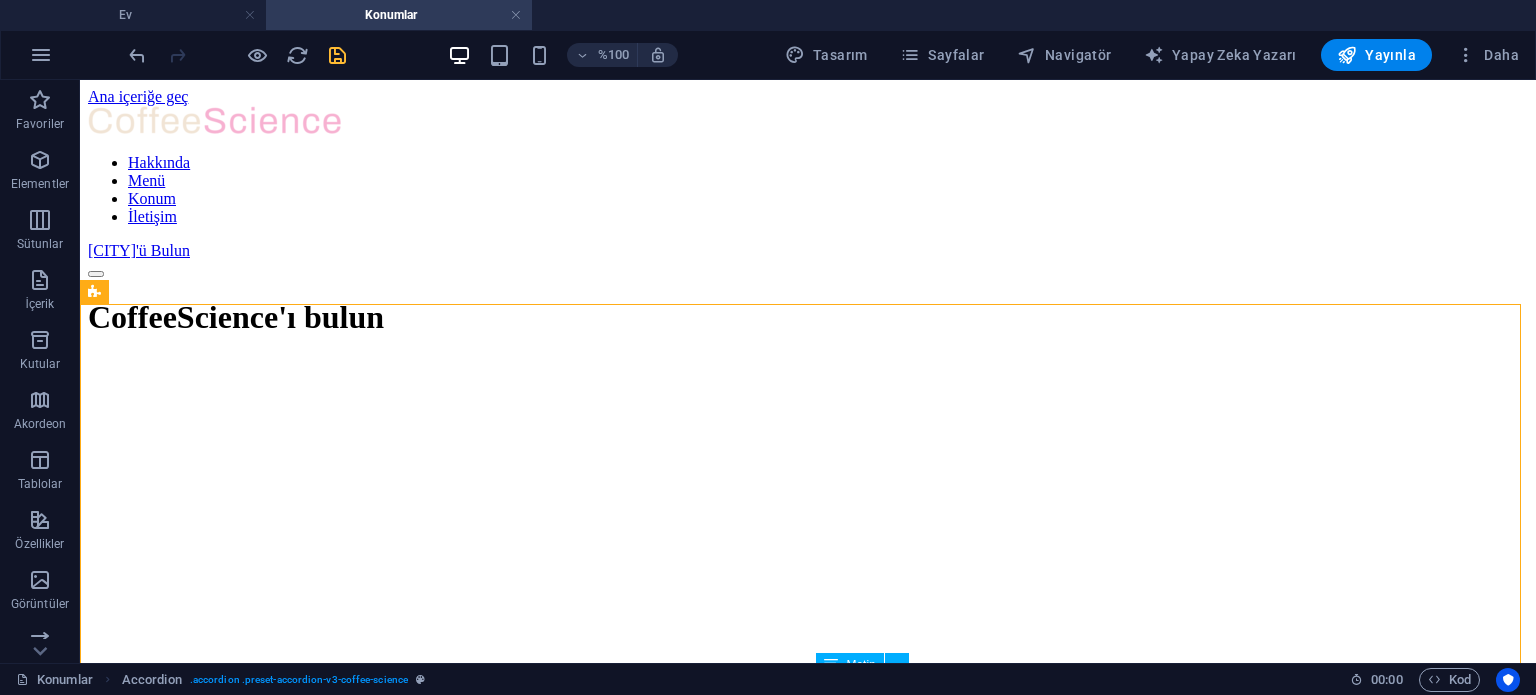 click at bounding box center (337, 55) 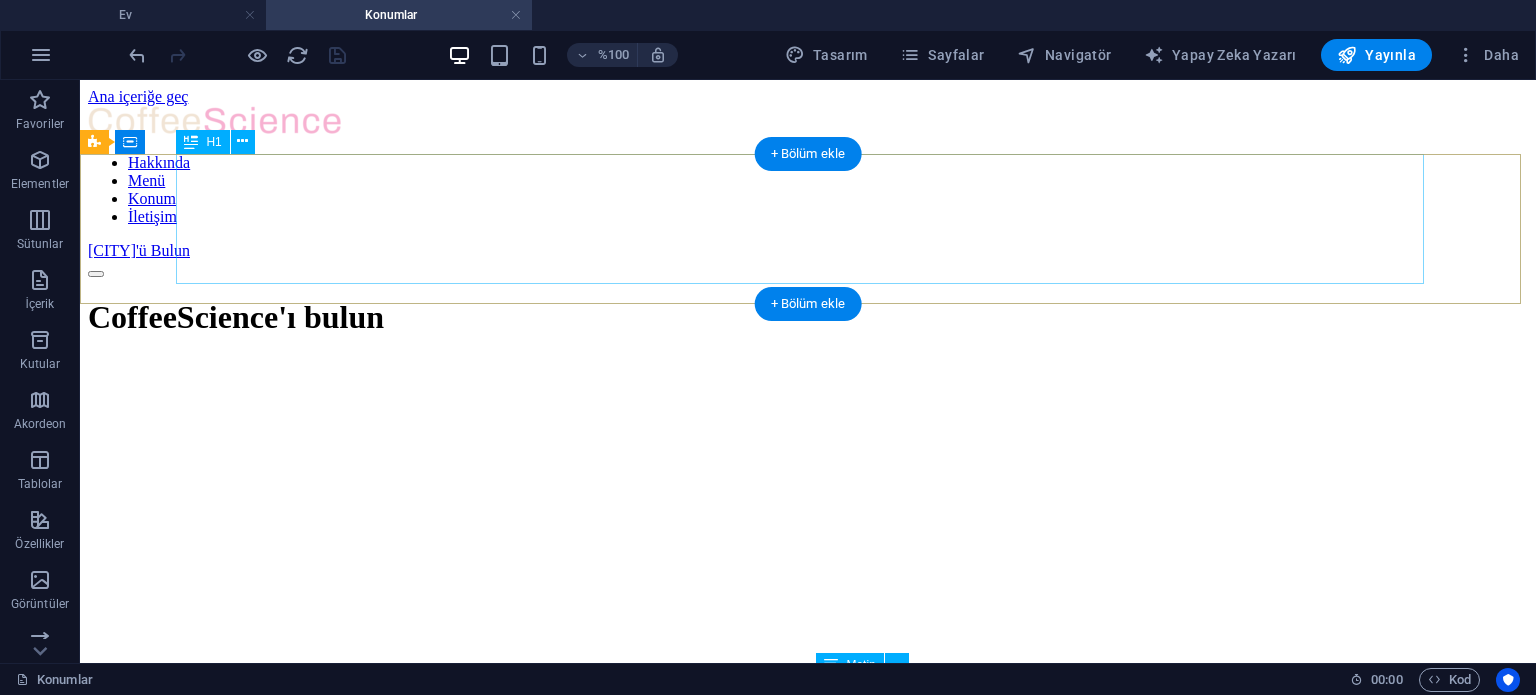 click on "CoffeeScience'ı bulun" at bounding box center (808, 317) 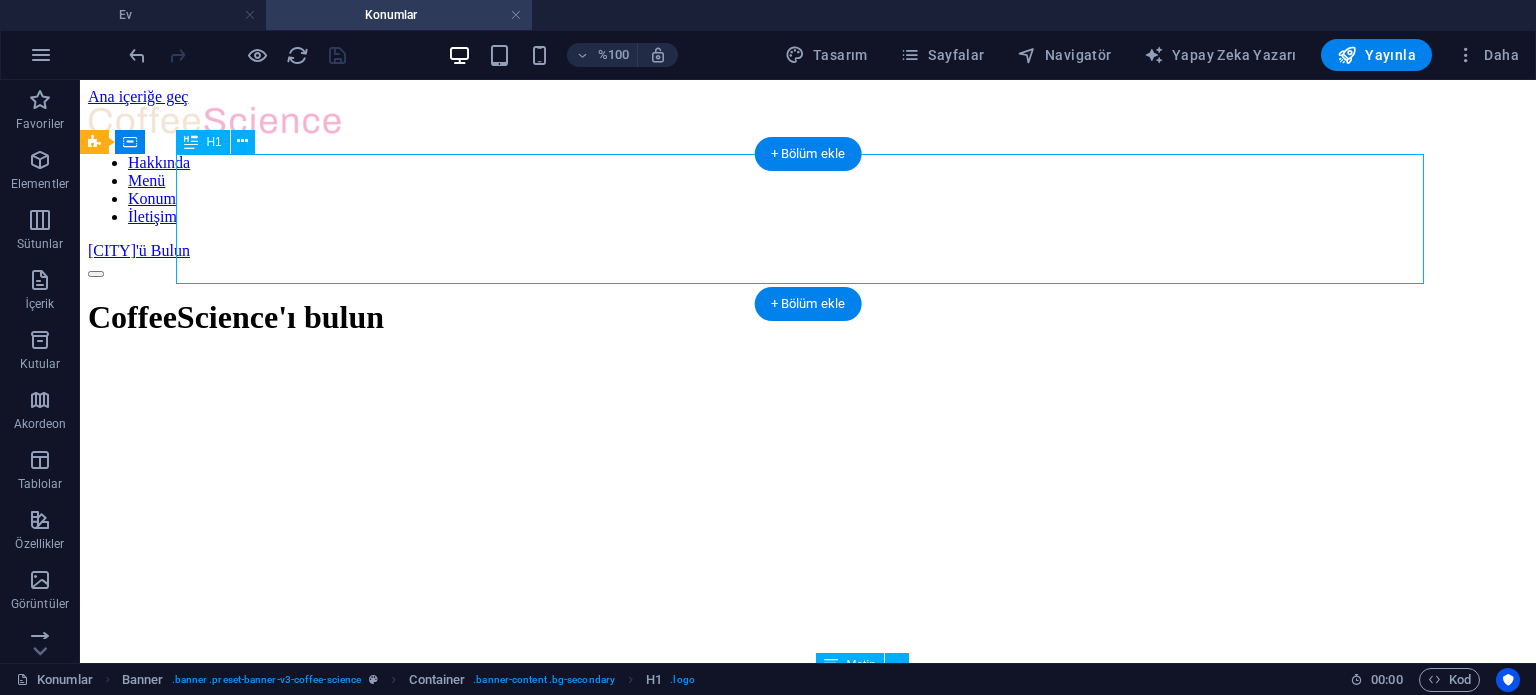 click on "CoffeeScience'ı bulun" at bounding box center (808, 317) 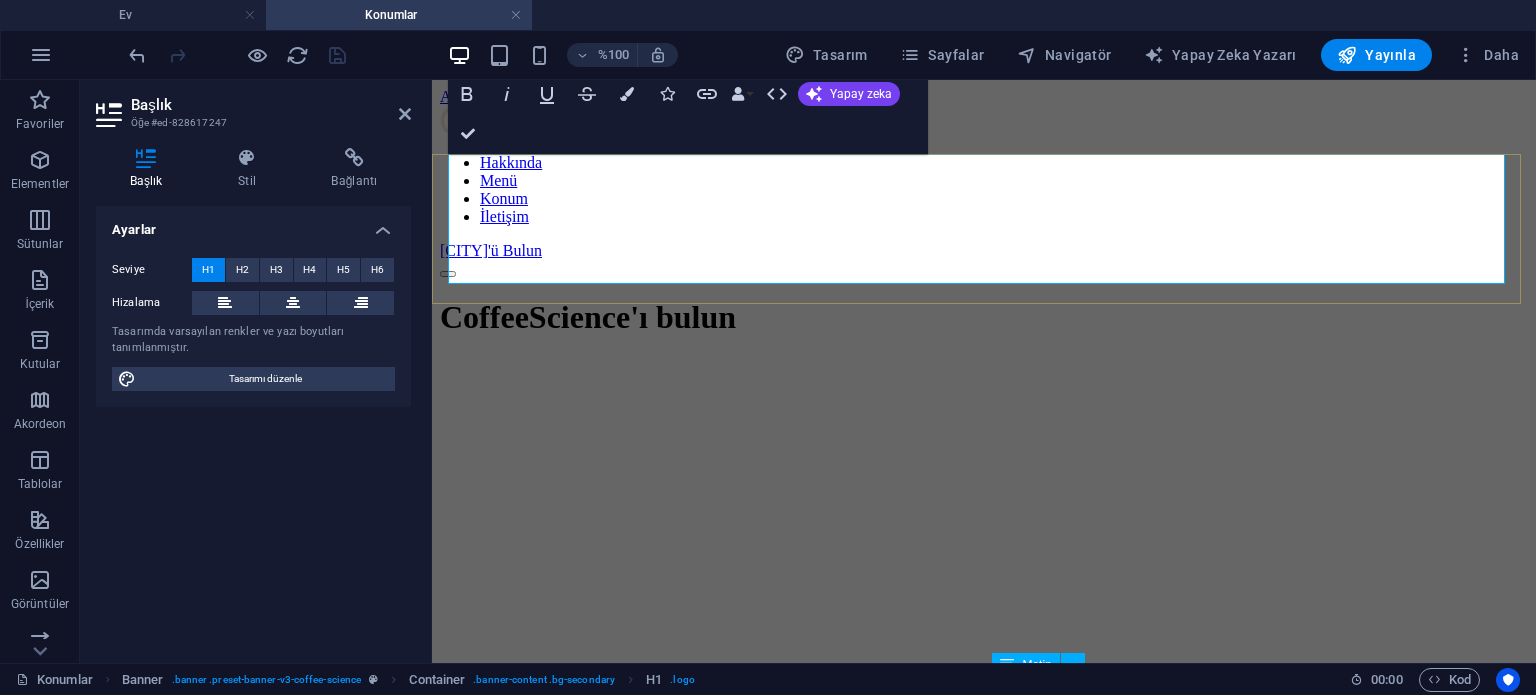 click on "CoffeeScience'ı bulun" at bounding box center (588, 317) 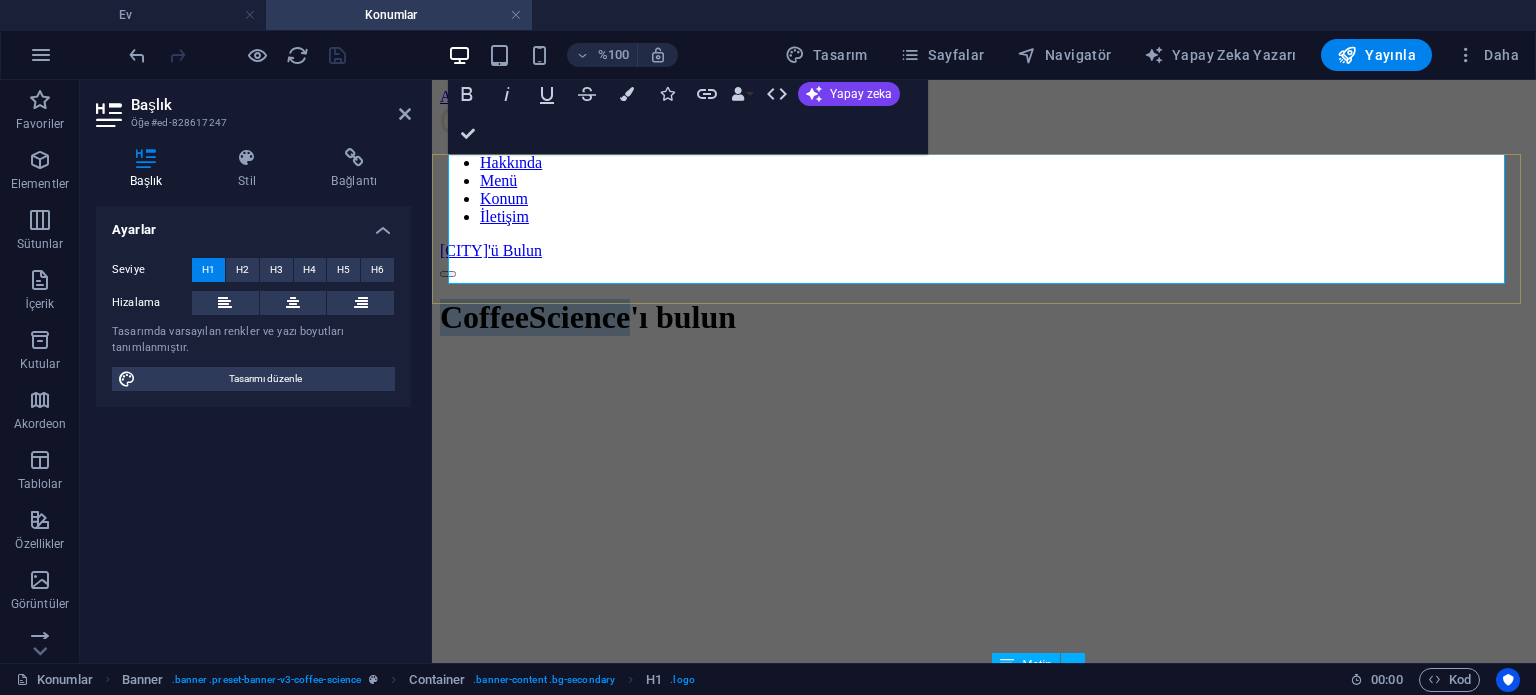 drag, startPoint x: 1138, startPoint y: 220, endPoint x: 482, endPoint y: 217, distance: 656.00684 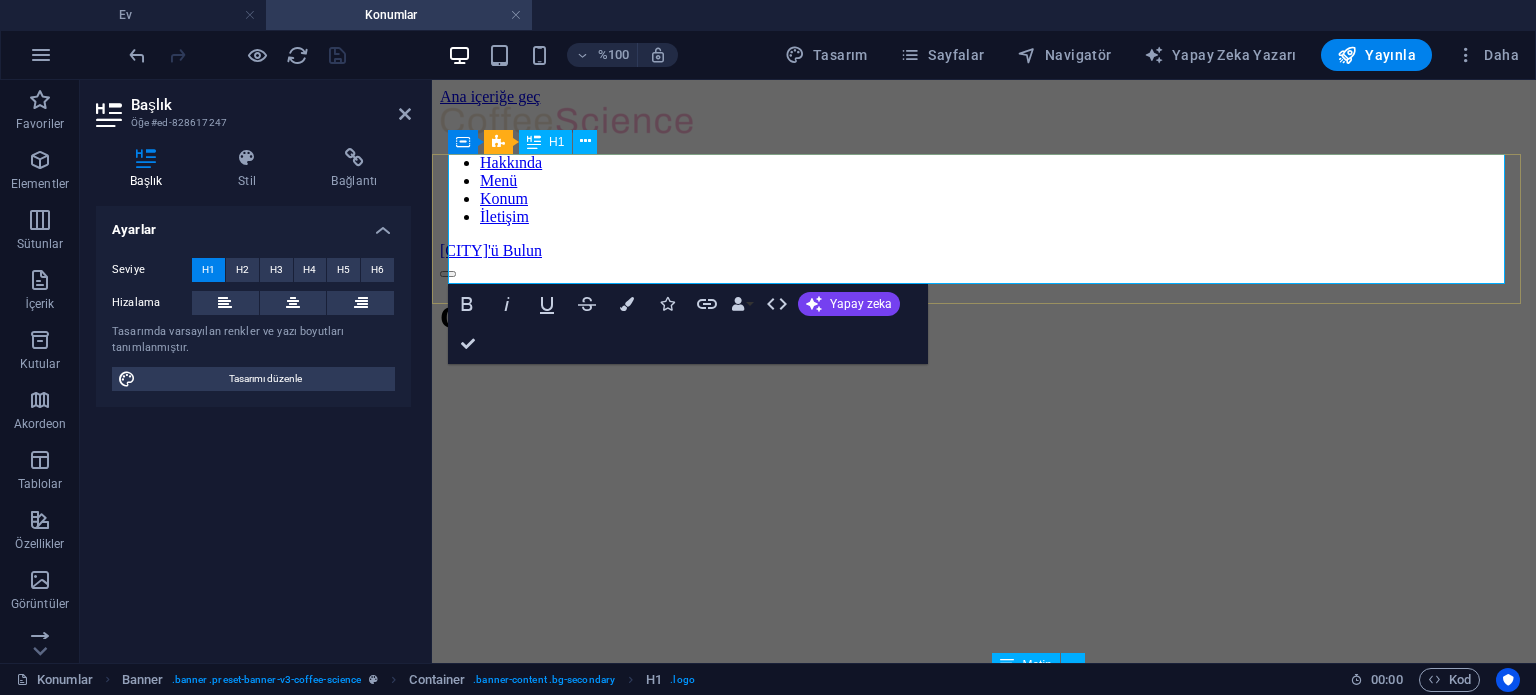 type 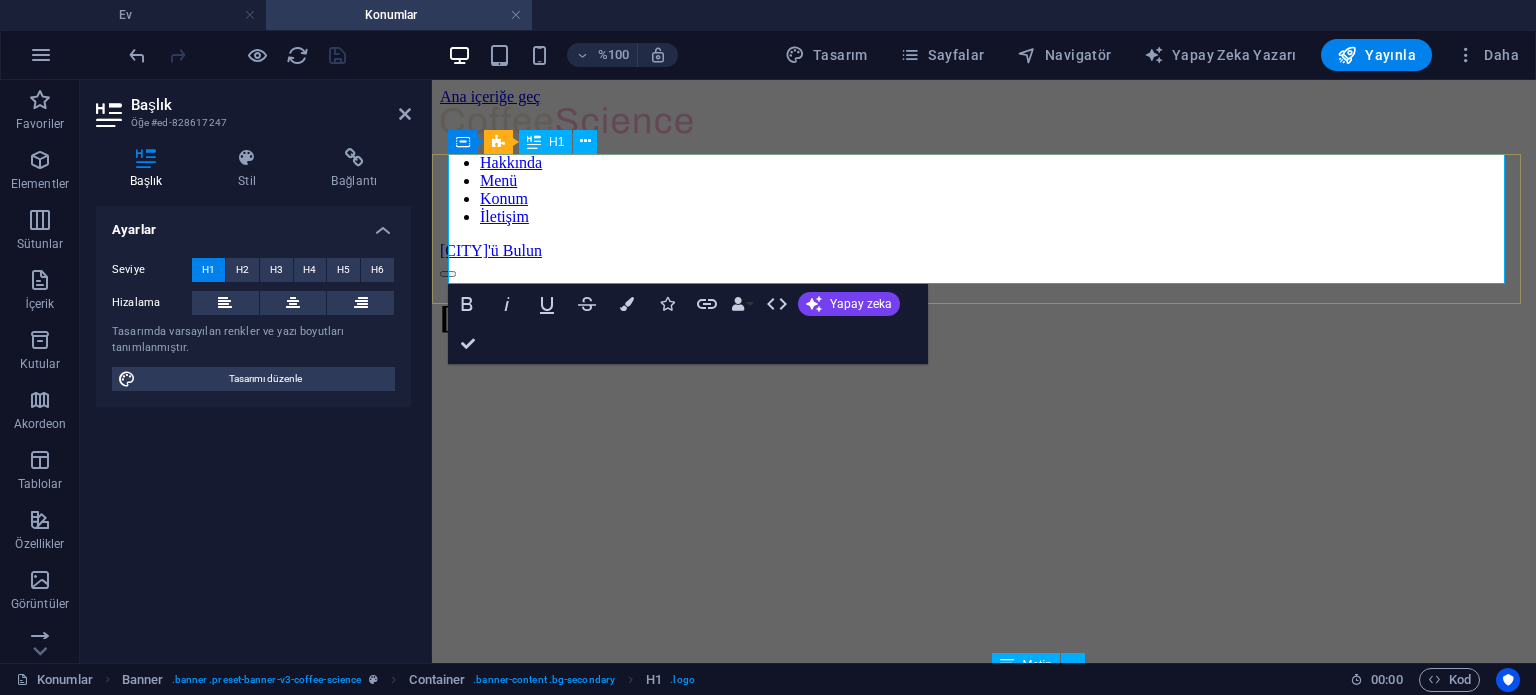 click on "[CITY]'ı bulun" at bounding box center (543, 317) 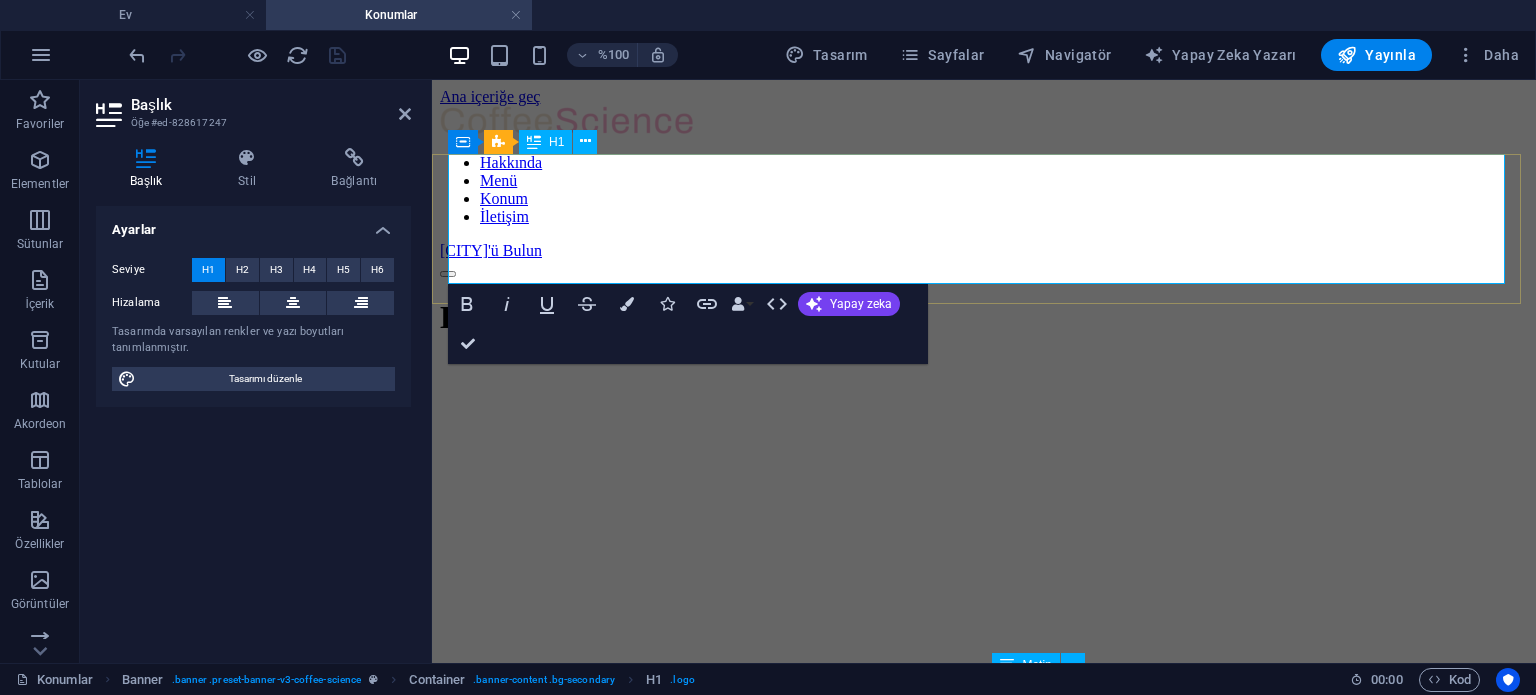 click on "Kadikür'ü bulun" at bounding box center [556, 317] 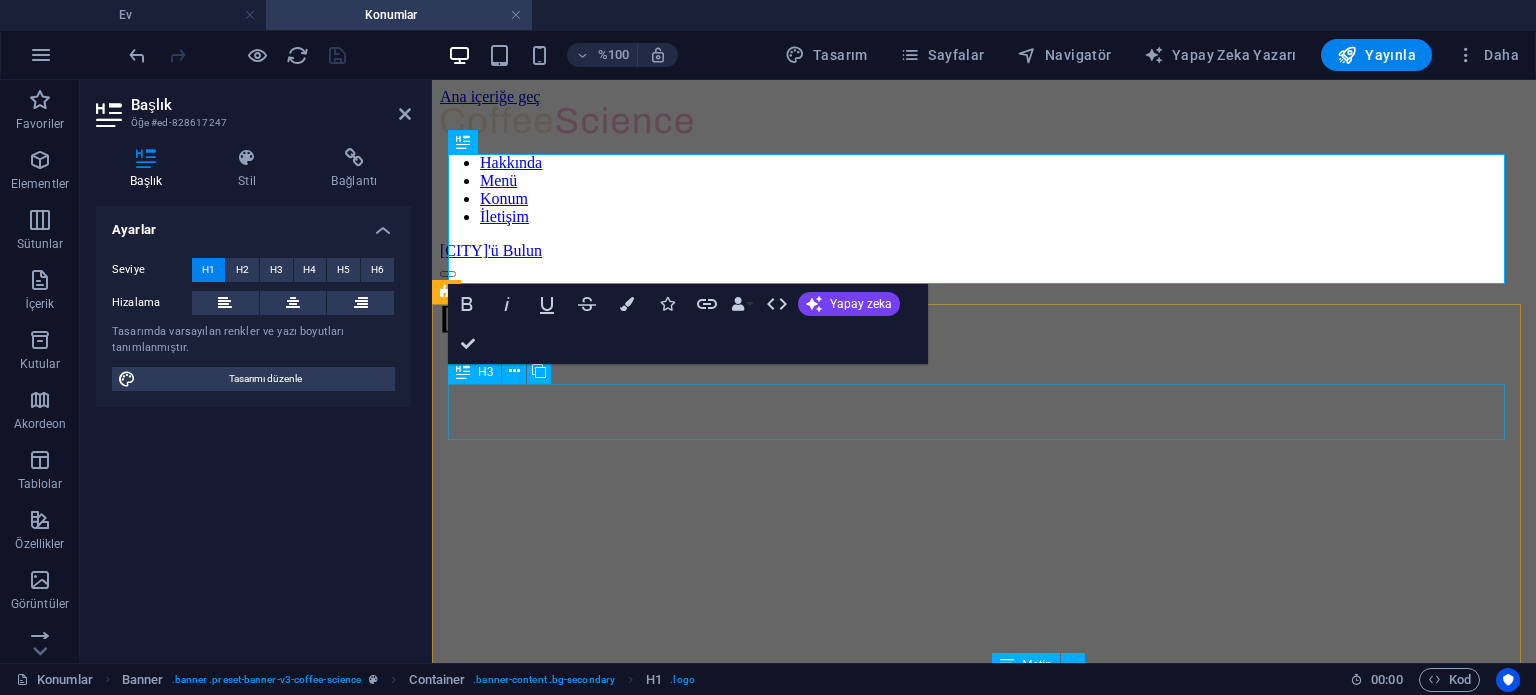 click on "Yeni Kadikür Sizin İçin Yeniden Açıldı!" at bounding box center [984, 971] 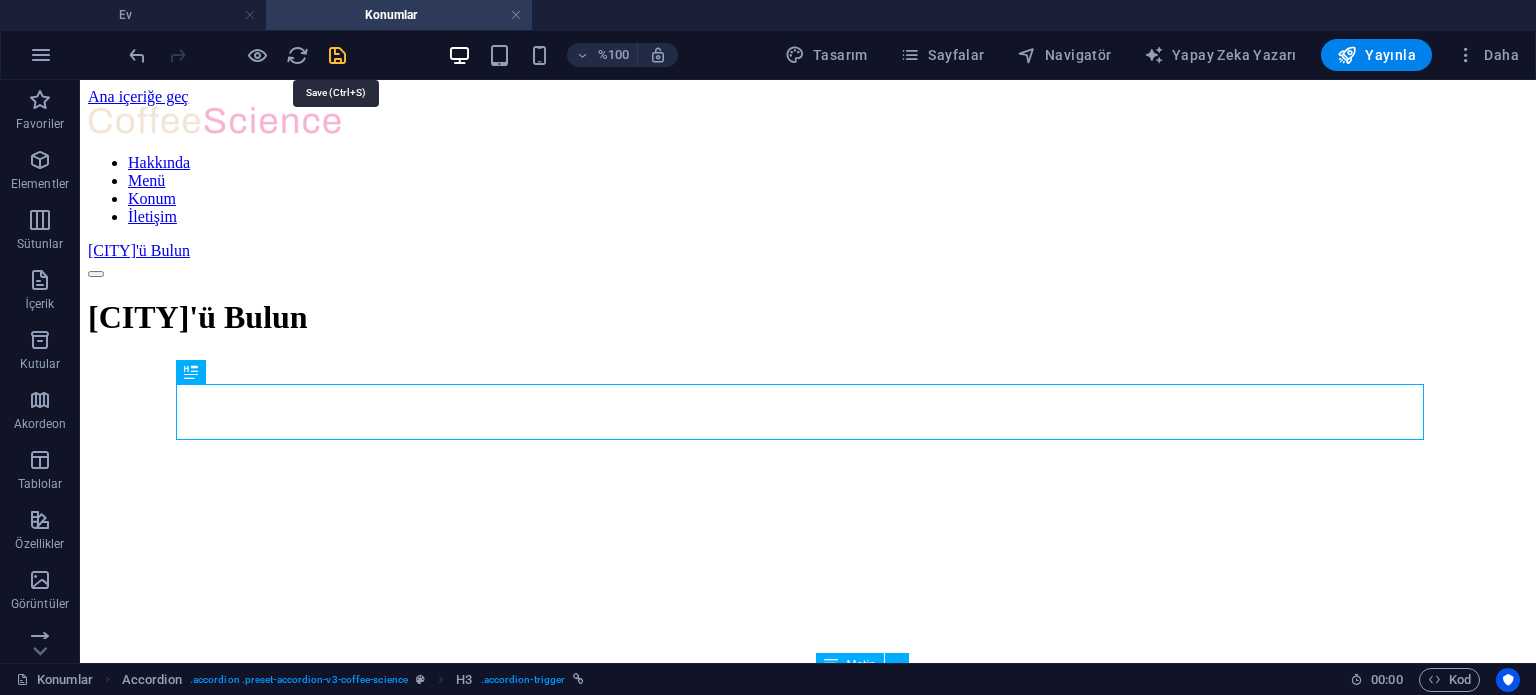 click at bounding box center (337, 55) 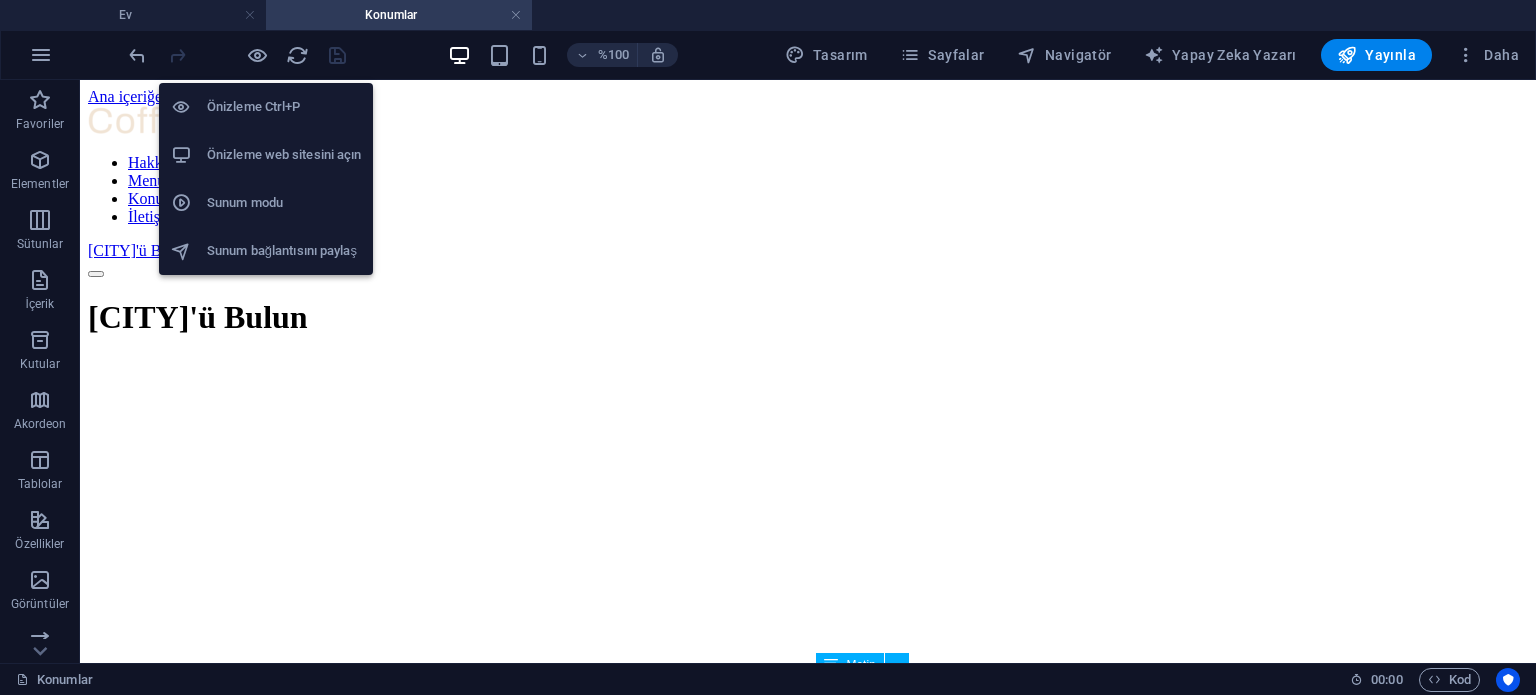 click on "Önizleme web sitesini açın" at bounding box center [284, 154] 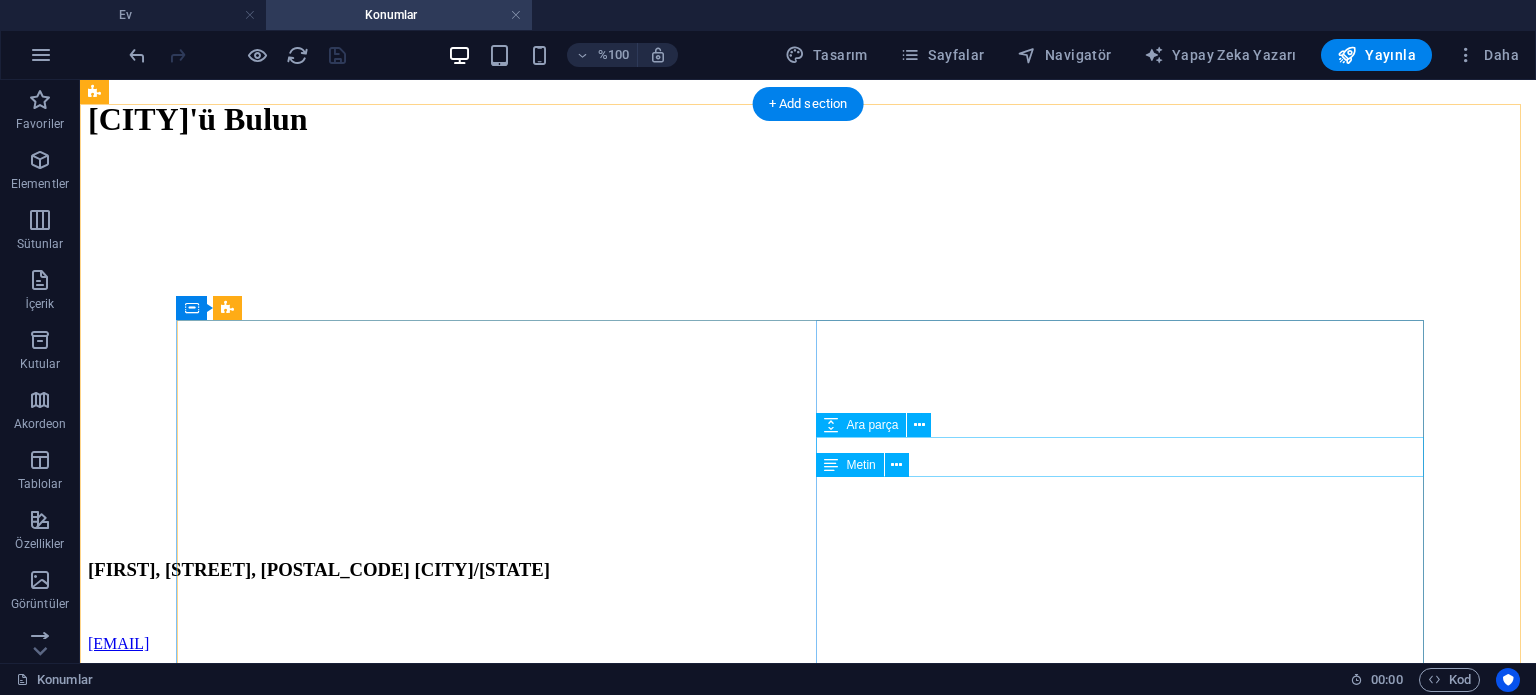 scroll, scrollTop: 200, scrollLeft: 0, axis: vertical 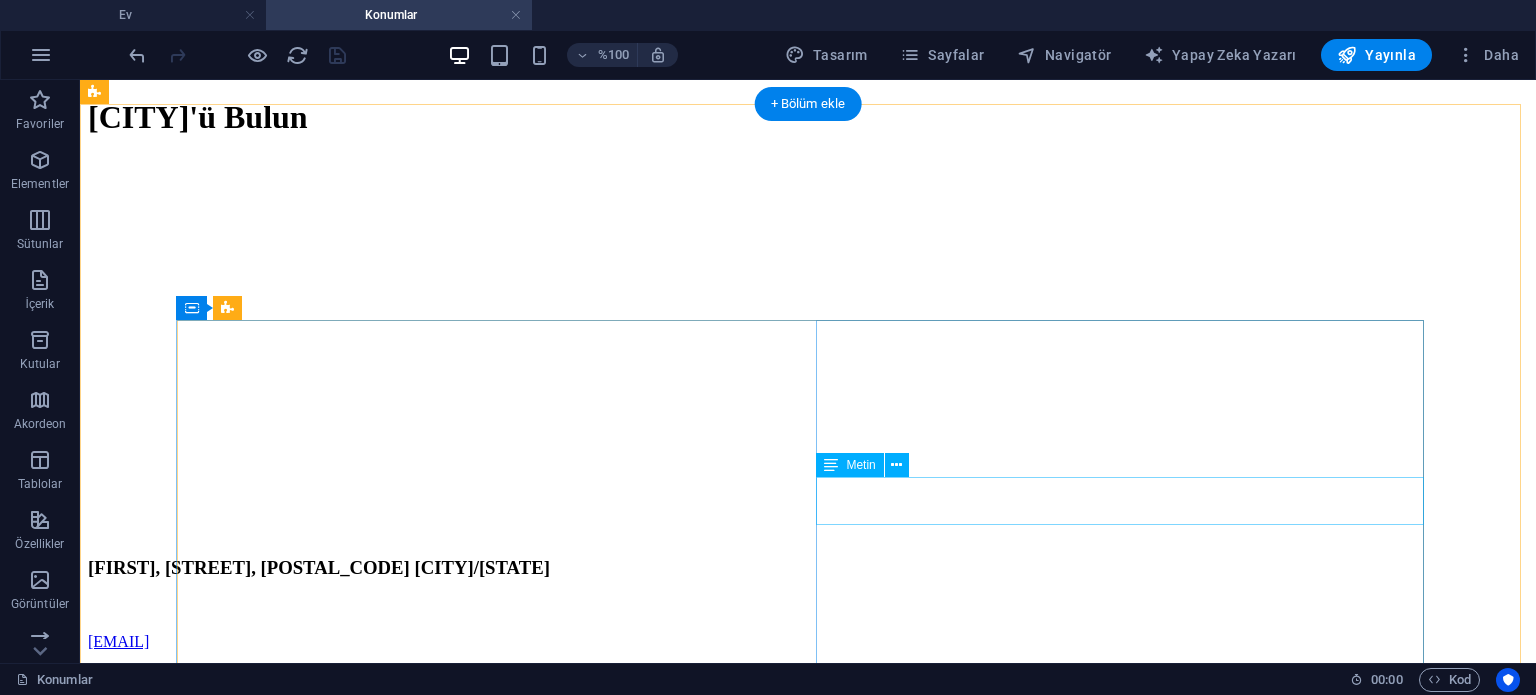 click on "Kahveden daha fazlası yeni kutlamalar ve etkinlikler ile sürprizler sizi bekliyor. Gel gönder bize katıl!" at bounding box center [808, 732] 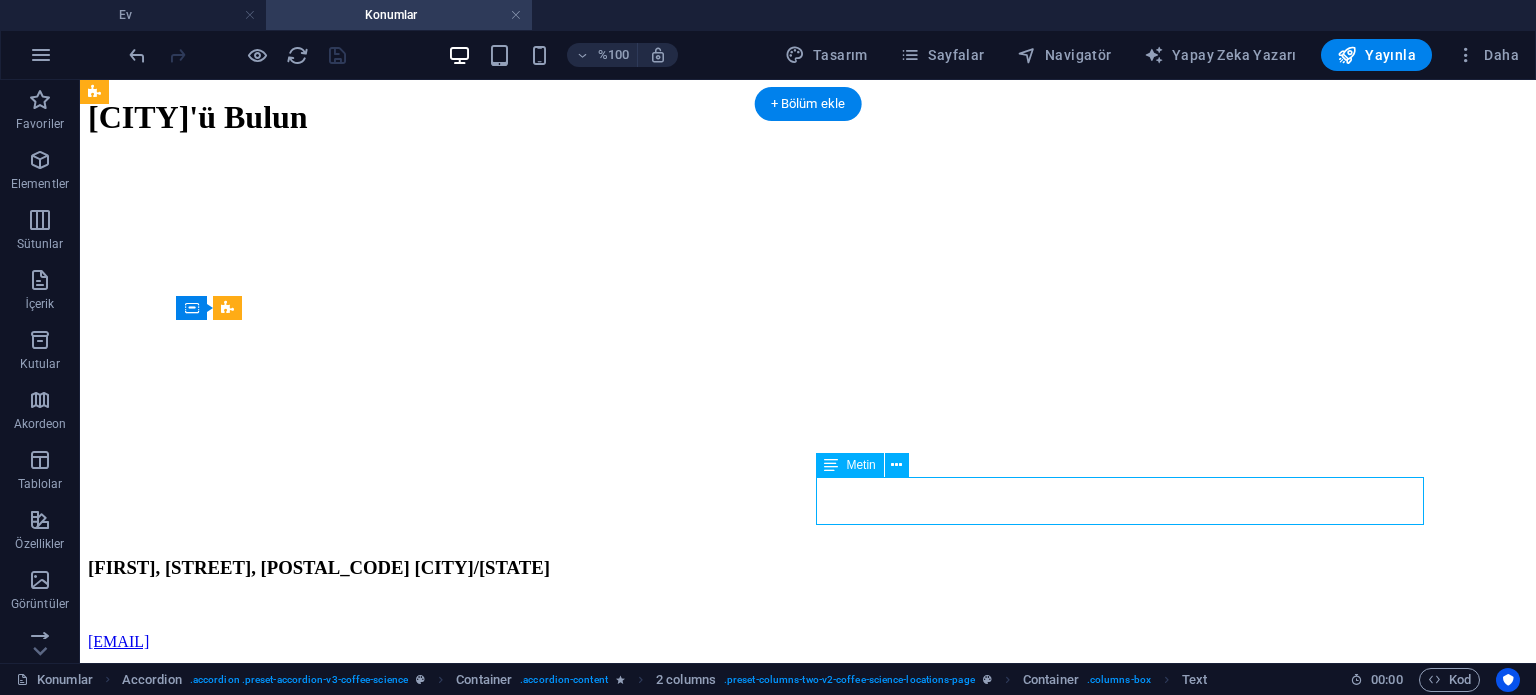 click on "Kahveden daha fazlası yeni kutlamalar ve etkinlikler ile sürprizler sizi bekliyor. Gel gönder bize katıl!" at bounding box center (808, 732) 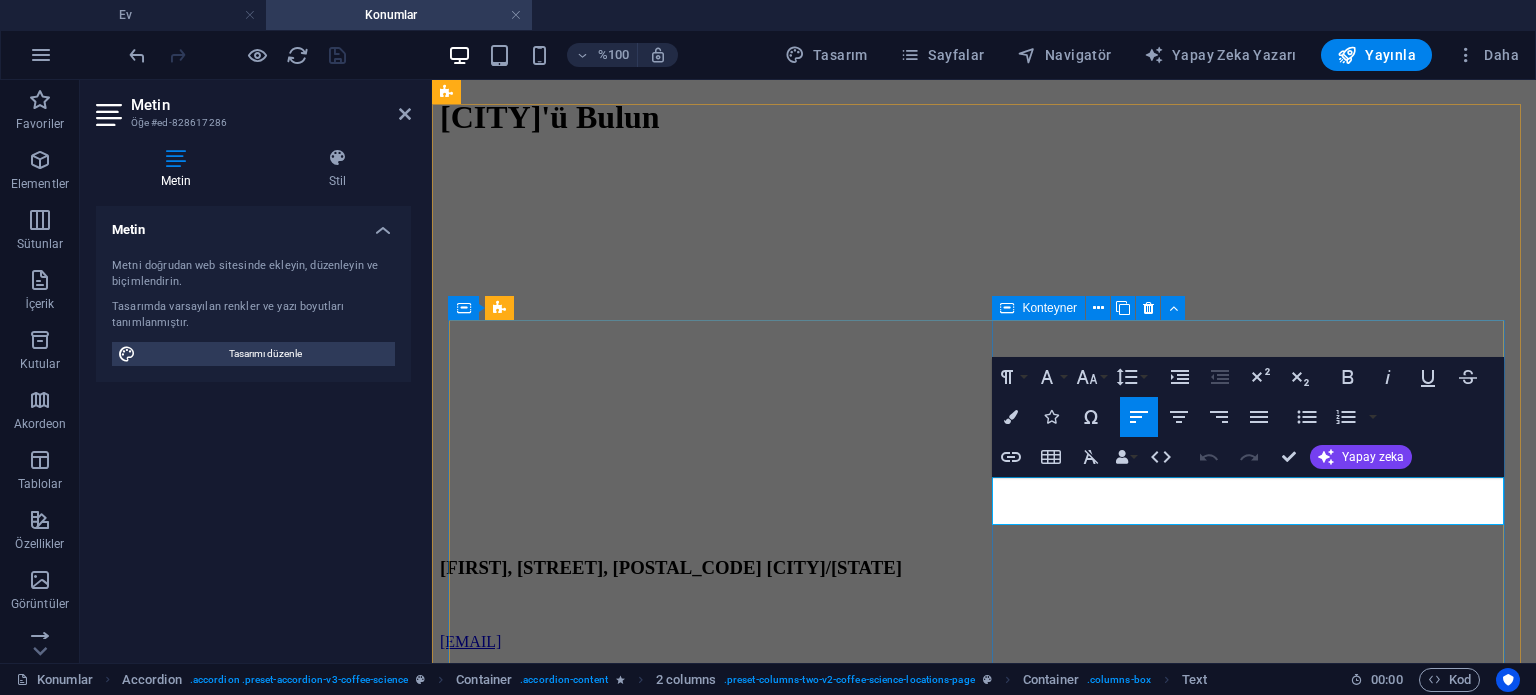 drag, startPoint x: 1295, startPoint y: 525, endPoint x: 1638, endPoint y: 525, distance: 343 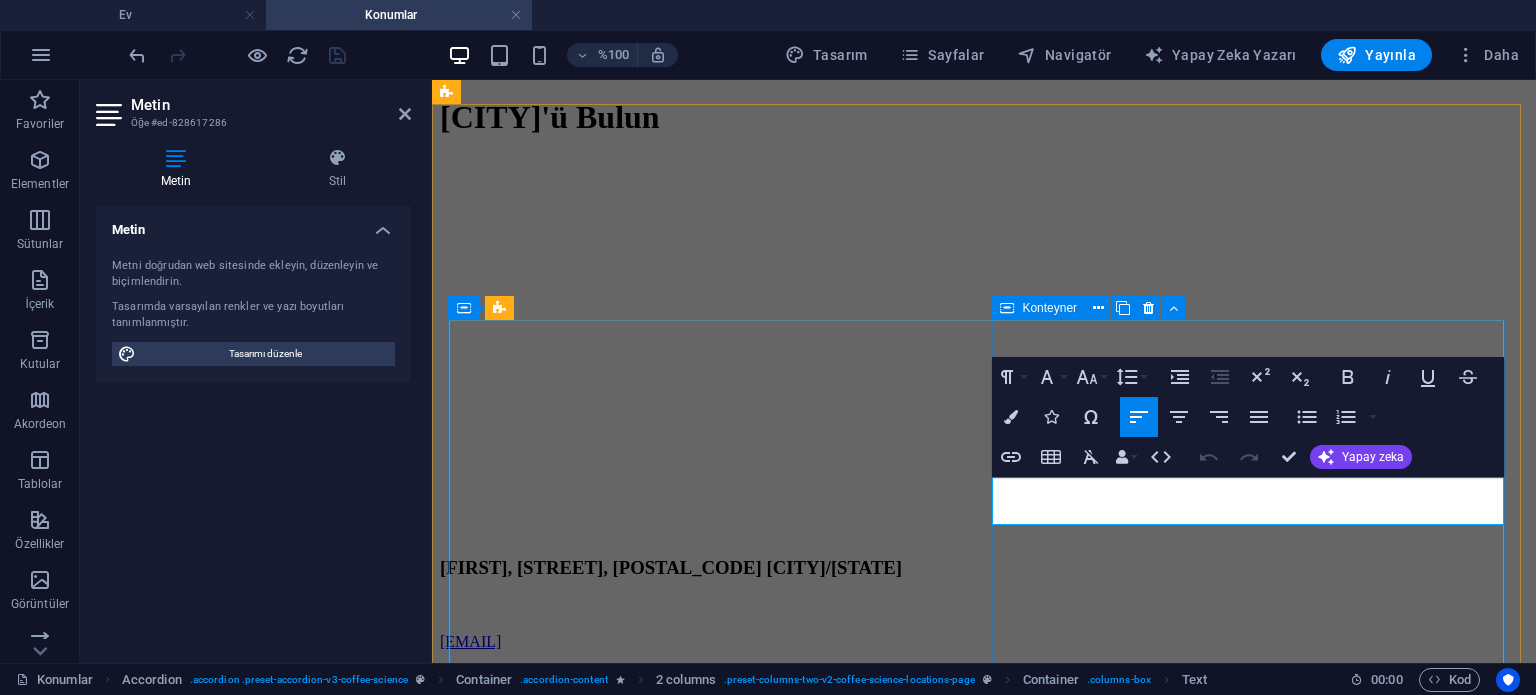 click on "[CITY]/[STATE] [POSTAL_CODE], [COUNTRY] [EMAIL] Kahveden daha fazlası yeni kutlamalar ve etkinlikler ile sürprizler sizi bekliyor. Gel gönder bize katıl!" at bounding box center [984, 649] 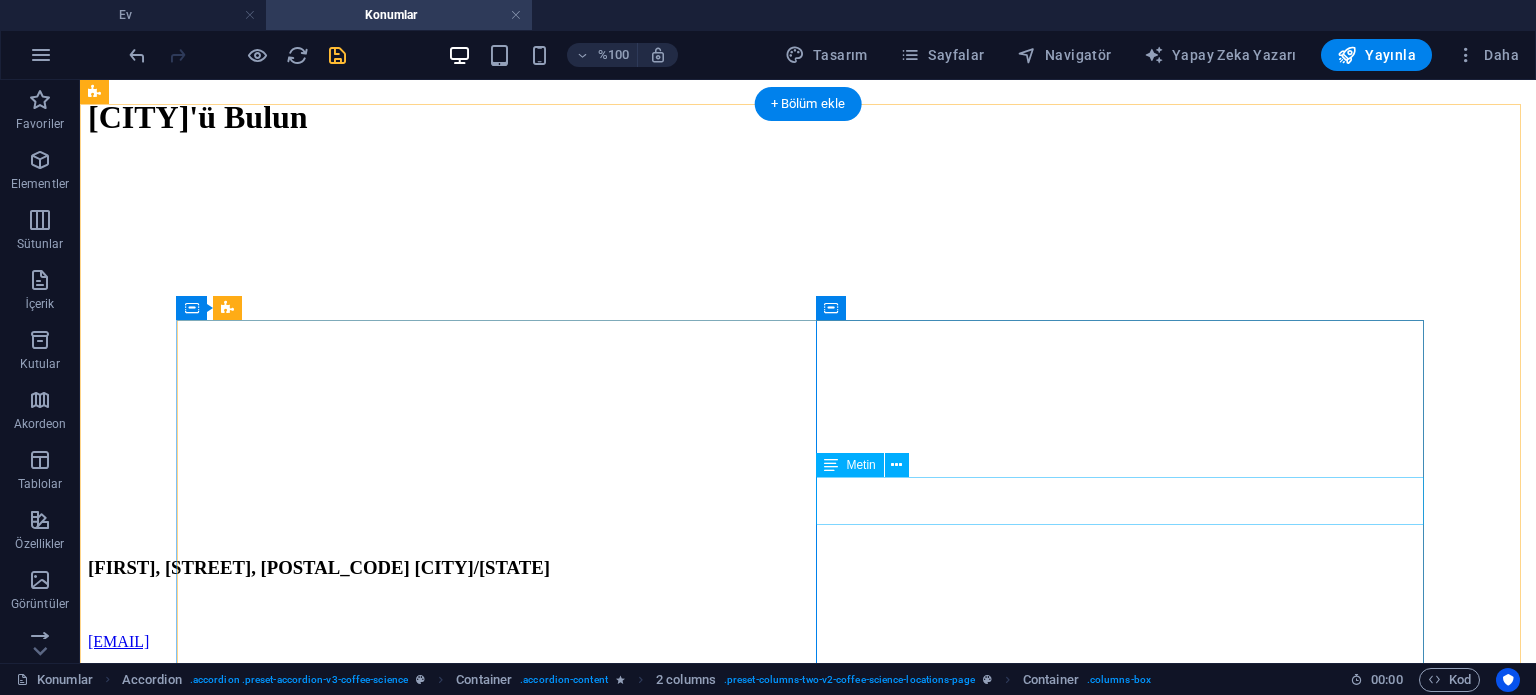 click on "Kahveden daha fazlası yeni kutlamalar ve etkinlikler ile sürprizler sizi bekliyor. Gel gönder bize katıl!" at bounding box center [808, 732] 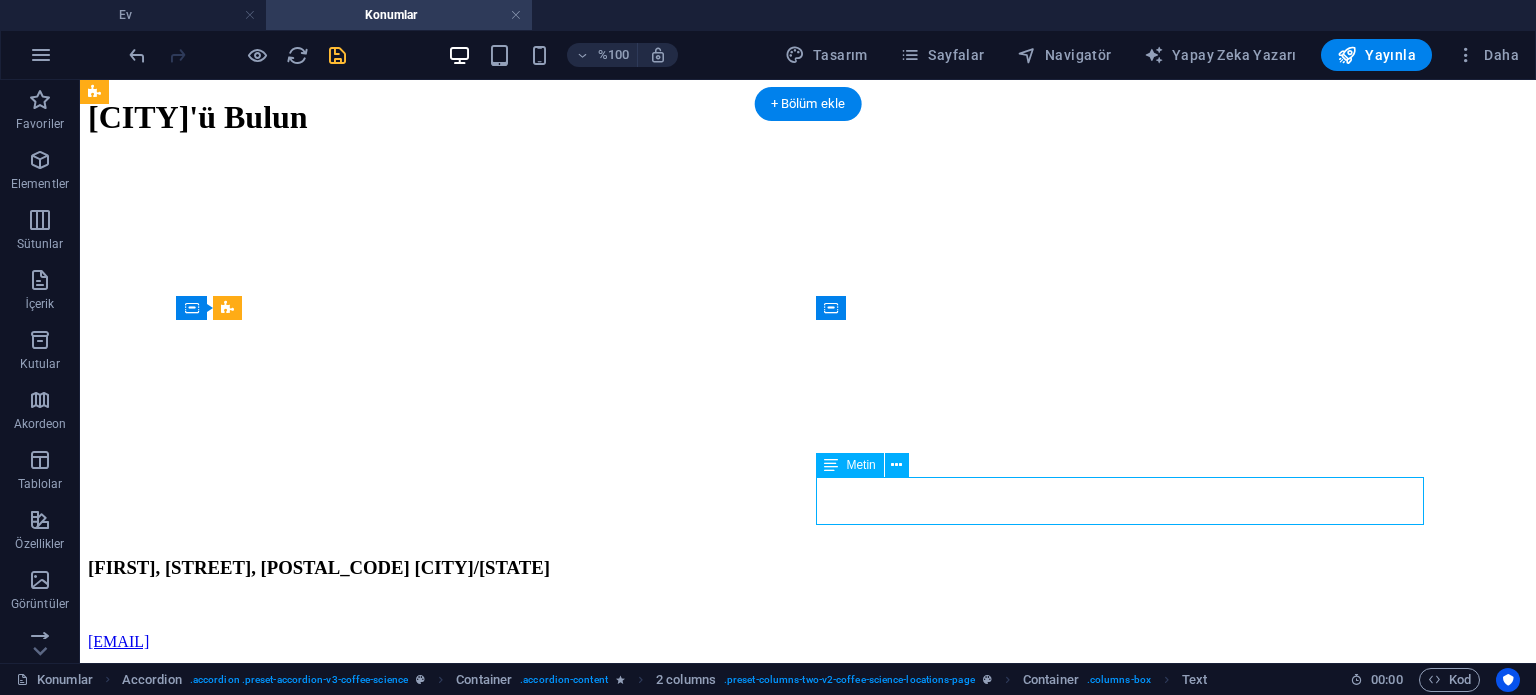 click on "Kahveden daha fazlası yeni kutlamalar ve etkinlikler ile sürprizler sizi bekliyor. Gel gönder bize katıl!" at bounding box center (808, 732) 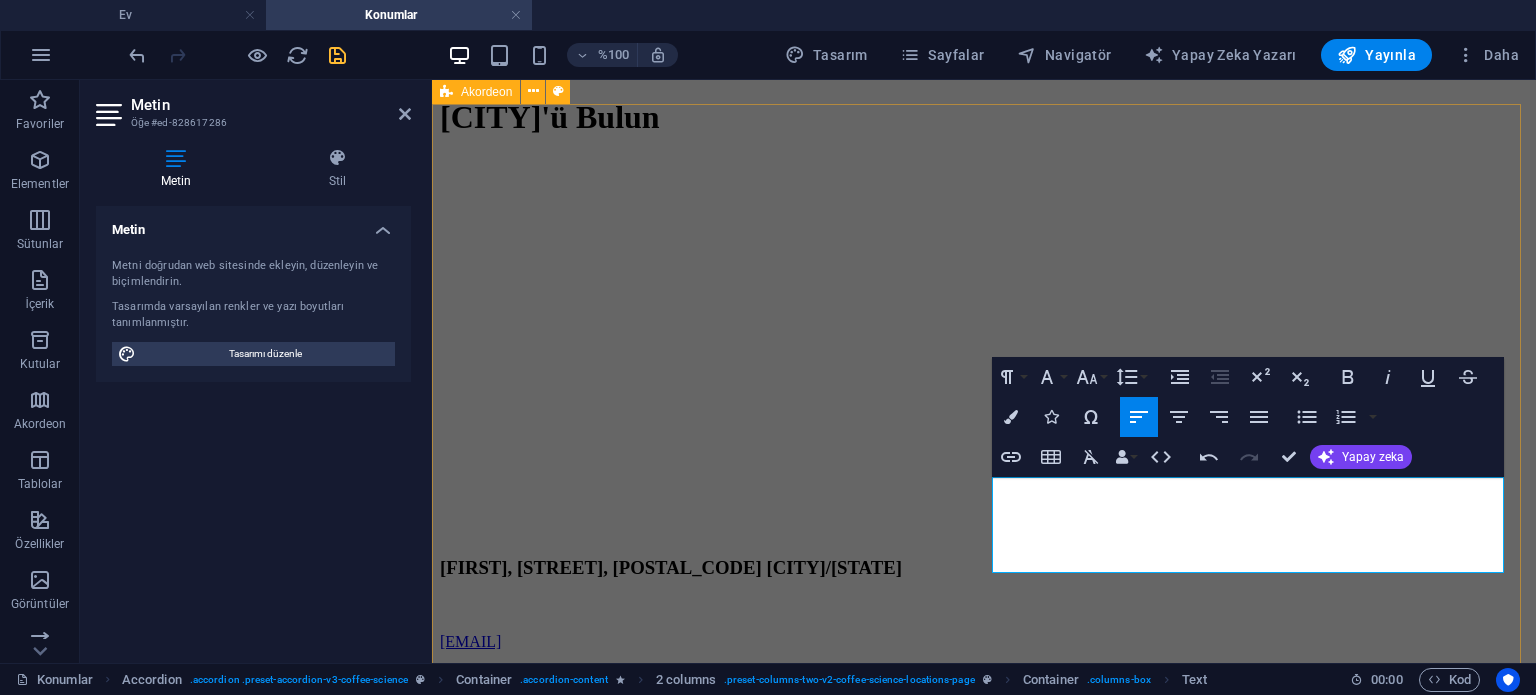 click on "[CITY]/[STATE] [POSTAL_CODE], [COUNTRY] [EMAIL] Kahveden daha fazlası burada; tüm renklerin, tatların ve tarzların bir araya geldiği, her köşesinde yeni bir konseptin sizi karşıladığı bir atmosfer… Sürprizlerle dolu bu deneyimi birlikte yaşamak için bize katılın! Yeni [CITY] Sizin İçin Yeniden Açıldı!" at bounding box center (984, 508) 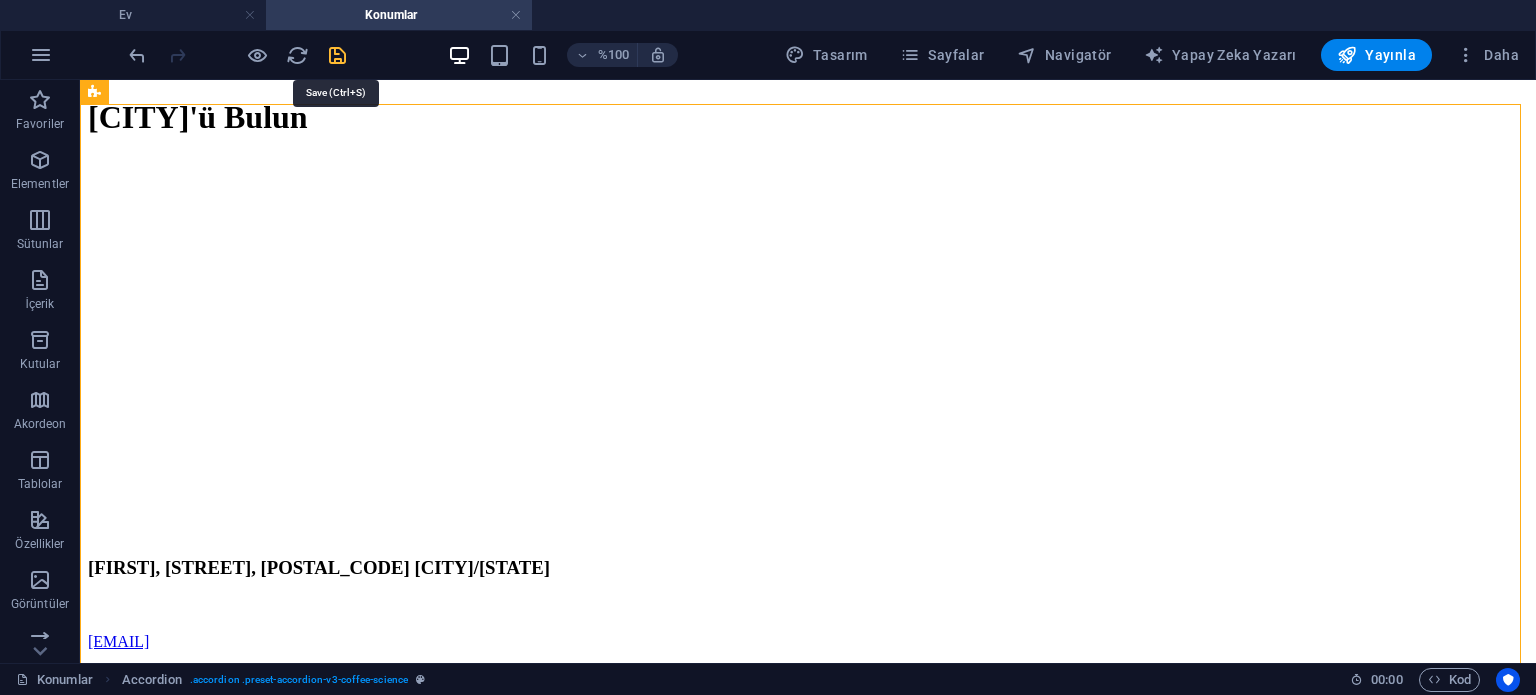 click on "%100 Tasarım Sayfalar Navigatör Yapay Zeka Yazarı Yayınla Daha" at bounding box center [826, 55] 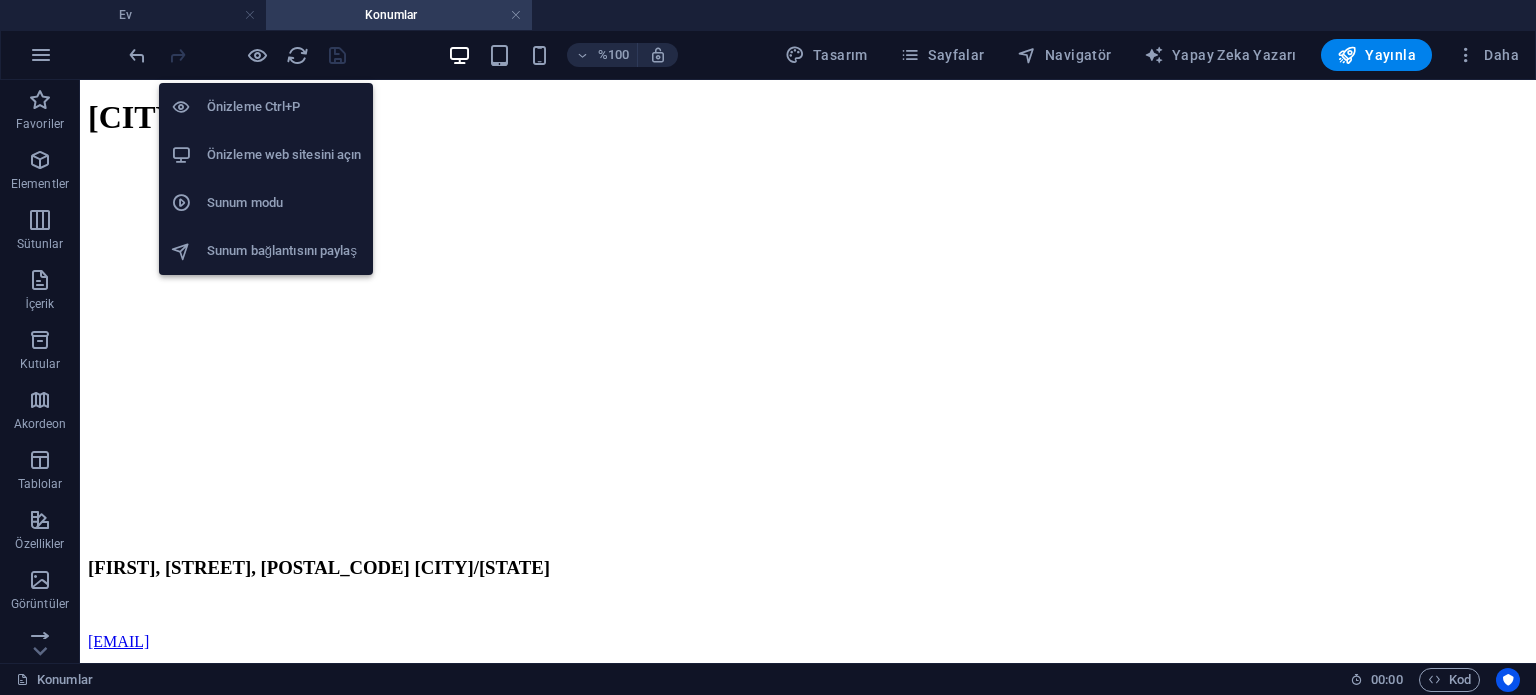 click on "Önizleme web sitesini açın" at bounding box center (284, 155) 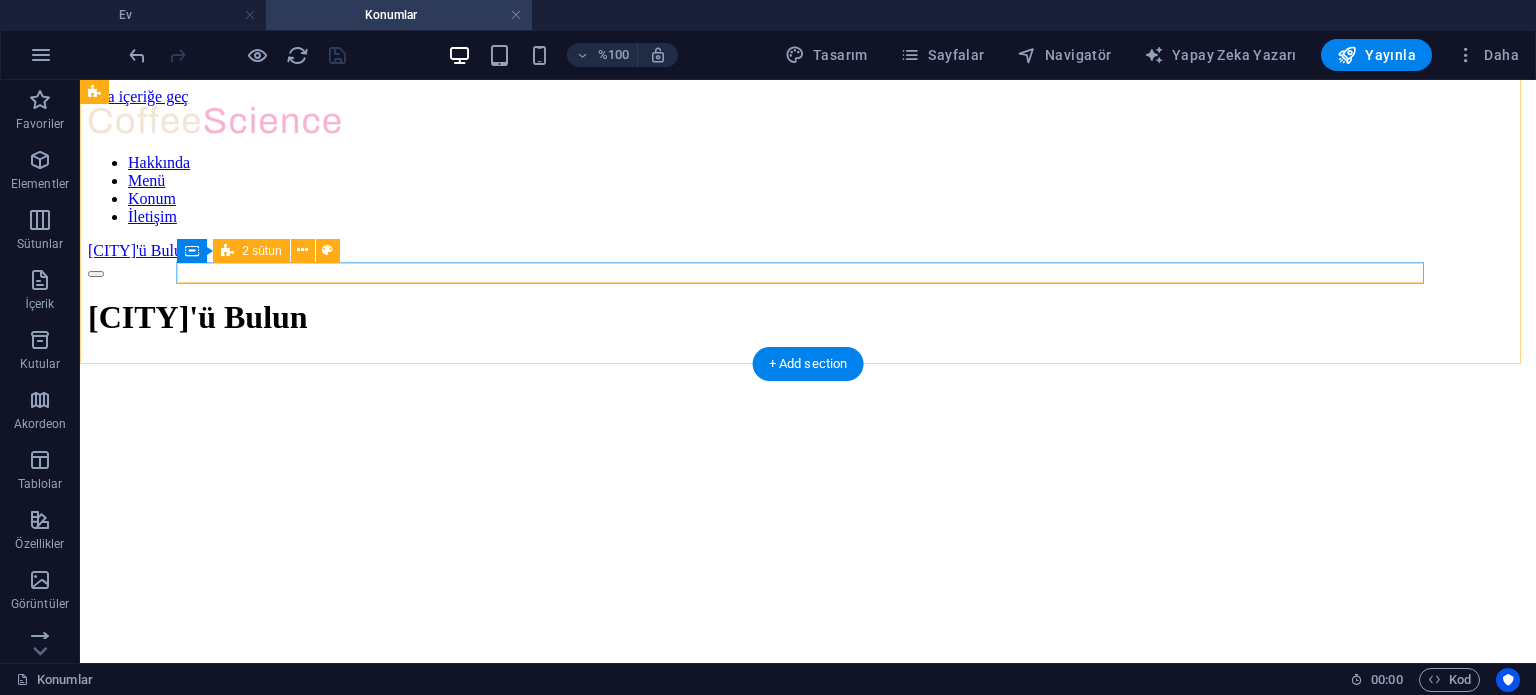 scroll, scrollTop: 700, scrollLeft: 0, axis: vertical 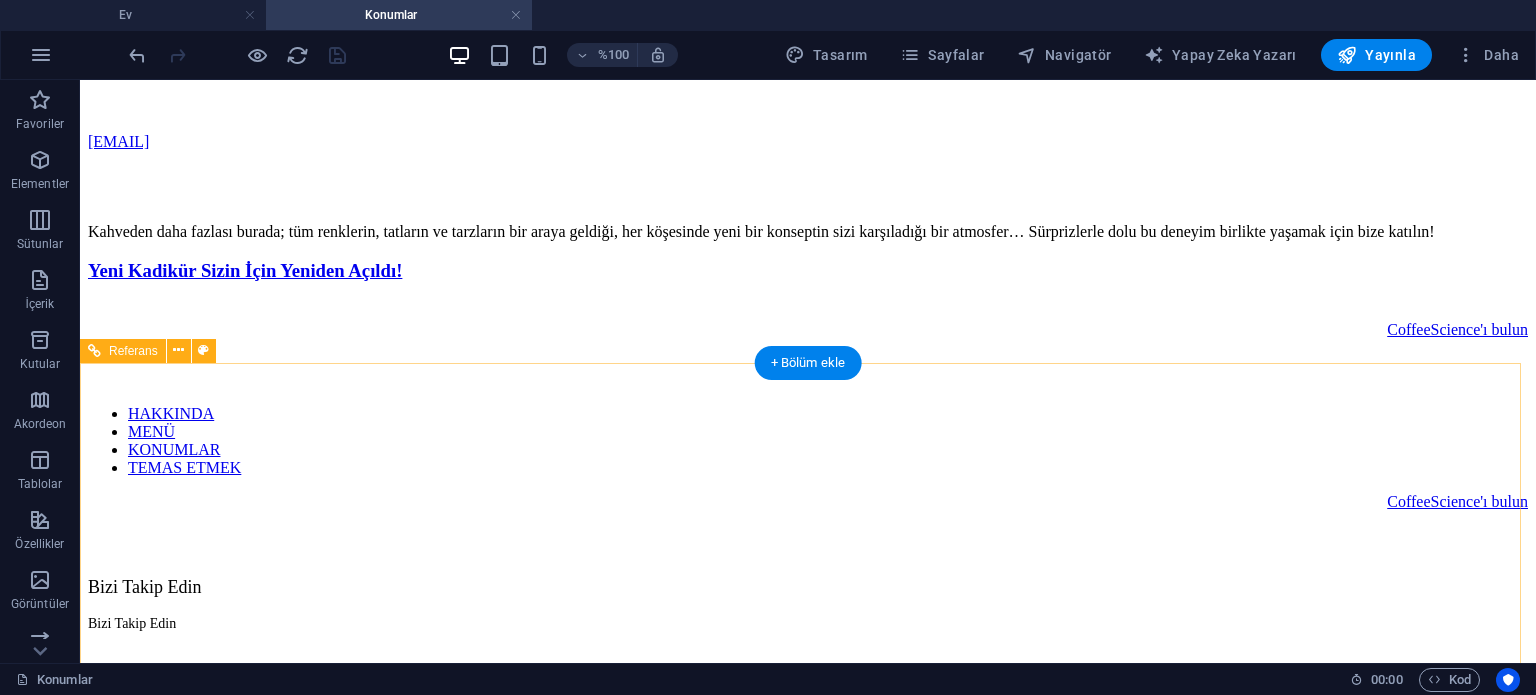 click on "CoffeeScience'ı bulun" at bounding box center [808, 330] 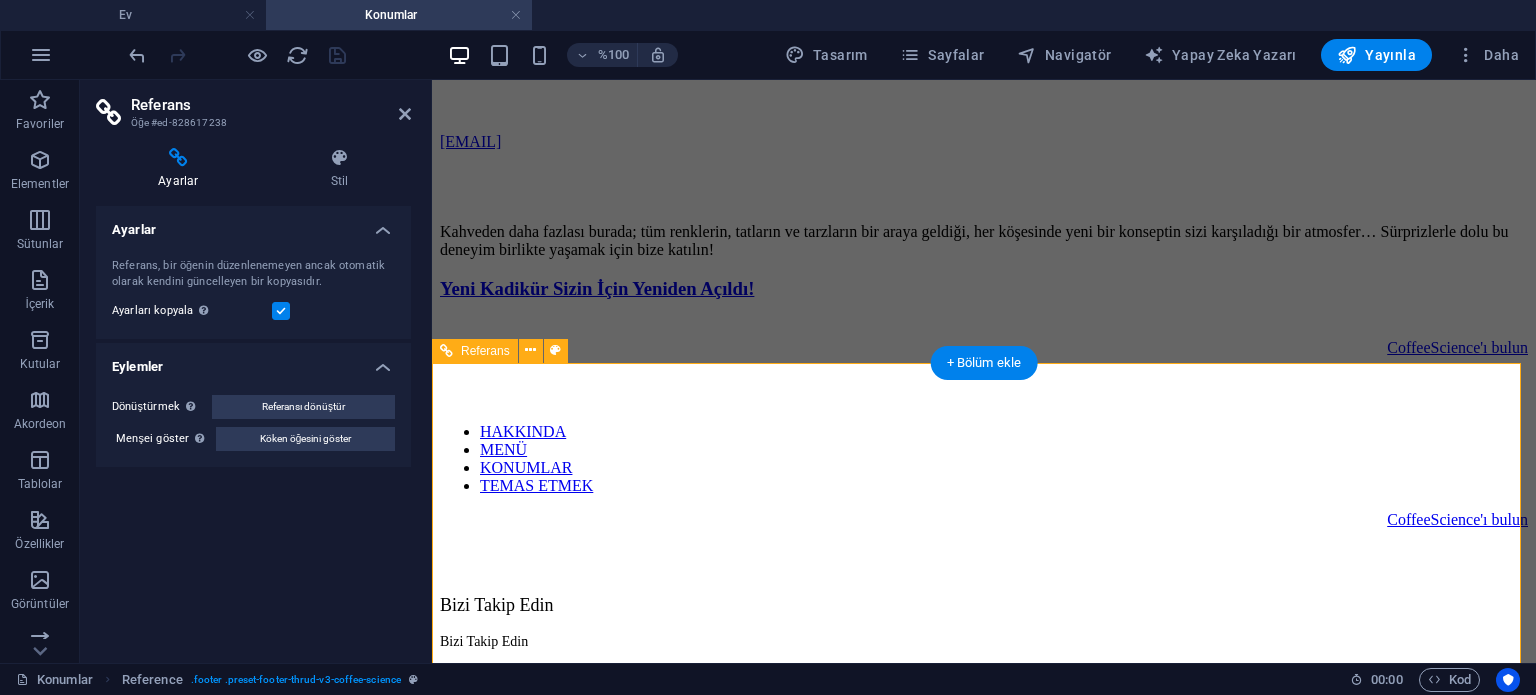 click on "CoffeeScience'ı bulun" at bounding box center (984, 348) 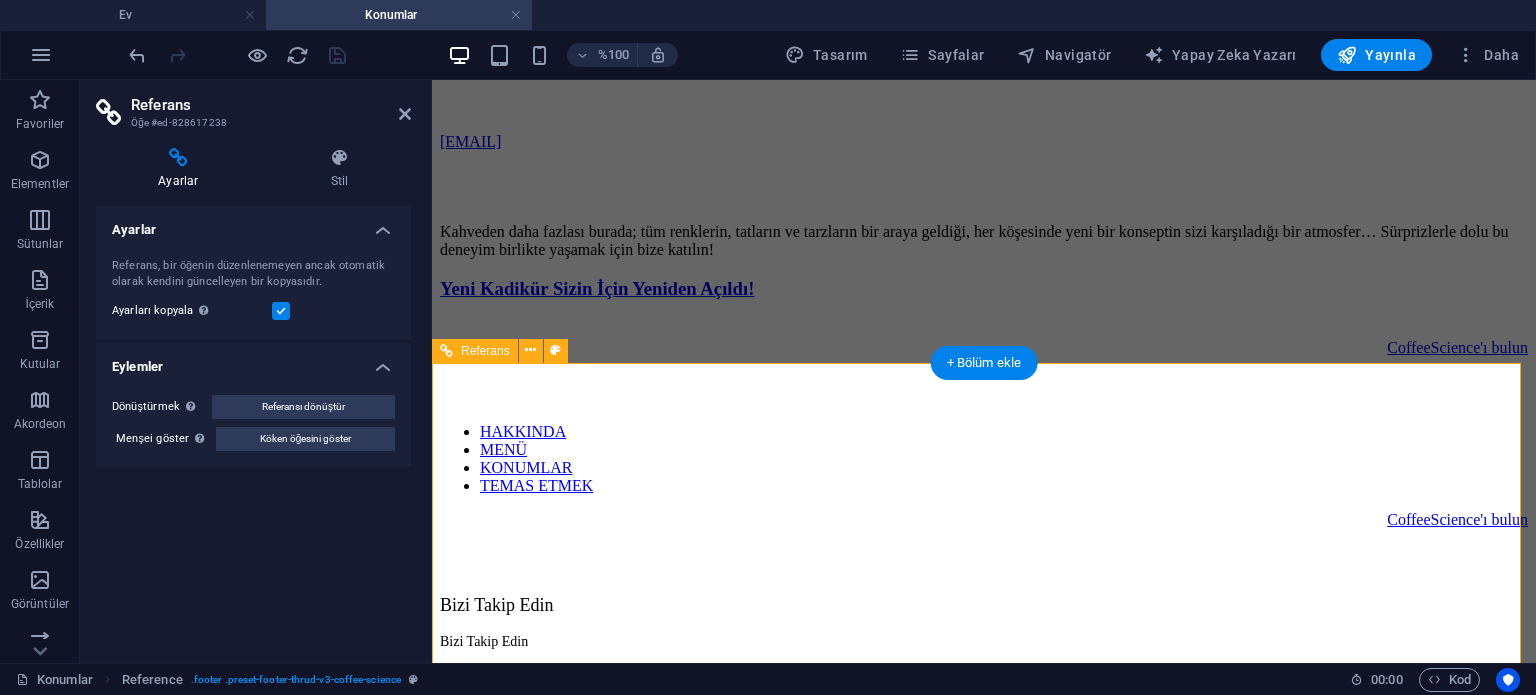 click on "CoffeeScience'ı bulun" at bounding box center [984, 520] 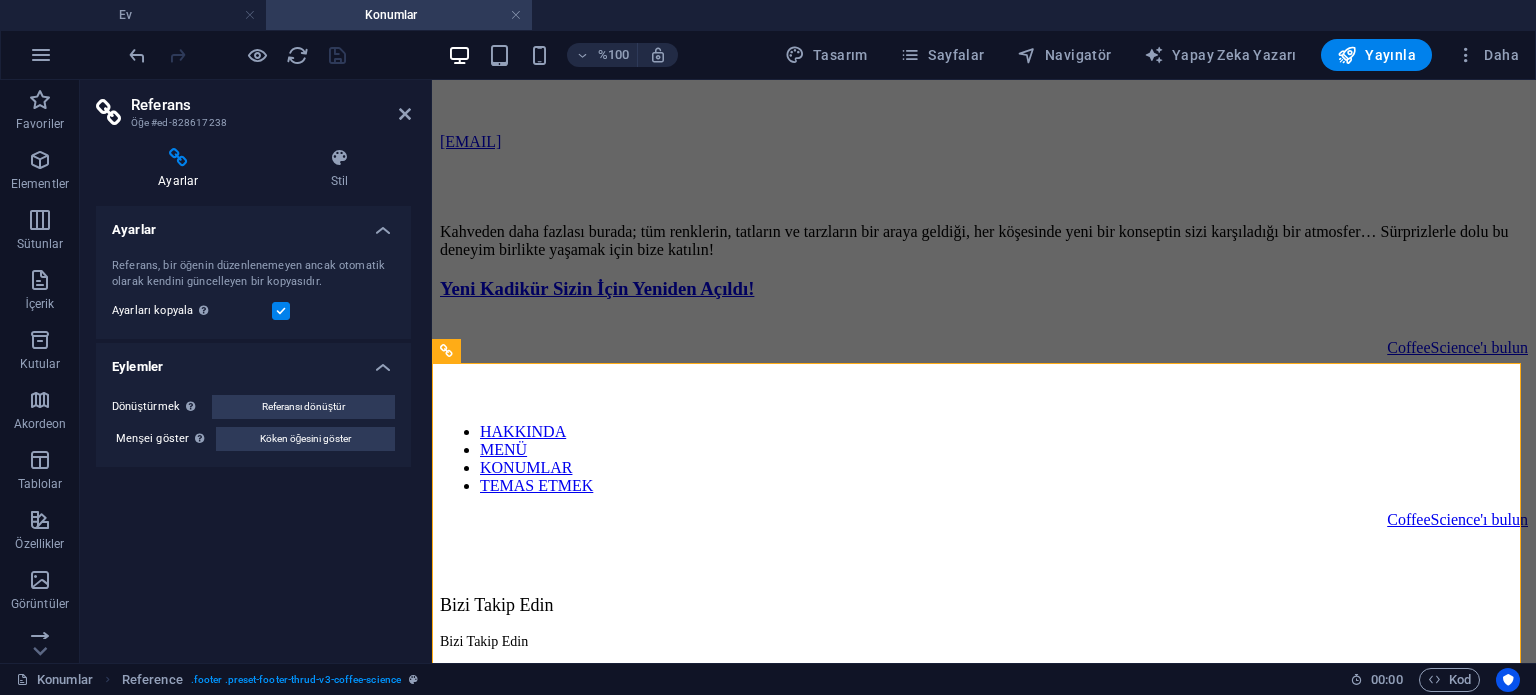 click at bounding box center (178, 158) 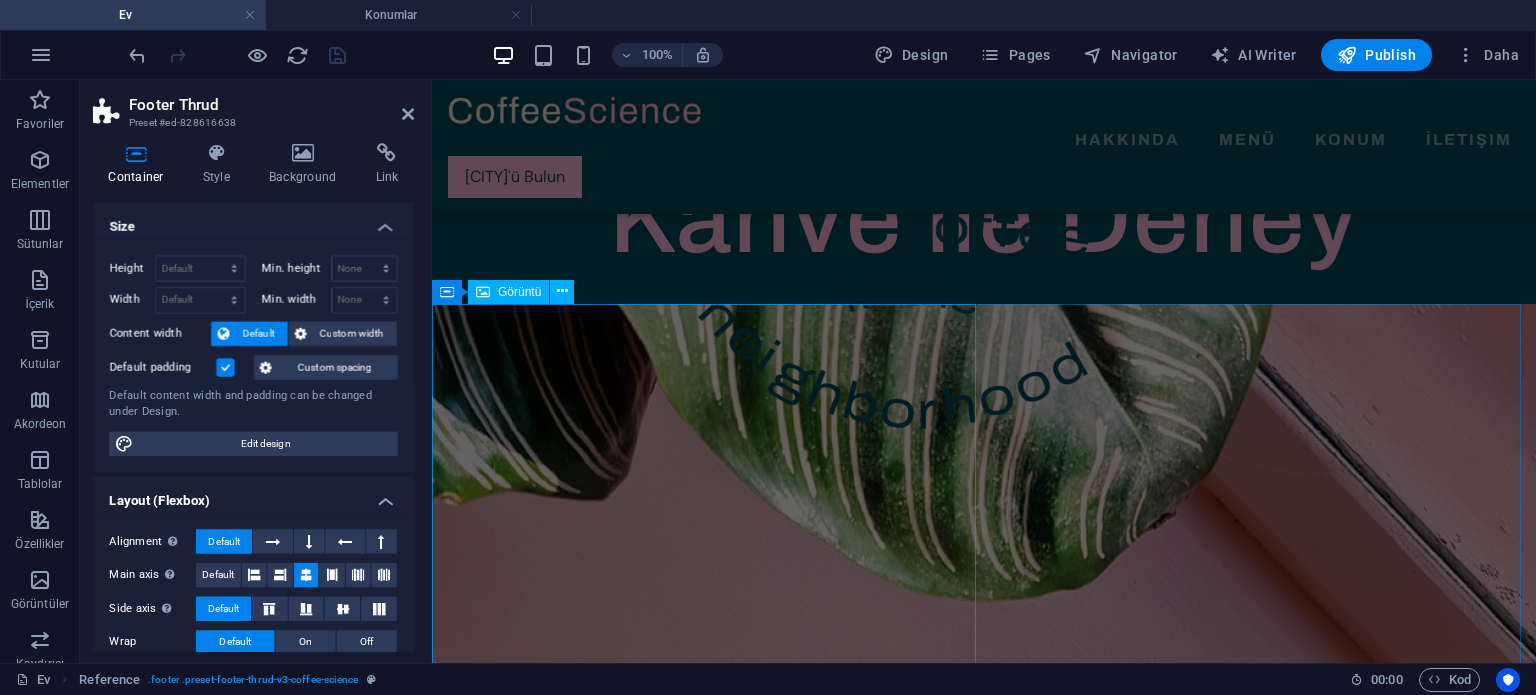 scroll, scrollTop: 4937, scrollLeft: 0, axis: vertical 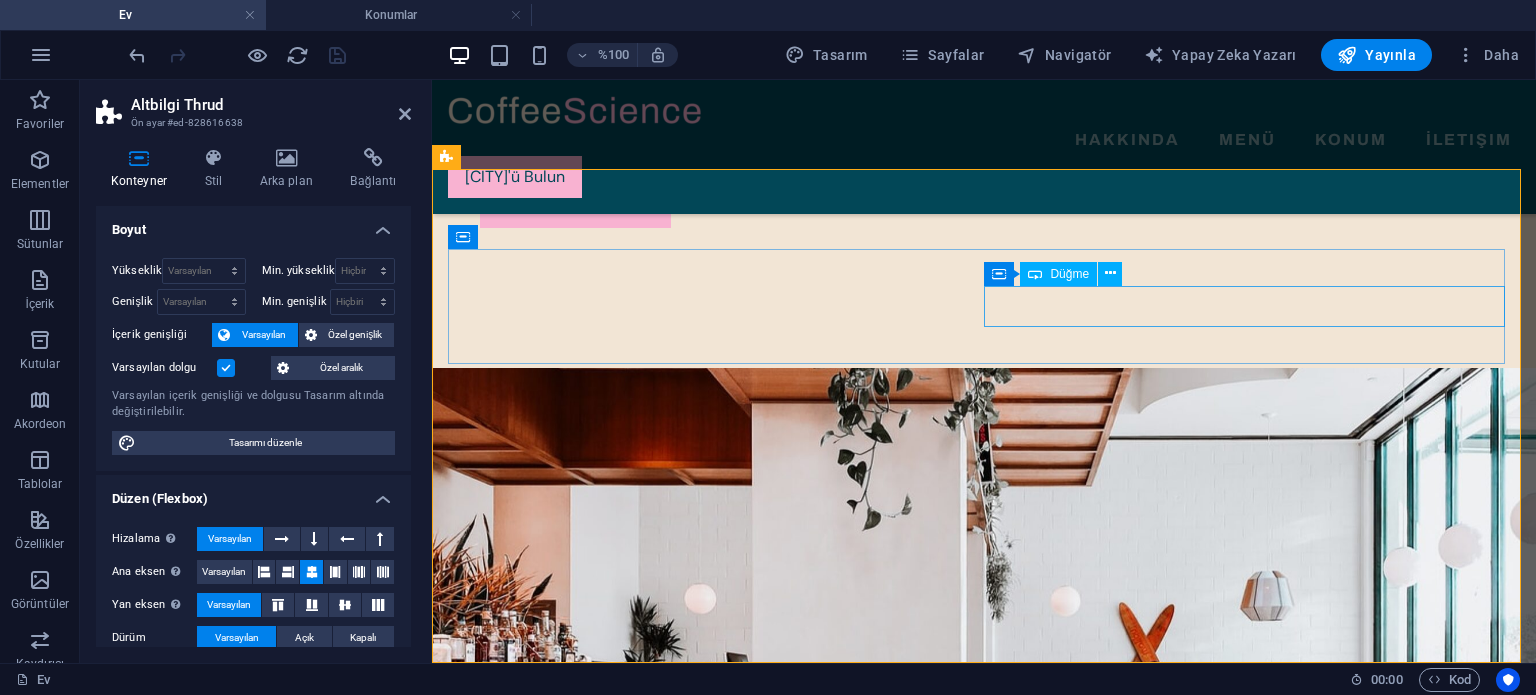 click on "CoffeeScience'ı bulun" at bounding box center (712, 3824) 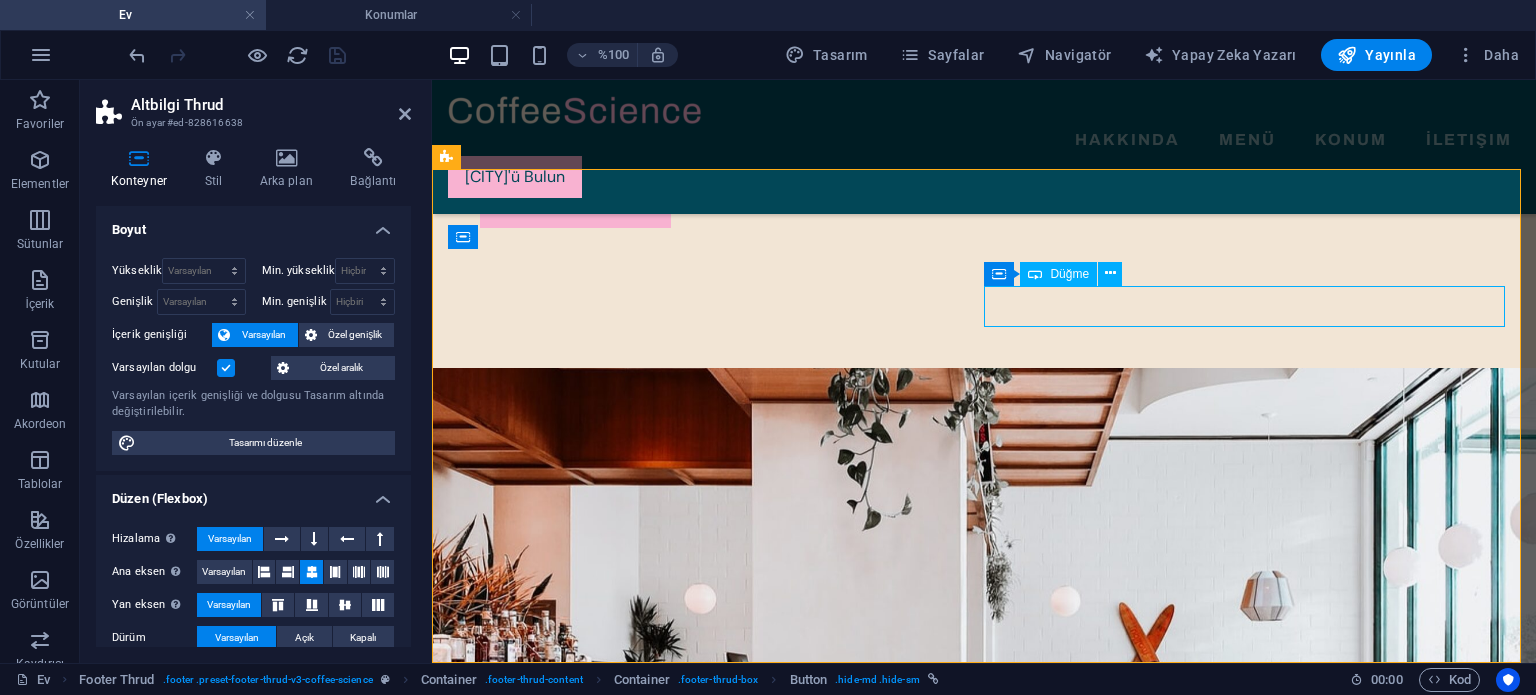 click on "CoffeeScience'ı bulun" at bounding box center (712, 3824) 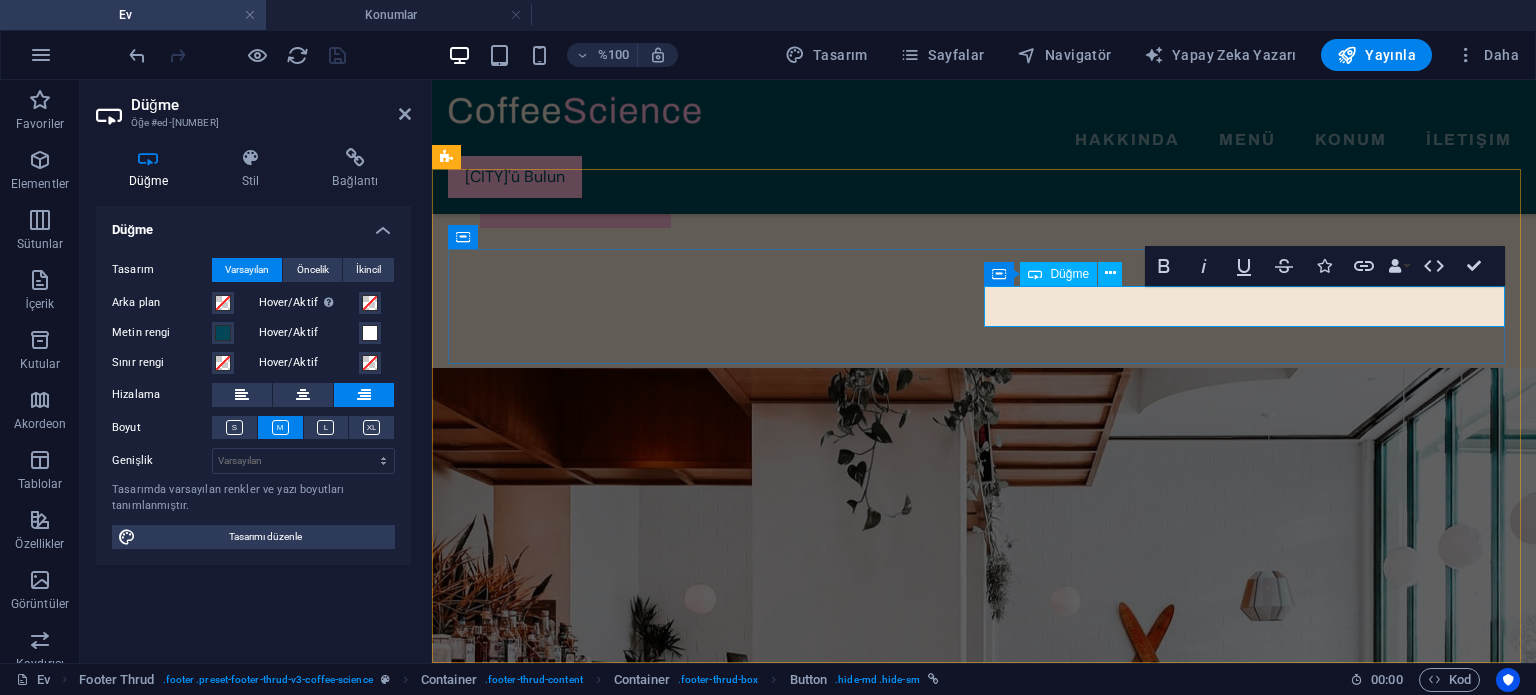 click on "CoffeeScience'ı bulun" at bounding box center (880, 3823) 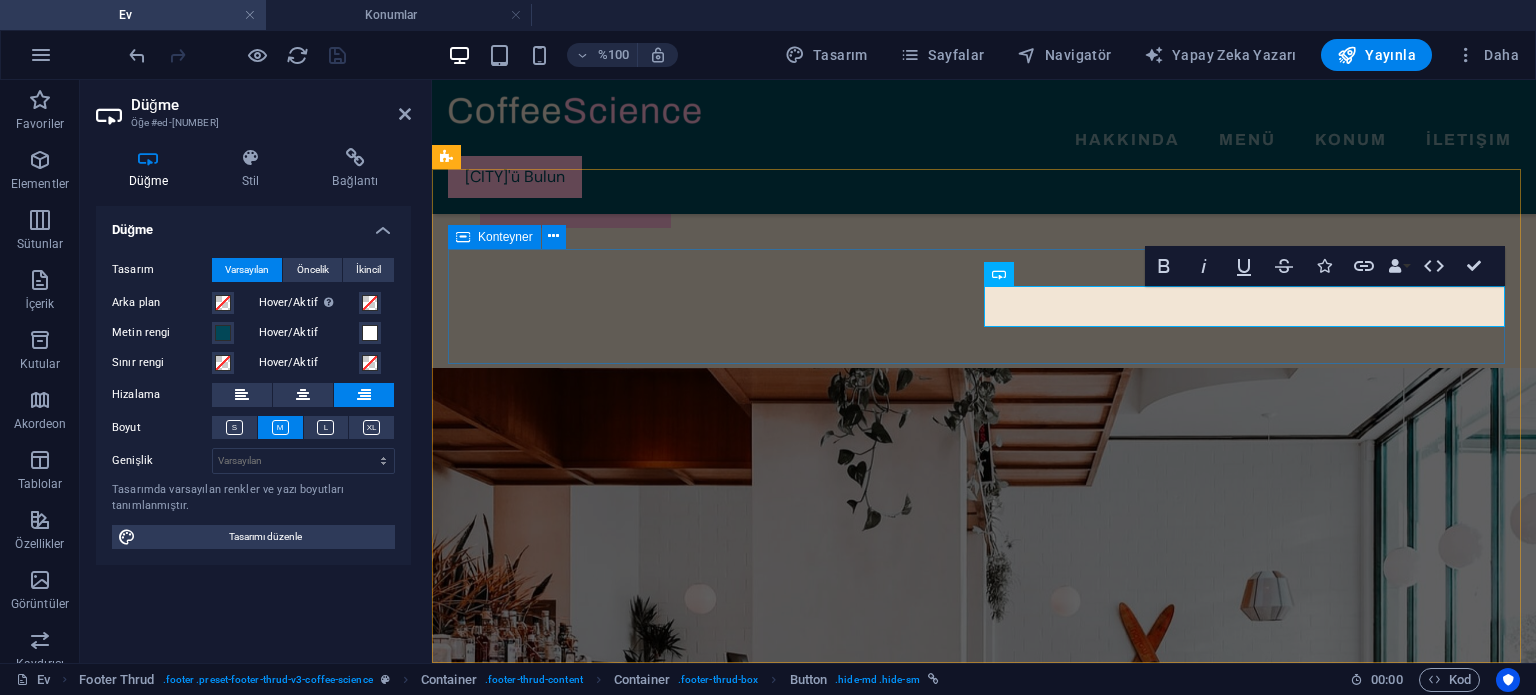 type 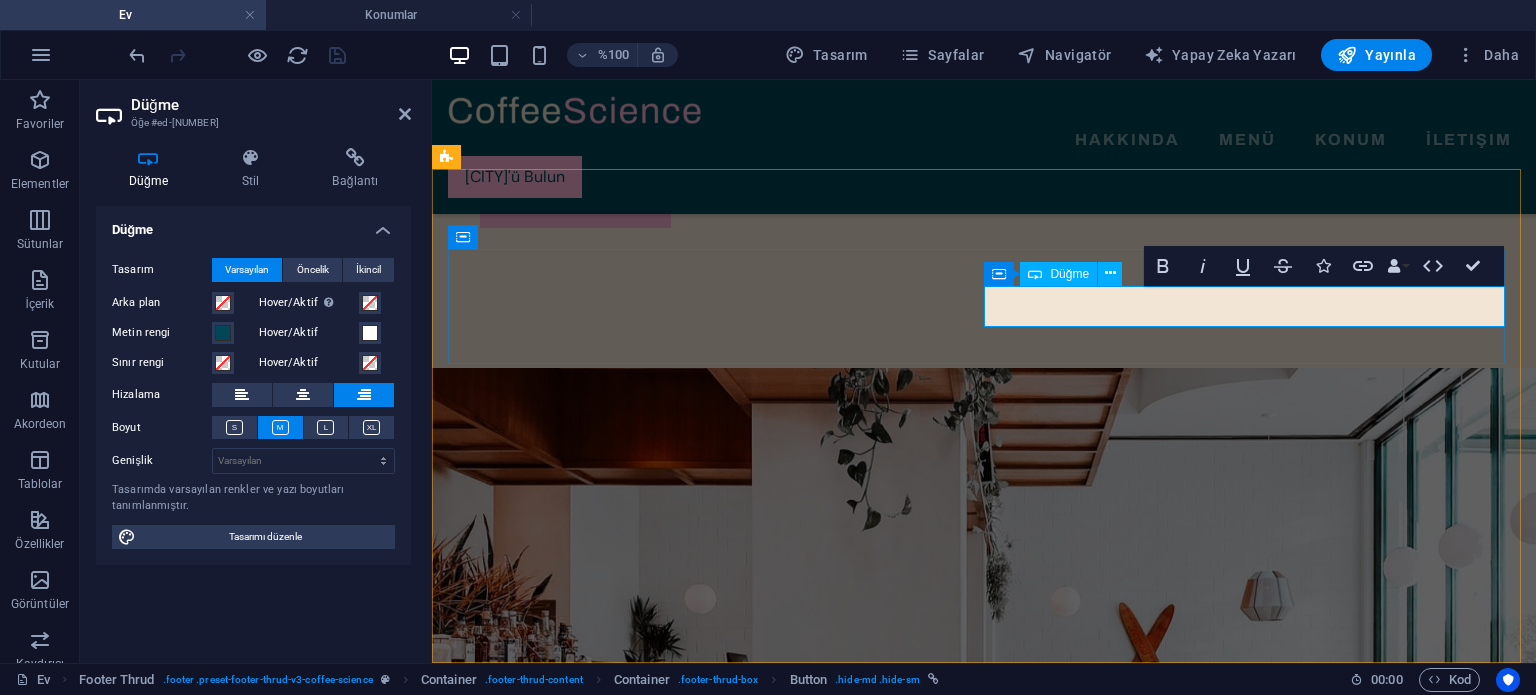 click on "Kadikür'ü bulun" at bounding box center [903, 3823] 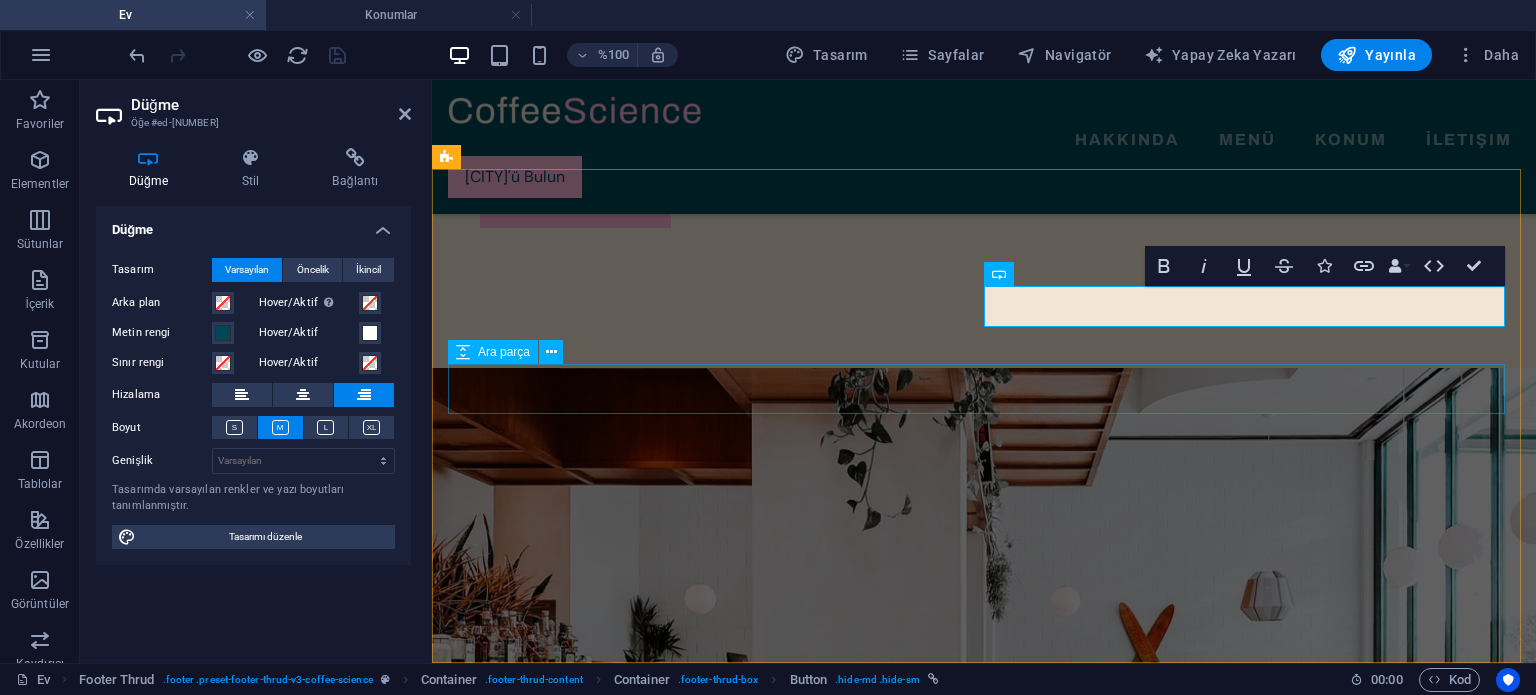 click at bounding box center [984, 3870] 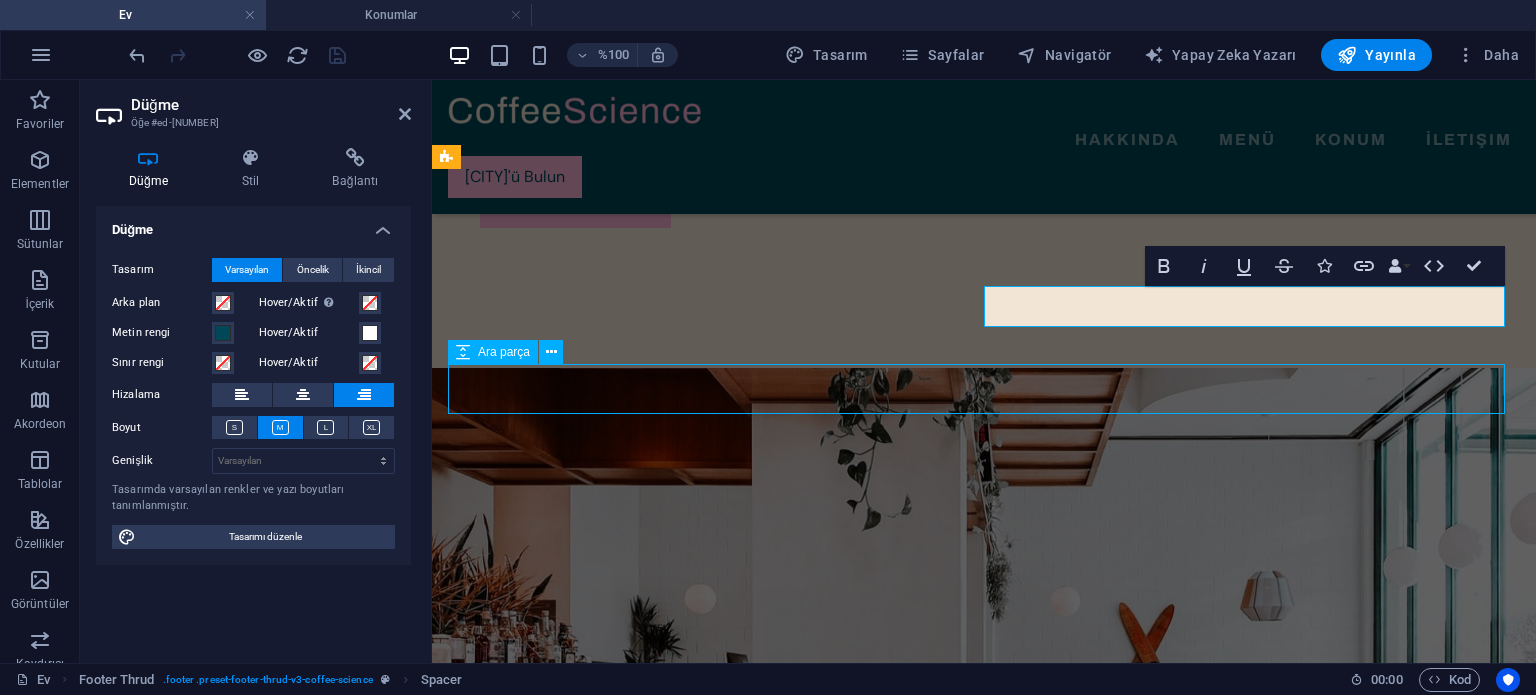 scroll, scrollTop: 5637, scrollLeft: 0, axis: vertical 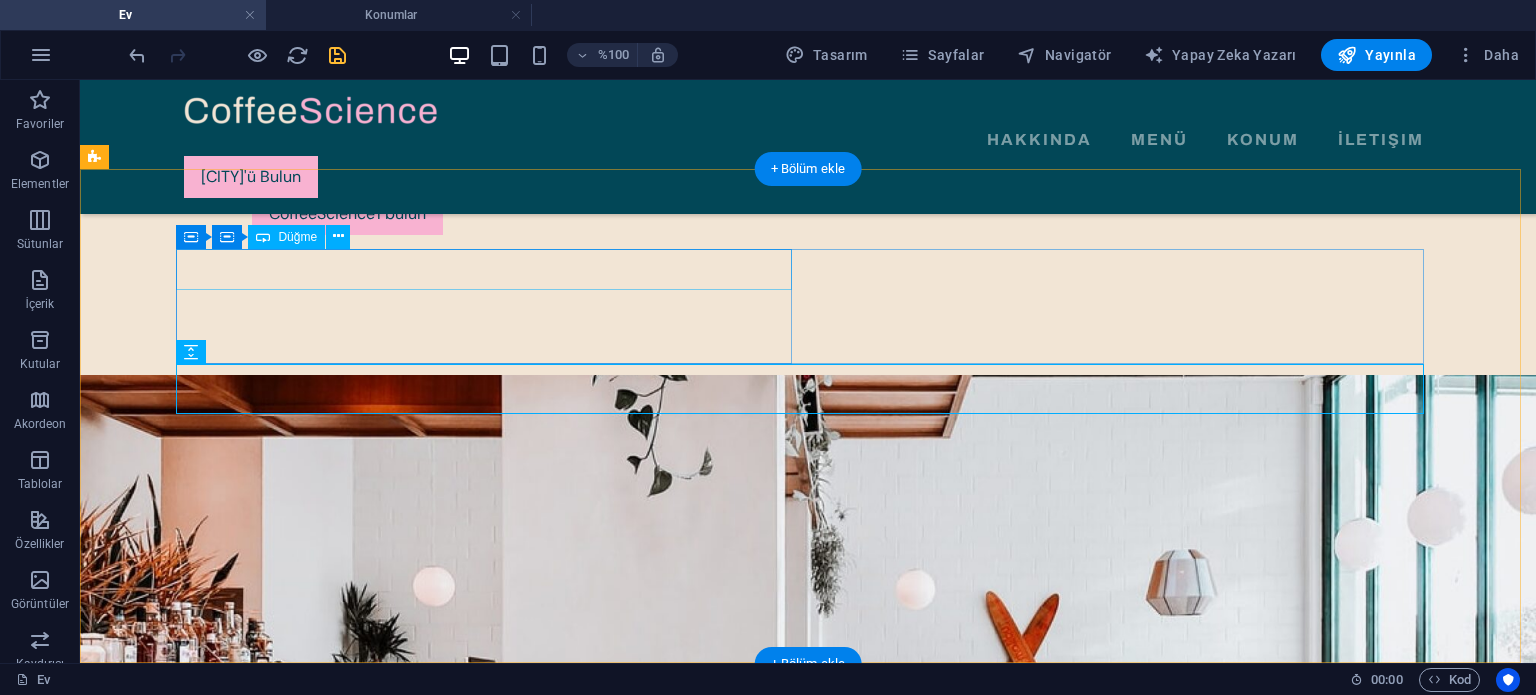 click on "CoffeeScience'ı bulun" at bounding box center [492, 4067] 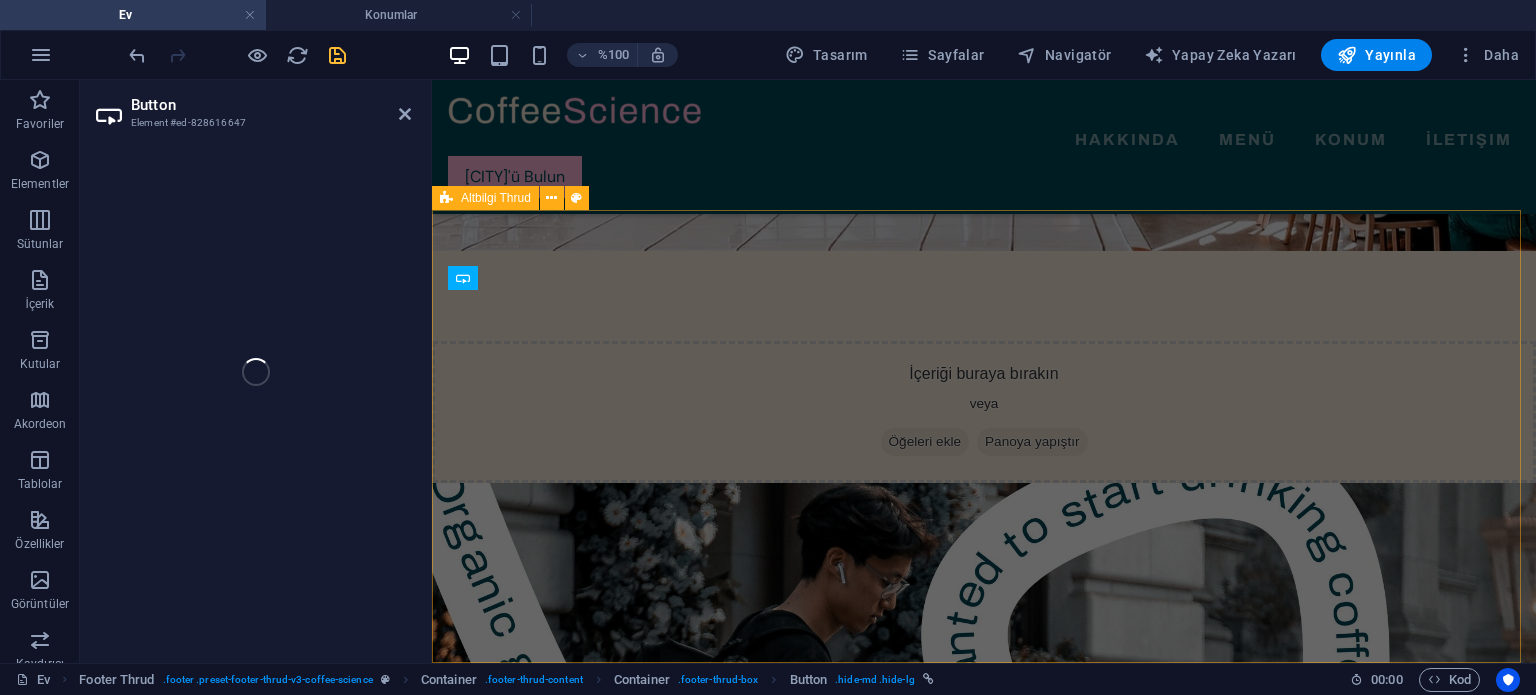 scroll, scrollTop: 4896, scrollLeft: 0, axis: vertical 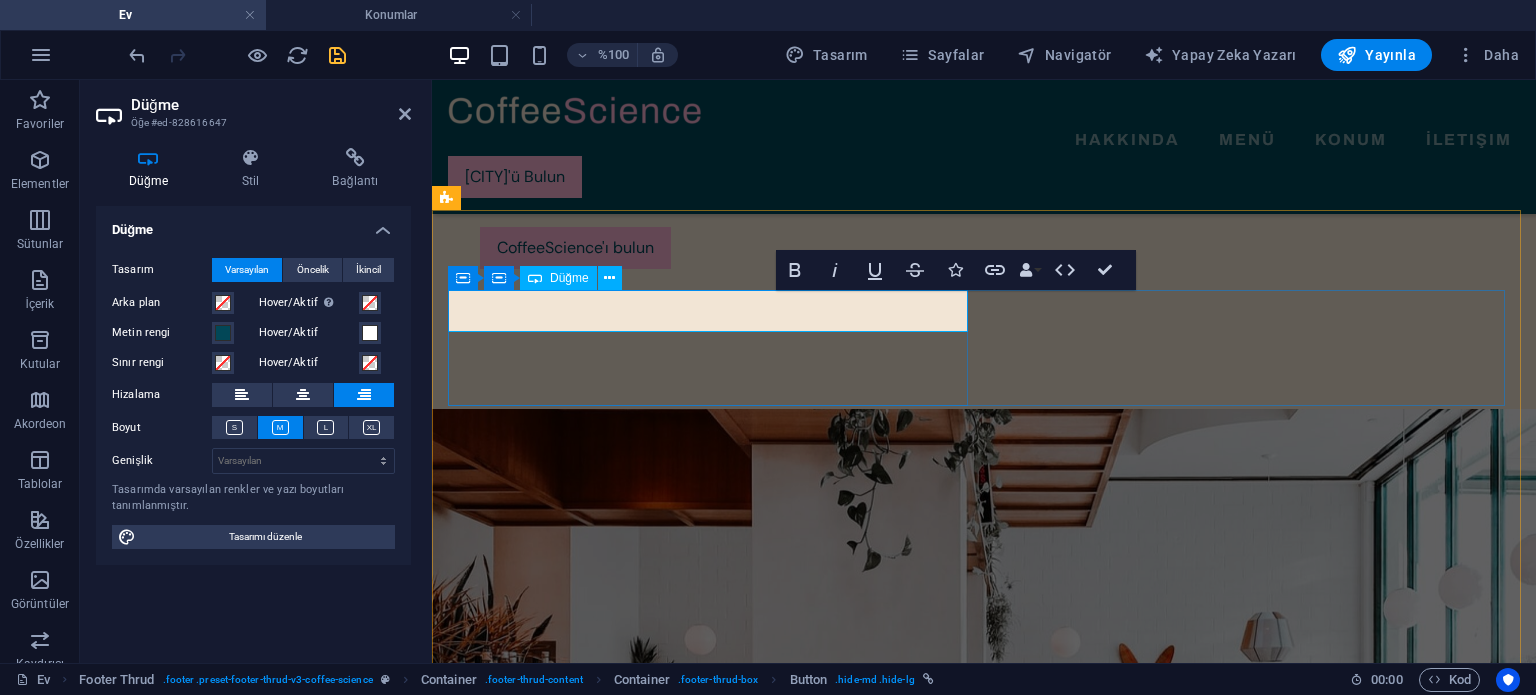 click on "CoffeeScience'ı bulun" at bounding box center (880, 3740) 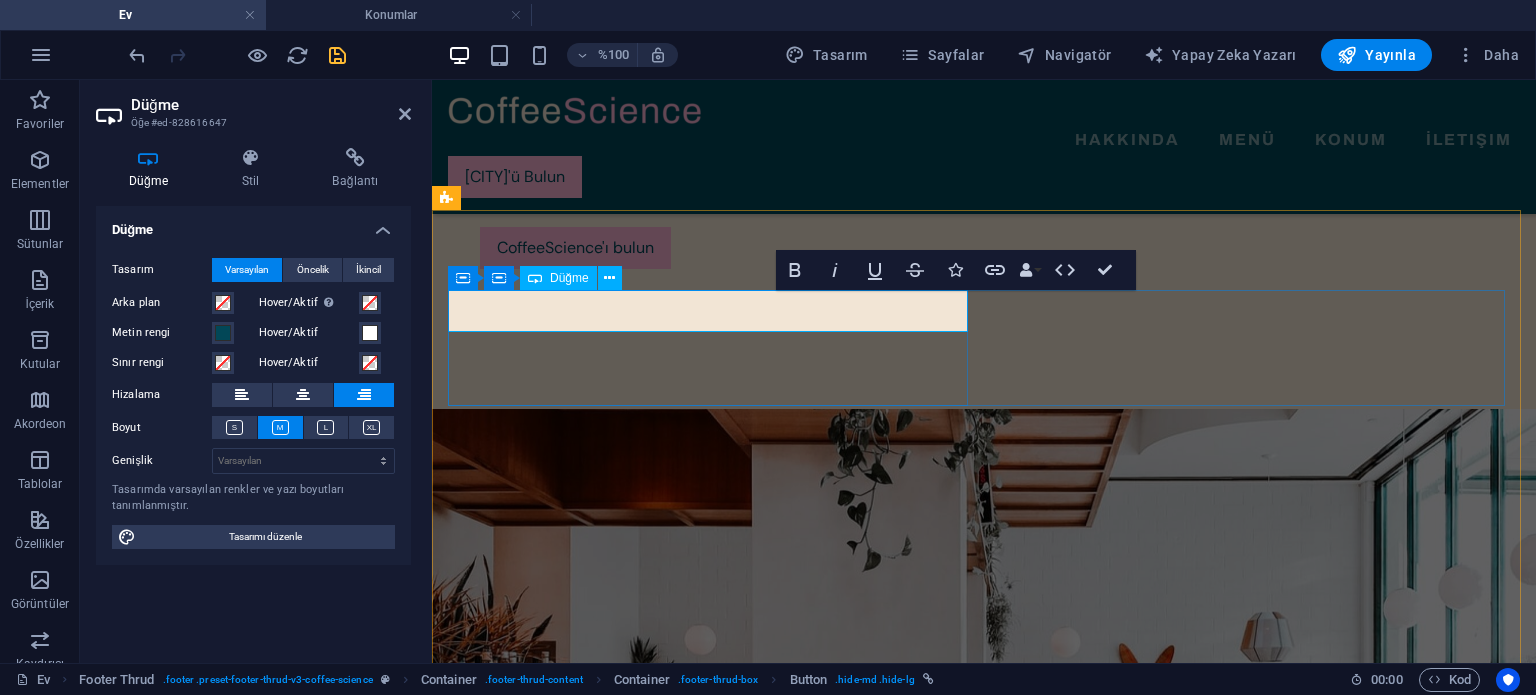 click on "CoffeeScience'ı bulun" at bounding box center (880, 3741) 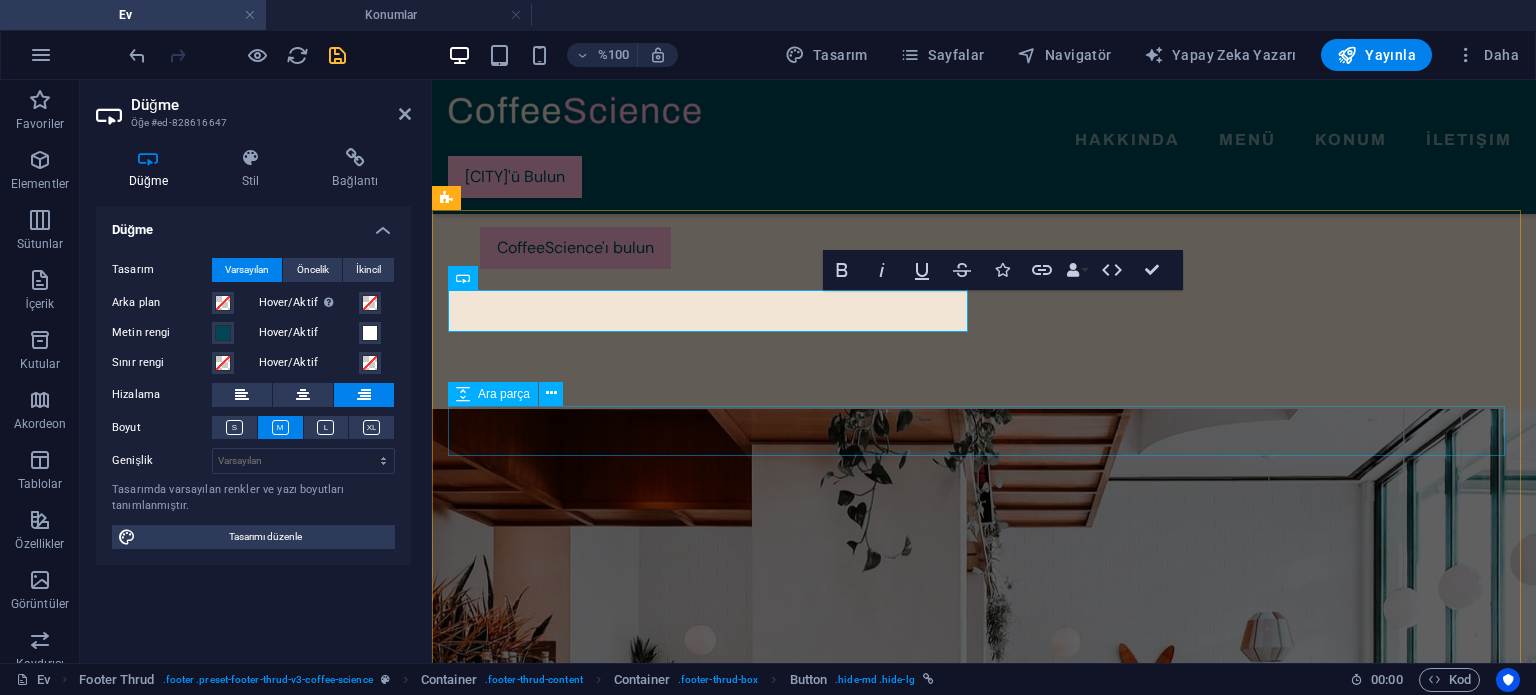 click at bounding box center (984, 3911) 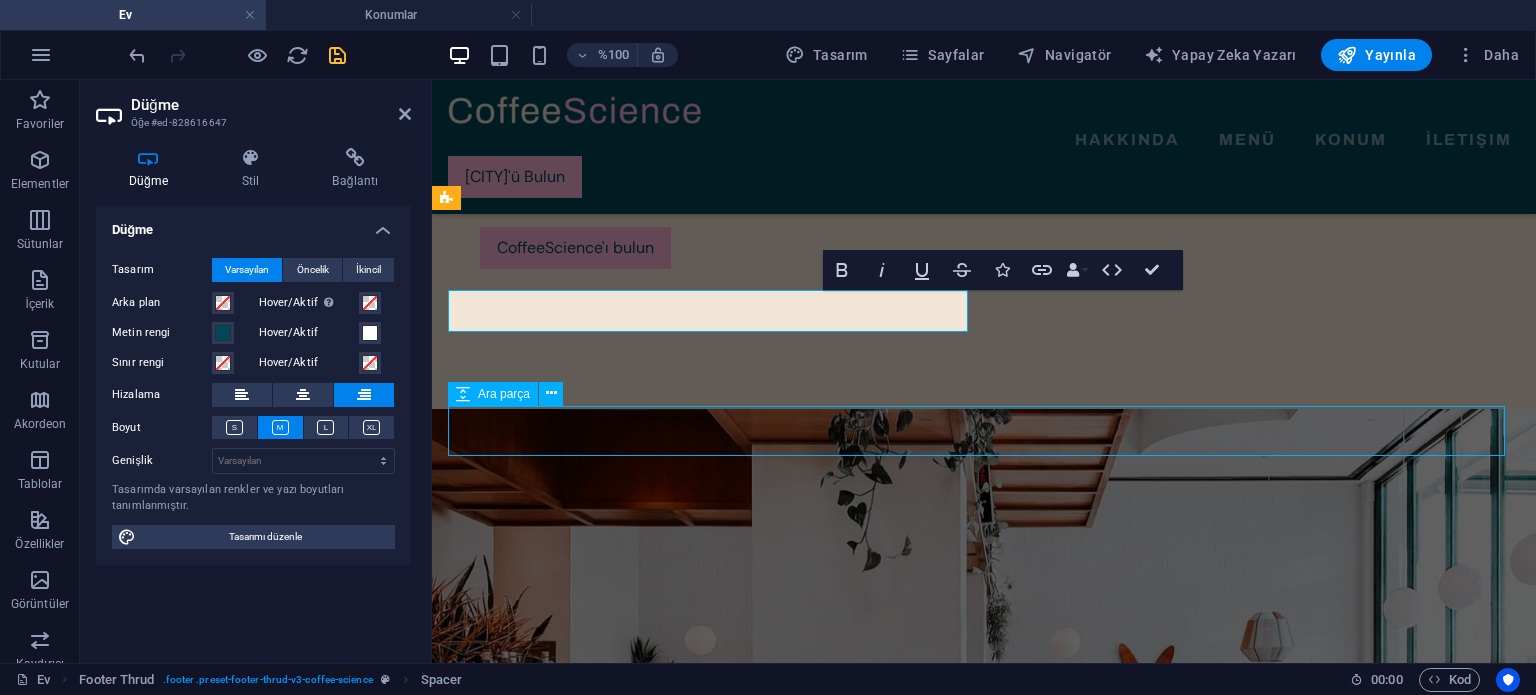 scroll, scrollTop: 5637, scrollLeft: 0, axis: vertical 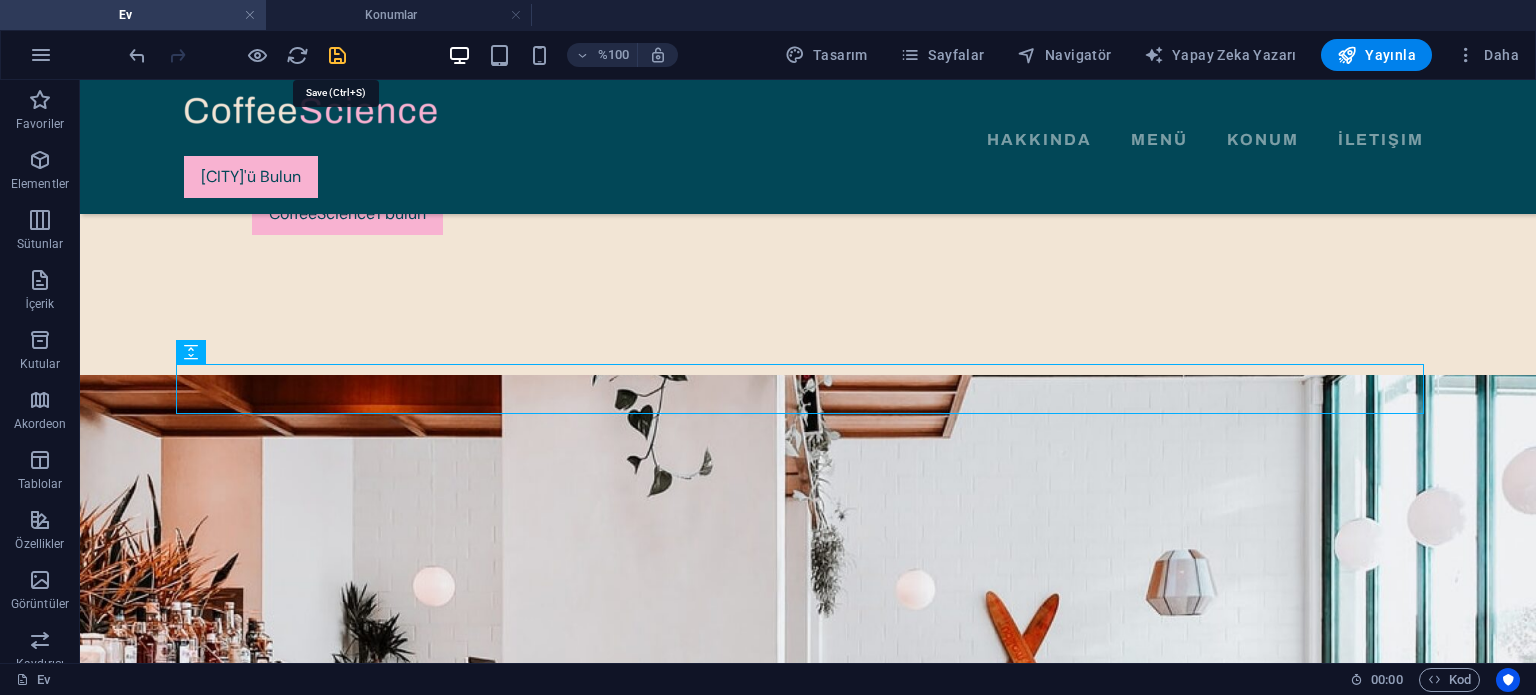 click at bounding box center [337, 55] 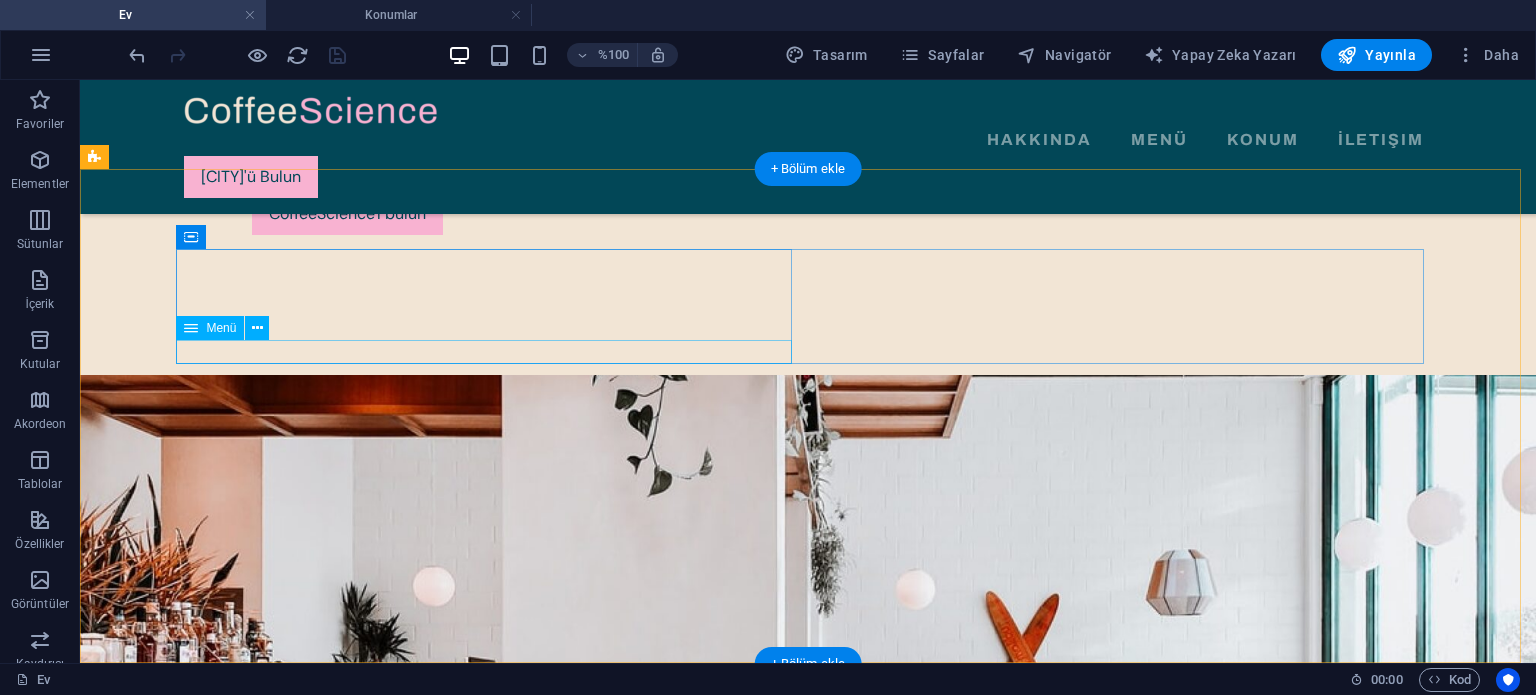 click on "HAKKINDA MENÜ KONUMLAR TEMAS ETMEK" at bounding box center [492, 4150] 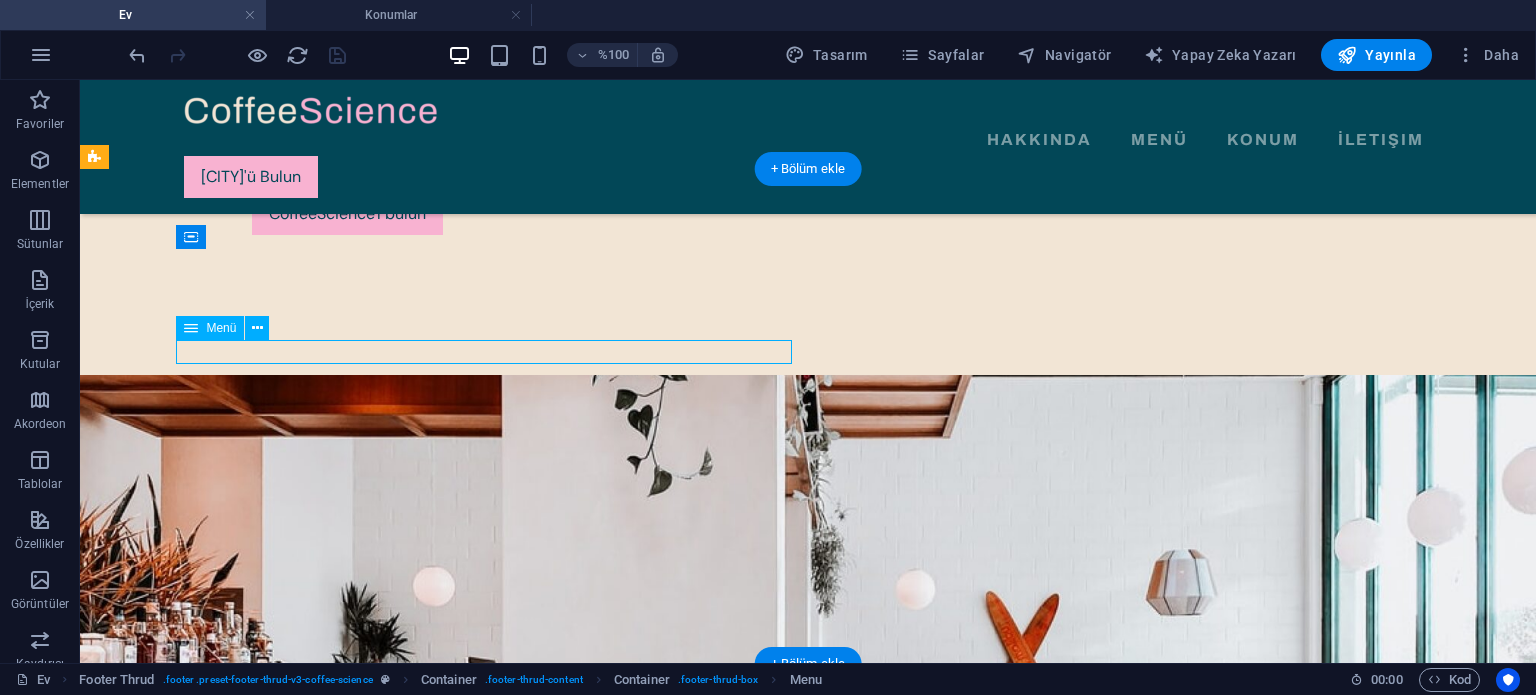 click on "HAKKINDA MENÜ KONUMLAR TEMAS ETMEK" at bounding box center [492, 4150] 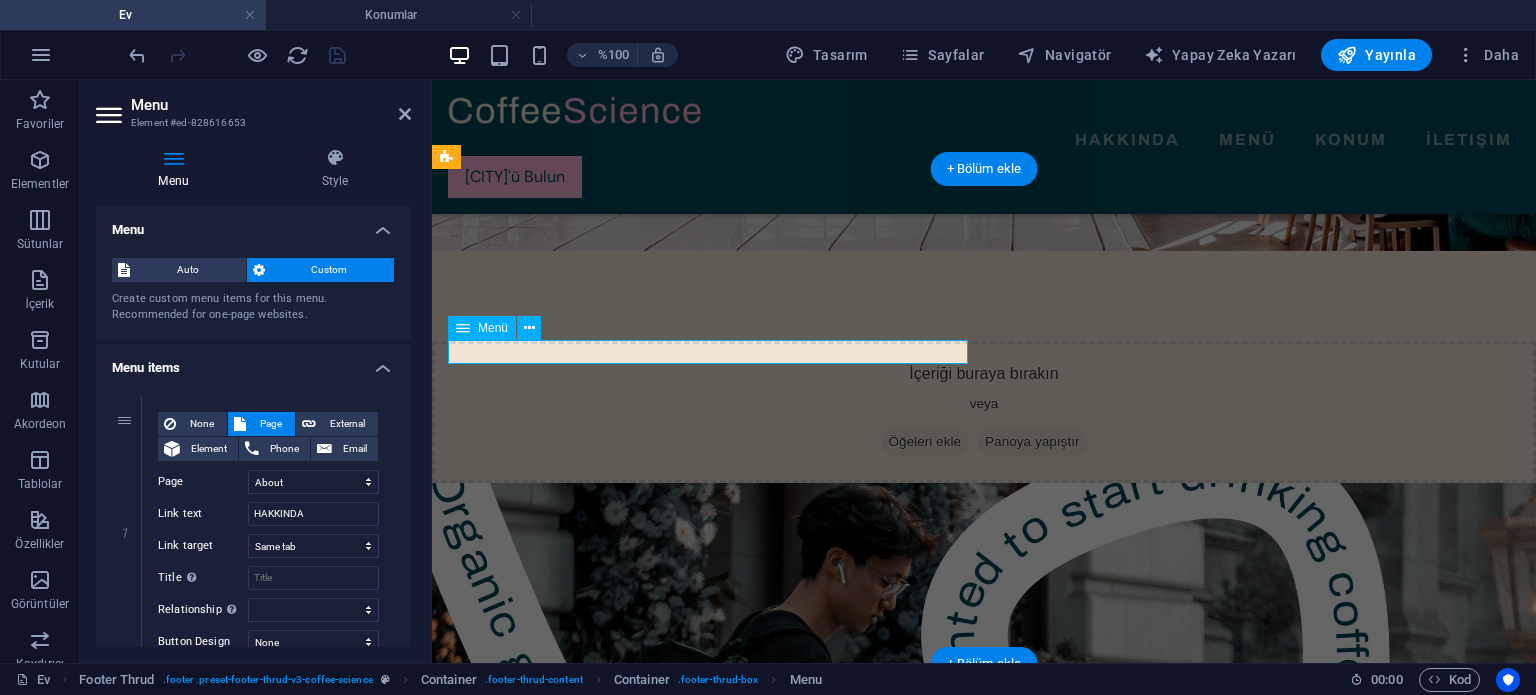 scroll, scrollTop: 4937, scrollLeft: 0, axis: vertical 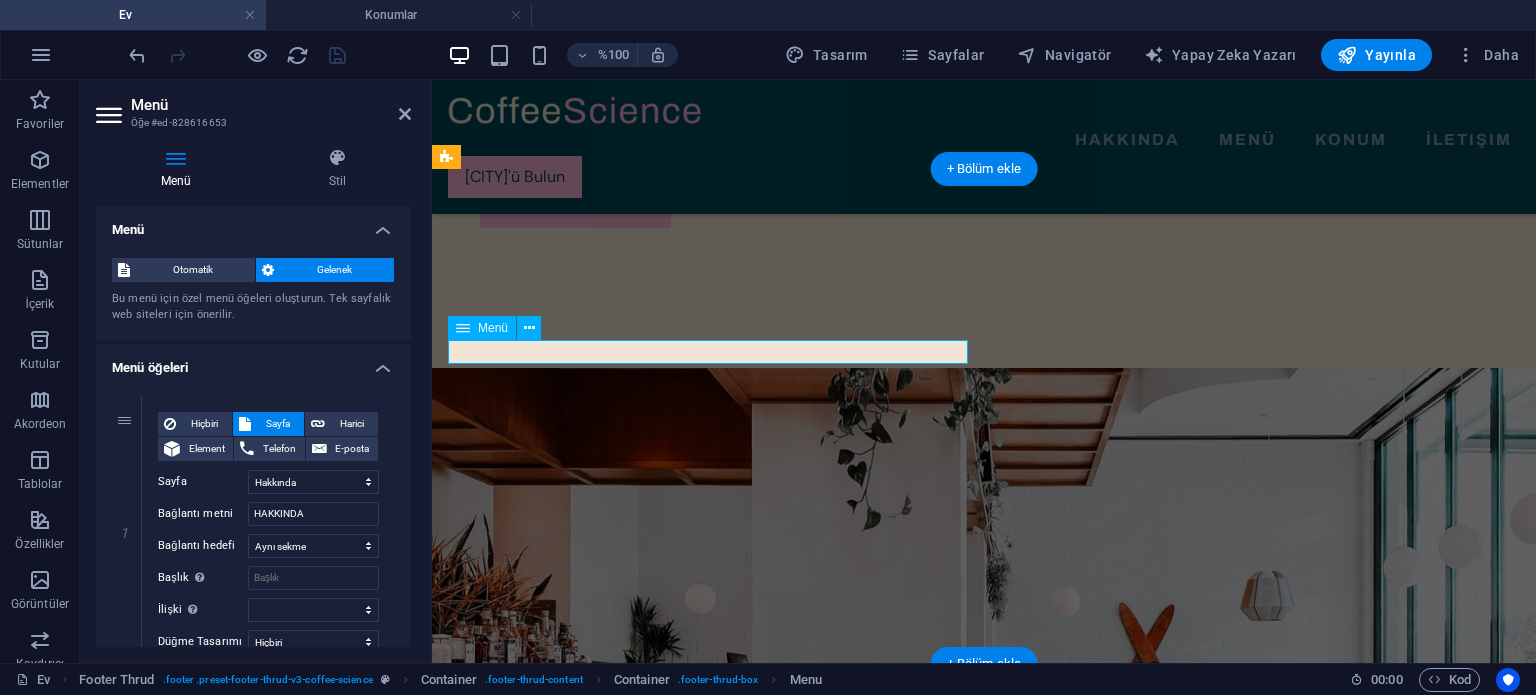 click on "HAKKINDA MENÜ KONUMLAR TEMAS ETMEK" at bounding box center [712, 3783] 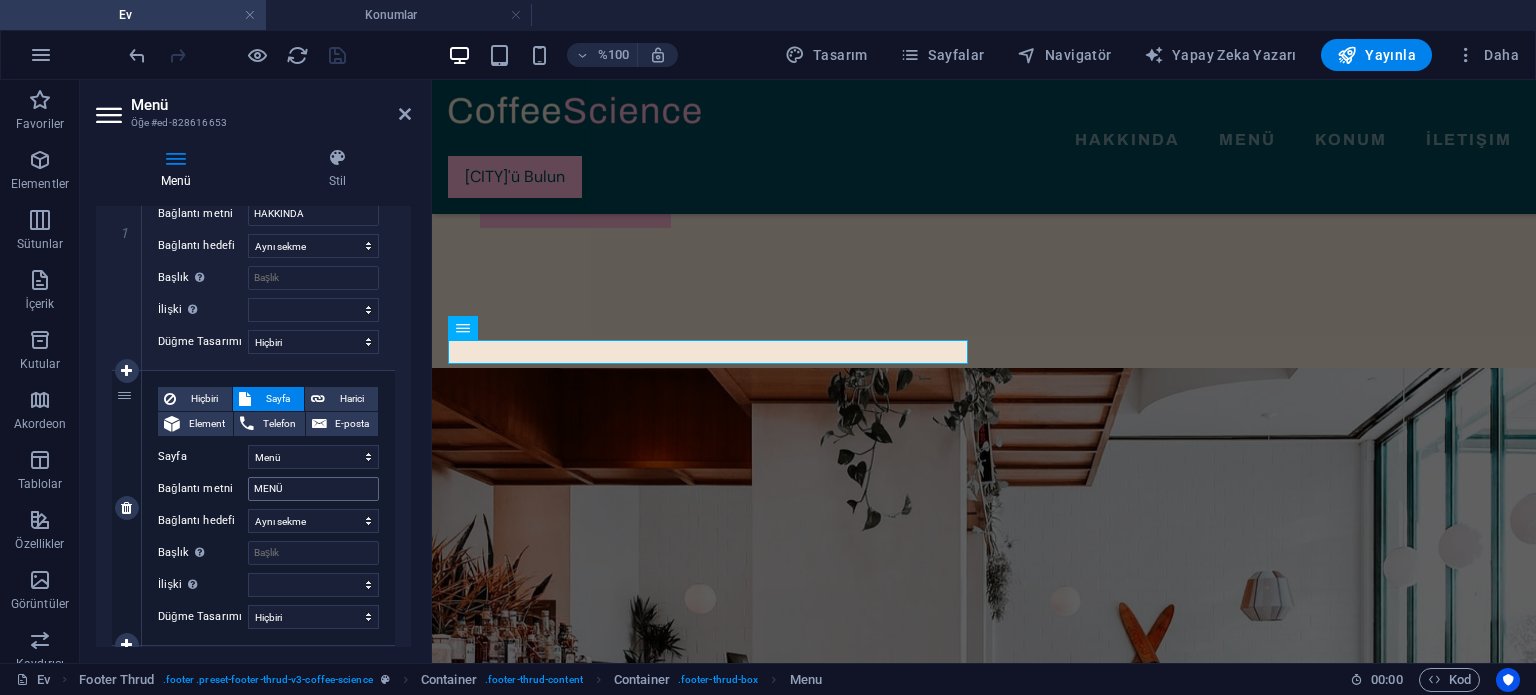 scroll, scrollTop: 700, scrollLeft: 0, axis: vertical 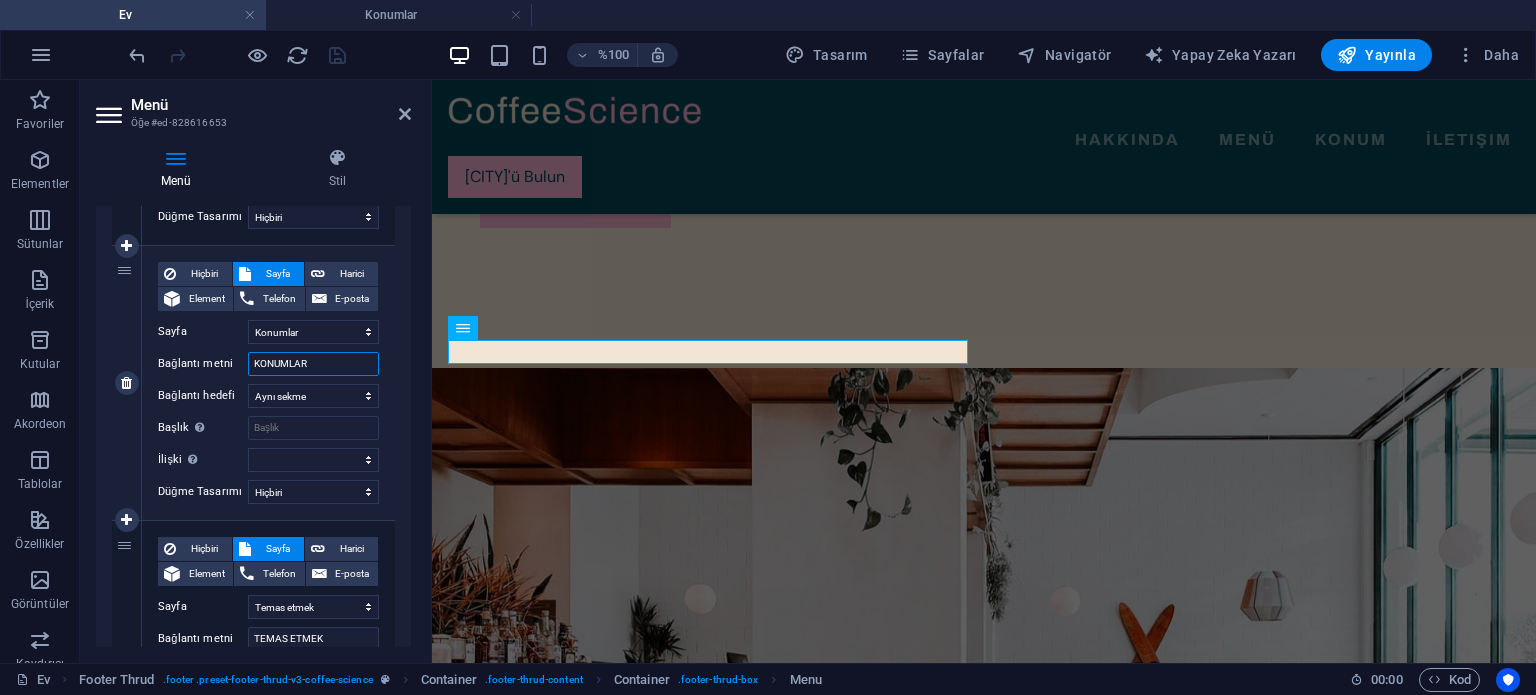 click on "KONUMLAR" at bounding box center [313, 364] 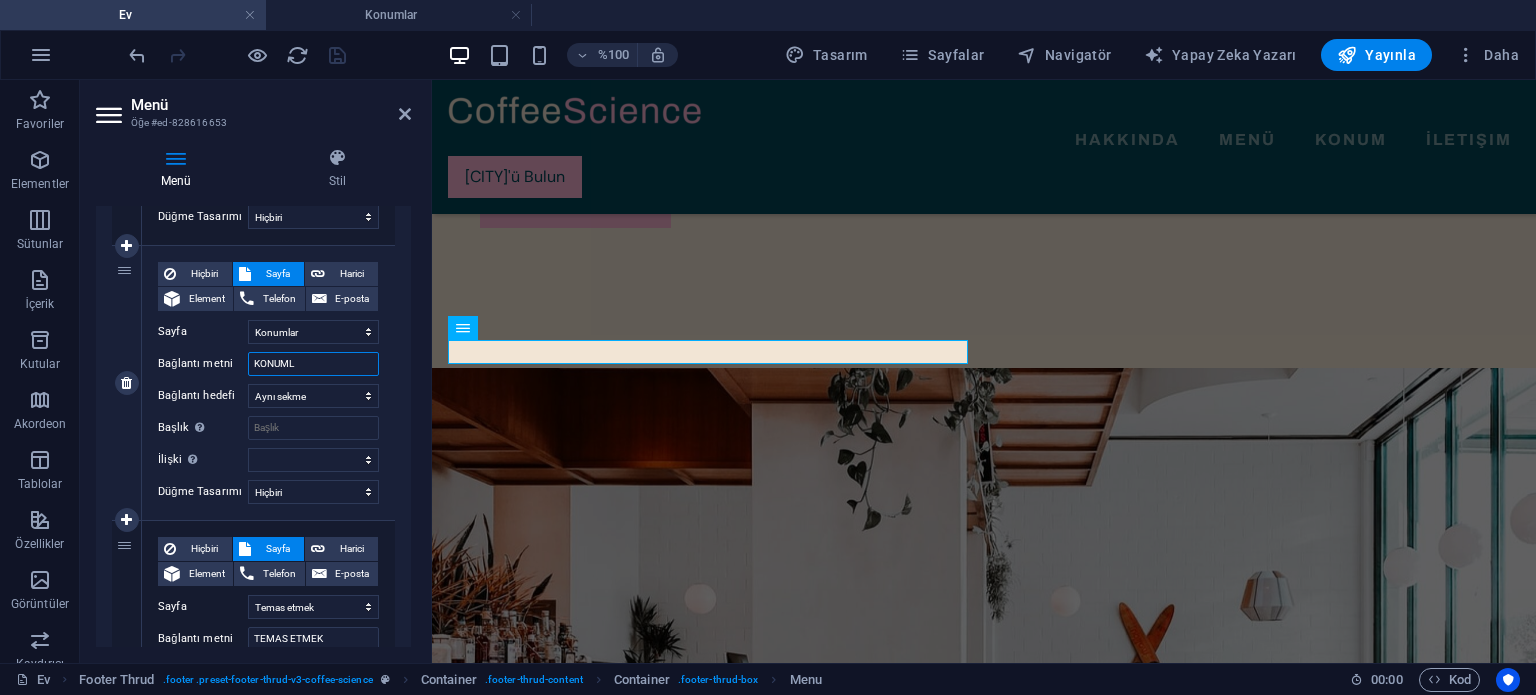 type on "KONUM" 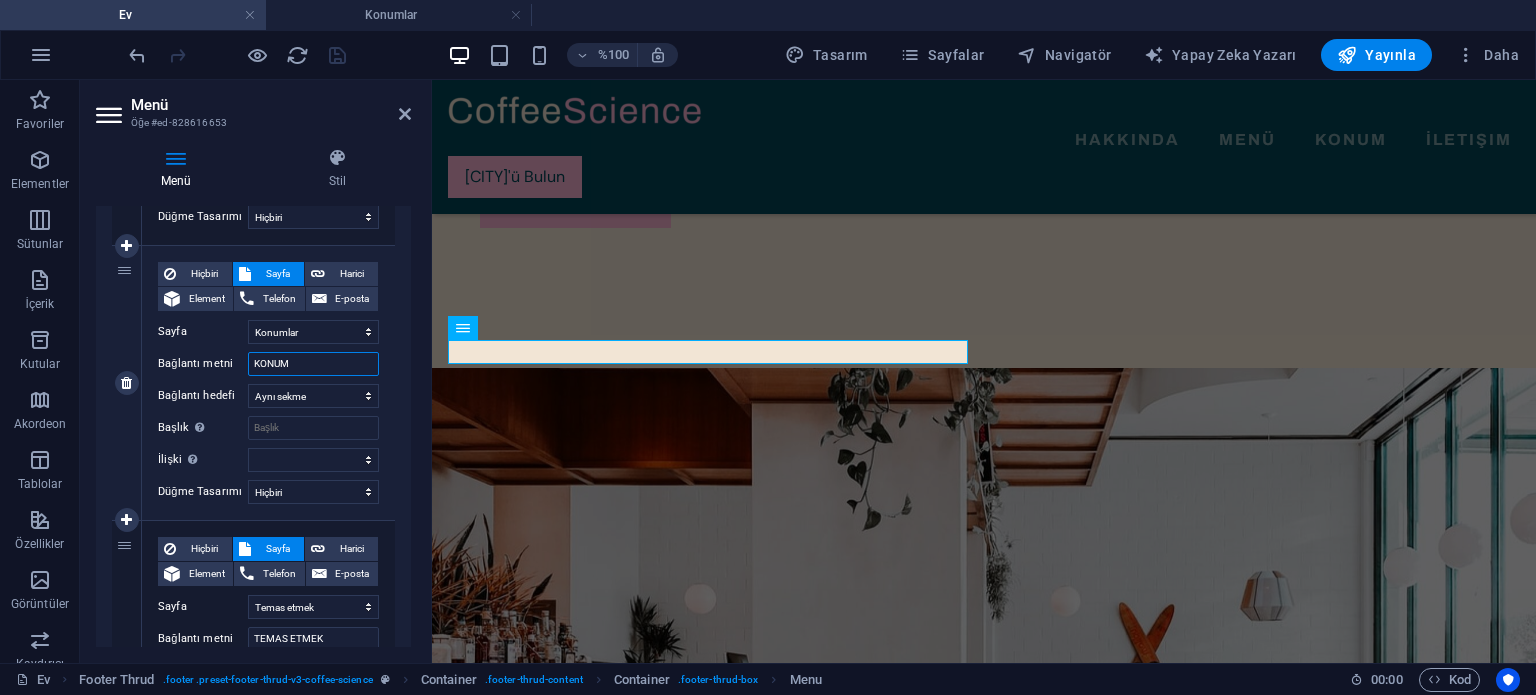 select 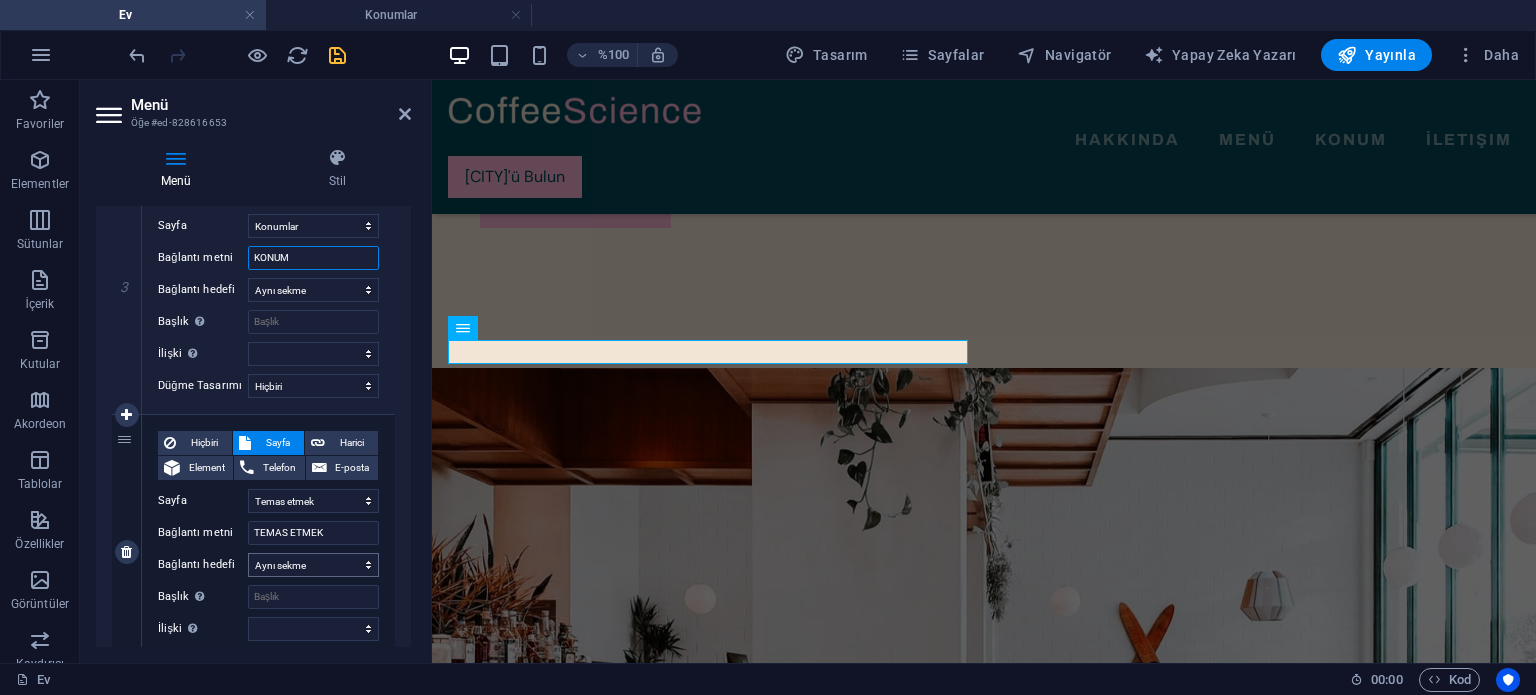 scroll, scrollTop: 903, scrollLeft: 0, axis: vertical 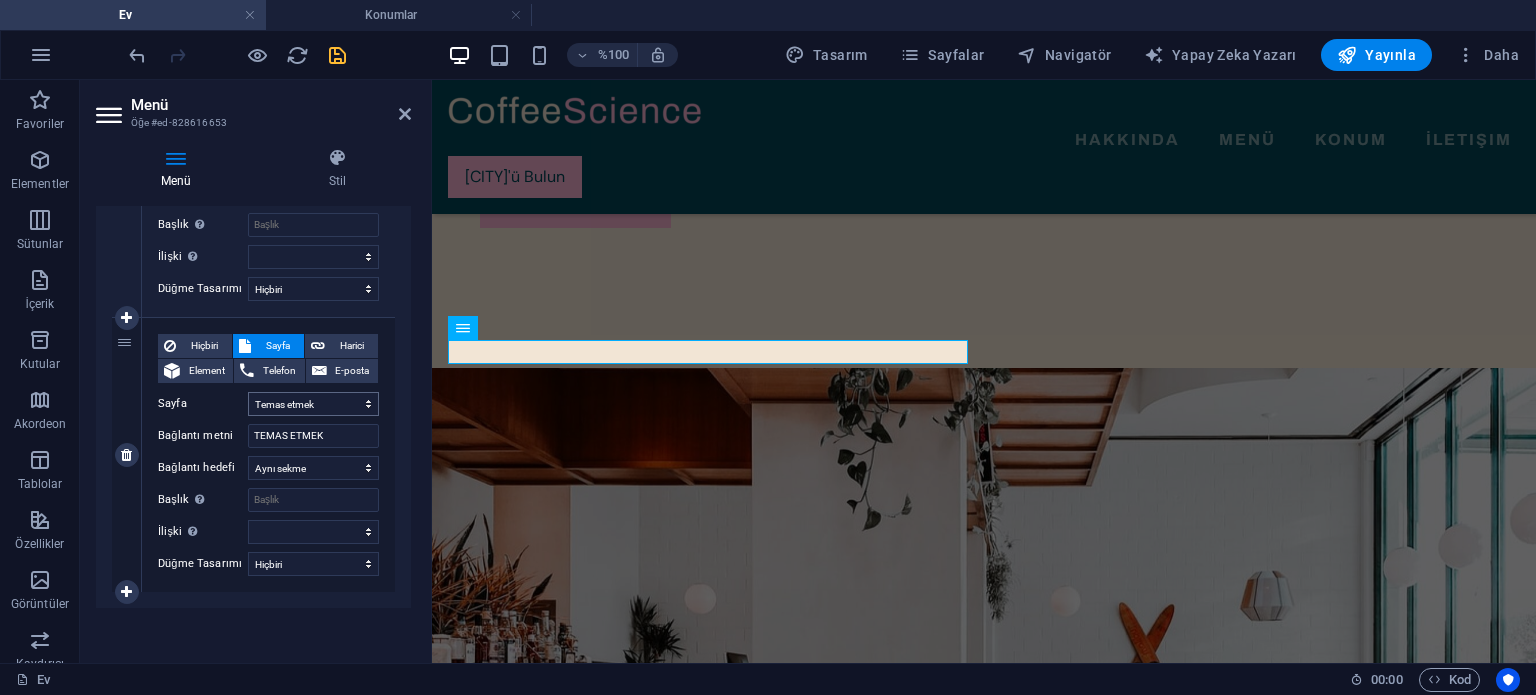 type on "KONUM" 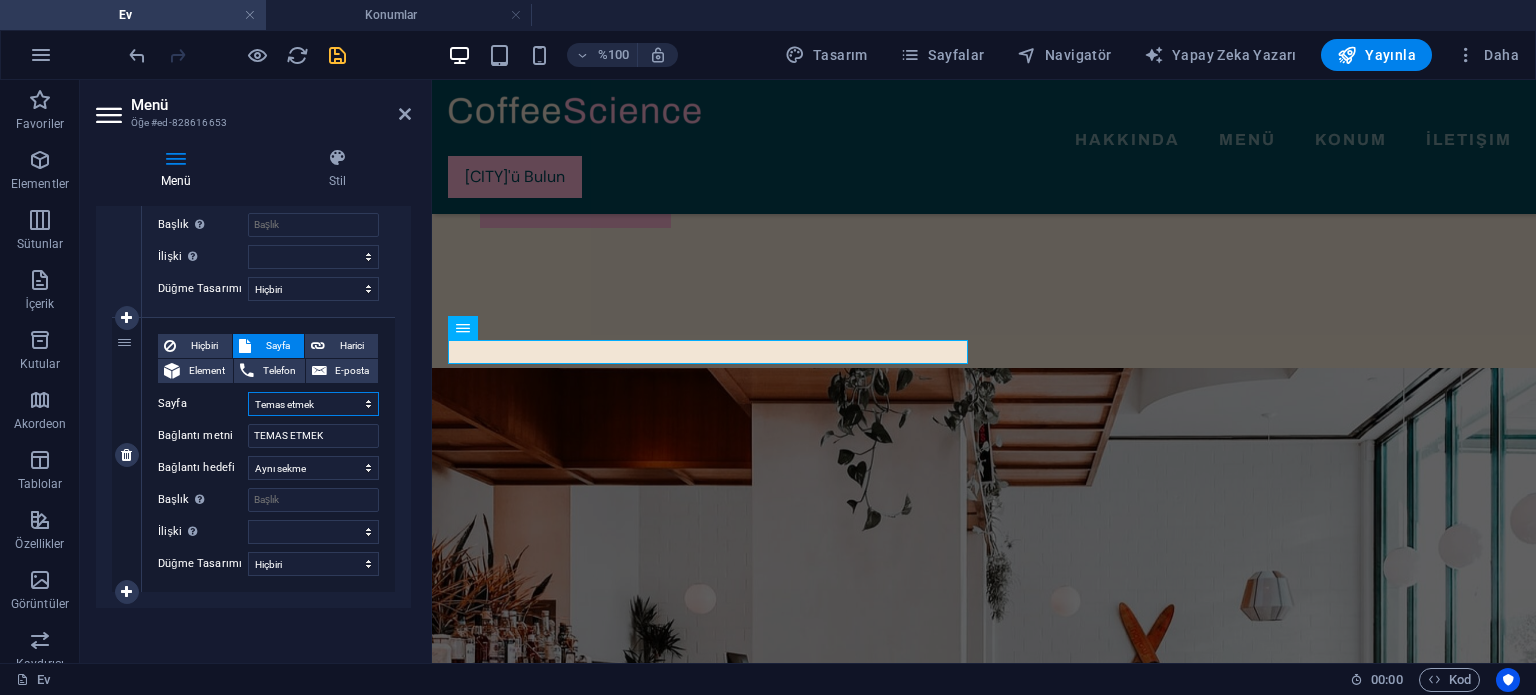 drag, startPoint x: 340, startPoint y: 405, endPoint x: 305, endPoint y: 399, distance: 35.510563 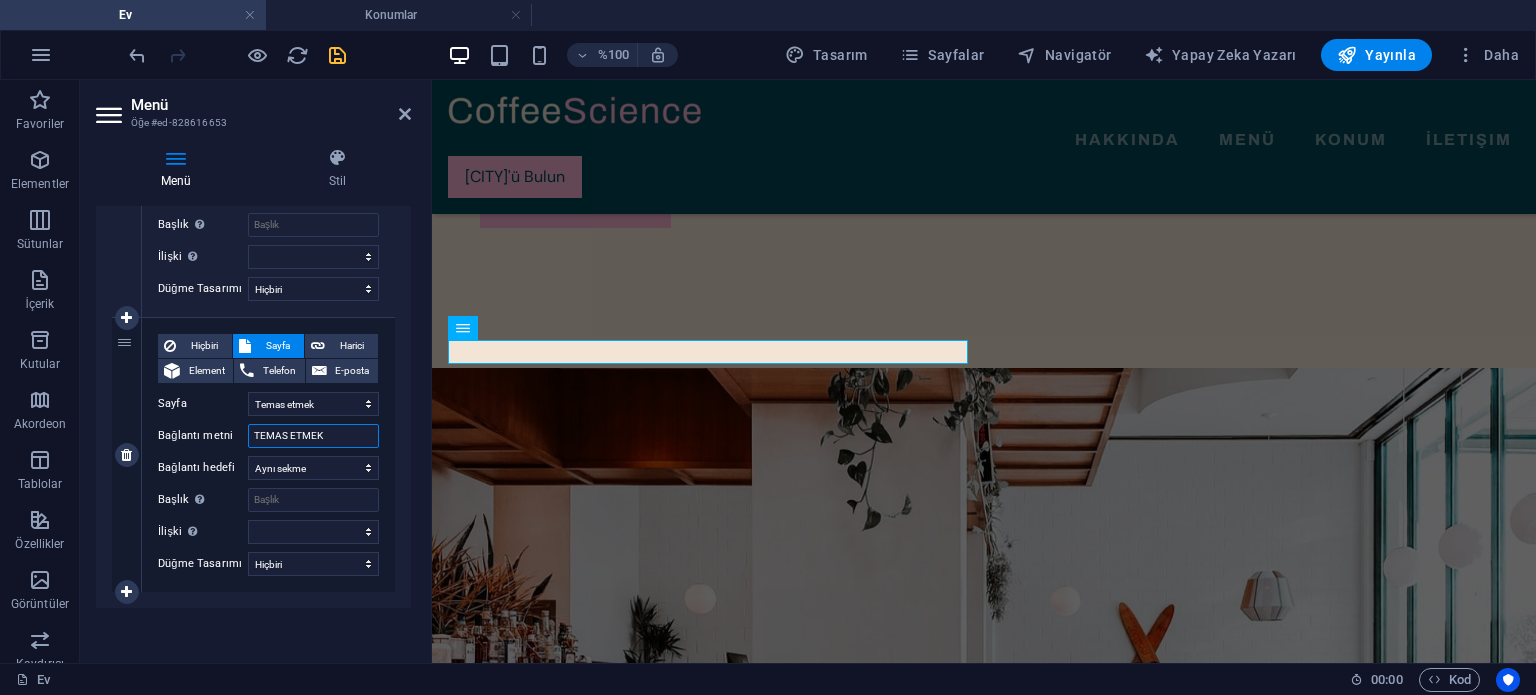 drag, startPoint x: 345, startPoint y: 431, endPoint x: 172, endPoint y: 416, distance: 173.64908 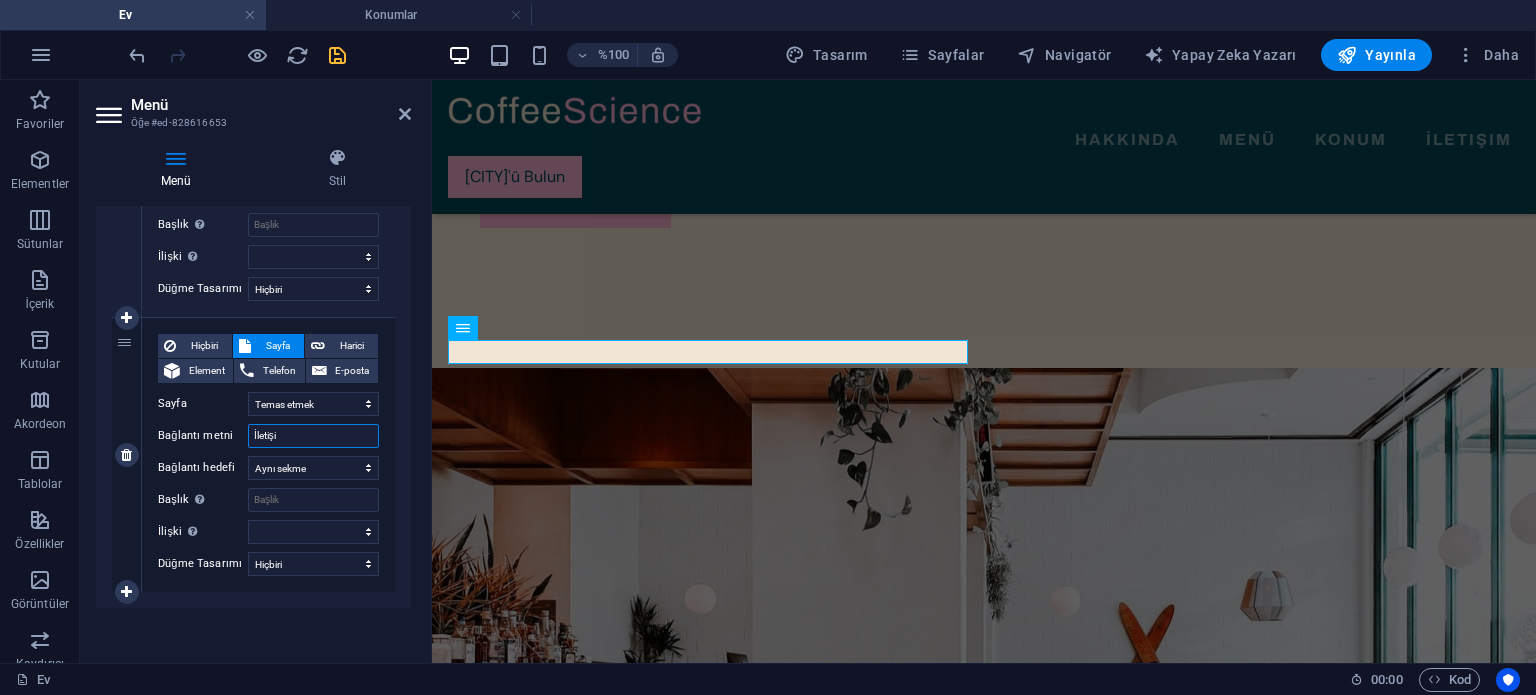 type on "İletişim" 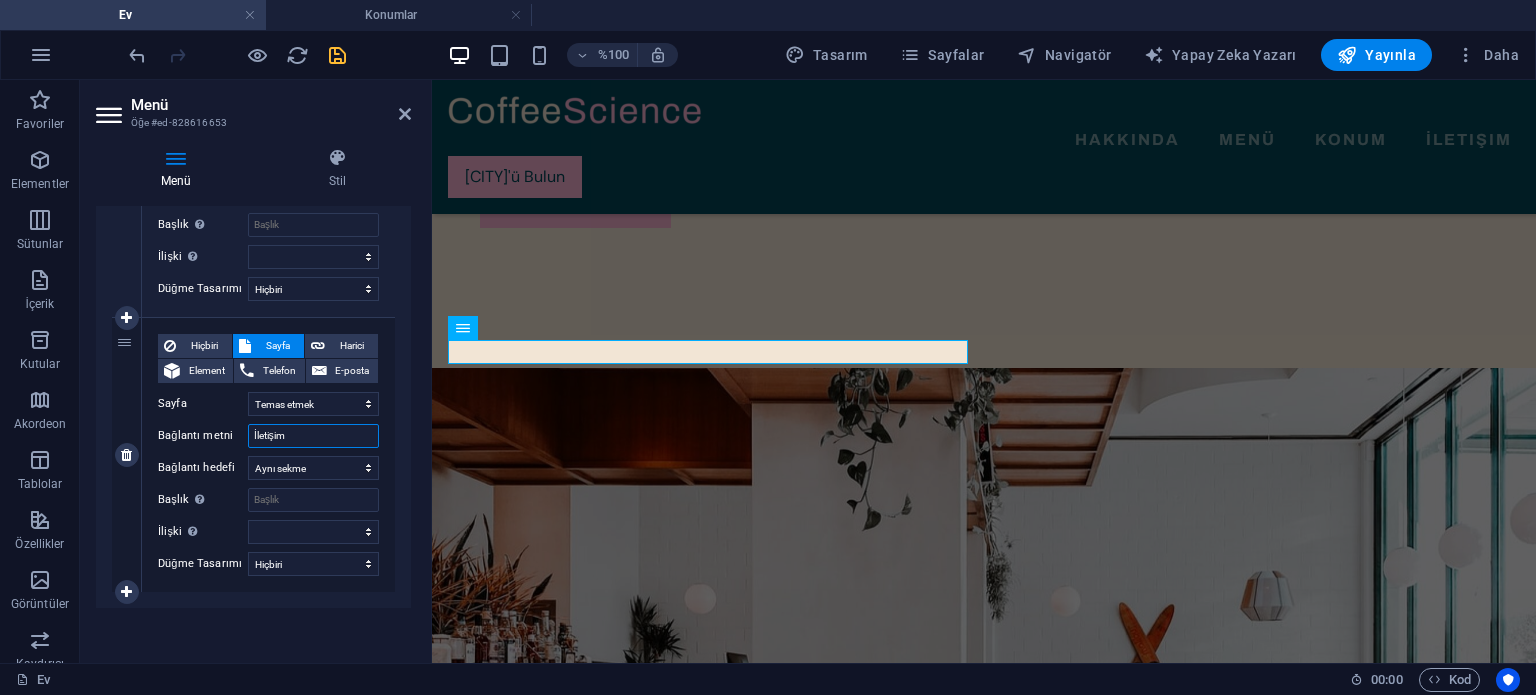 select 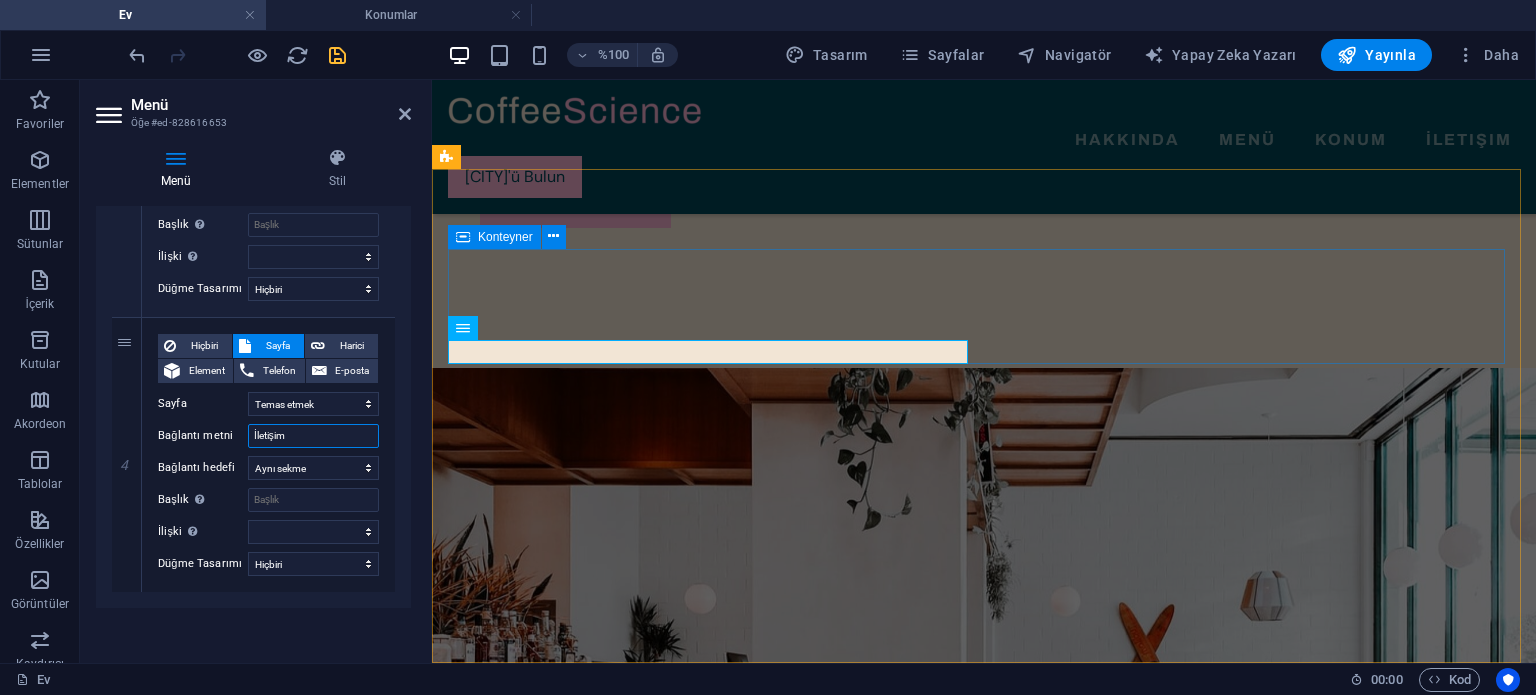 type on "İletişim" 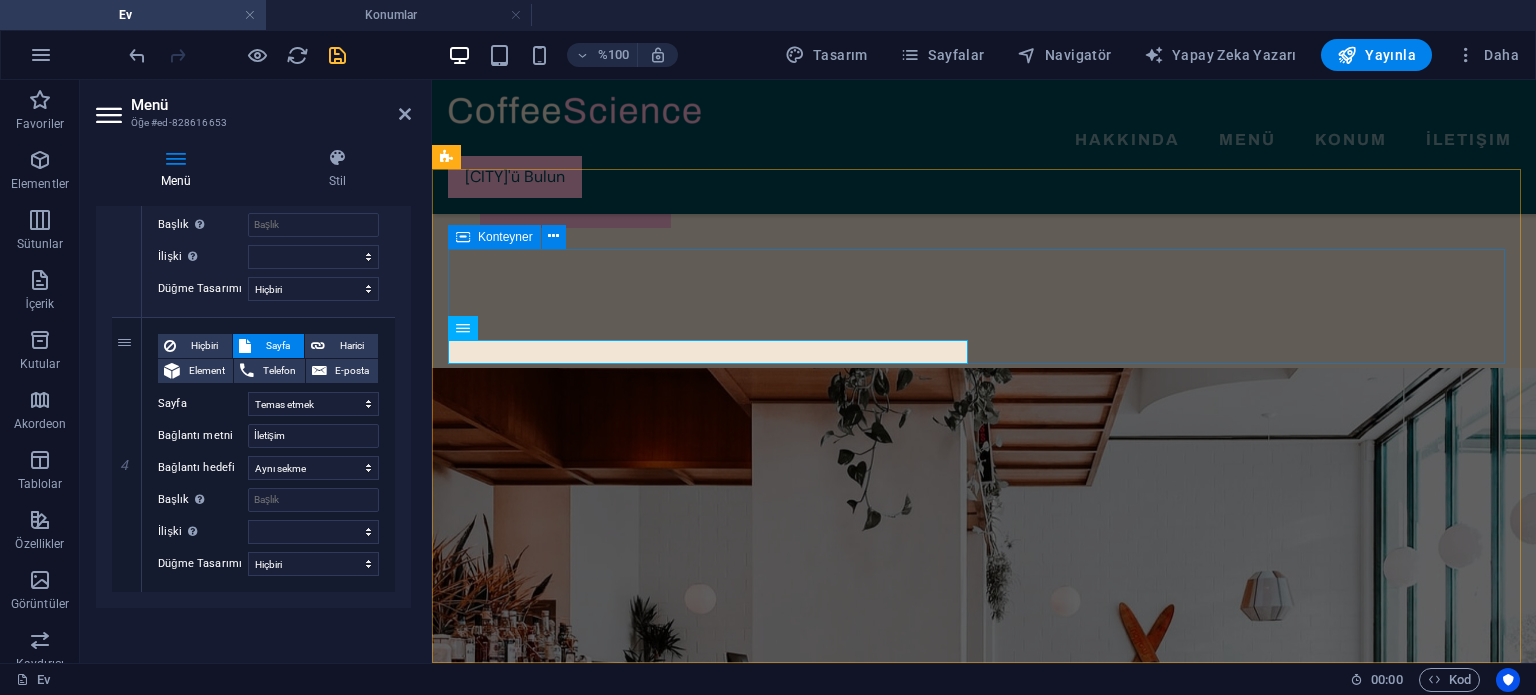click on "[CITY]'ü Bulun HAKKINDA MENÜ KONUM İletişim [CITY]'ü Bulun" at bounding box center [984, 3762] 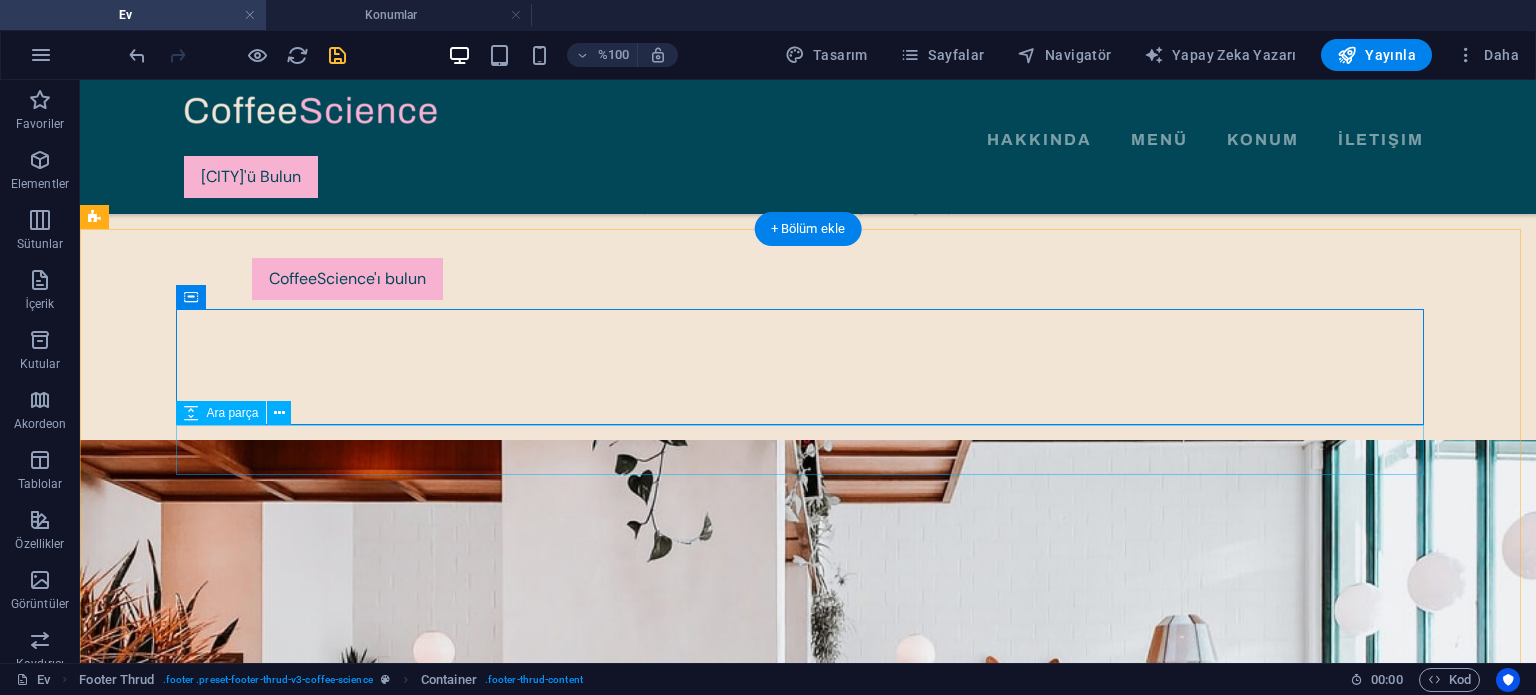 scroll, scrollTop: 5637, scrollLeft: 0, axis: vertical 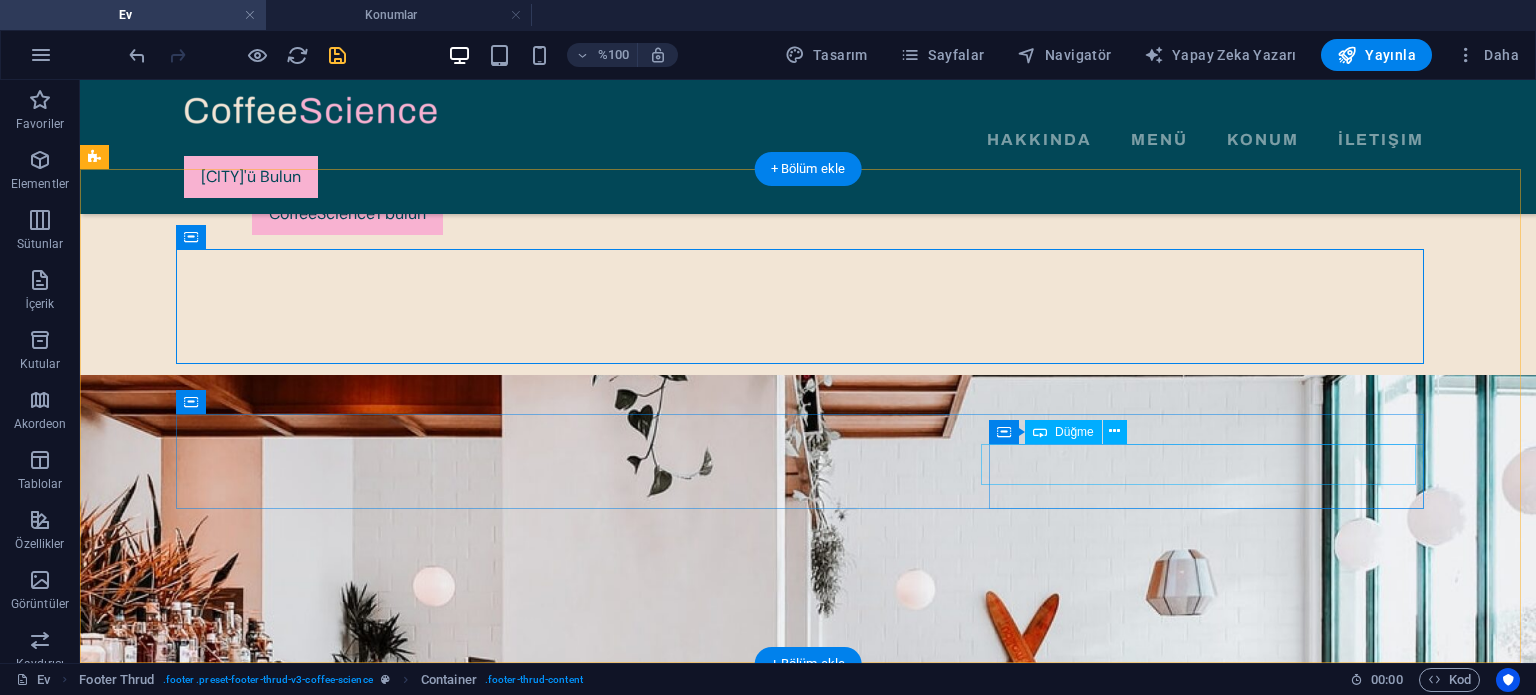 click on "CoffeeScience'ı bulun" at bounding box center [804, 4450] 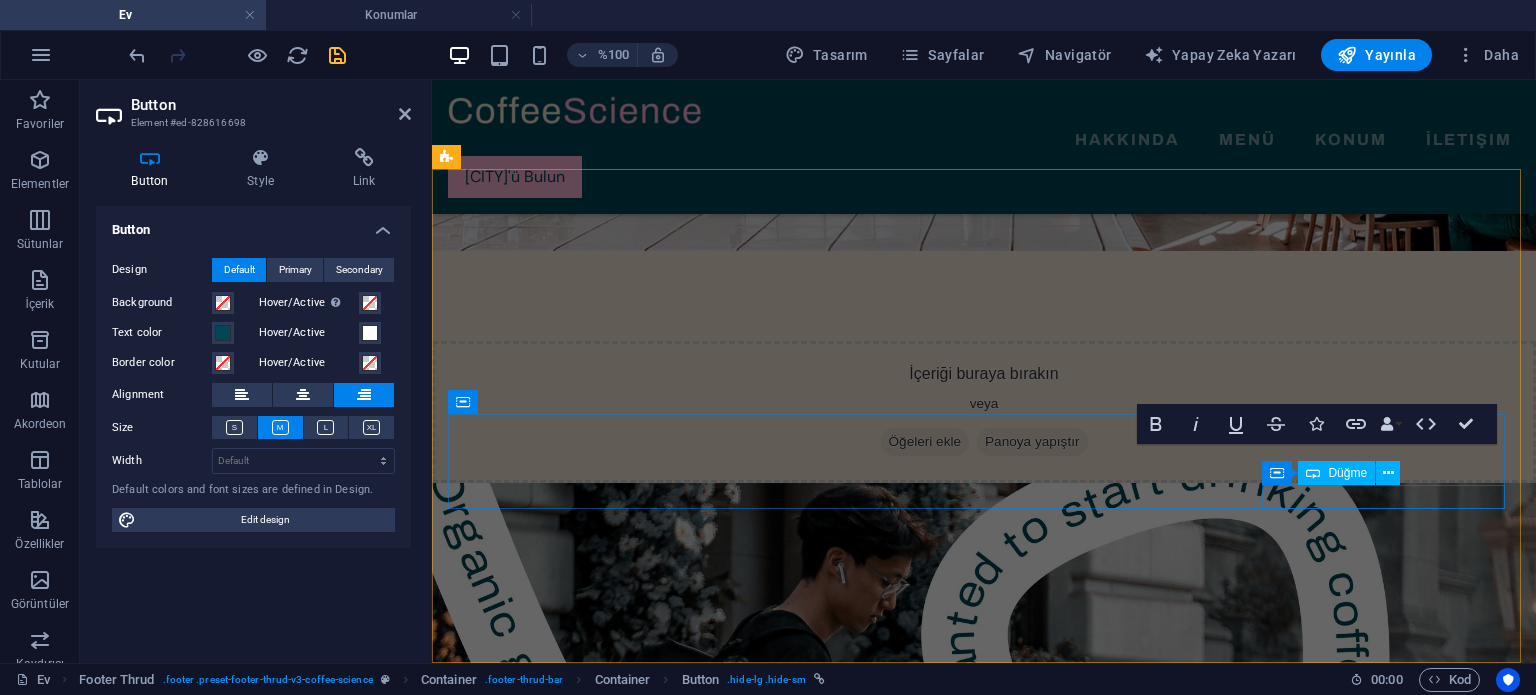 scroll, scrollTop: 4937, scrollLeft: 0, axis: vertical 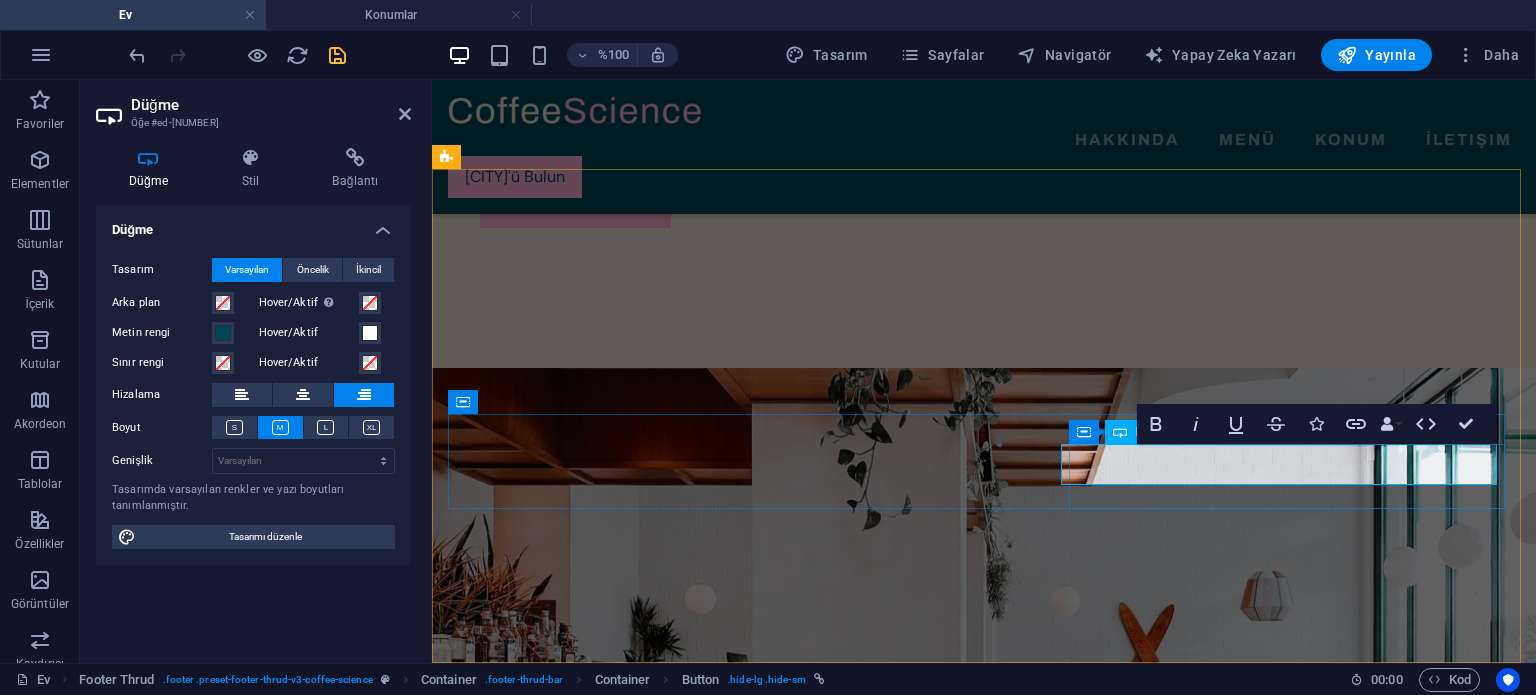 click on "CoffeeScience'ı bulun" at bounding box center (1416, 4082) 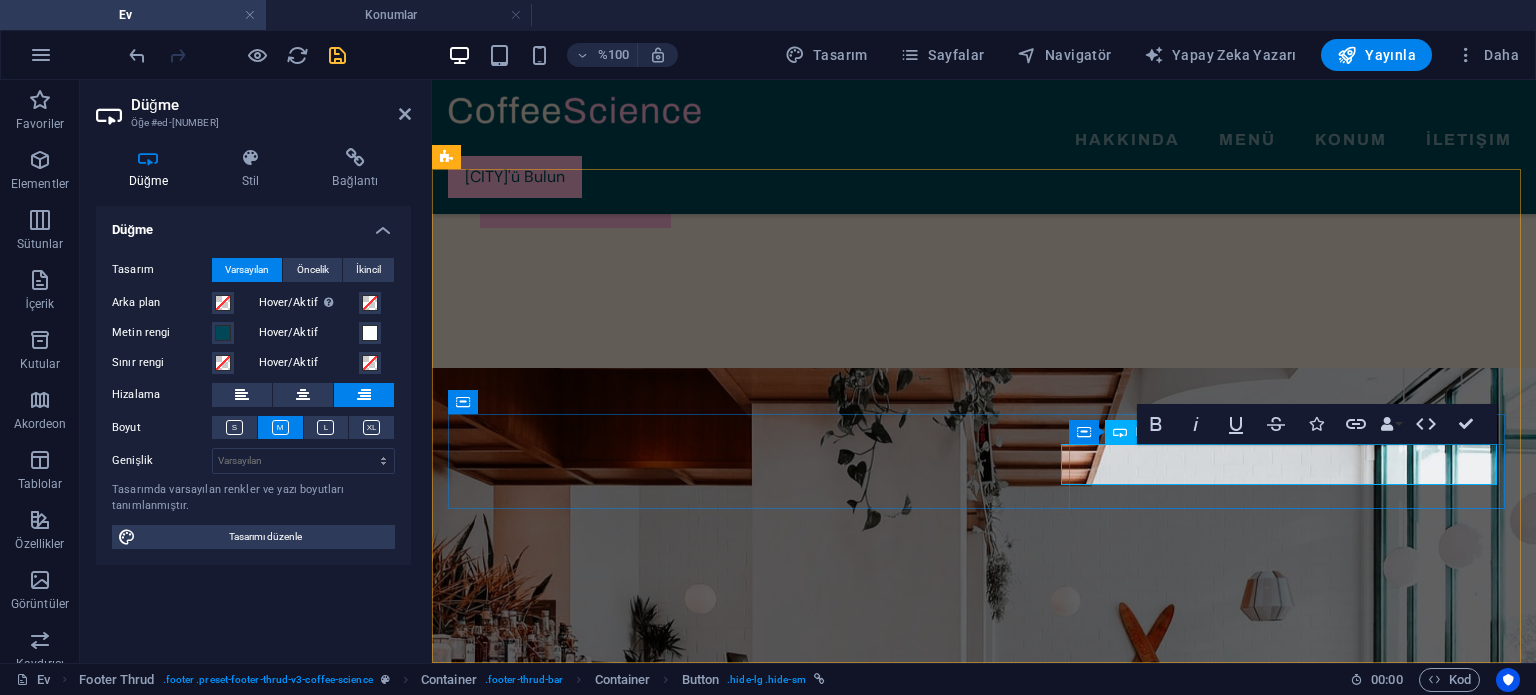 click on "CoffeeScience'ı bulun" at bounding box center (1416, 4082) 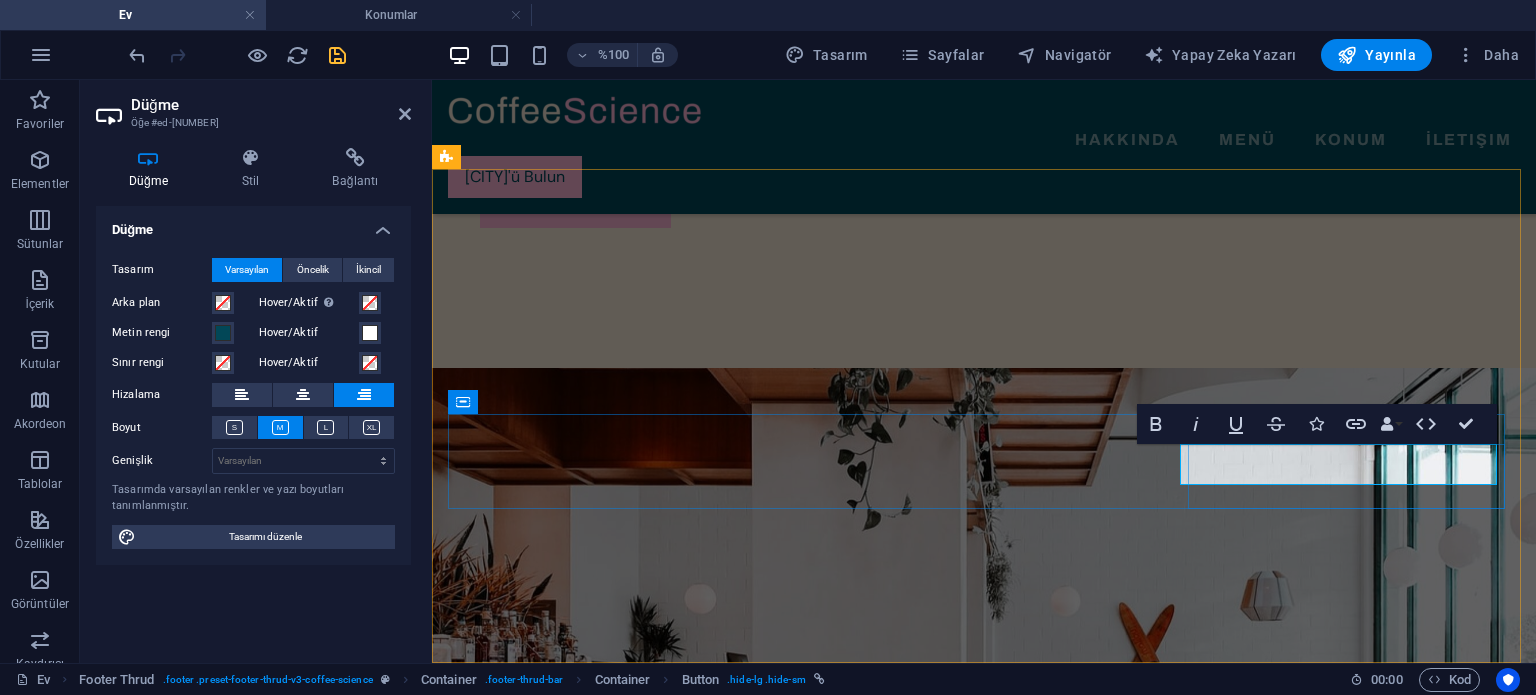 type 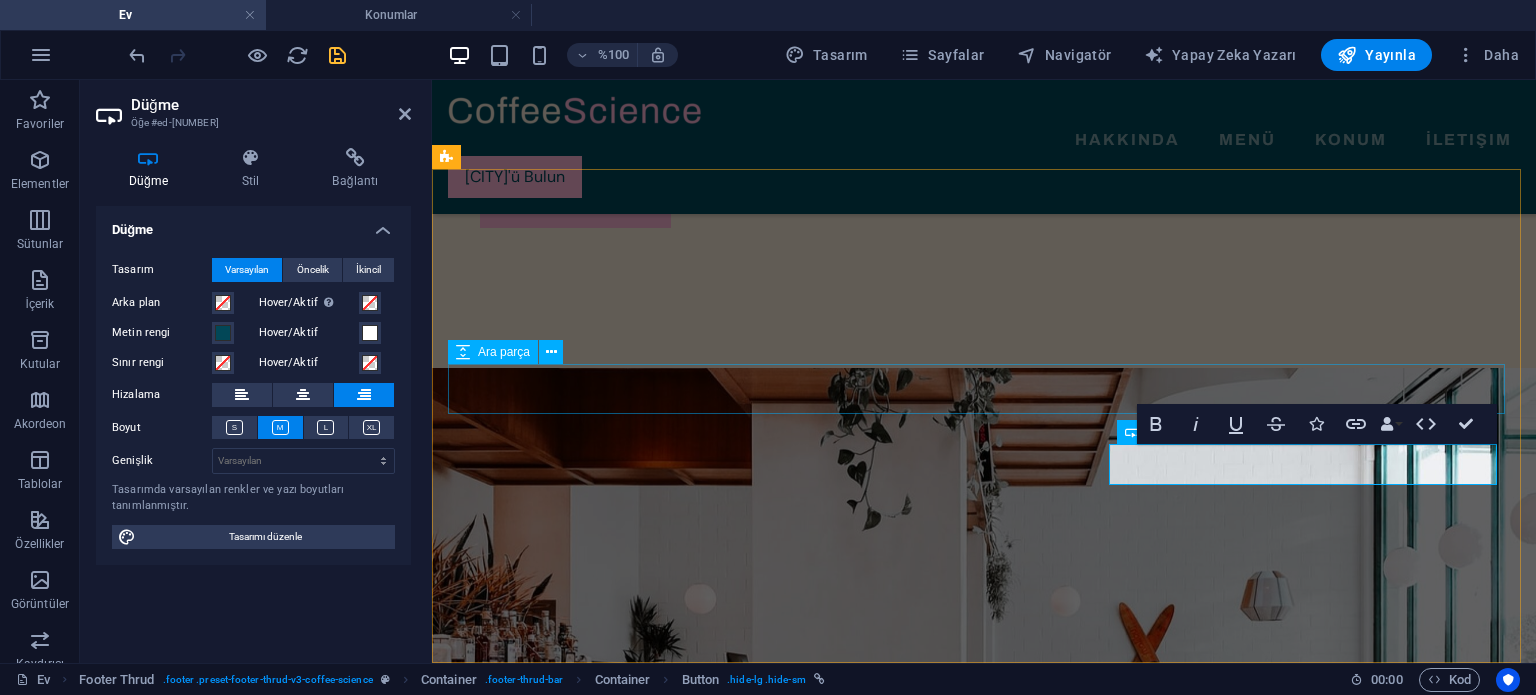 click at bounding box center (984, 3870) 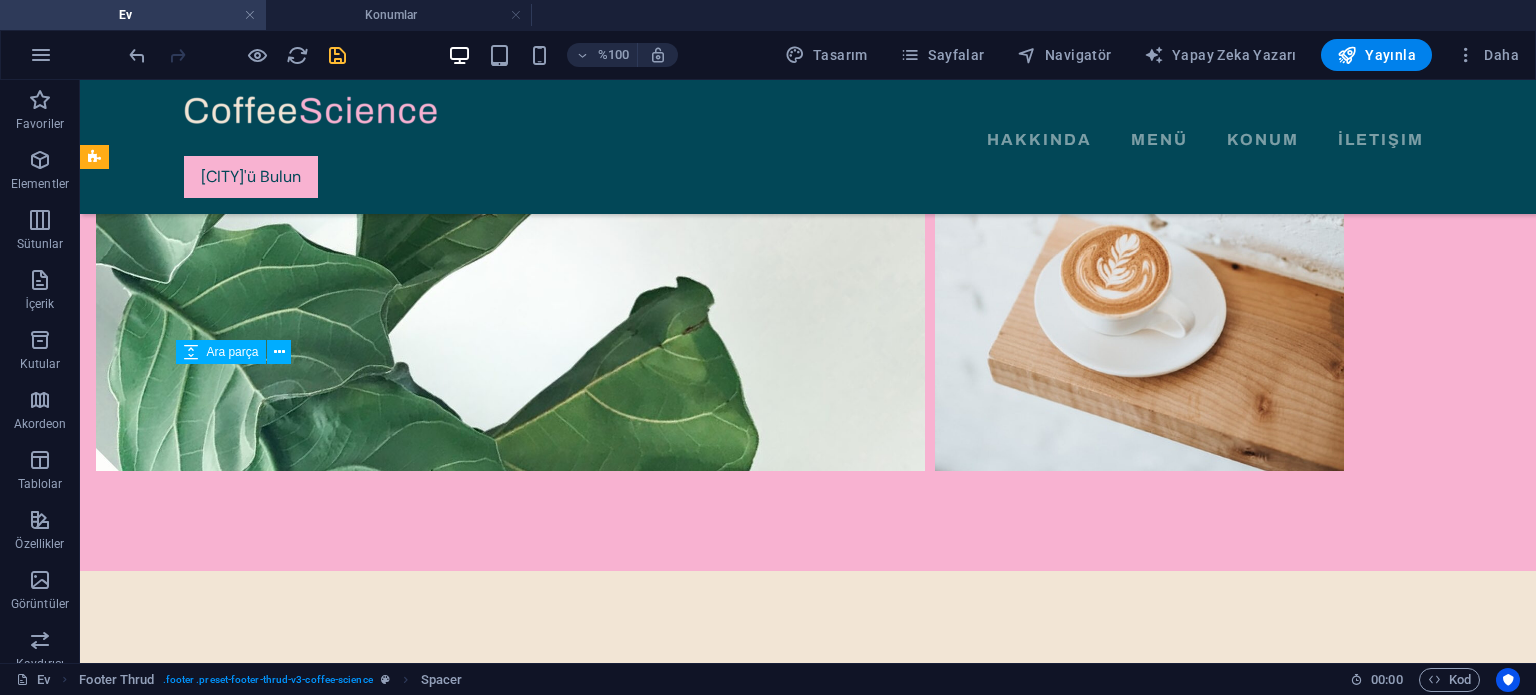 scroll, scrollTop: 5637, scrollLeft: 0, axis: vertical 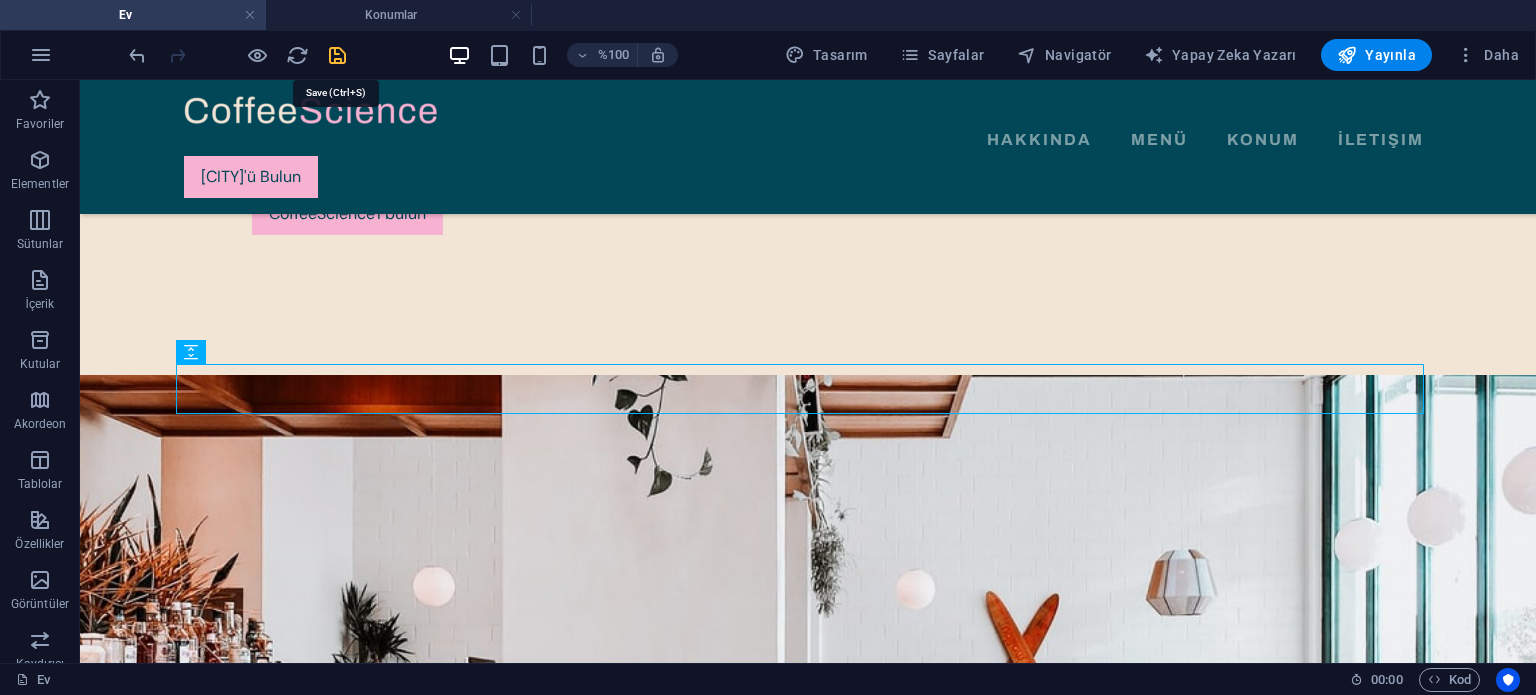 click at bounding box center (337, 55) 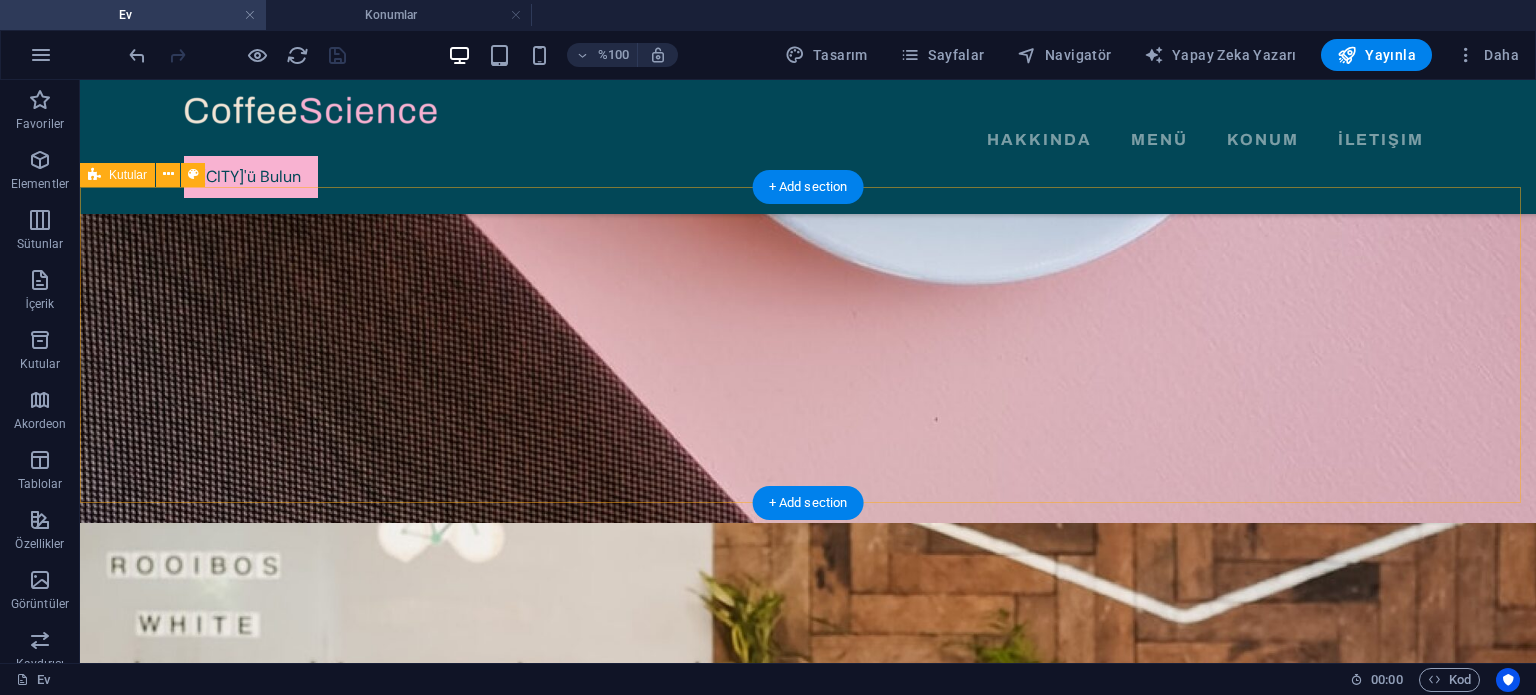scroll, scrollTop: 837, scrollLeft: 0, axis: vertical 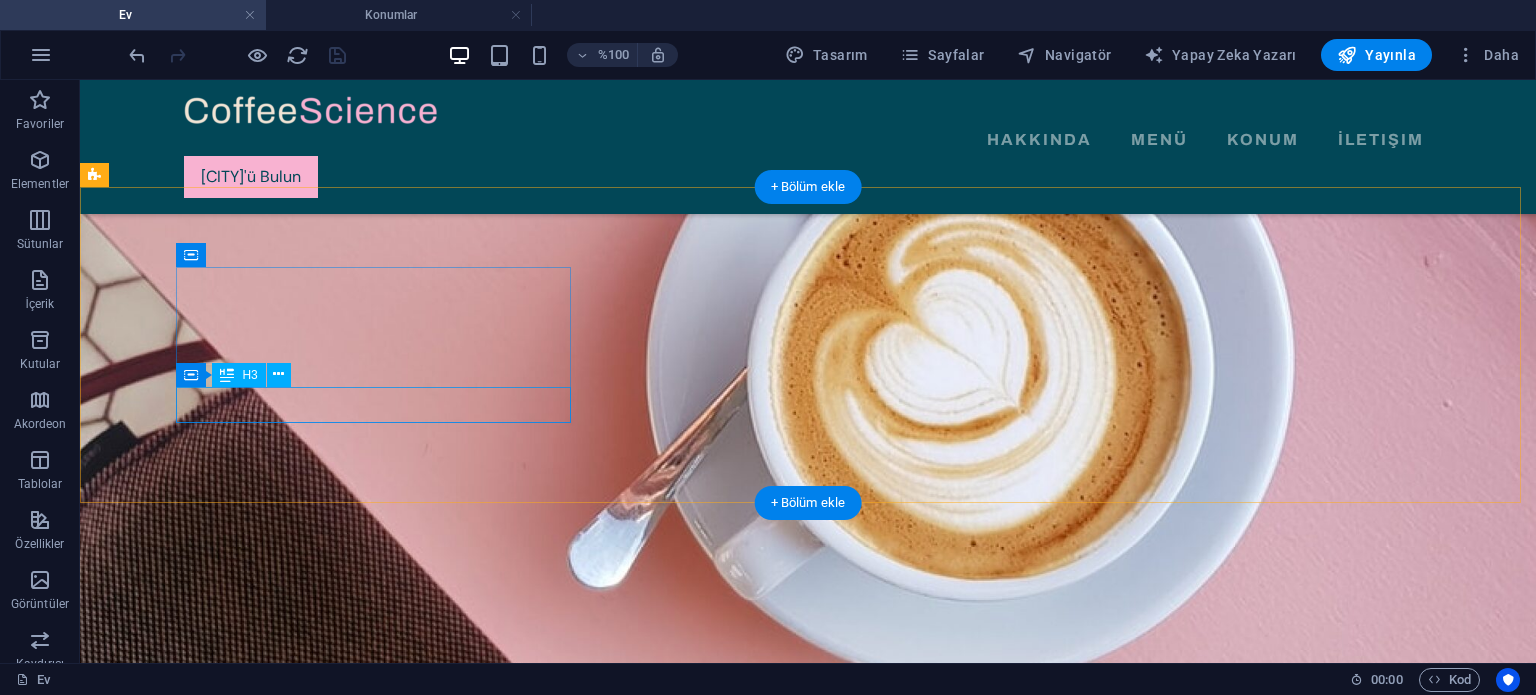 click on "1 Konum" at bounding box center (293, 2597) 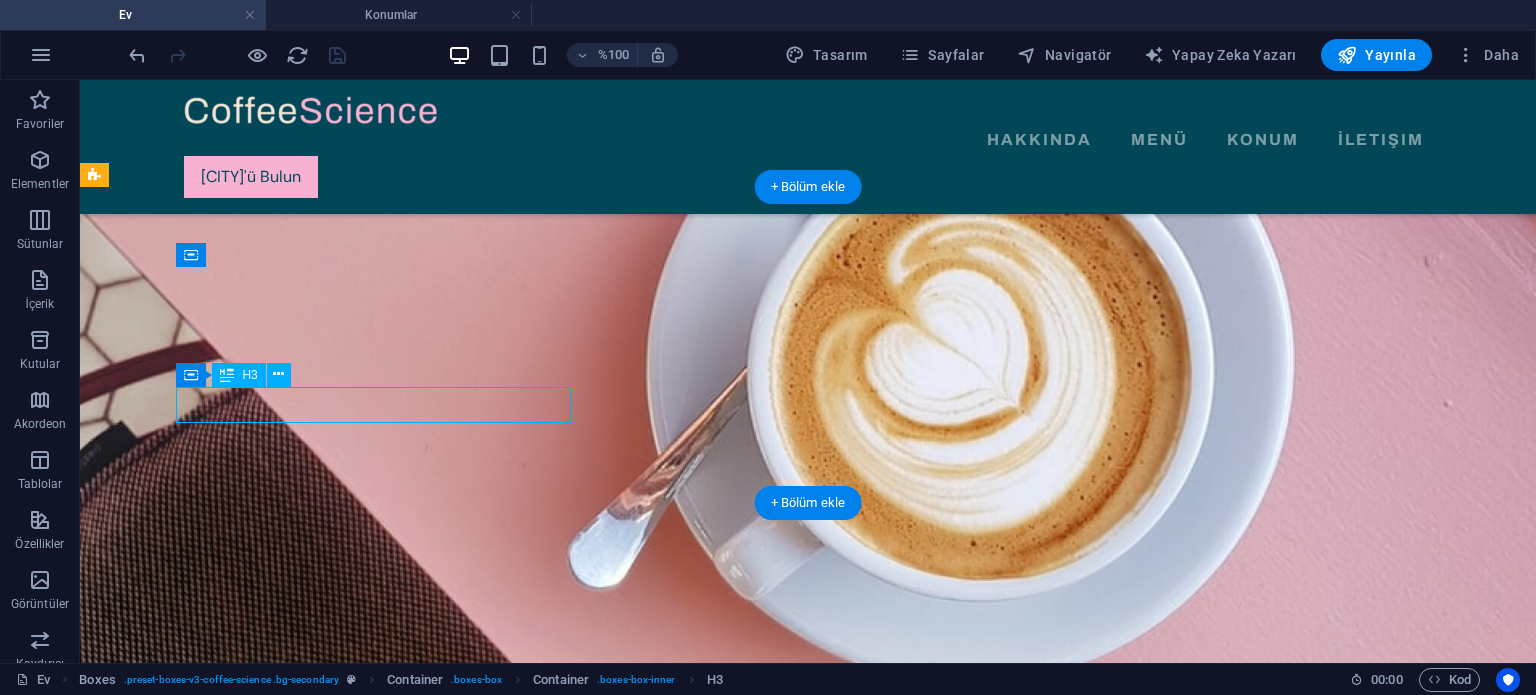 click on "1 Konum" at bounding box center [293, 2597] 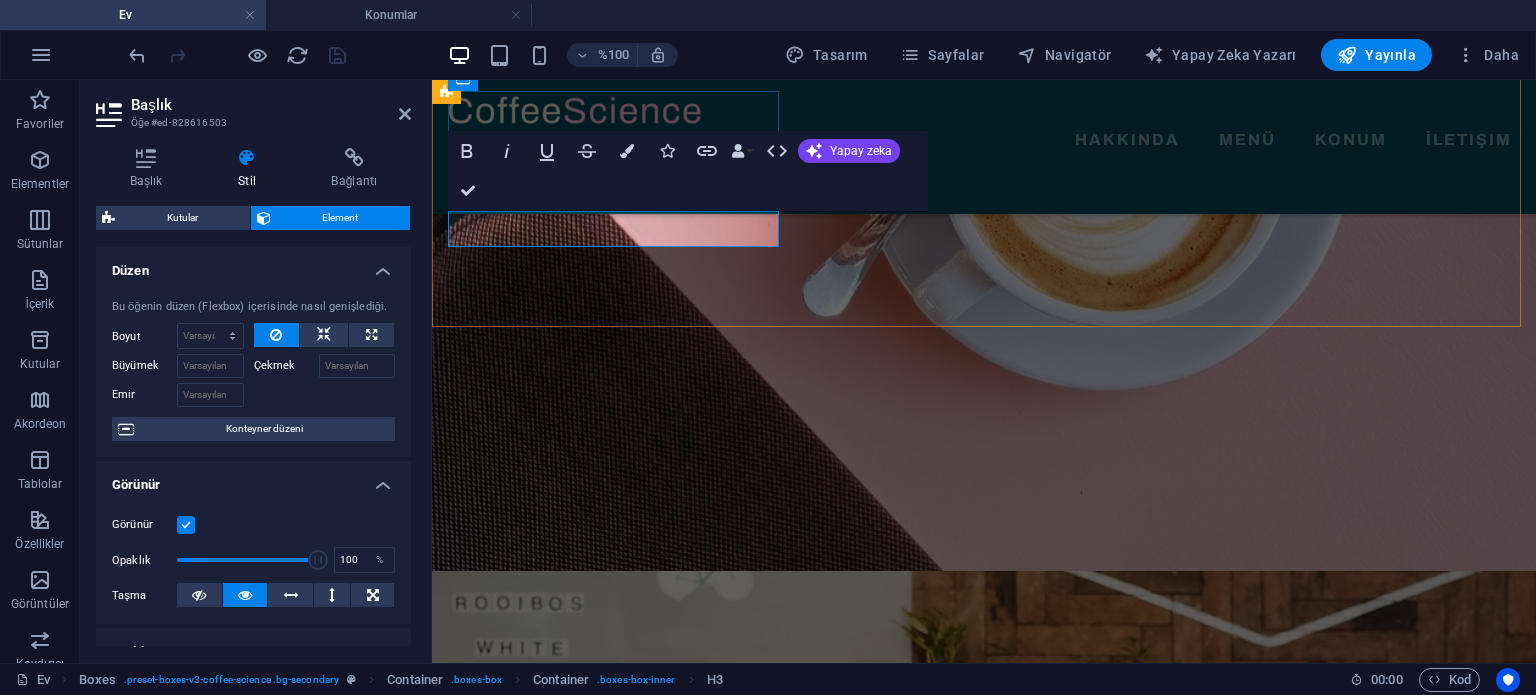 click on "1 Konum" at bounding box center (615, 1892) 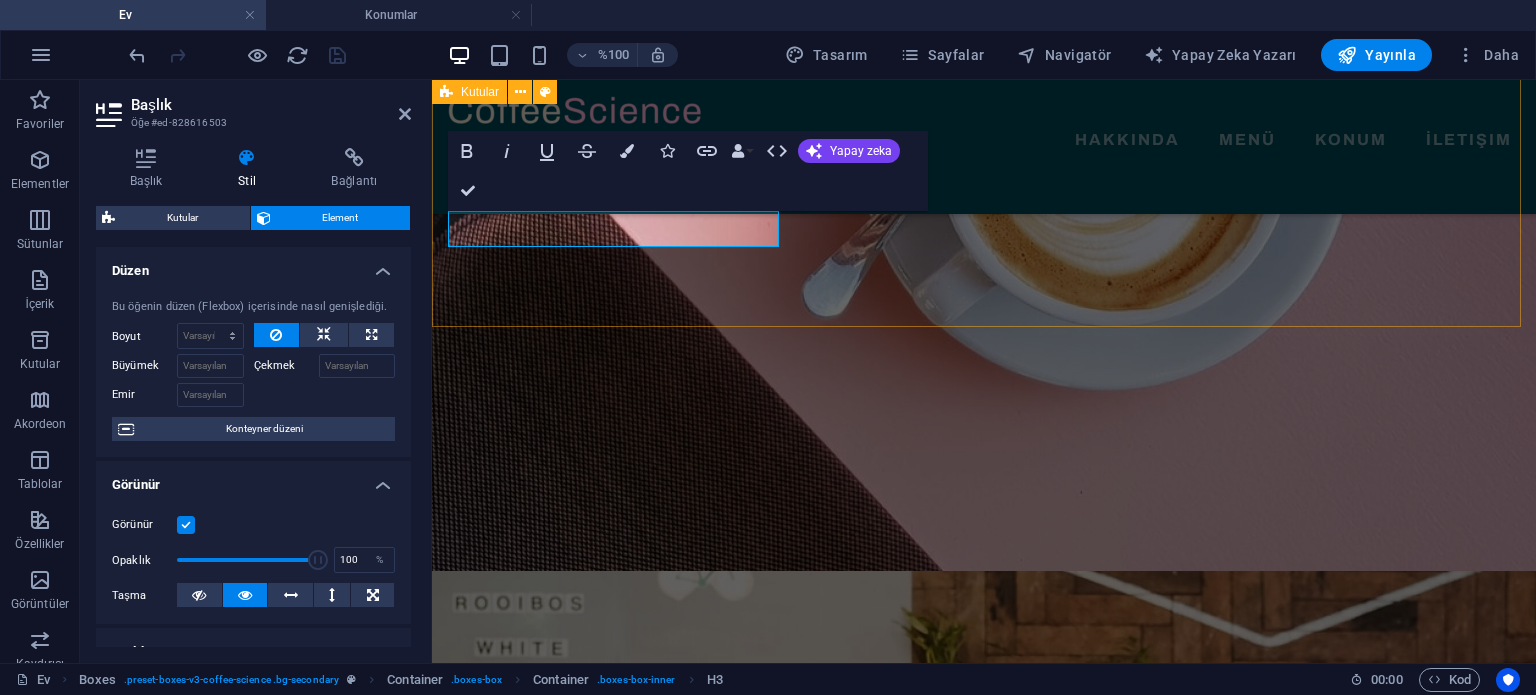 click on "Konum Paket Kahve 34 Farklı Karışım" at bounding box center (984, 2005) 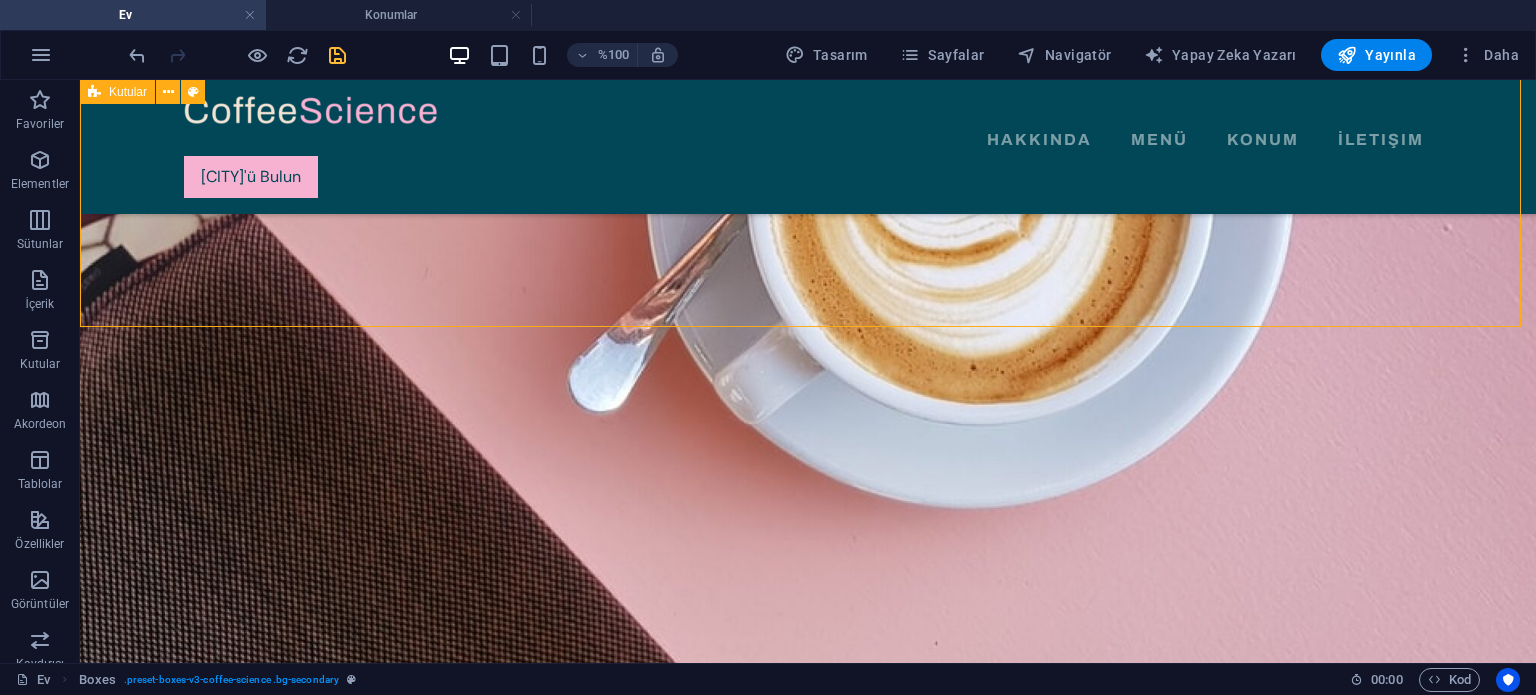 click on "Konum Paket Kahve 34 Farklı Karışım" at bounding box center (808, 2533) 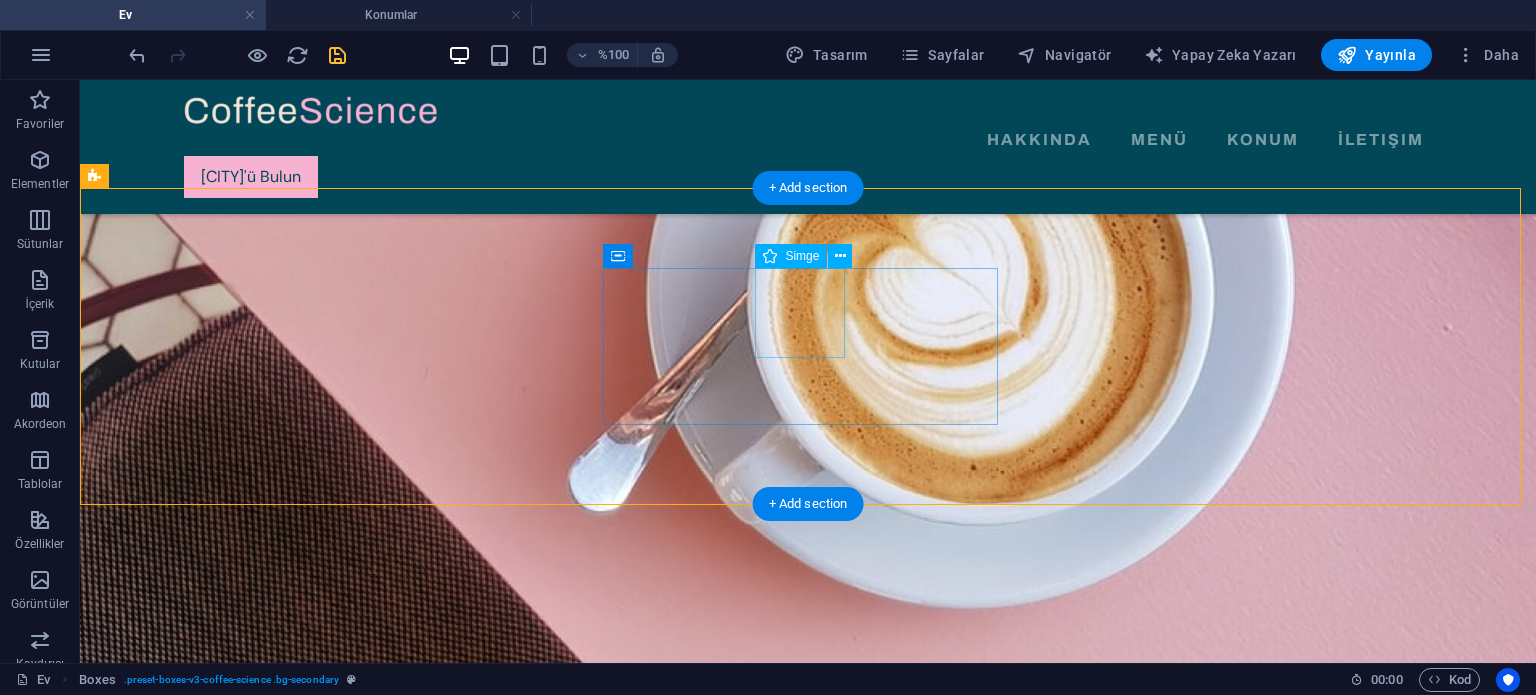 scroll, scrollTop: 813, scrollLeft: 0, axis: vertical 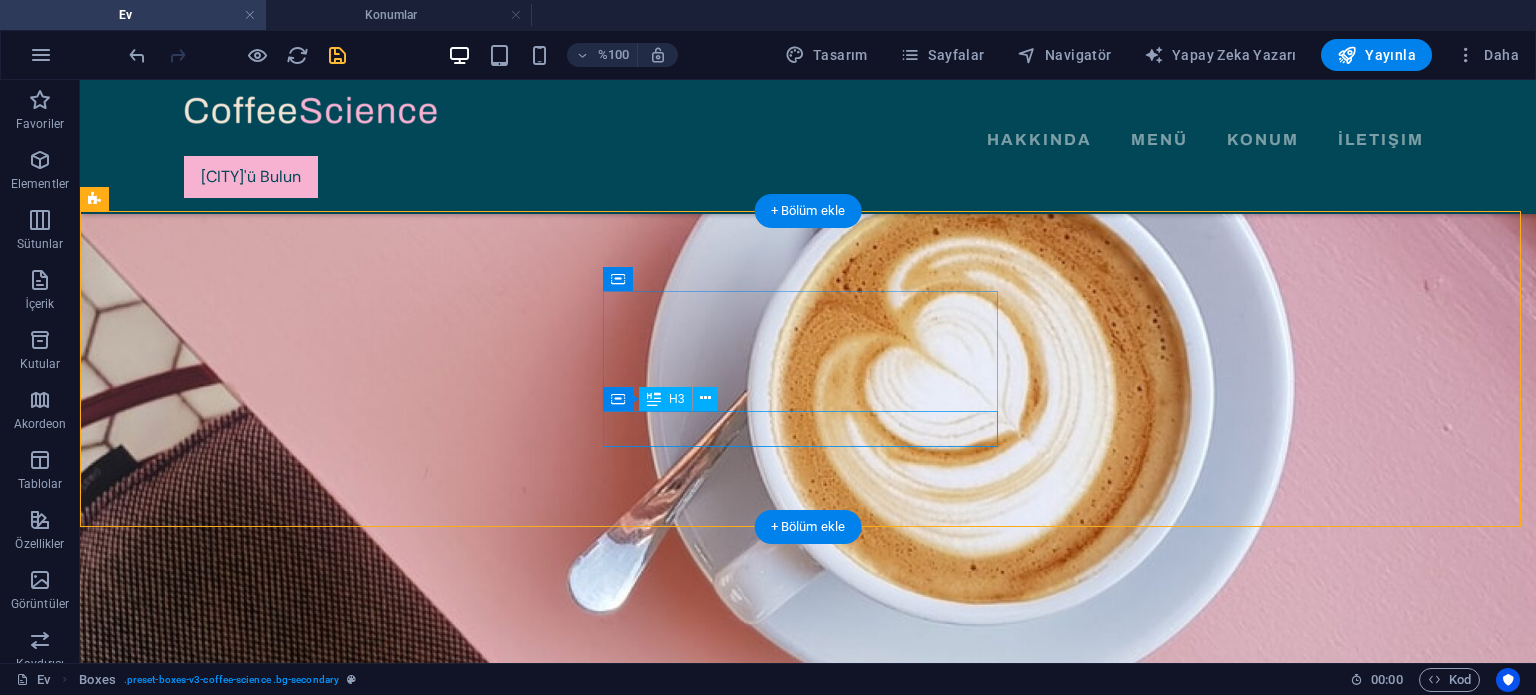 click on "Paket Kahve" at bounding box center [293, 2793] 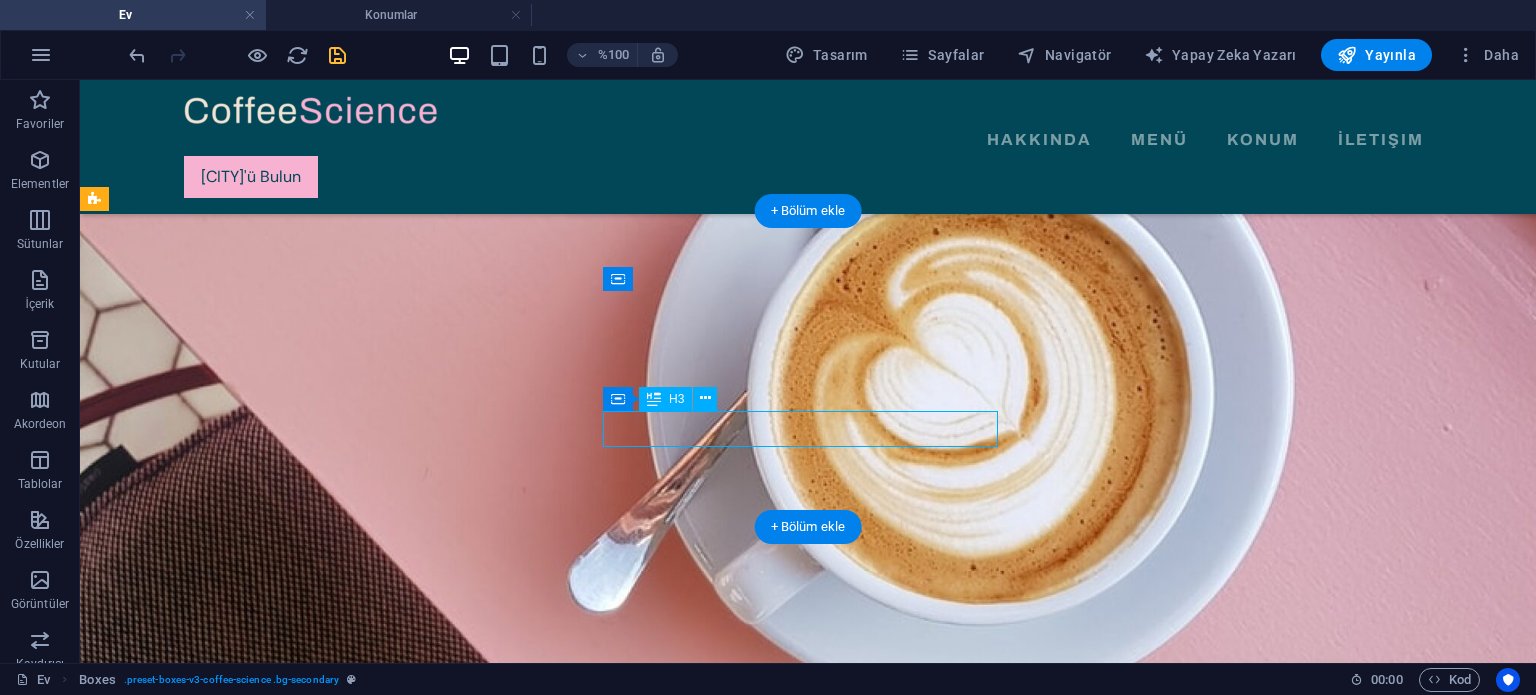 click on "Paket Kahve" at bounding box center (293, 2793) 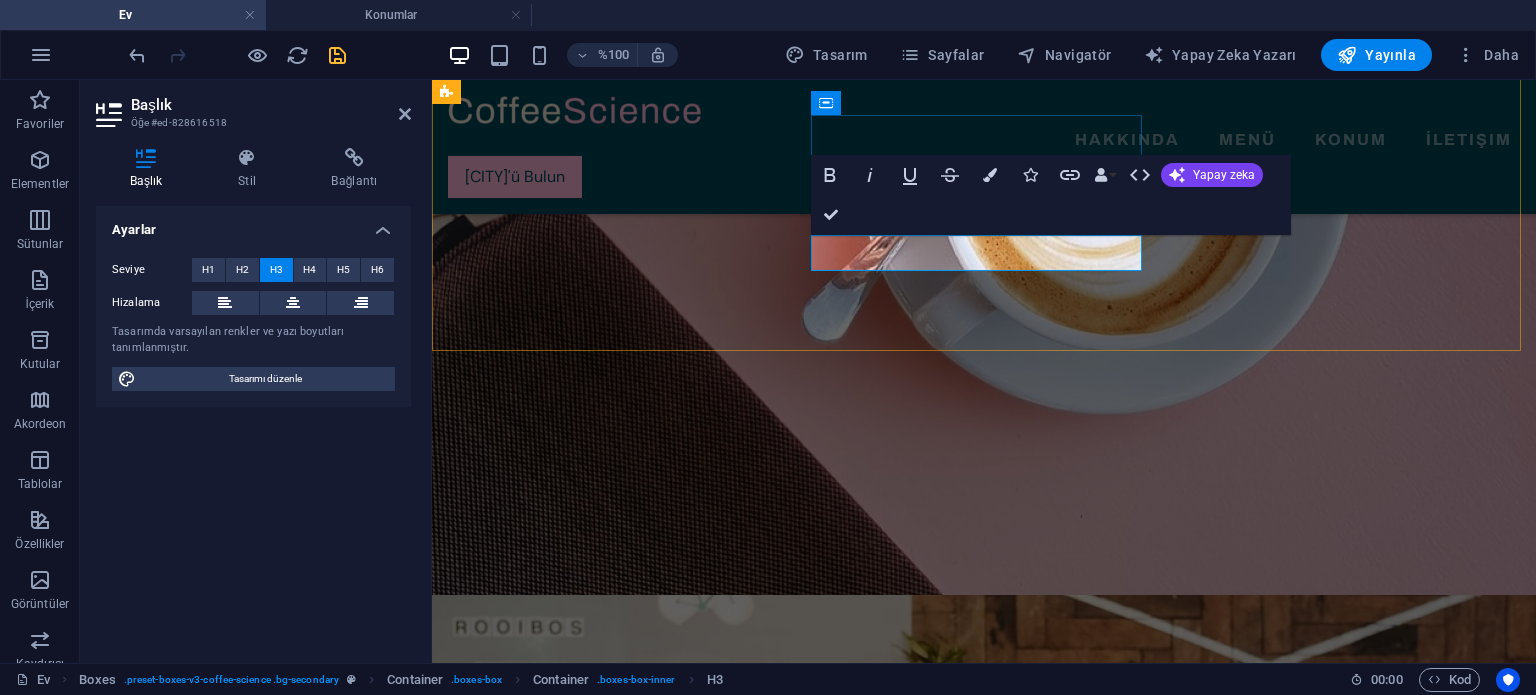 click on "Paket Kahve" at bounding box center (616, 2088) 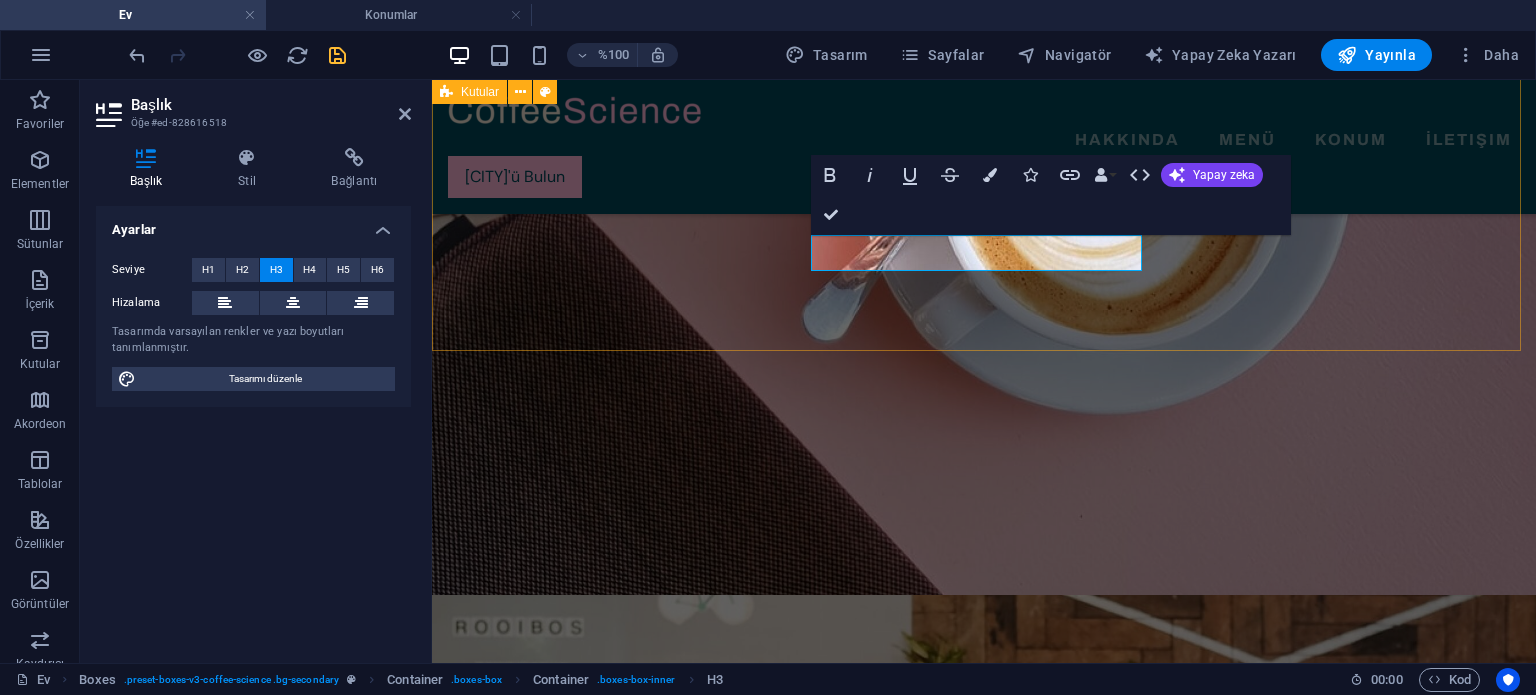 type 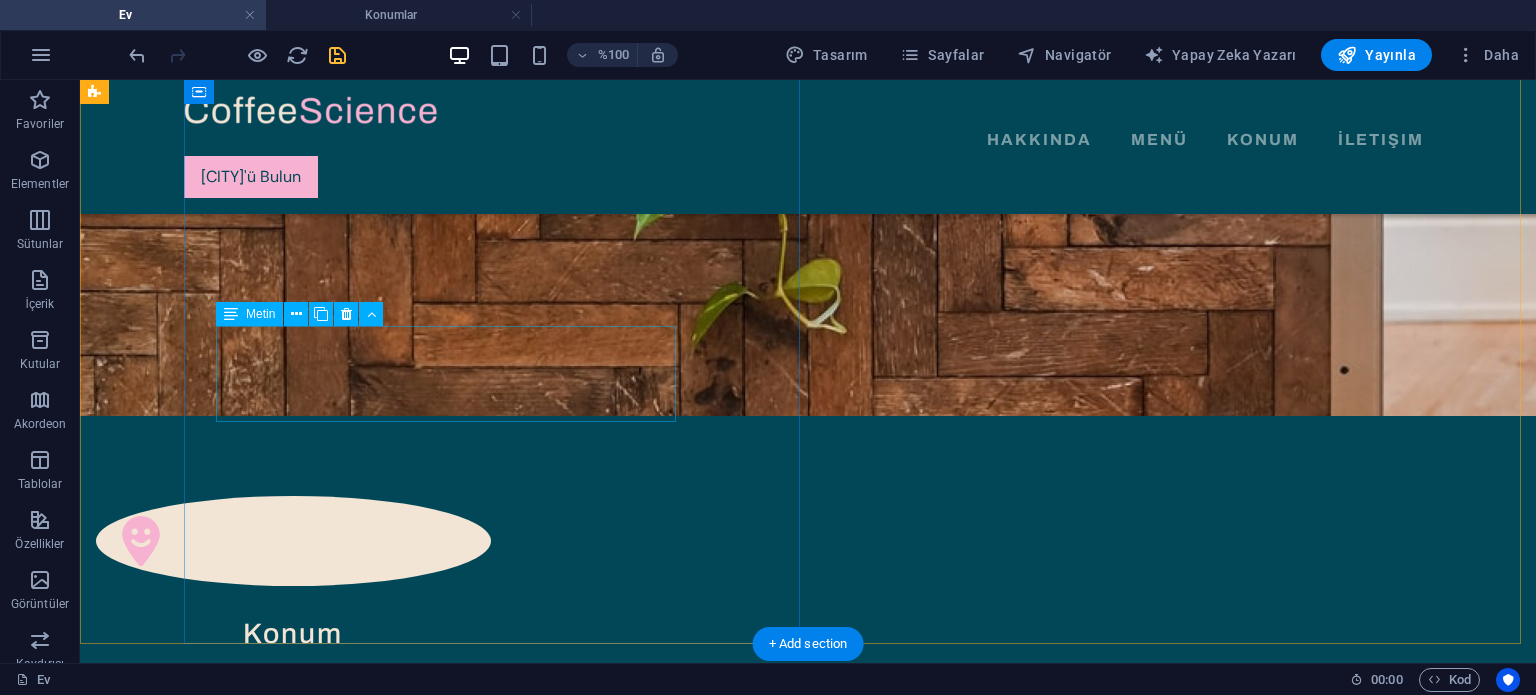scroll, scrollTop: 3000, scrollLeft: 0, axis: vertical 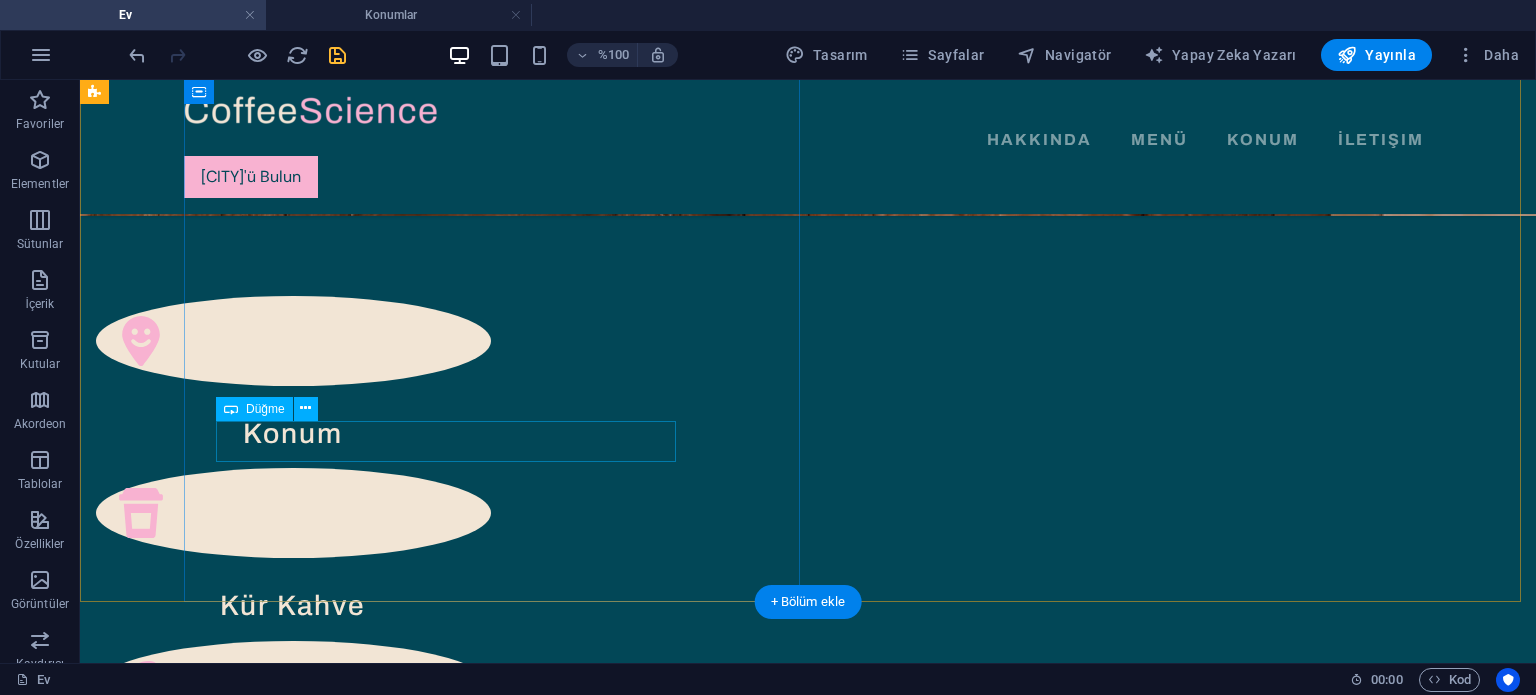 click on "CoffeeScience'ı bulun" at bounding box center (814, 2851) 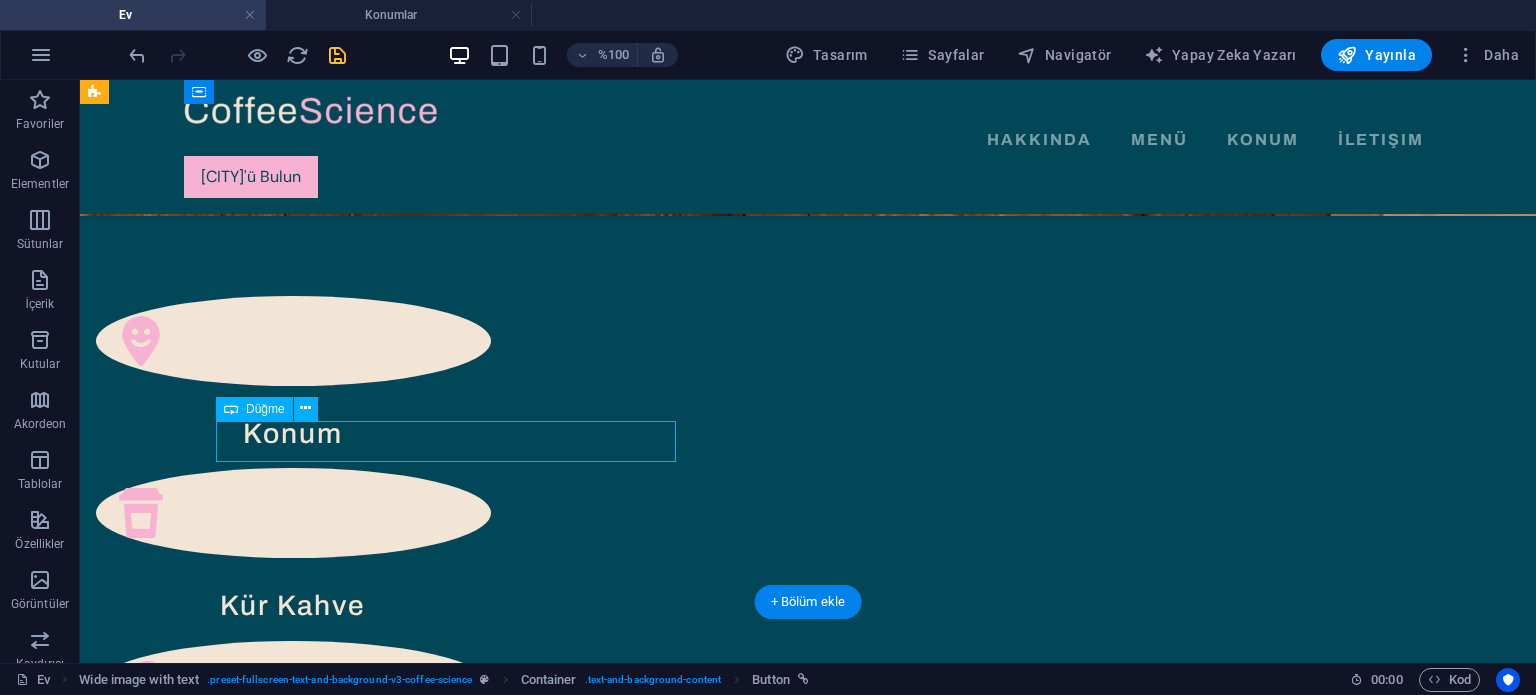 click on "CoffeeScience'ı bulun" at bounding box center (814, 2851) 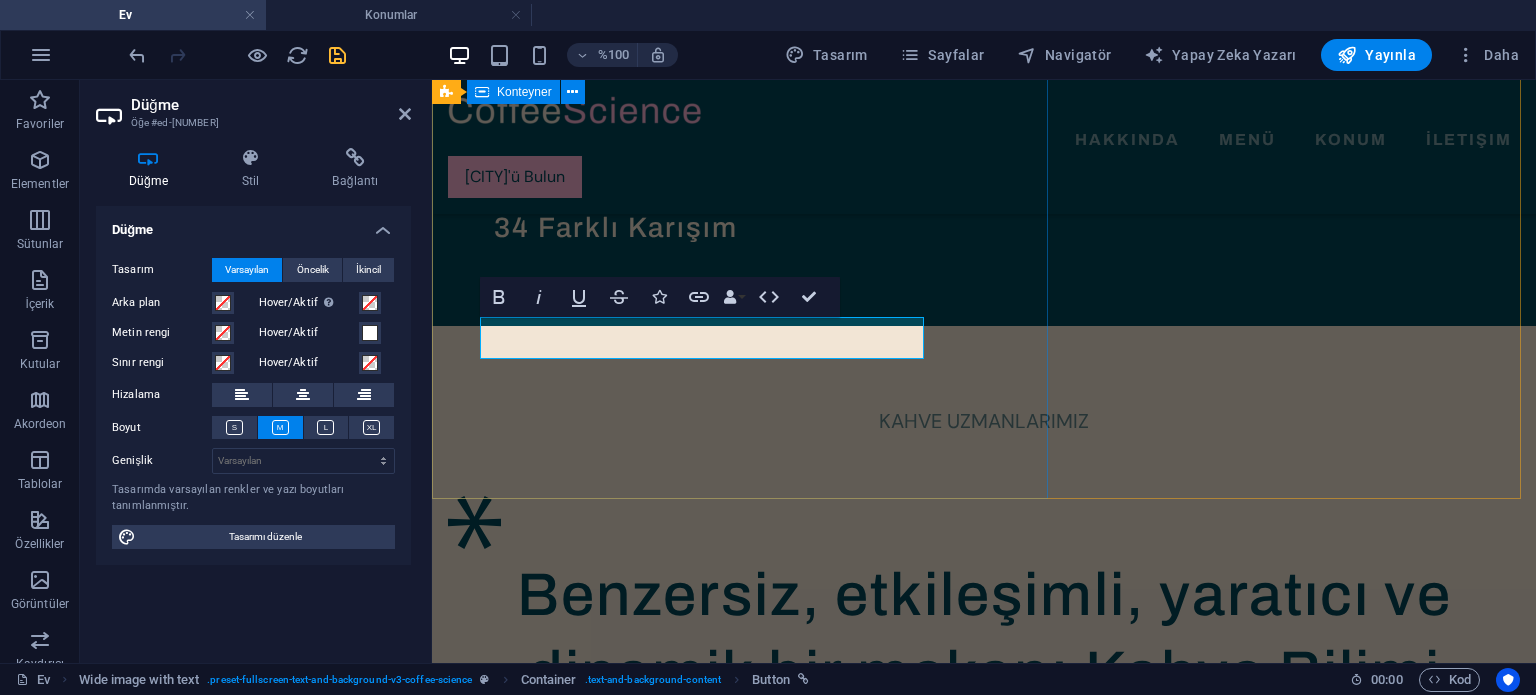 scroll, scrollTop: 2800, scrollLeft: 0, axis: vertical 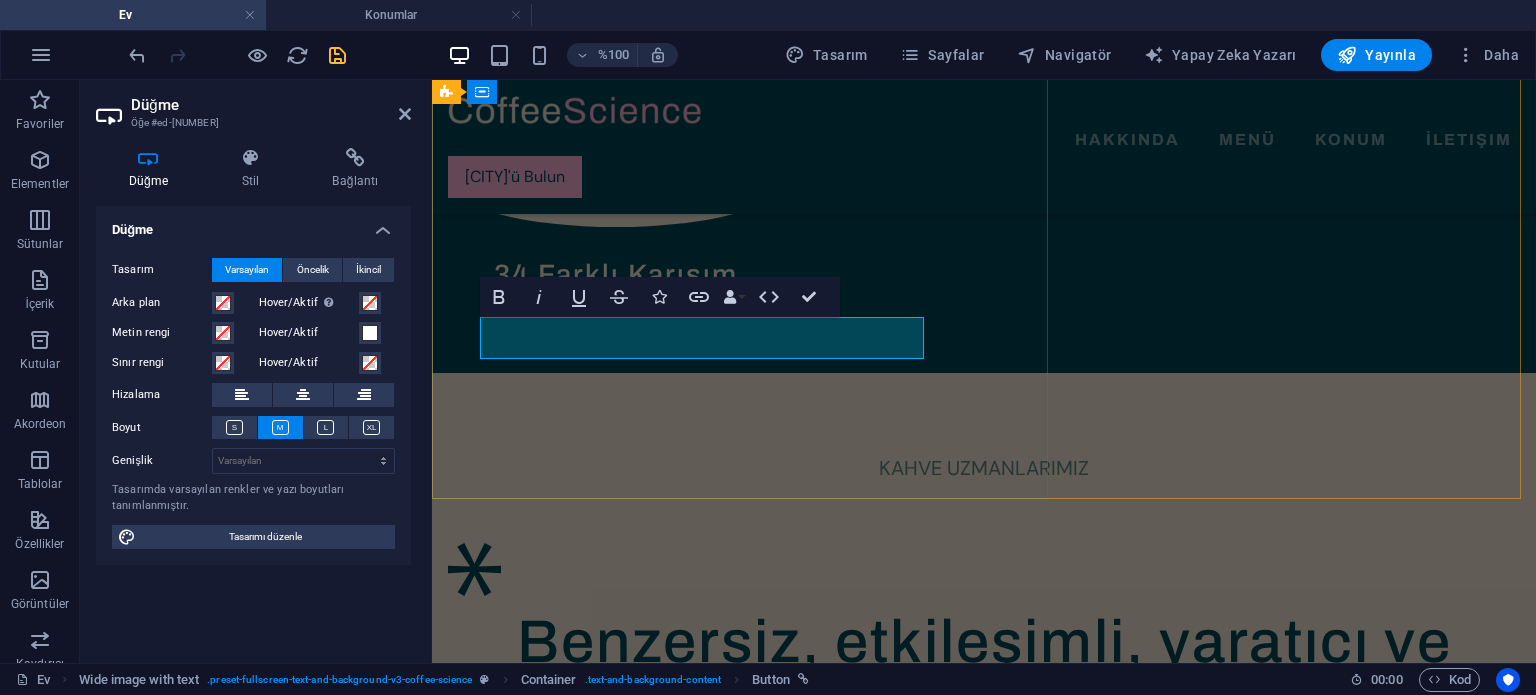 click on "CoffeeScience'ı bulun" at bounding box center [575, 2343] 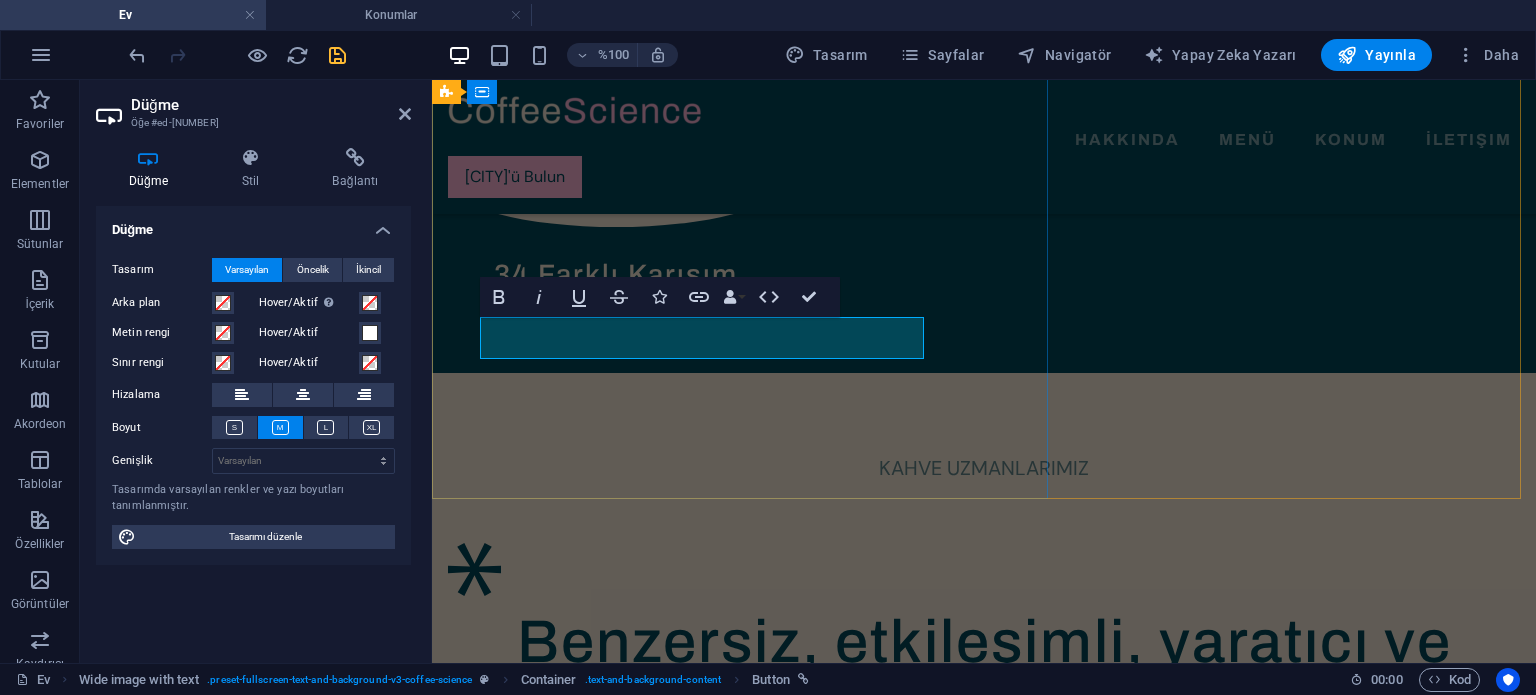 type 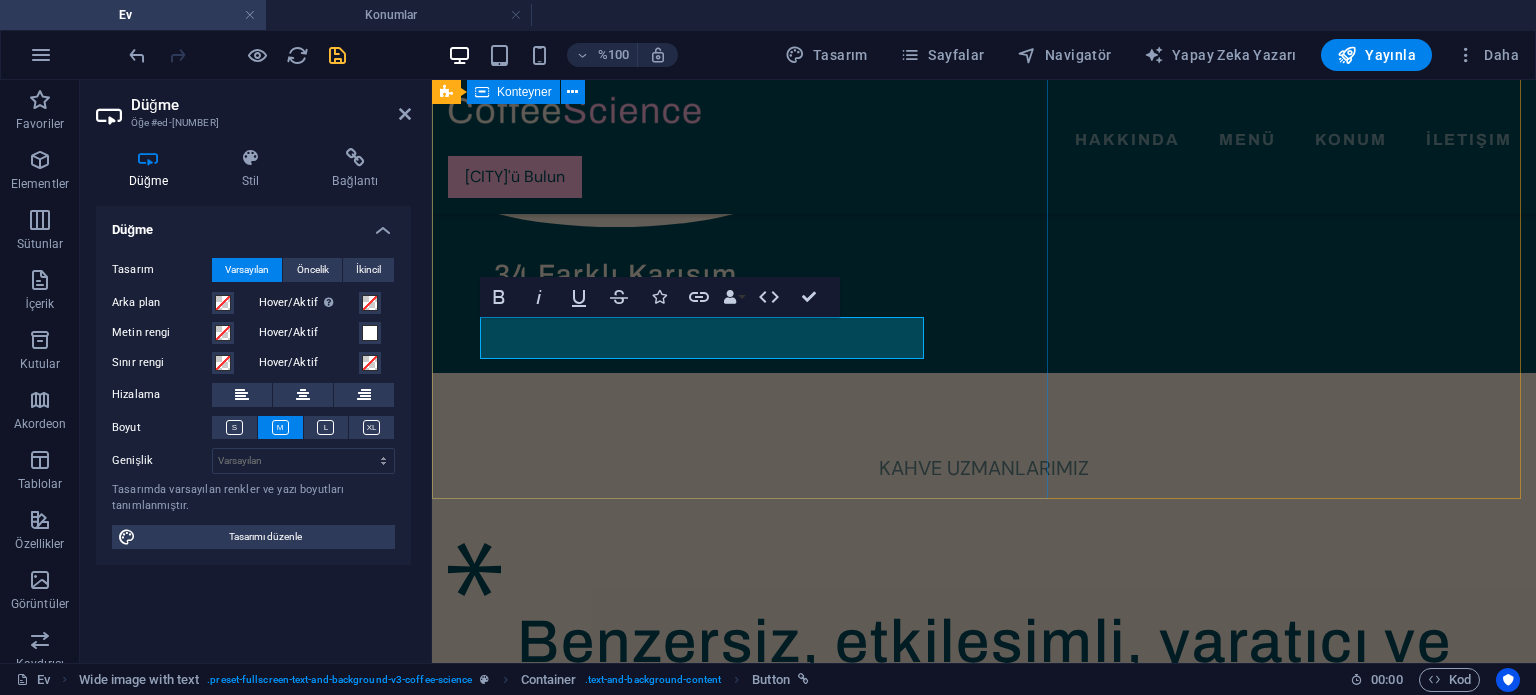 click on "Benzersiz, etkileşimli, yaratıcı ve dinamik bir mekan: Kahve Bilimi Merkezi. Ea perferendis aut work modi, delectus tempora'yı varsayar. Amet numquam molestiae voluptatibus asperiores. Quis aut dolores quas recusandae aperiam nobis. Enim et'i anladığımı düşünüyorum.  Ea perferendis aut work modi, delectus tempora'yı varsayar. Amet numquam molestiae voluptatibus asperiores. Quis aut dolores quas recusandae aperiam nobis. Enim et'i anladığımı düşünüyorum.  [CITY]'ü Bulun" at bounding box center (984, 2235) 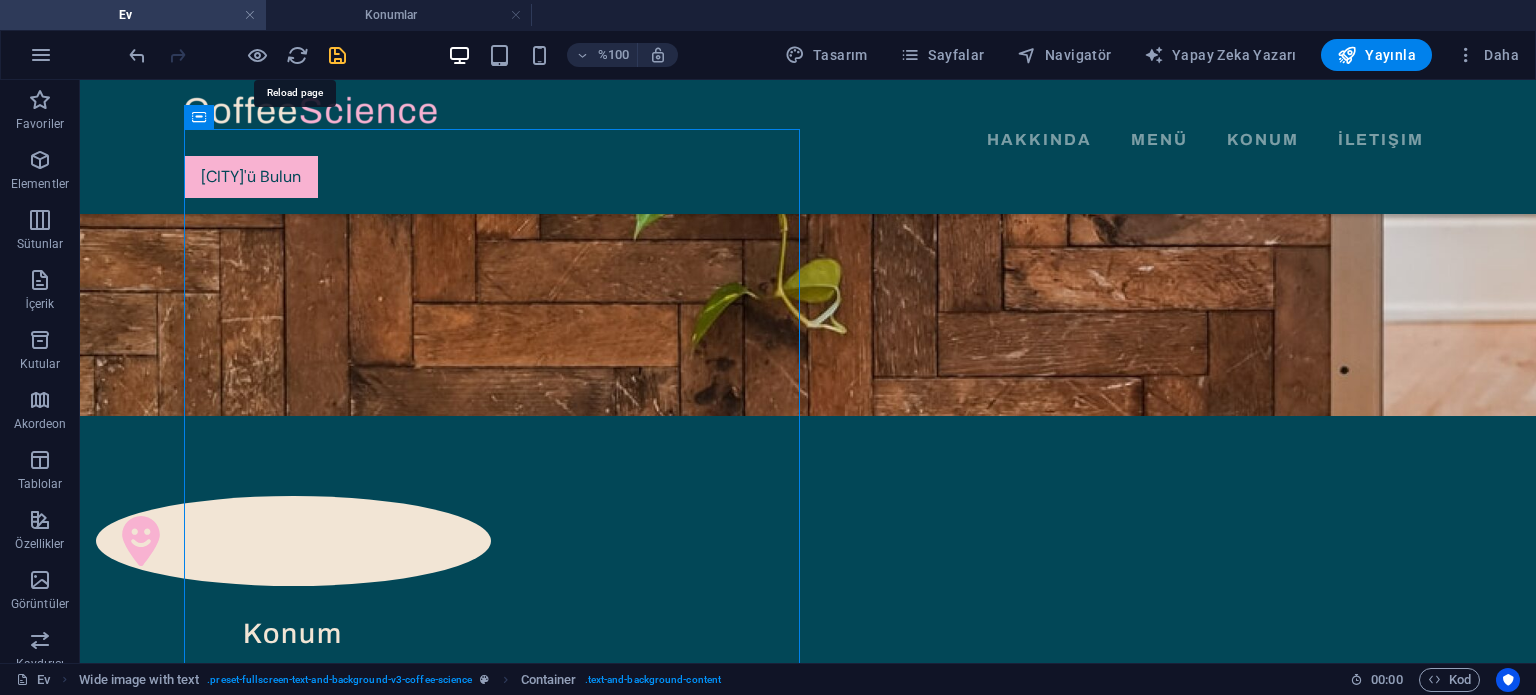 click at bounding box center [337, 55] 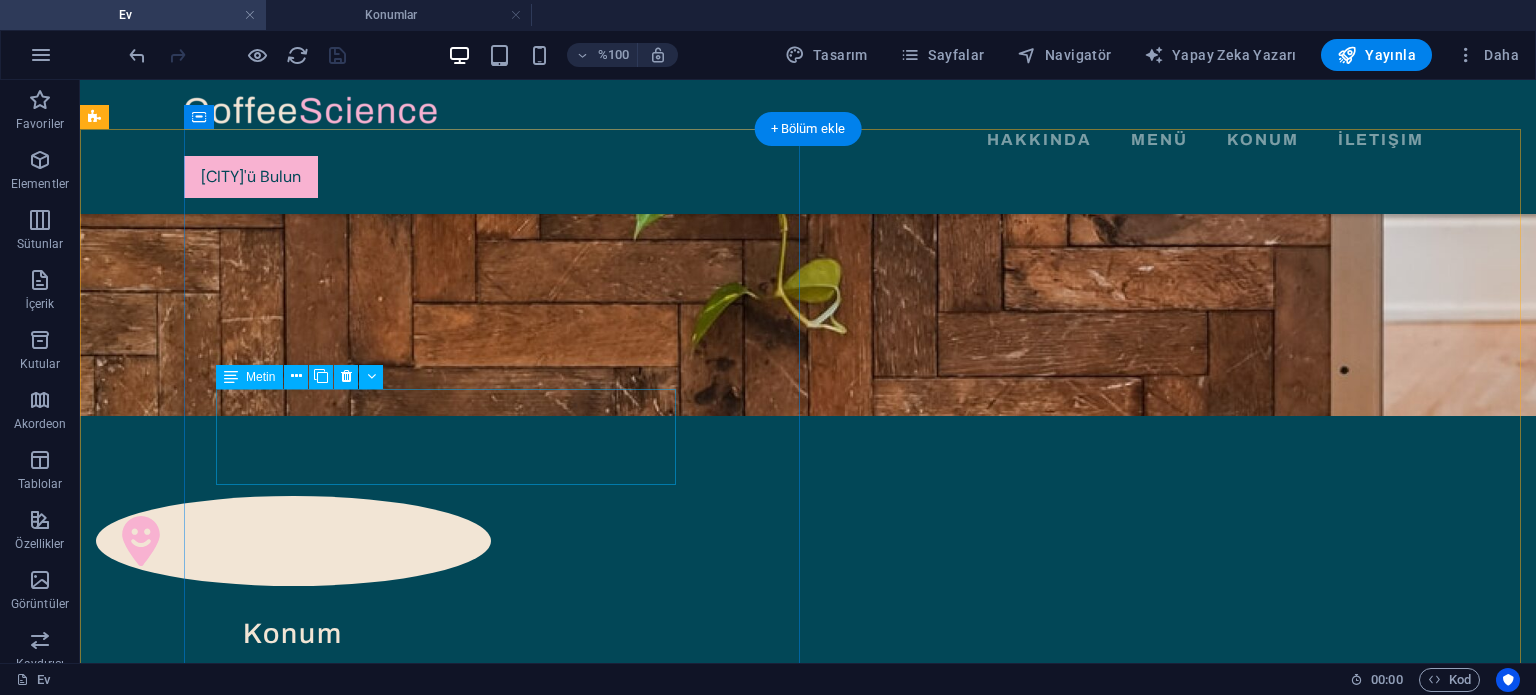 click on "Ea perferendis aut work modi, delectus tempora'yı varsayar. Amet numquam molestiae voluptatibus asperiores. Quis aut dolores quas recusandae aperiam nobis. Enim et'i anladığımı düşünüyorum." at bounding box center [814, 2918] 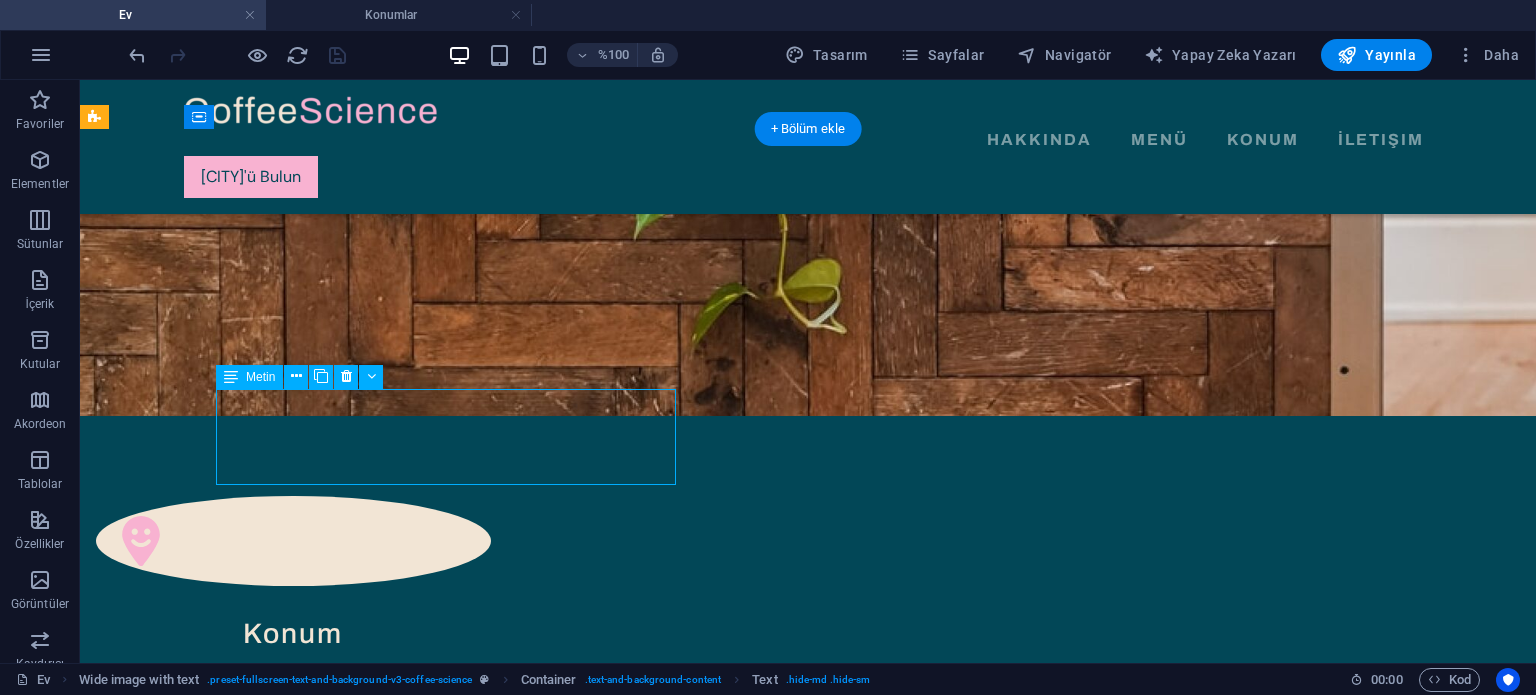 click on "Ea perferendis aut work modi, delectus tempora'yı varsayar. Amet numquam molestiae voluptatibus asperiores. Quis aut dolores quas recusandae aperiam nobis. Enim et'i anladığımı düşünüyorum." at bounding box center [814, 2918] 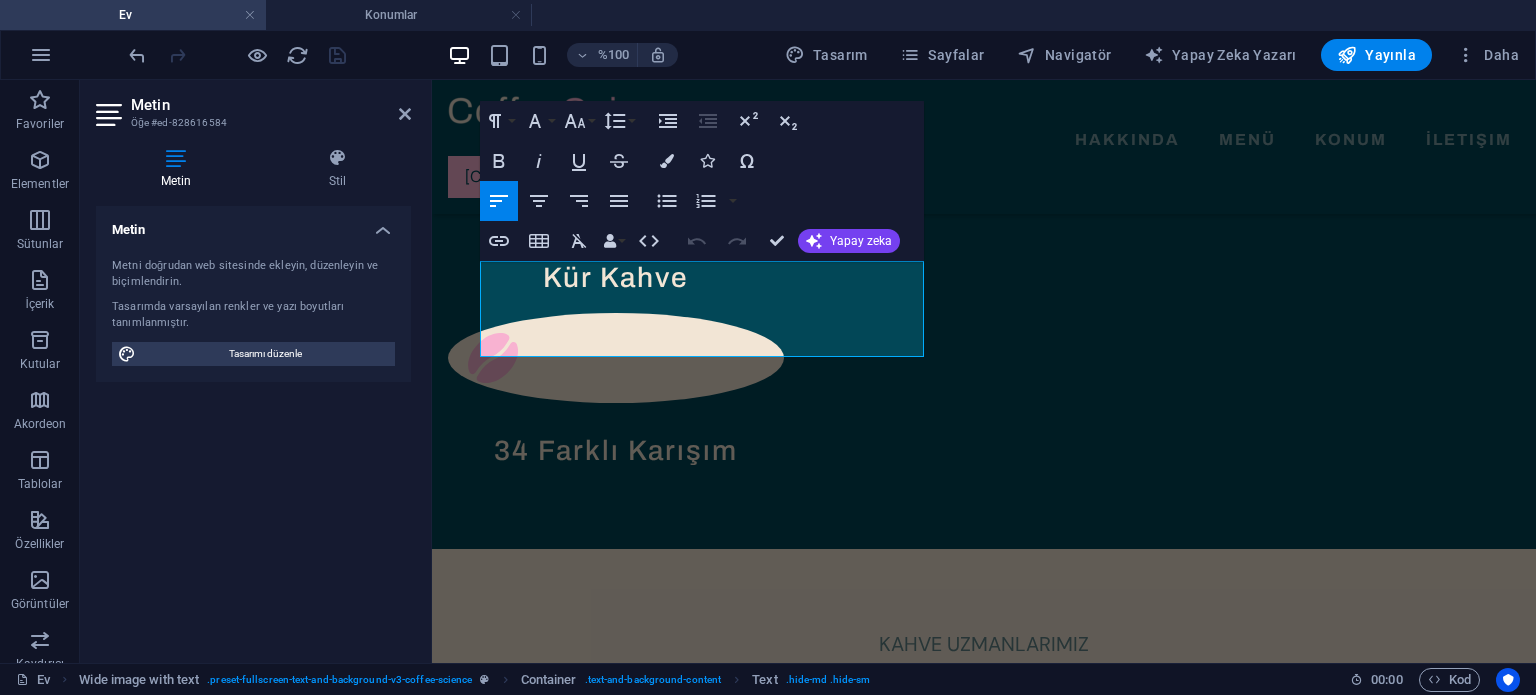 drag, startPoint x: 709, startPoint y: 344, endPoint x: 836, endPoint y: 318, distance: 129.6341 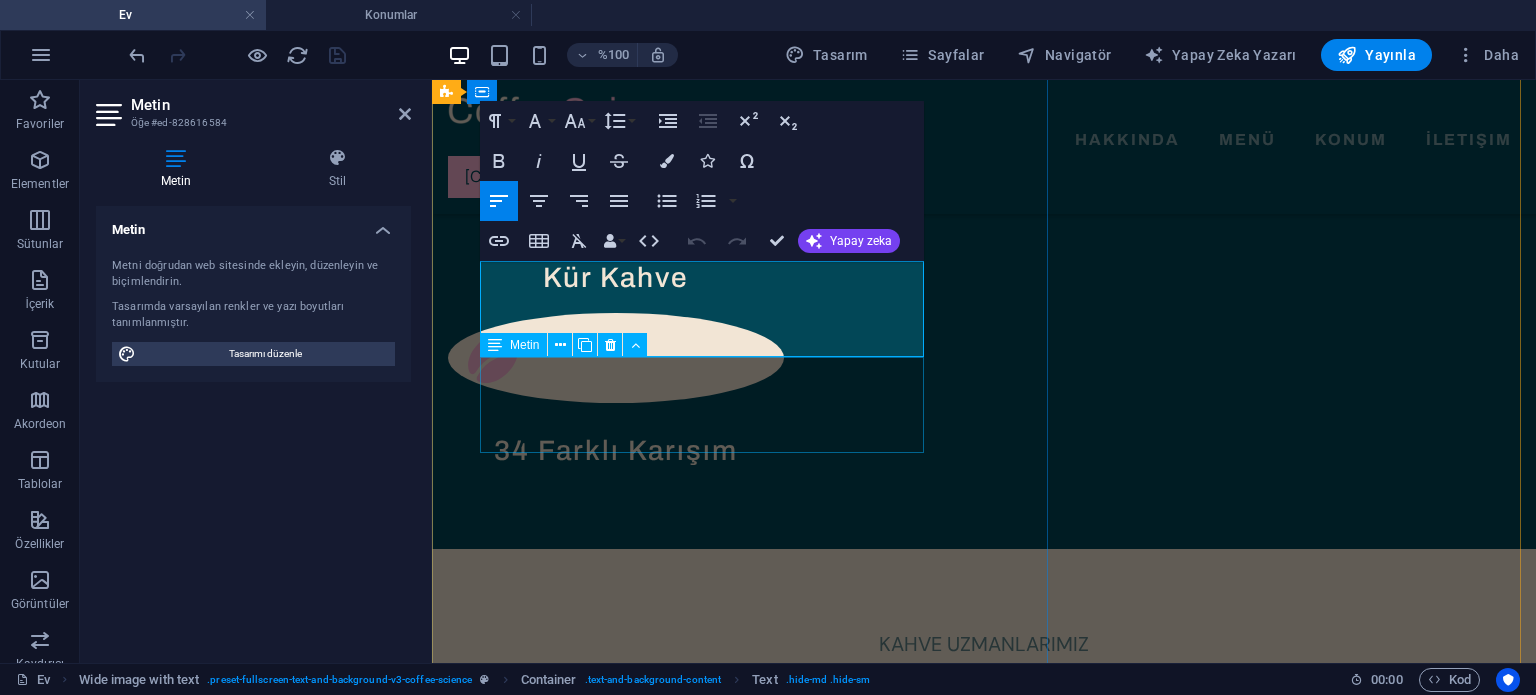 click on "Ea perferendis aut work modi, delectus tempora'yı varsayar. Amet numquam molestiae voluptatibus asperiores. Quis aut dolores quas recusandae aperiam nobis. Enim et'i anladığımı düşünüyorum." at bounding box center [946, 2435] 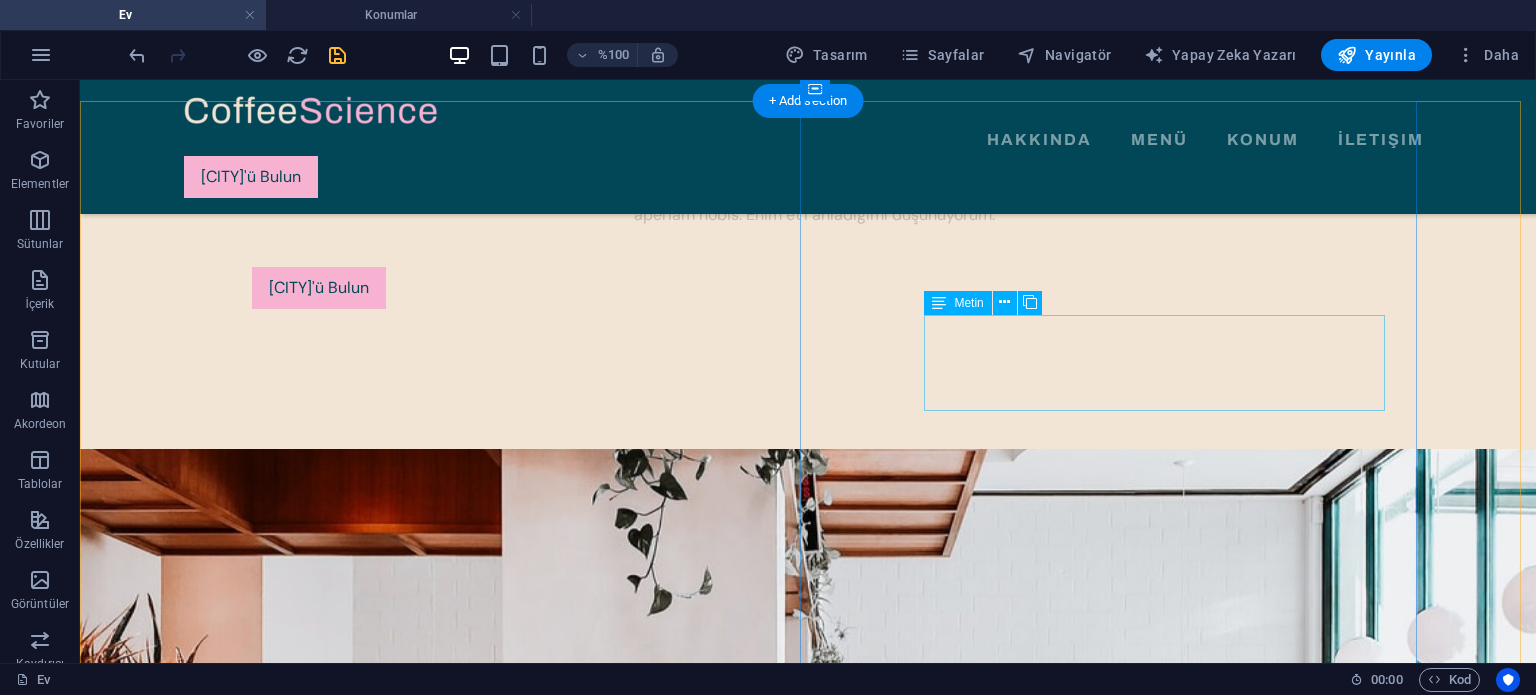 scroll, scrollTop: 5124, scrollLeft: 0, axis: vertical 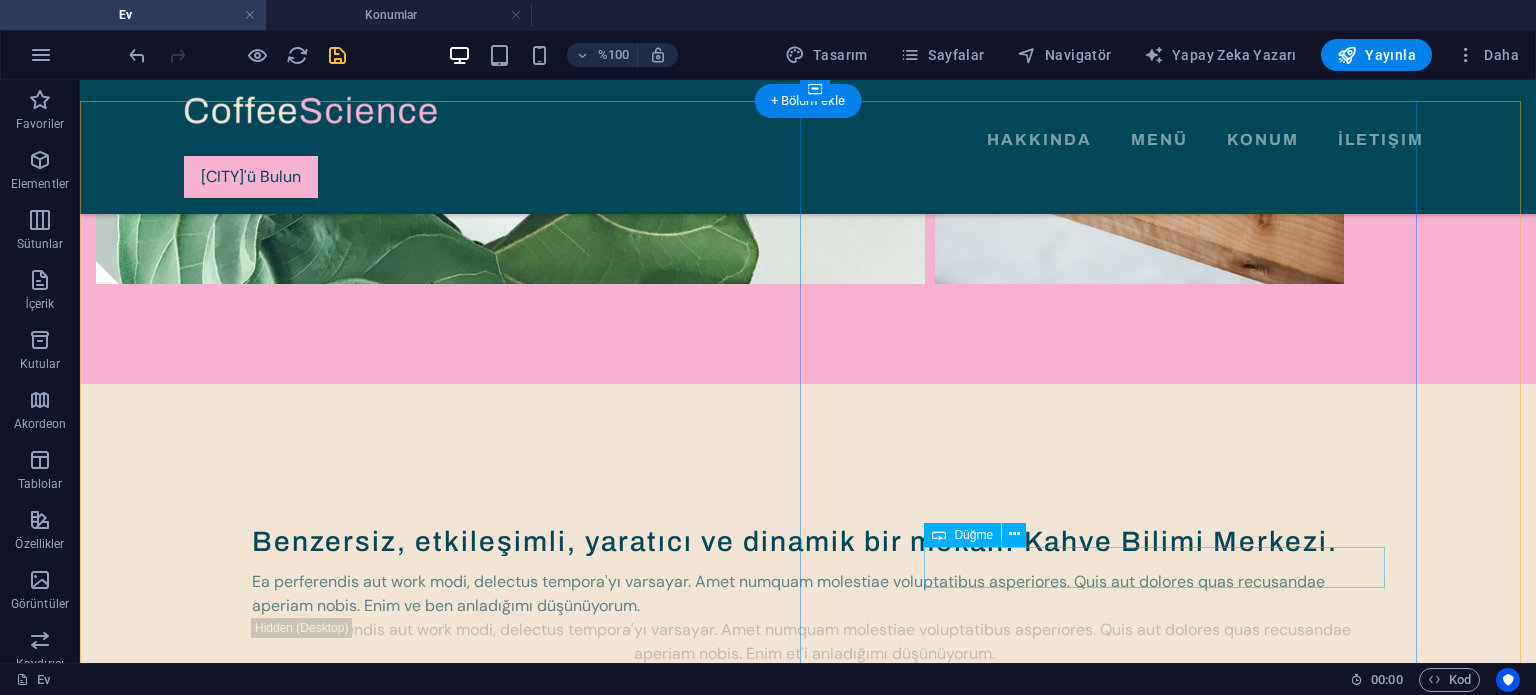click on "CoffeeScience'ı bulun" at bounding box center (802, 4364) 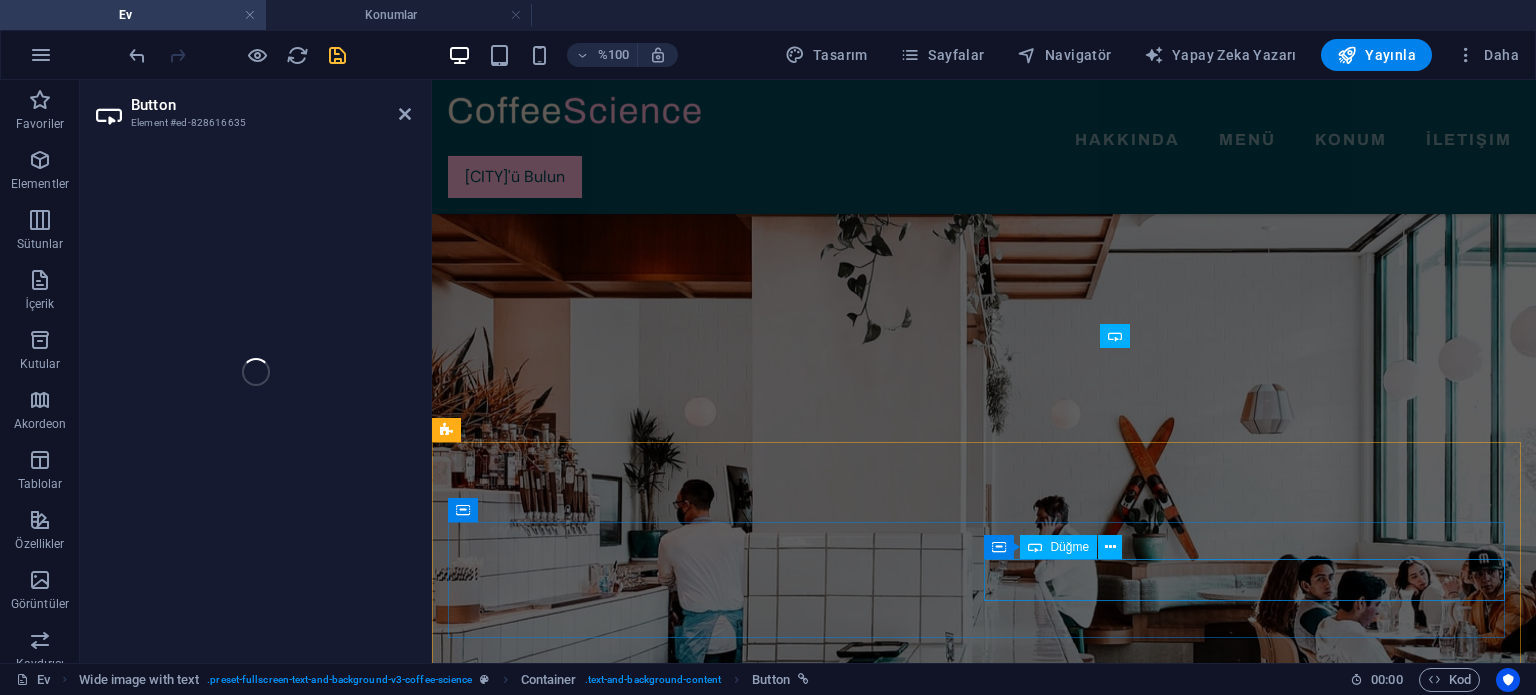 scroll, scrollTop: 4622, scrollLeft: 0, axis: vertical 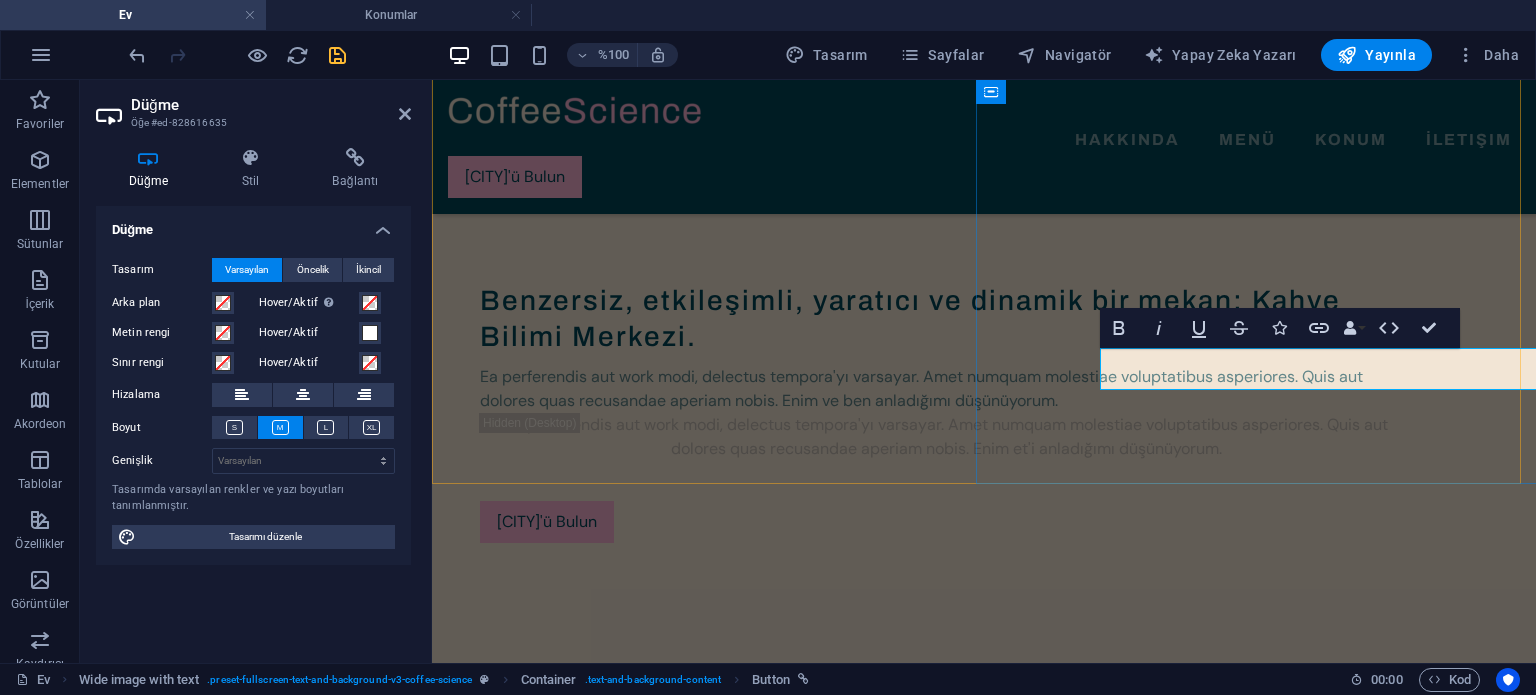 click on "CoffeeScience'ı bulun" at bounding box center [651, 3756] 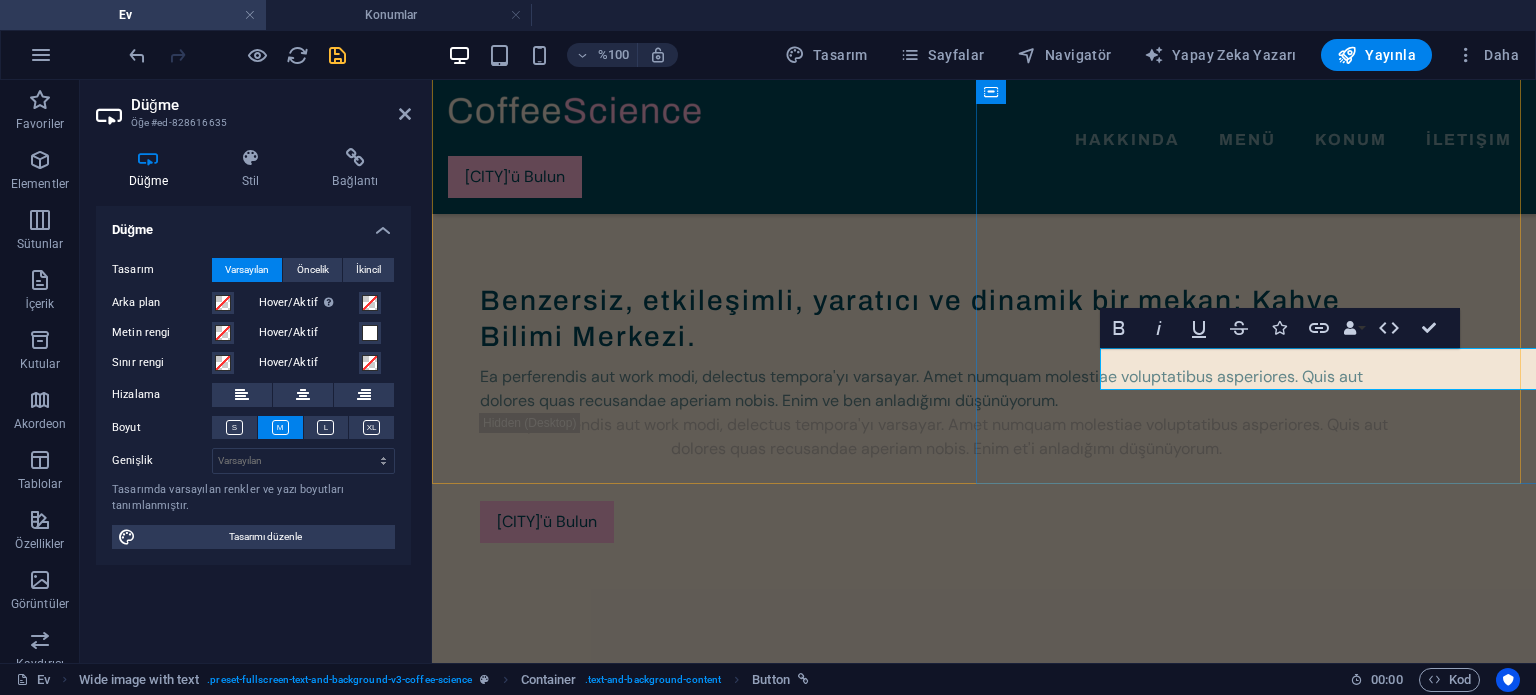 type 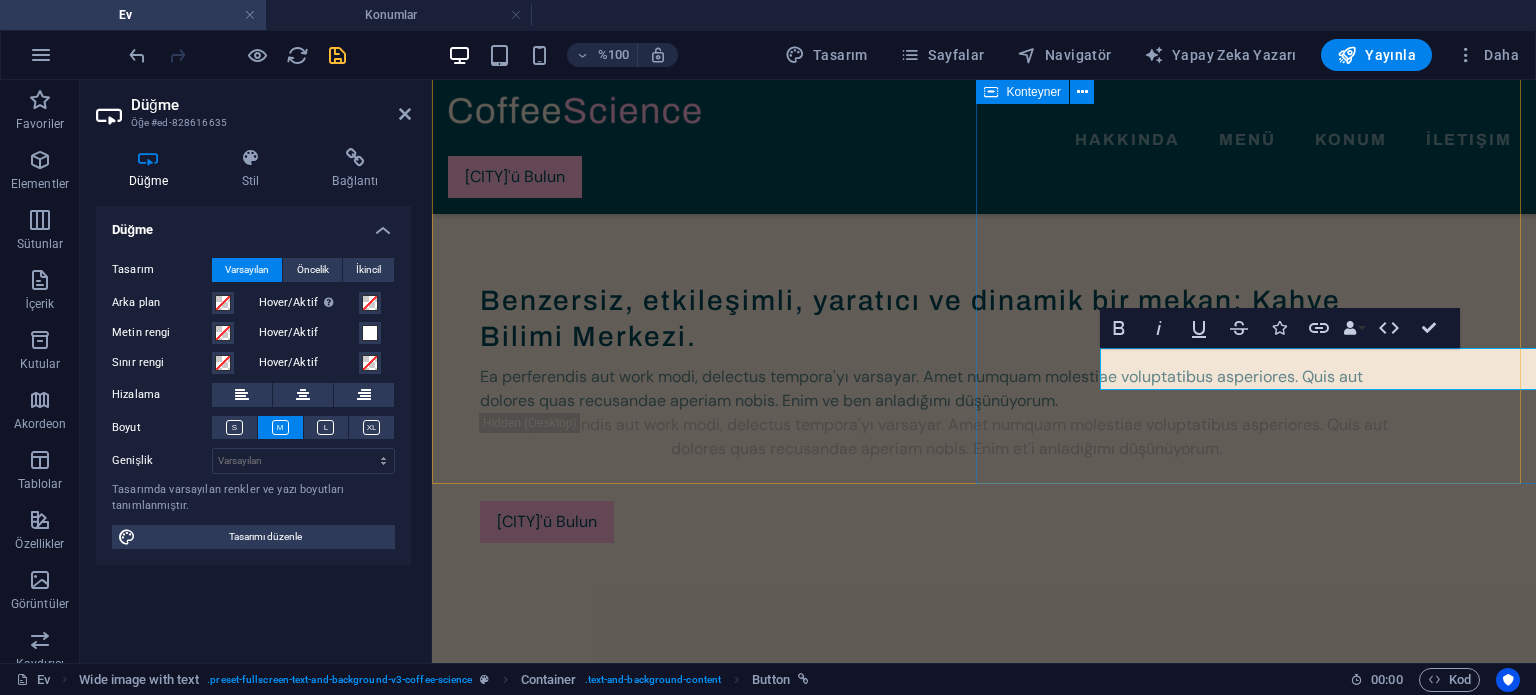 click on "Benzersiz, etkileşimli, yaratıcı ve dinamik bir alan olan Kahve Bilimi Merkezi Ea perferendis aut work modi, delectus tempora'yı varsayar. Amet numquam molestiae voluptatibus asperiores. Quis aut dolores quas recusandae aperiam nobis. Enim et'i anladığımı düşünüyorum. Ea perferendis aut work modi, delectus tempora'yı varsayar. Amet numquam molestiae voluptatibus asperiores. Quis aut dolores quas recusandae aperiam nobis. Enim et'i anladığımı düşünüyorum.  [CITY]'ü  Bulun" at bounding box center (984, 3689) 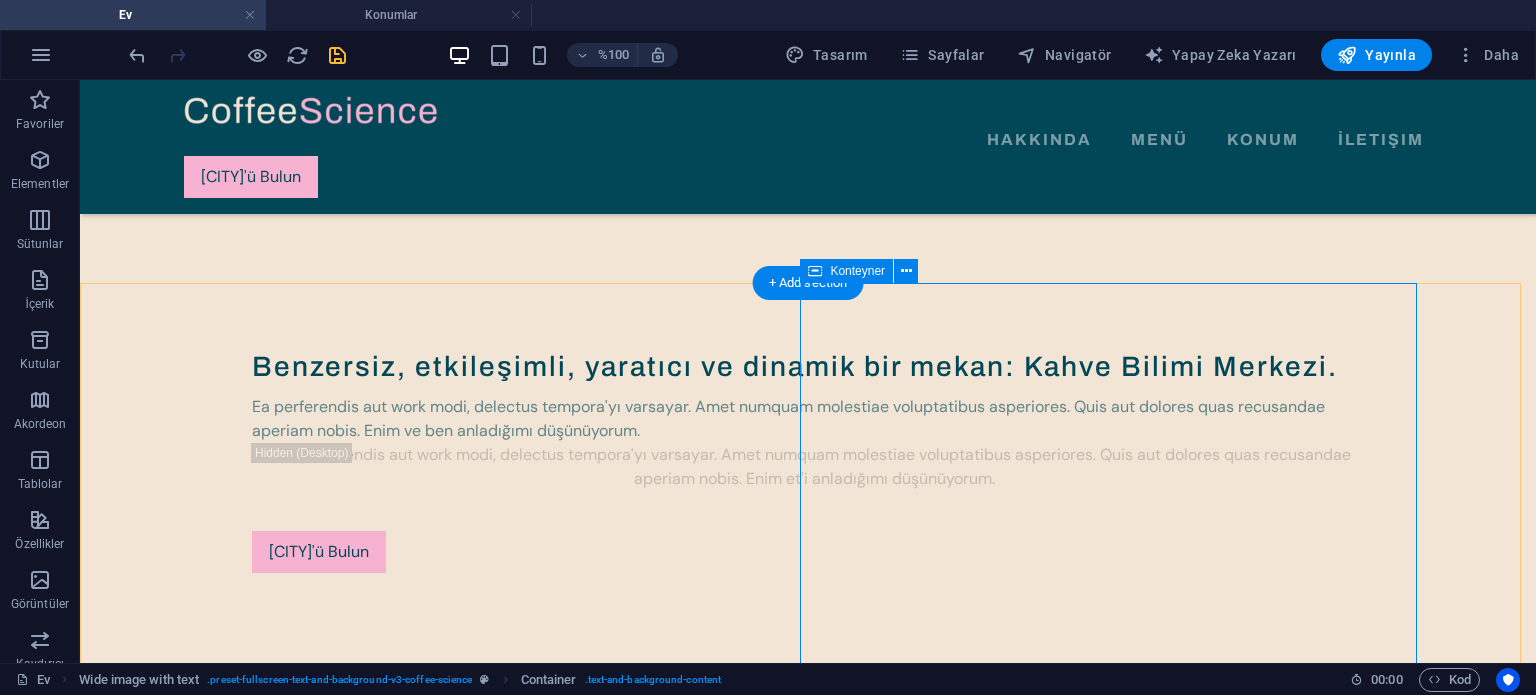 scroll, scrollTop: 5320, scrollLeft: 0, axis: vertical 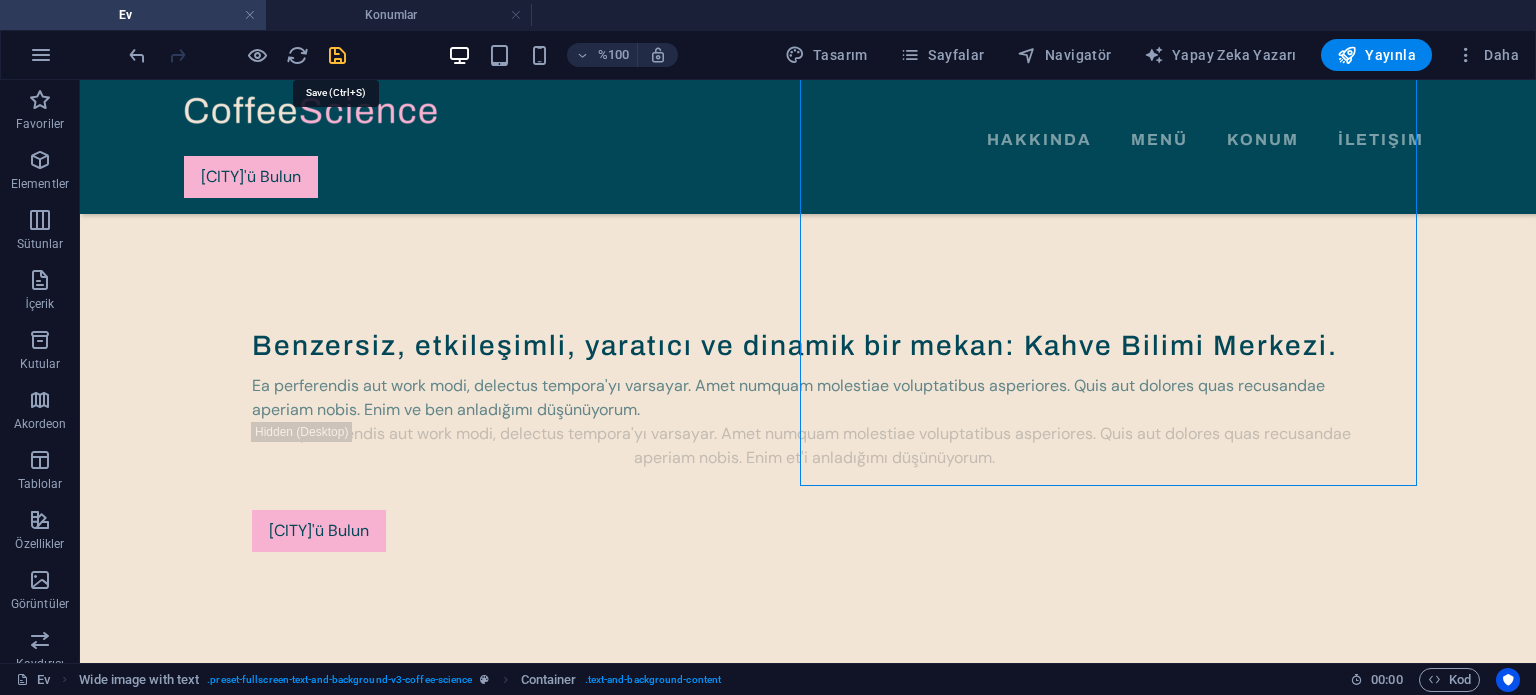 click at bounding box center [337, 55] 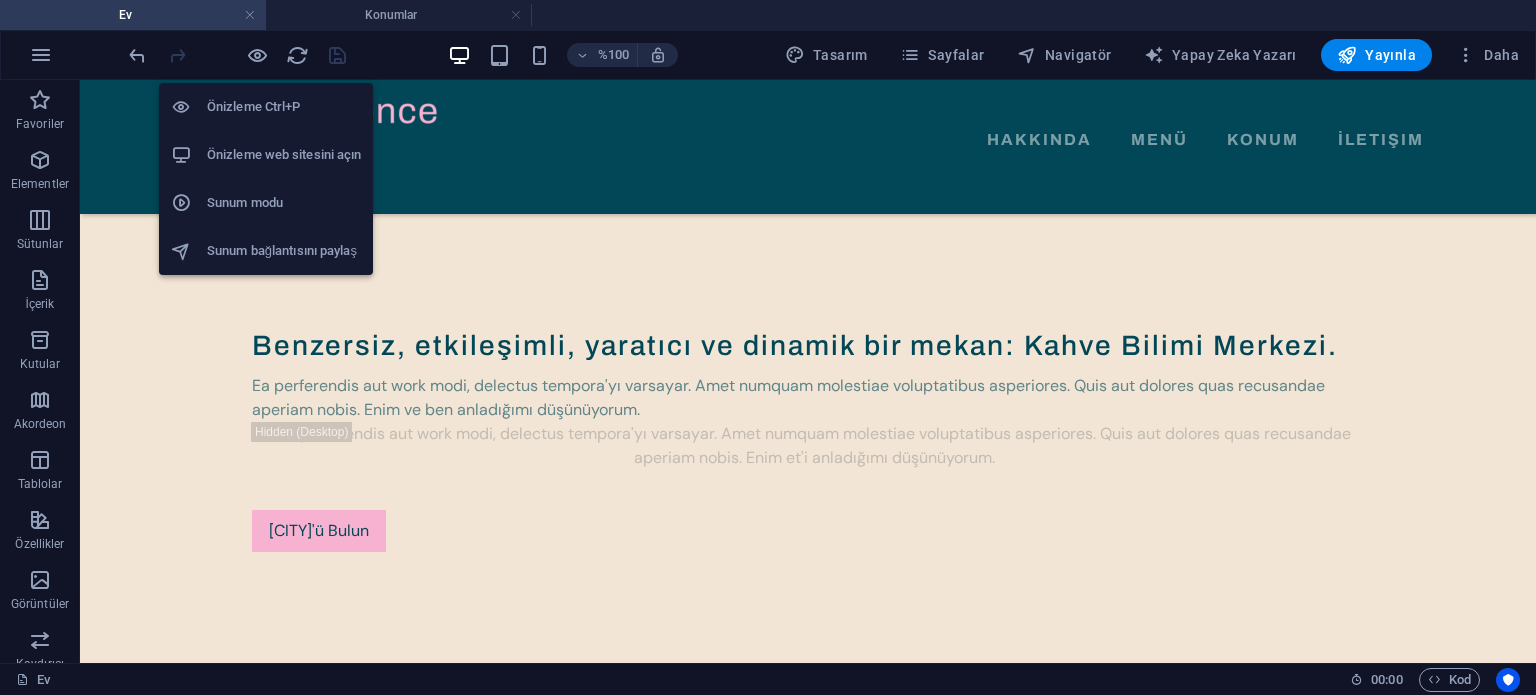 click on "Önizleme web sitesini açın" at bounding box center (284, 154) 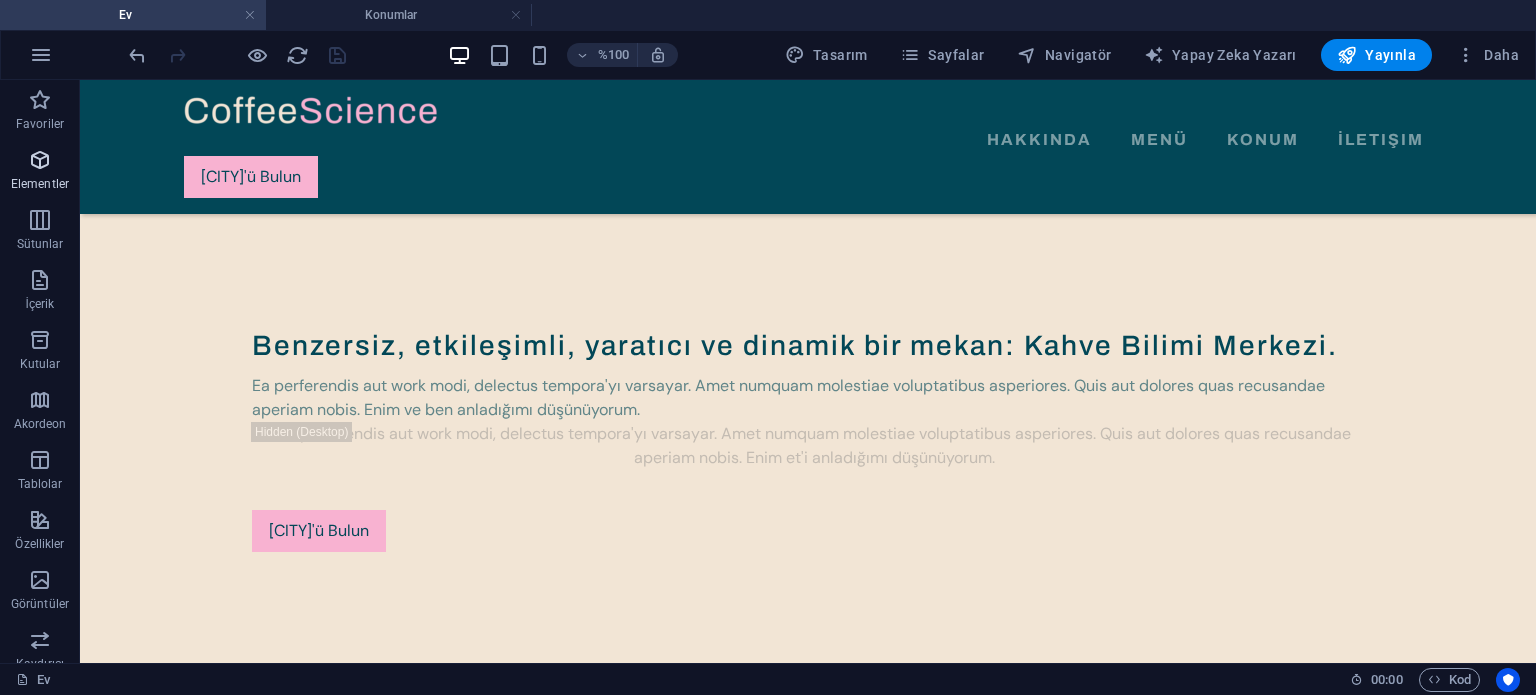 click at bounding box center [40, 160] 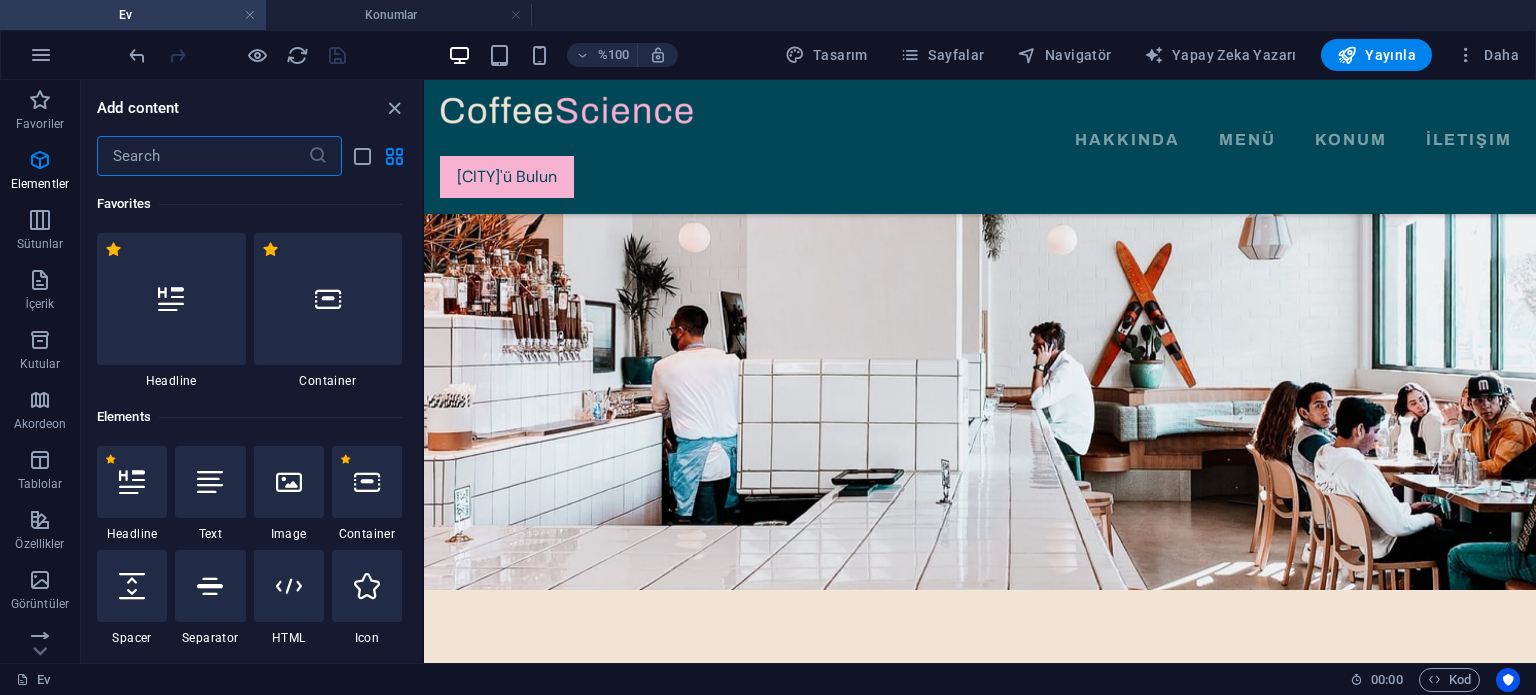scroll, scrollTop: 4956, scrollLeft: 0, axis: vertical 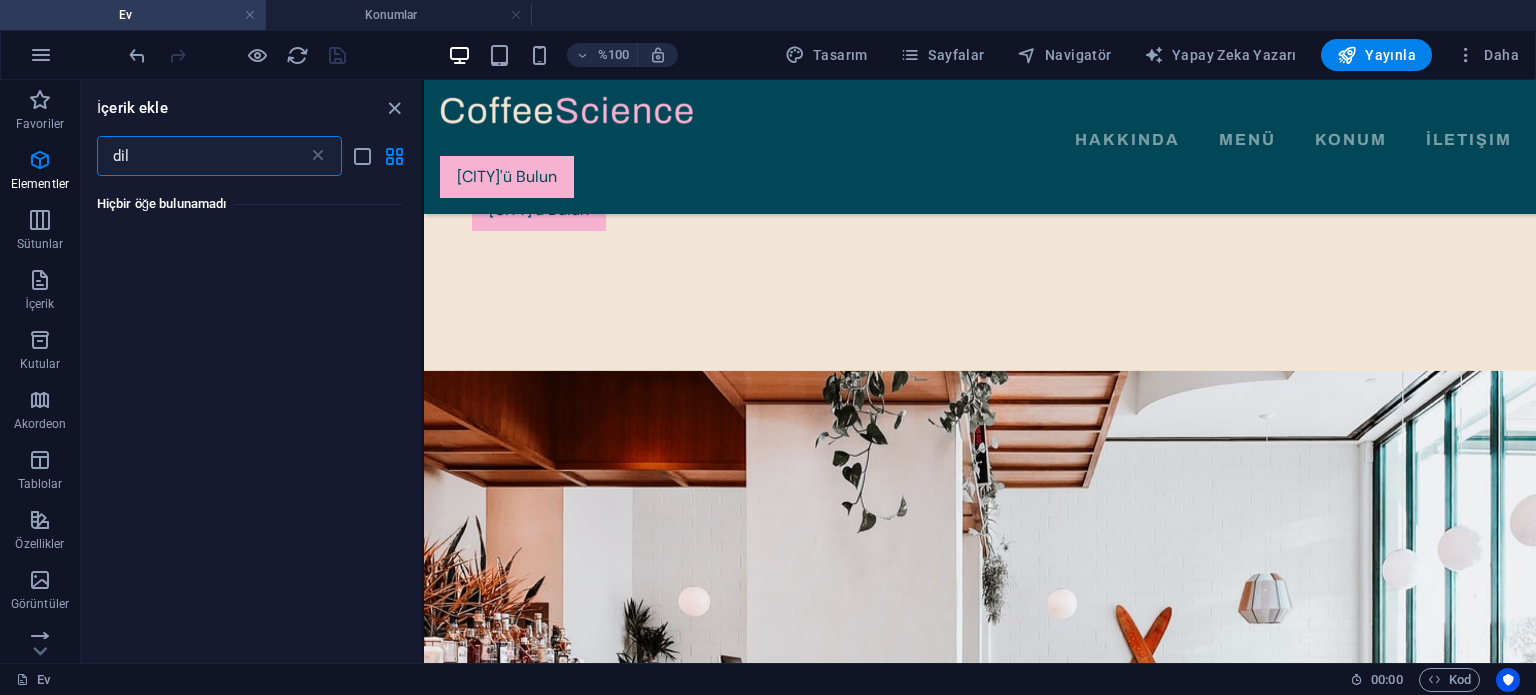 type on "dil" 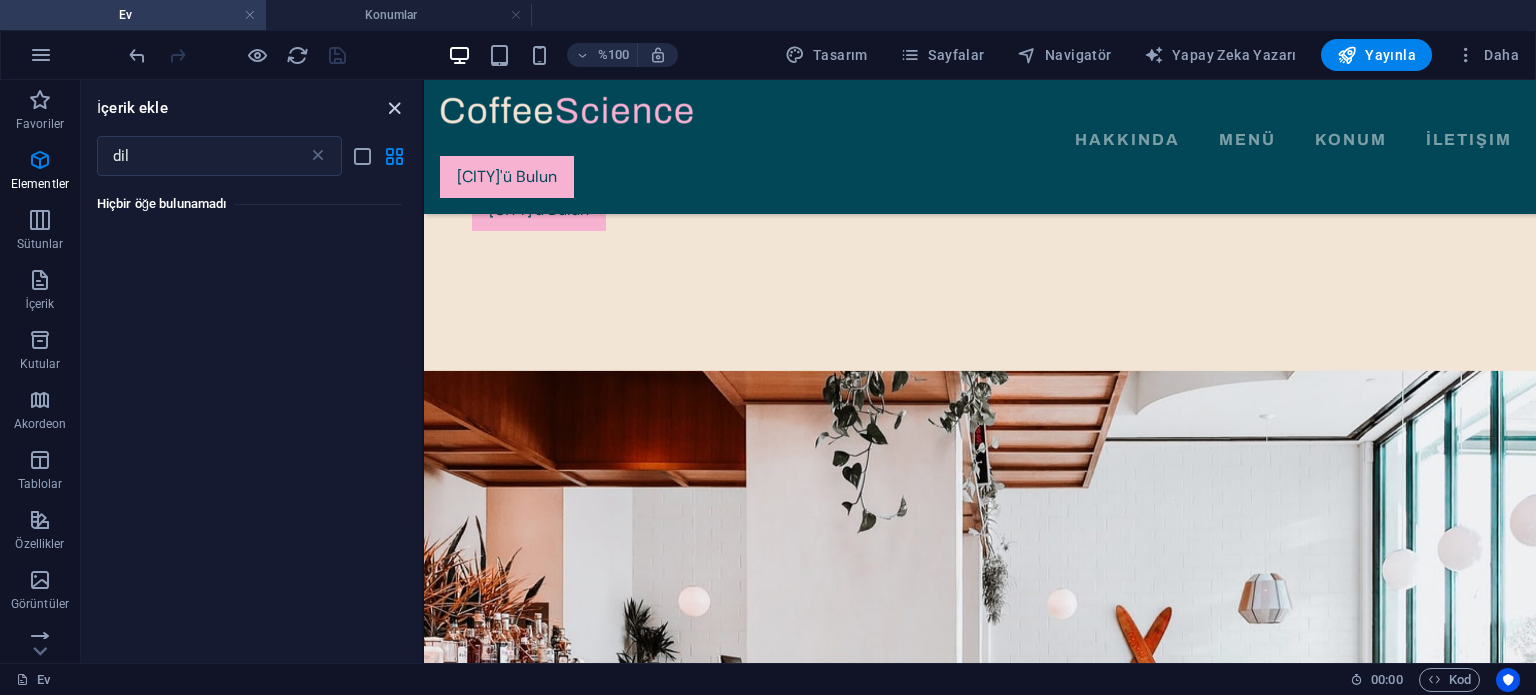 click at bounding box center (394, 108) 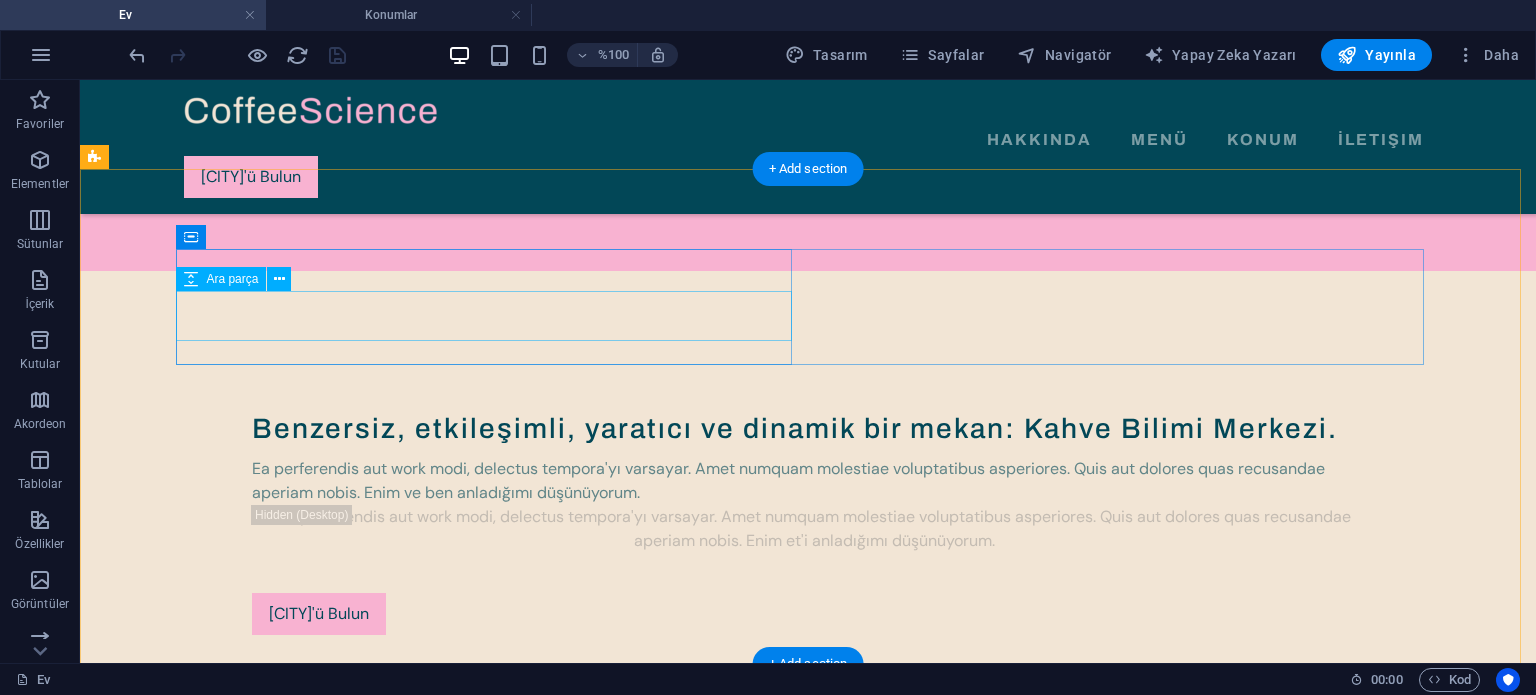 scroll, scrollTop: 5637, scrollLeft: 0, axis: vertical 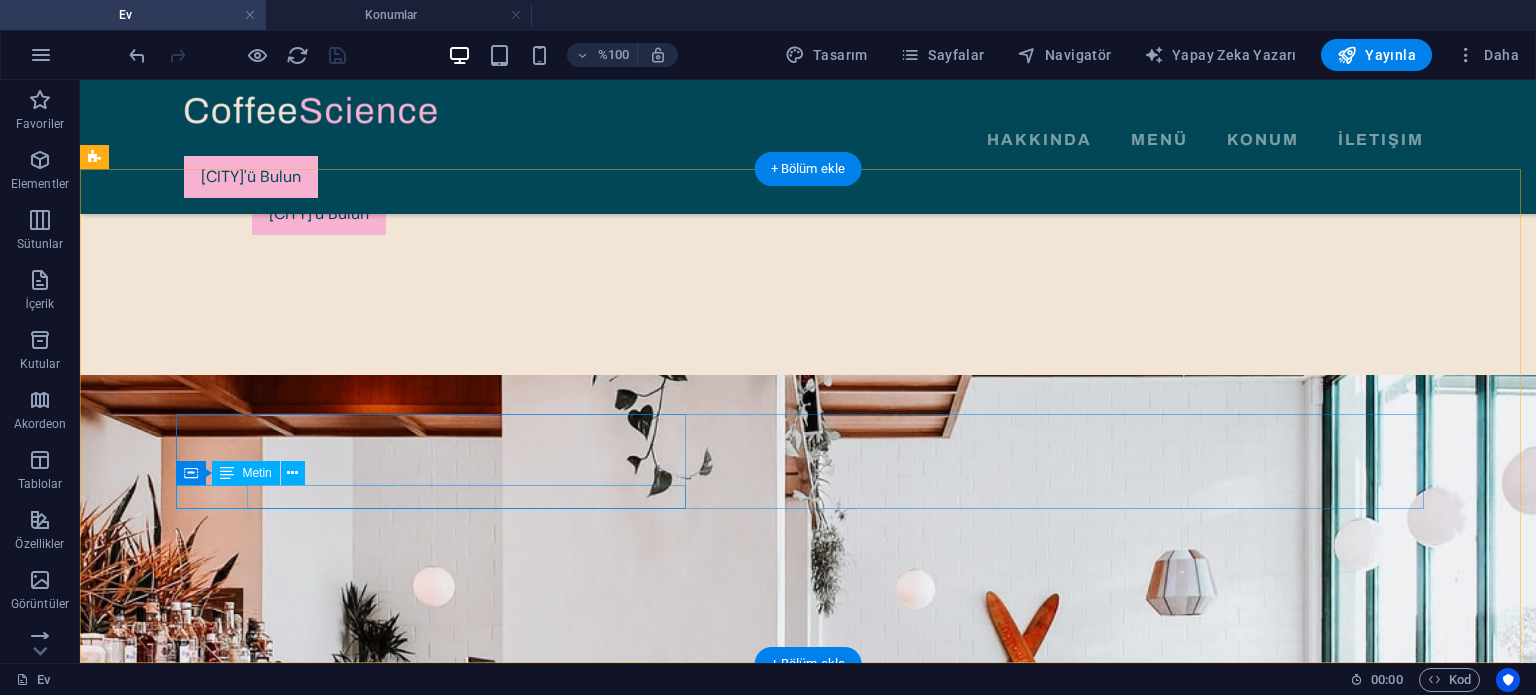 click on "Facebook" at bounding box center [800, 4345] 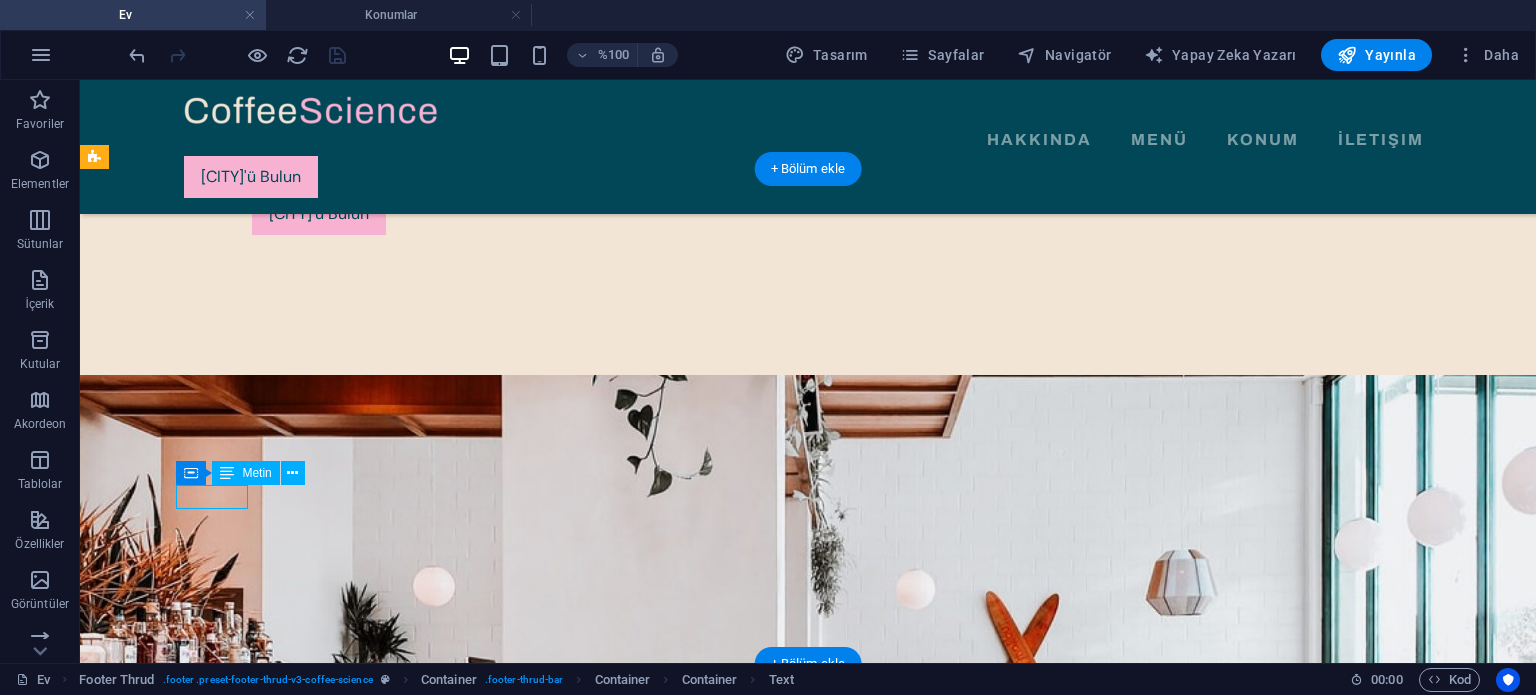 click on "Facebook" at bounding box center (800, 4345) 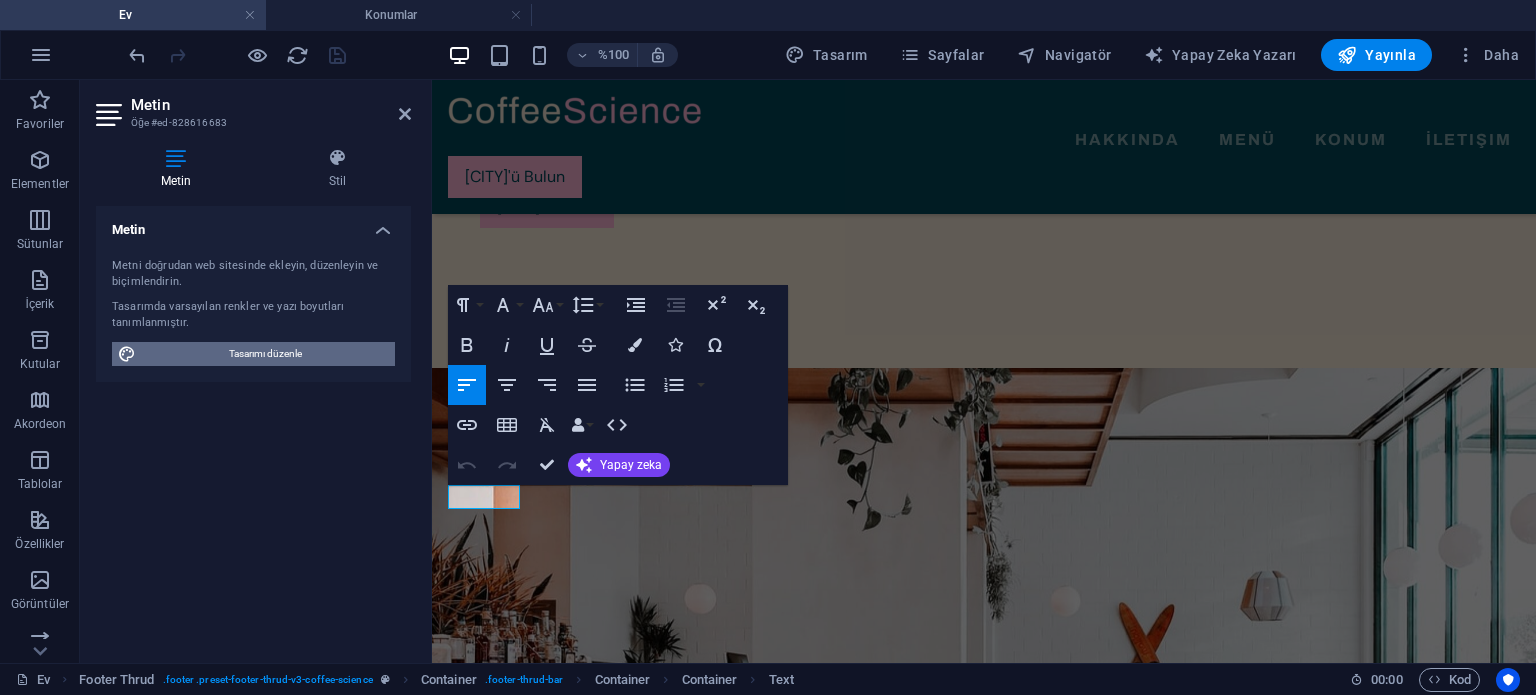 click on "Tasarımı düzenle" at bounding box center [265, 354] 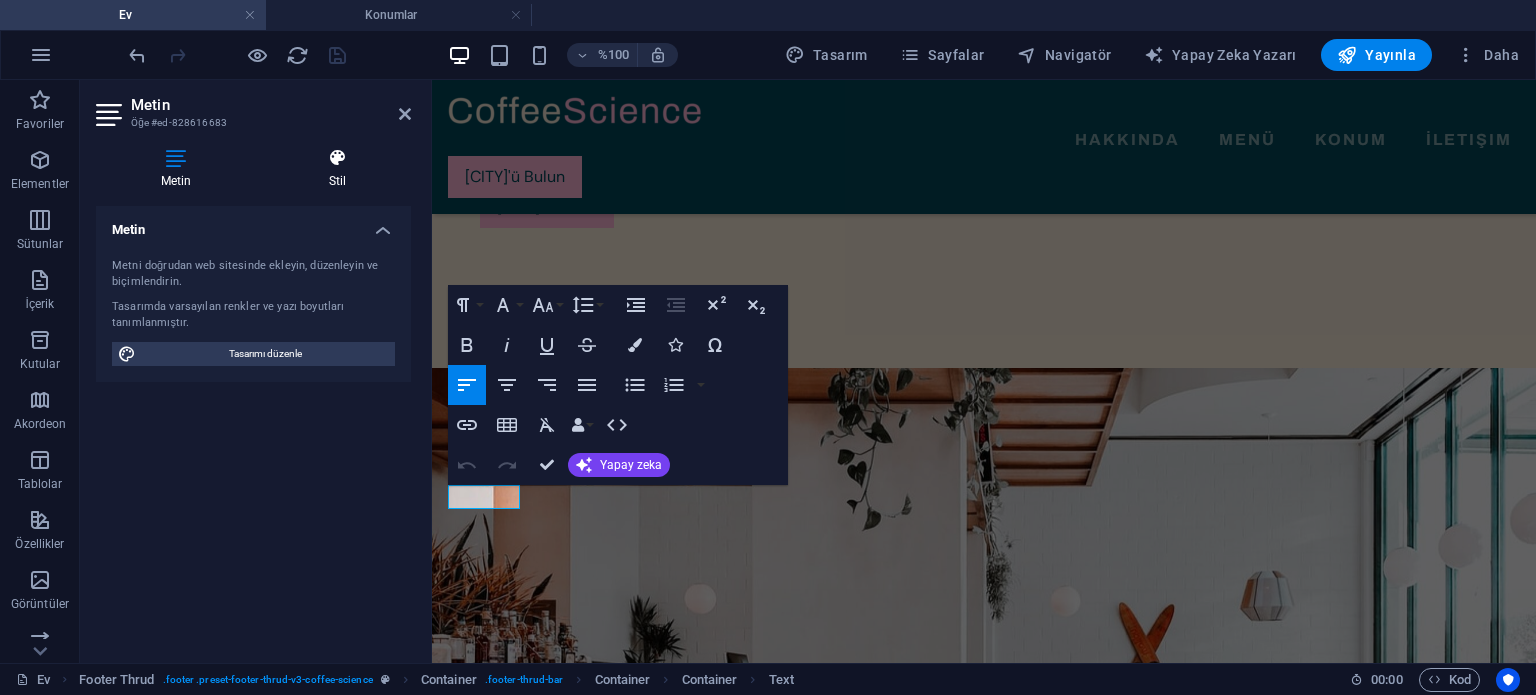select on "px" 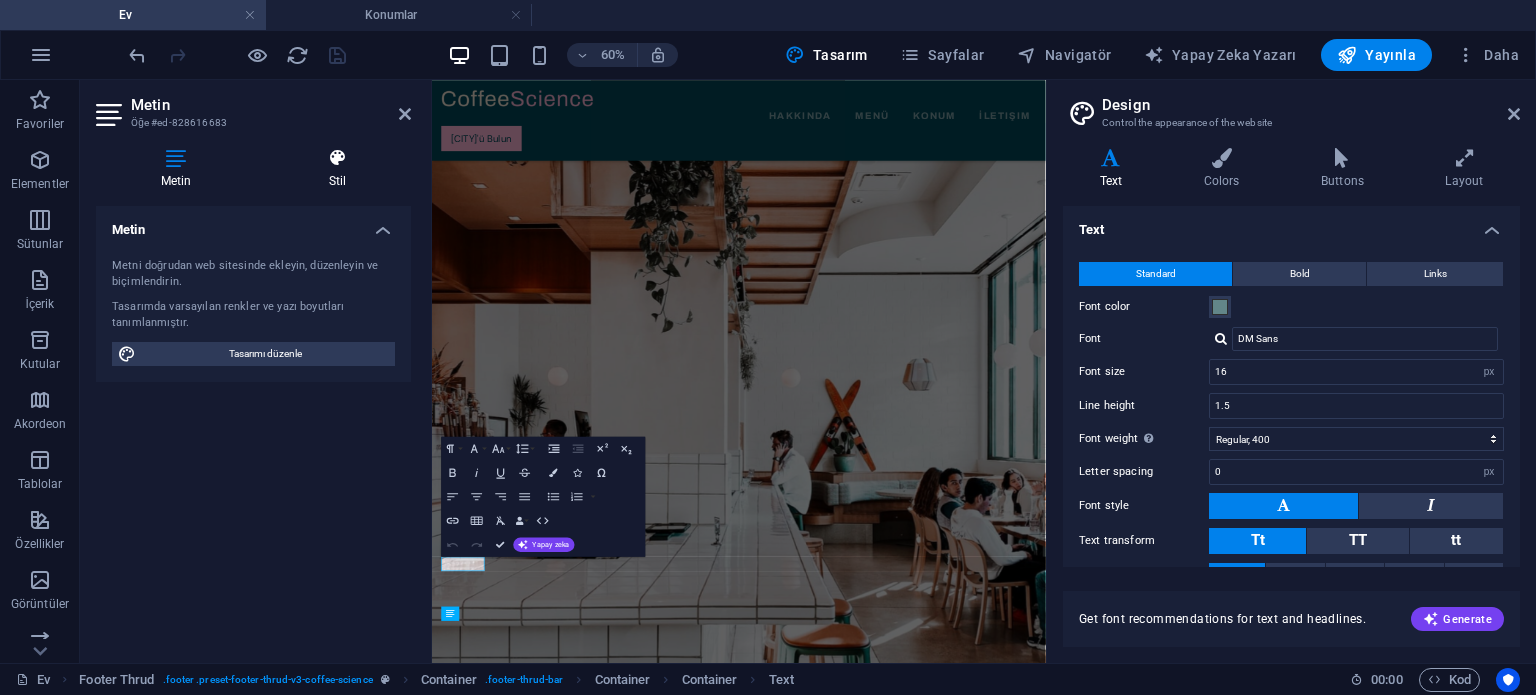 scroll, scrollTop: 4441, scrollLeft: 0, axis: vertical 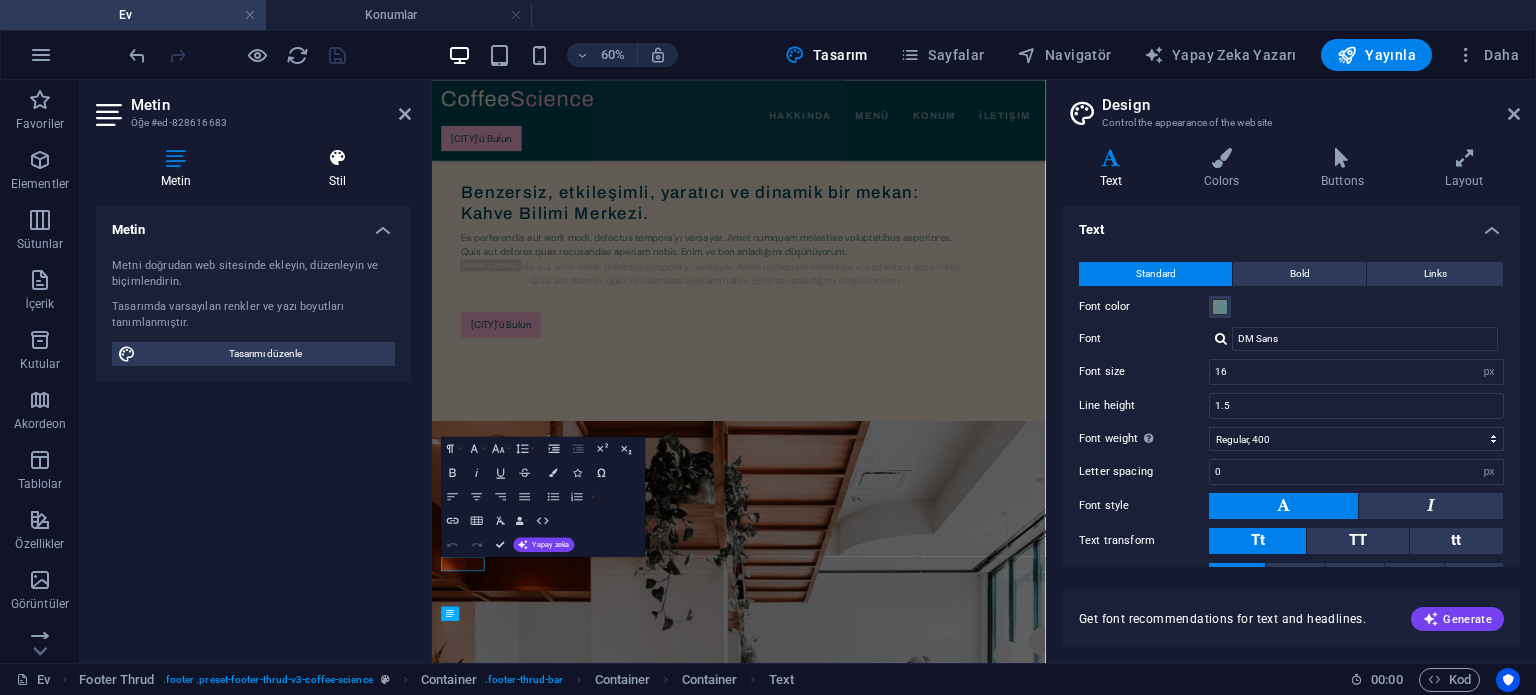 click at bounding box center [337, 158] 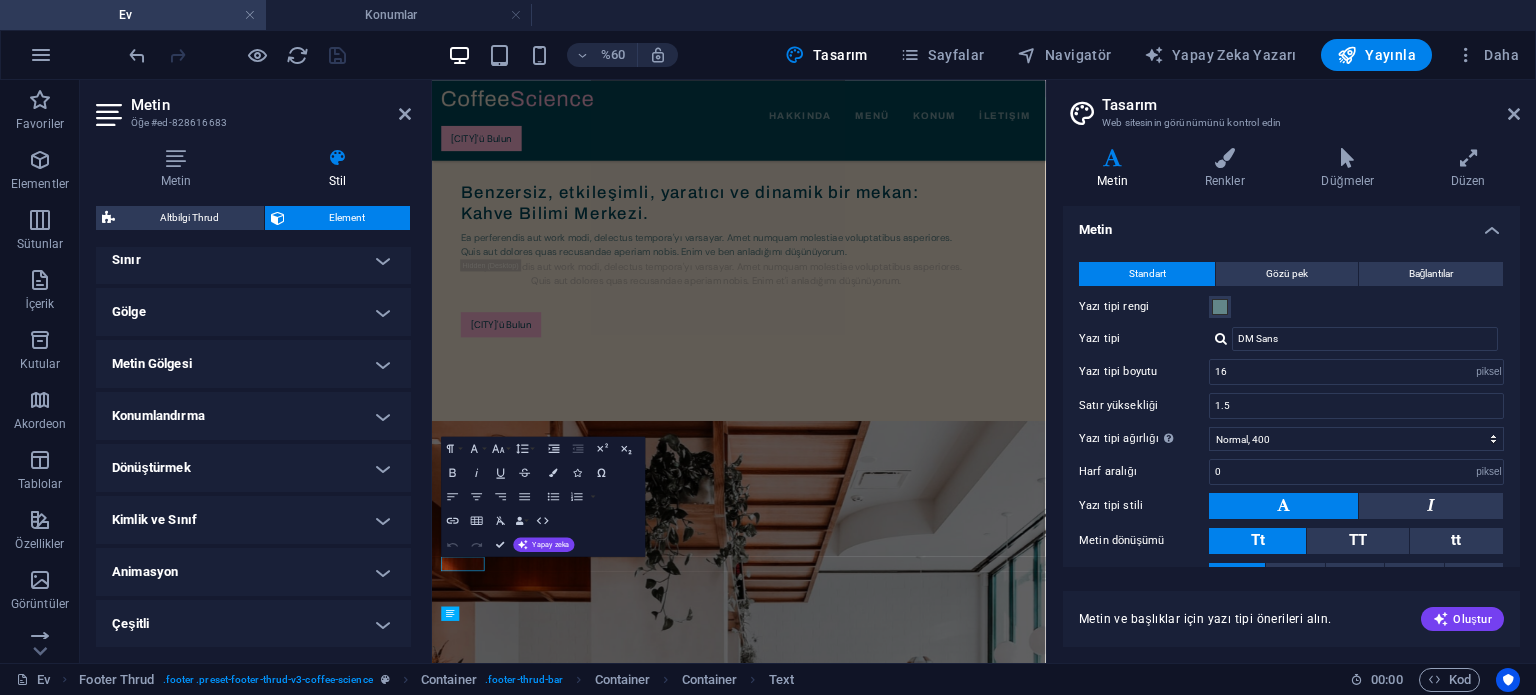 scroll, scrollTop: 0, scrollLeft: 0, axis: both 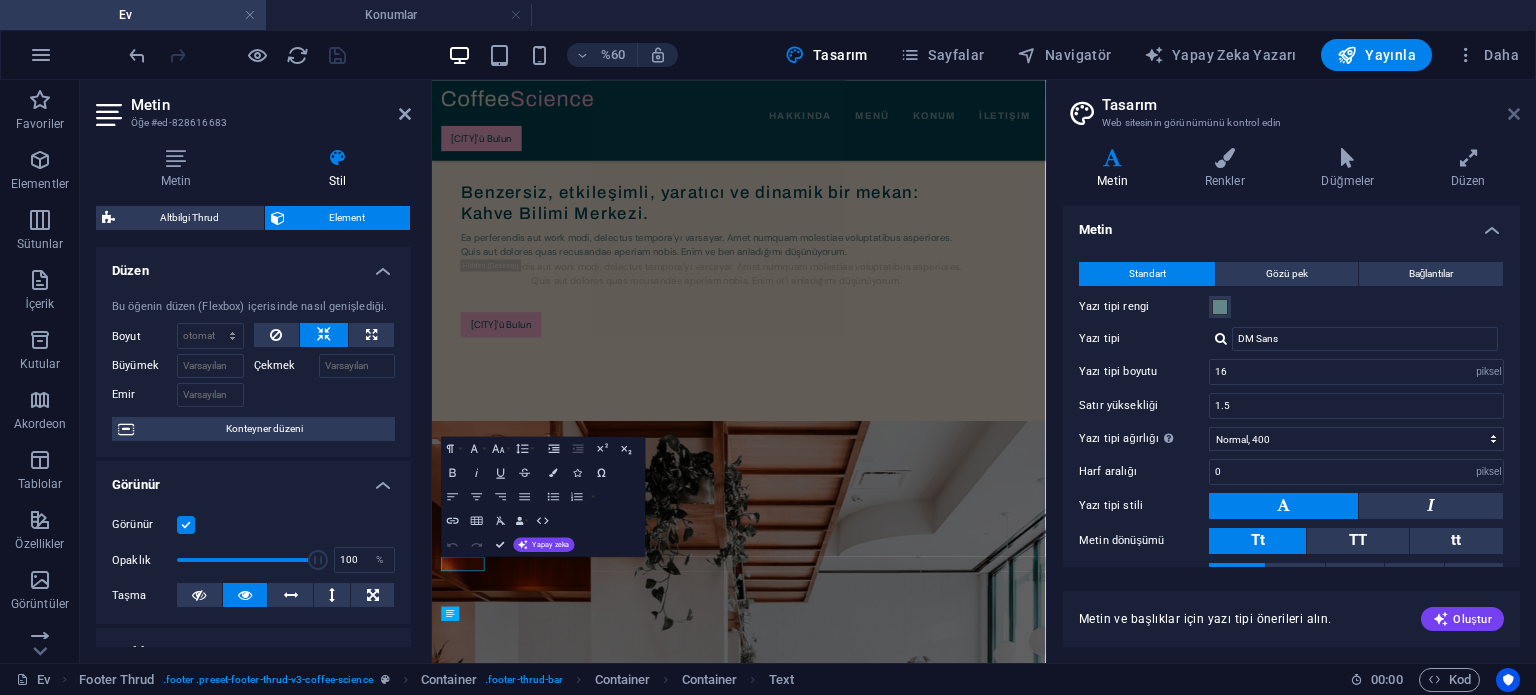 click at bounding box center (1514, 114) 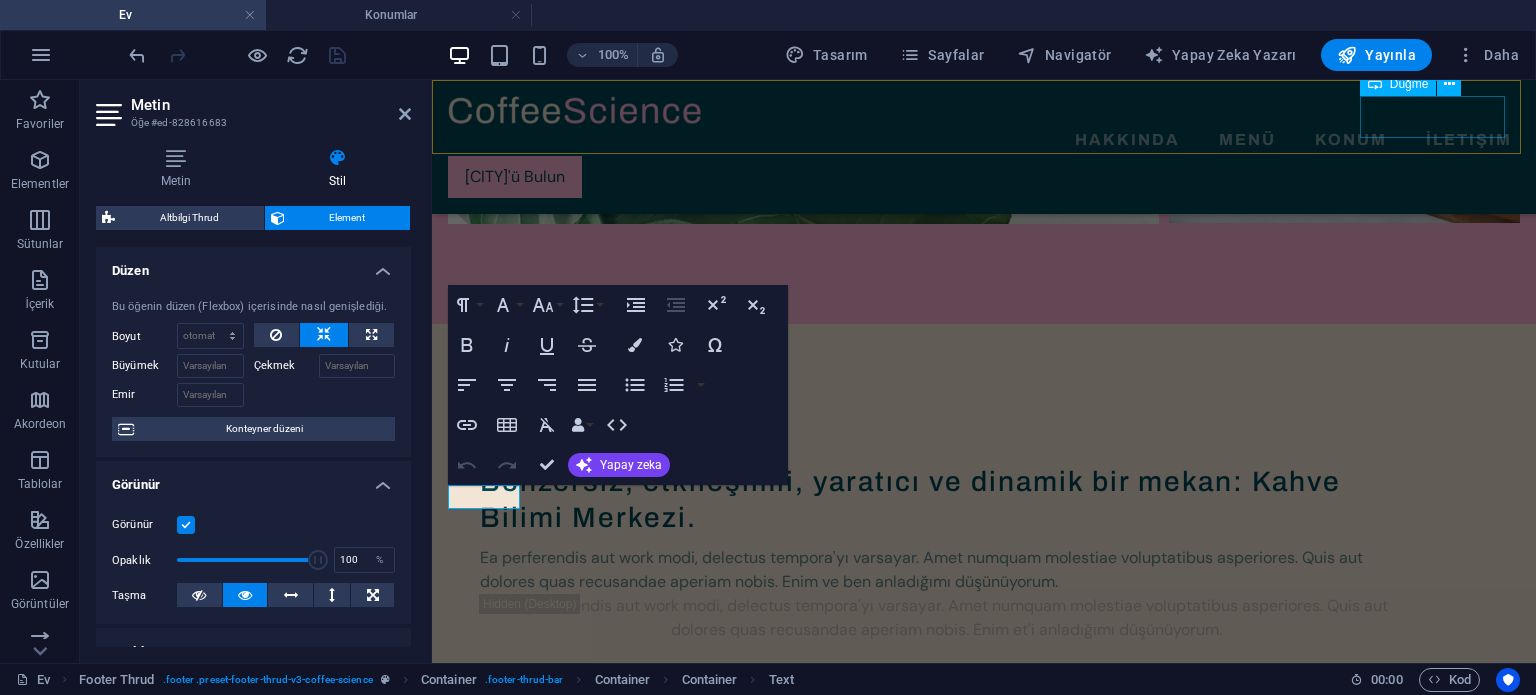 scroll, scrollTop: 4937, scrollLeft: 0, axis: vertical 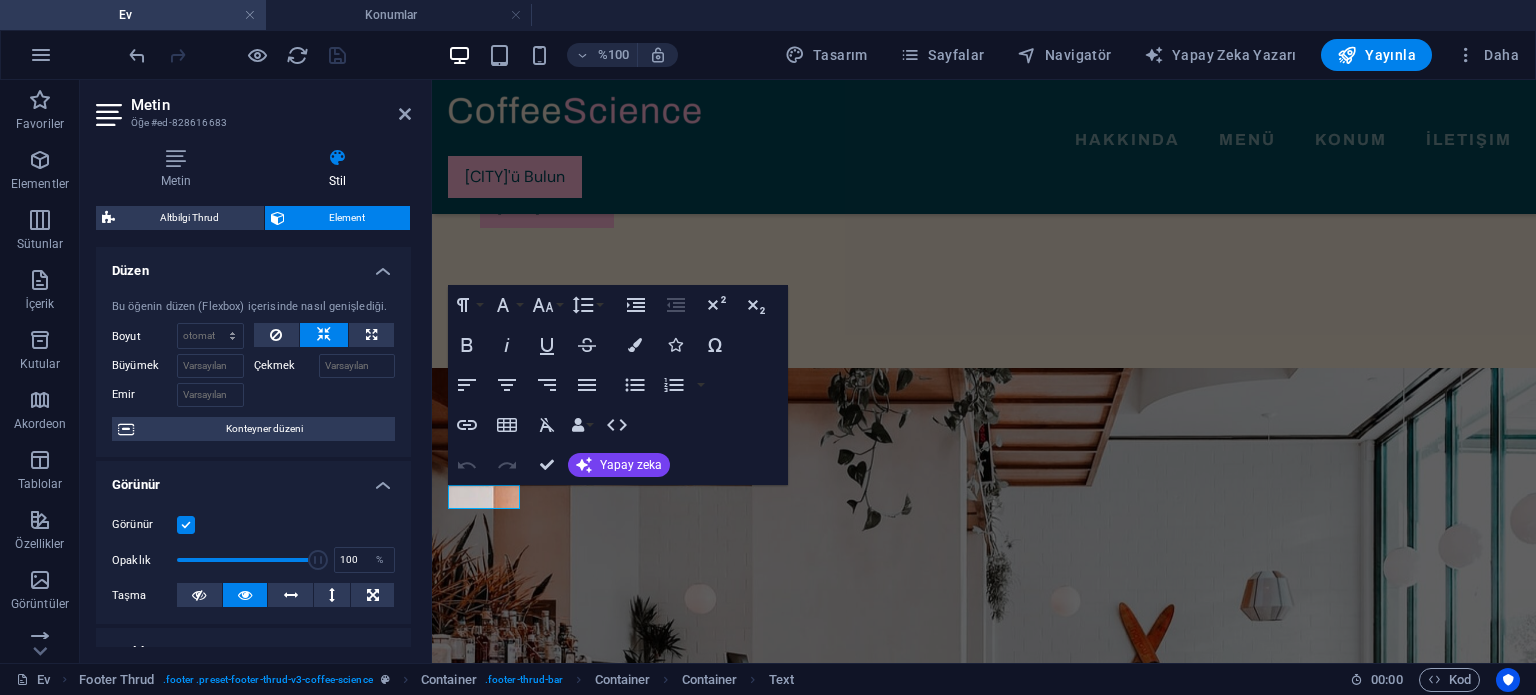click on "Metin Öğe #ed-828616683" at bounding box center [253, 106] 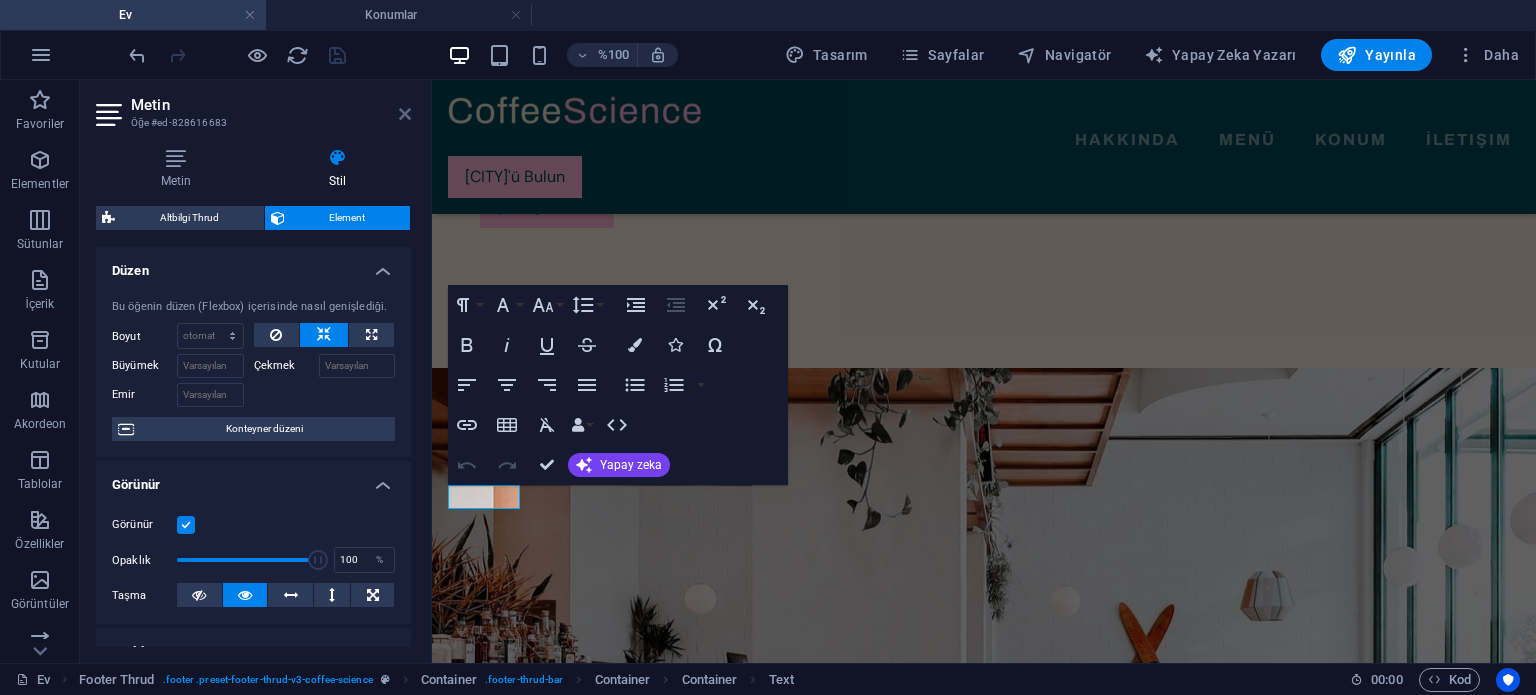 click at bounding box center (405, 114) 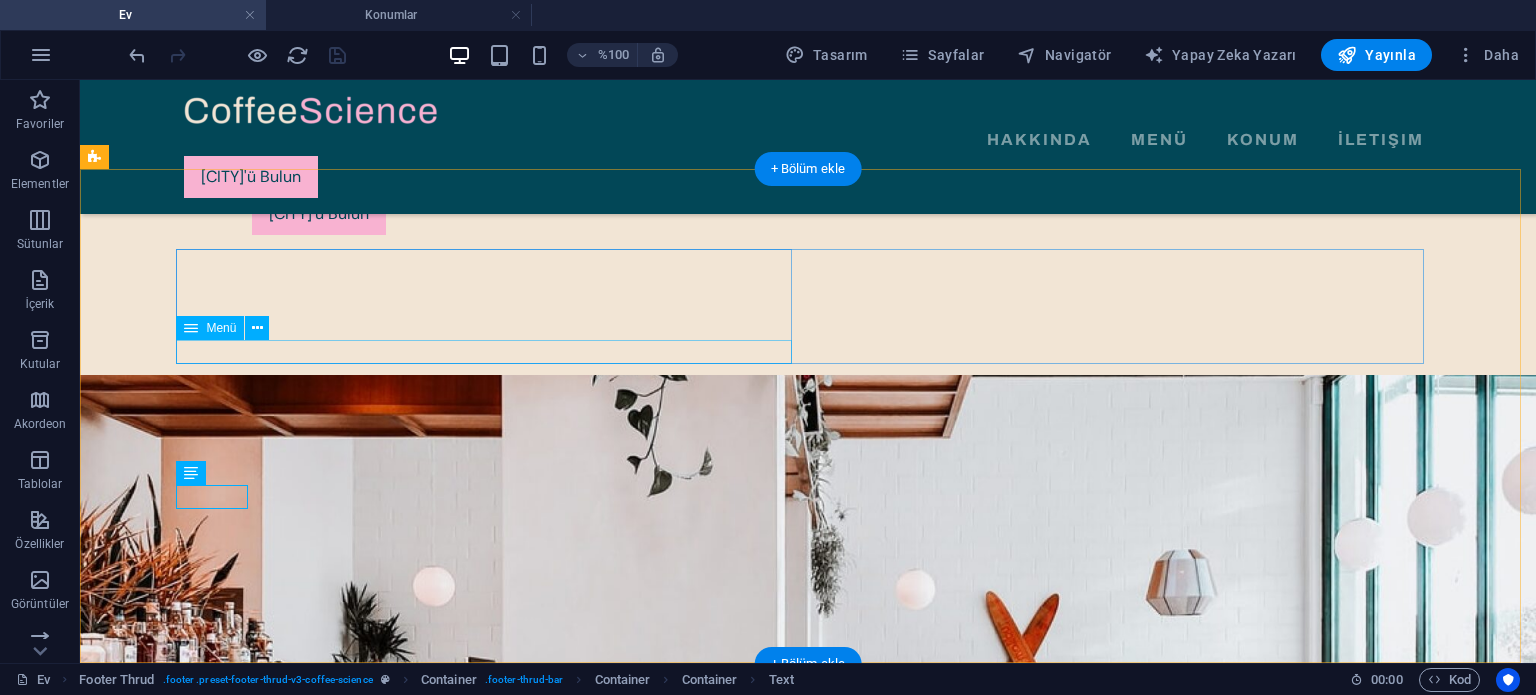 click on "HAKKINDA MENÜ KONUM İletişim" at bounding box center (492, 4150) 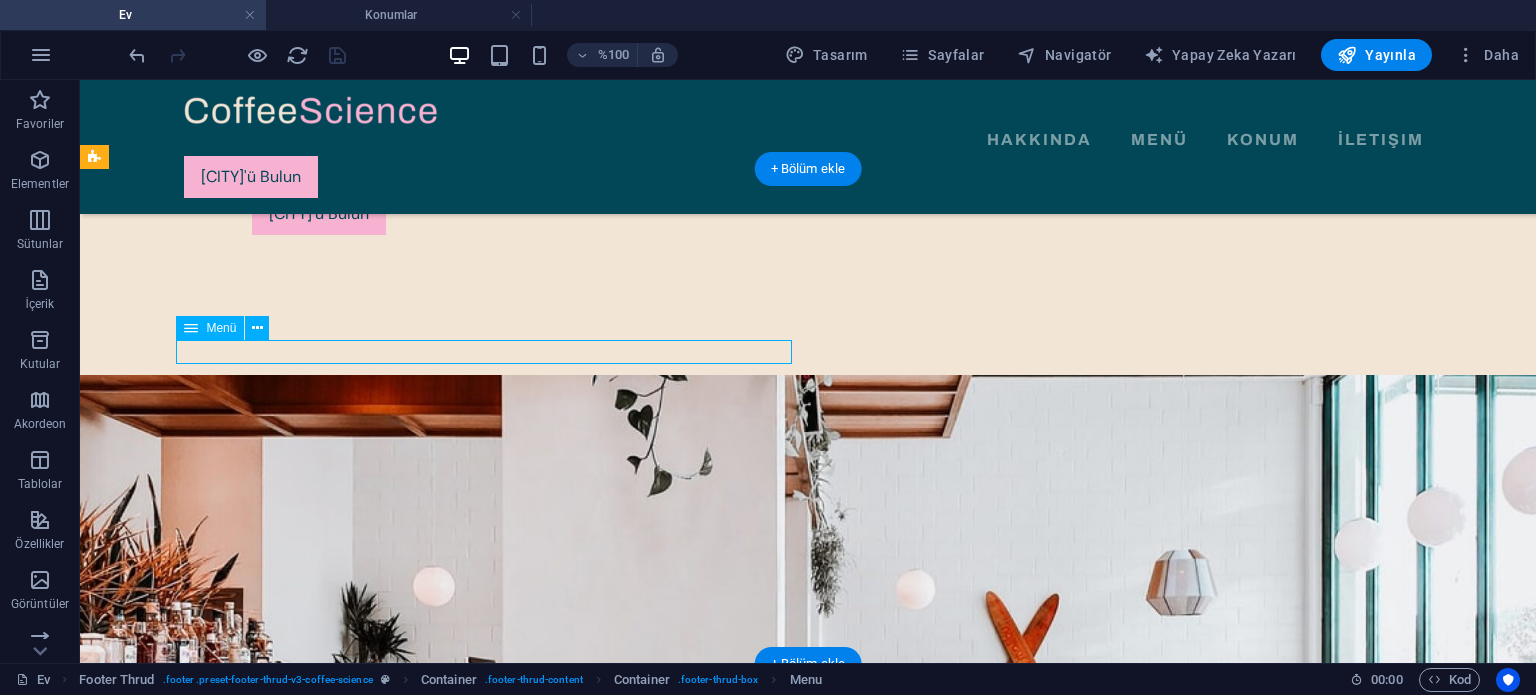 click on "HAKKINDA MENÜ KONUM İletişim" at bounding box center (492, 4150) 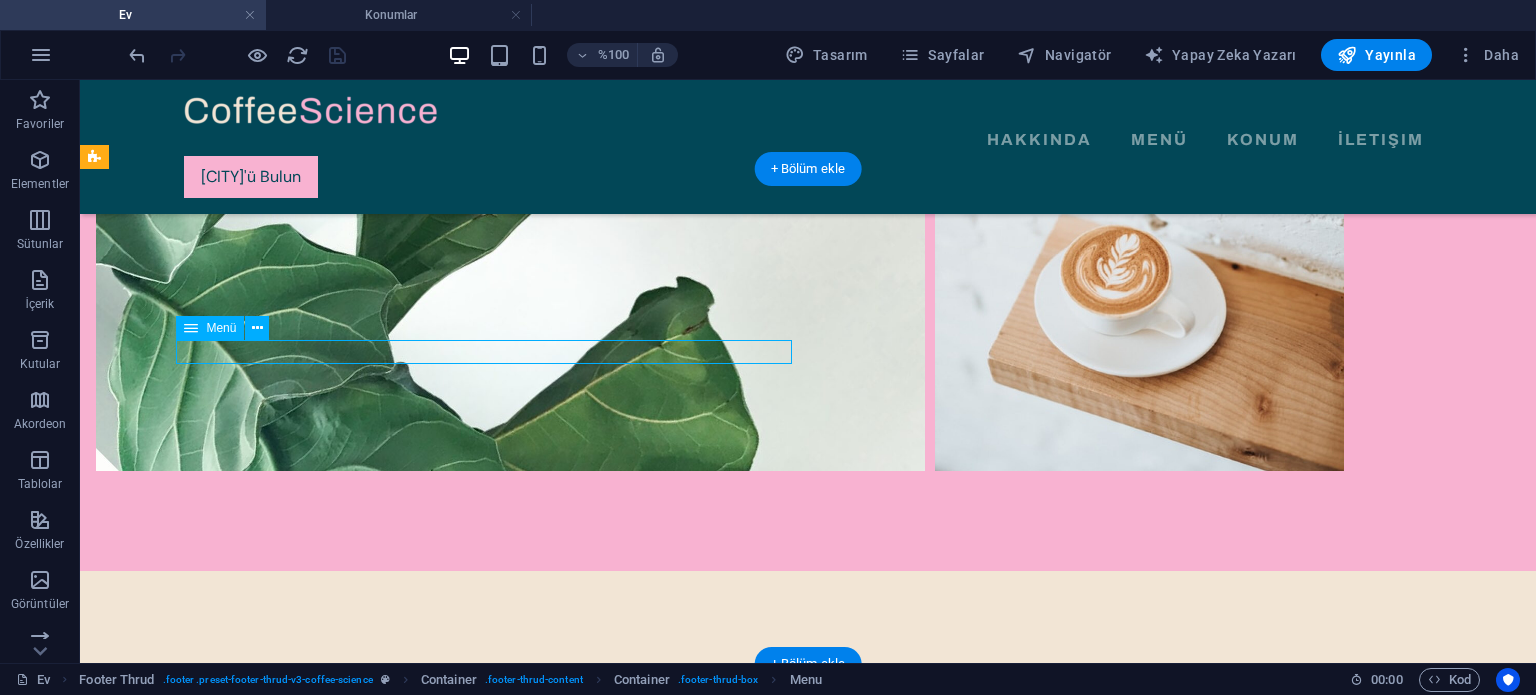 select on "1" 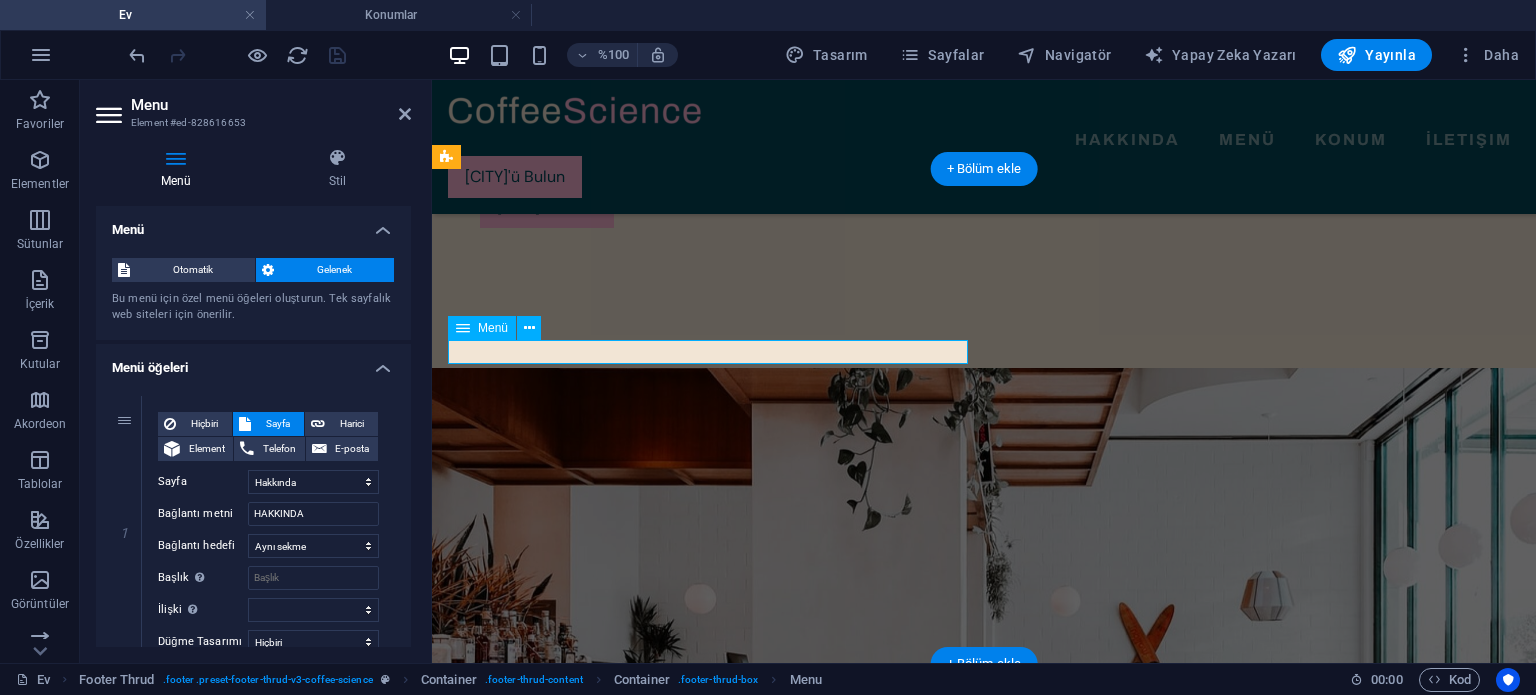 click on "HAKKINDA MENÜ KONUM İletişim" at bounding box center [712, 3783] 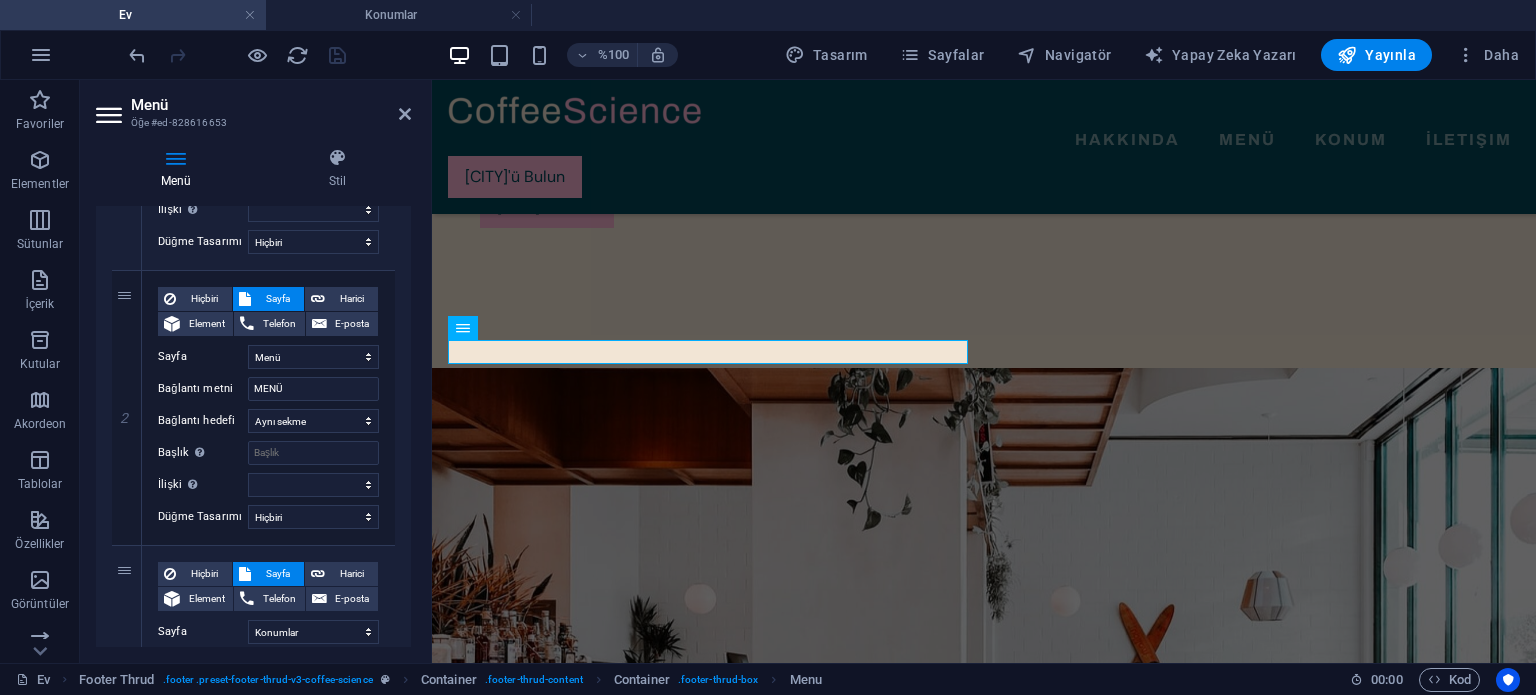 scroll, scrollTop: 900, scrollLeft: 0, axis: vertical 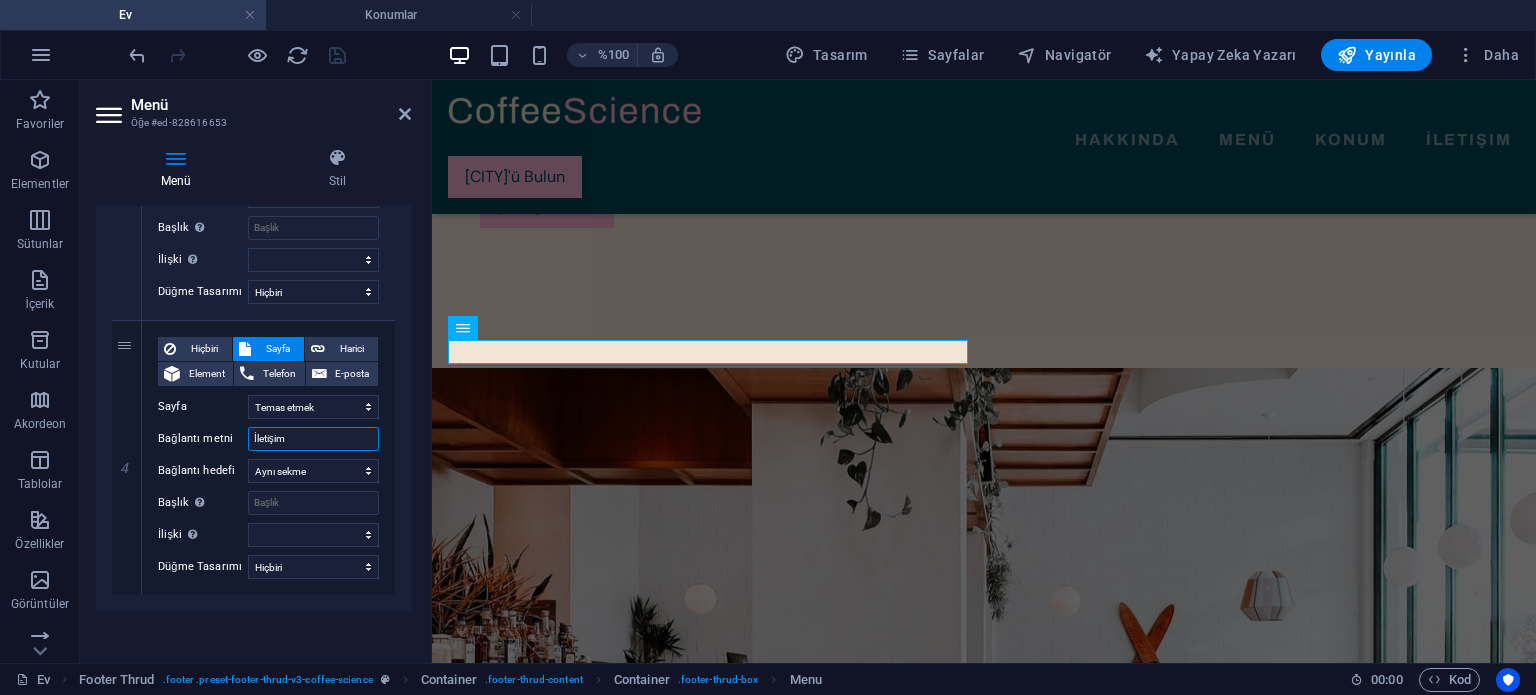 drag, startPoint x: 343, startPoint y: 445, endPoint x: 86, endPoint y: 445, distance: 257 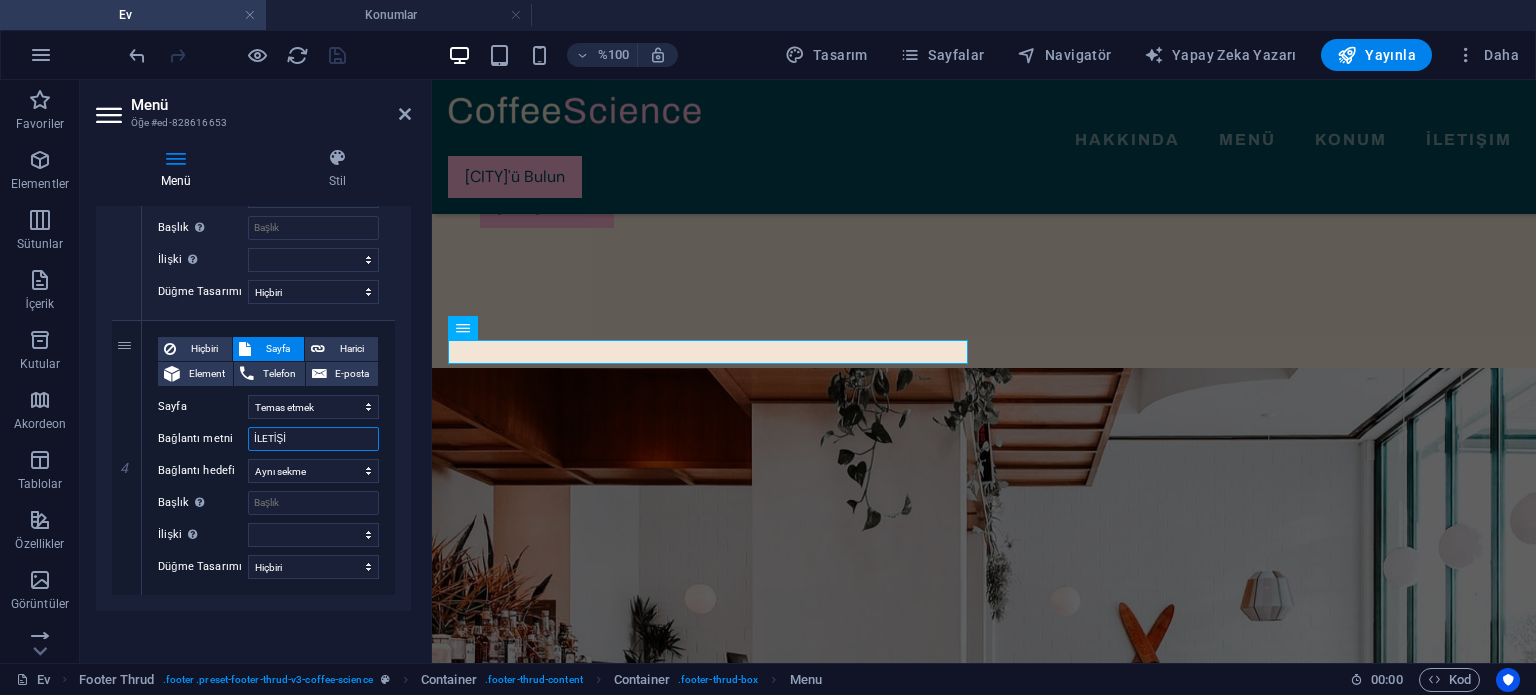type on "İLETİŞİM" 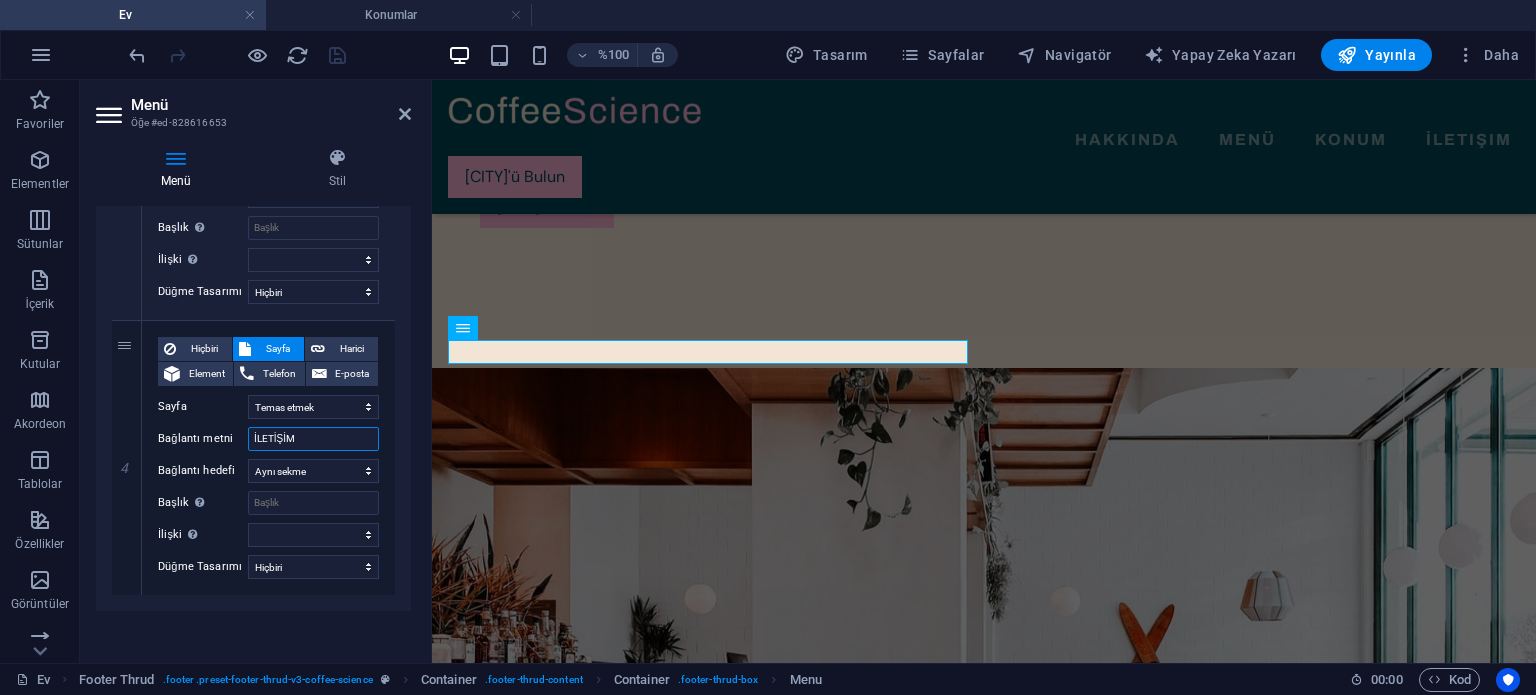 select 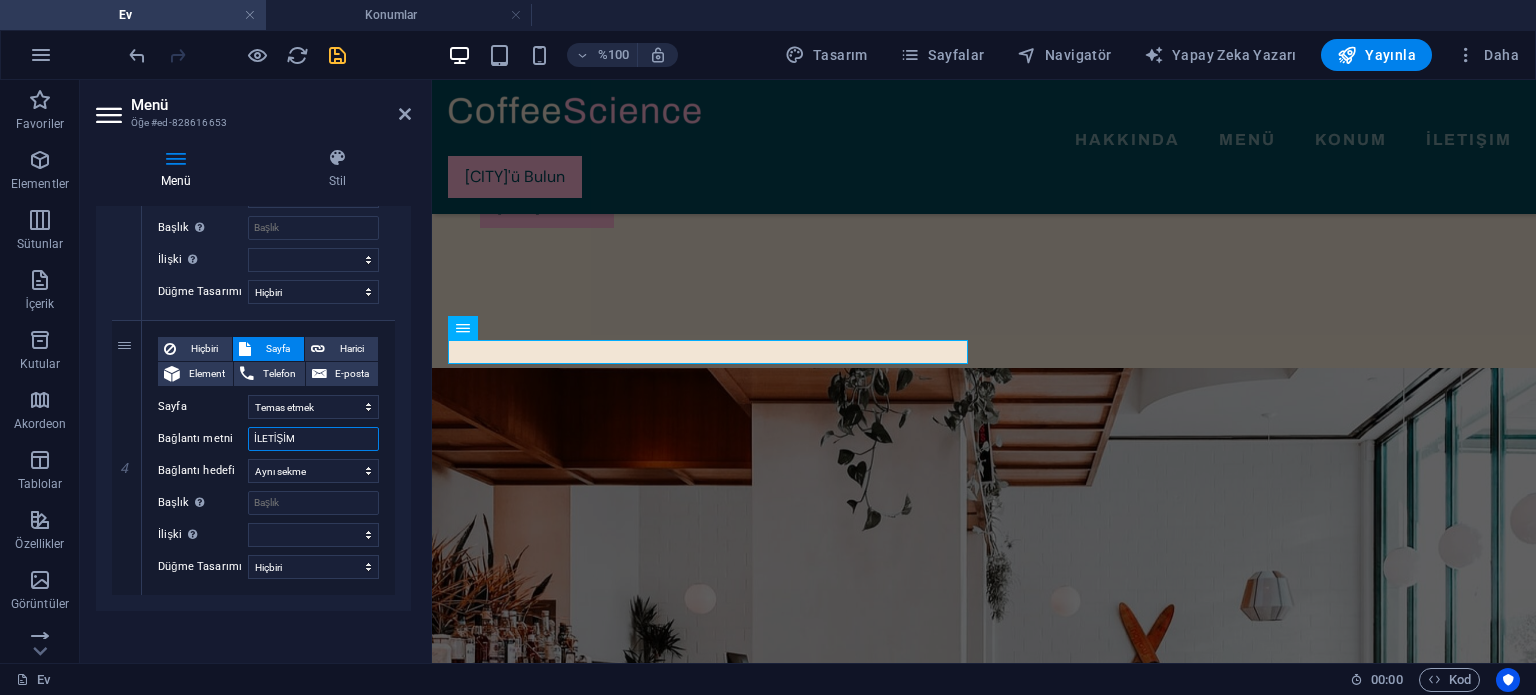 scroll, scrollTop: 903, scrollLeft: 0, axis: vertical 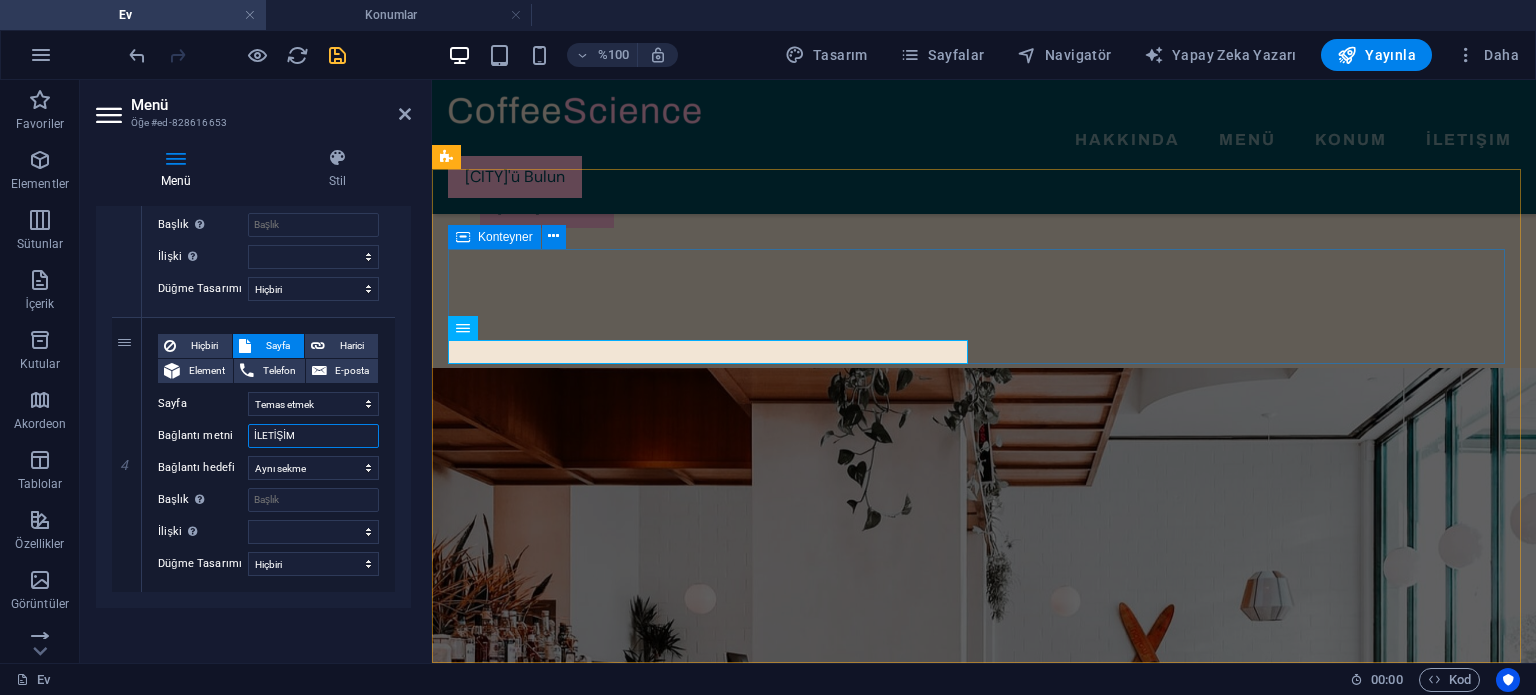 type on "İLETİŞİM" 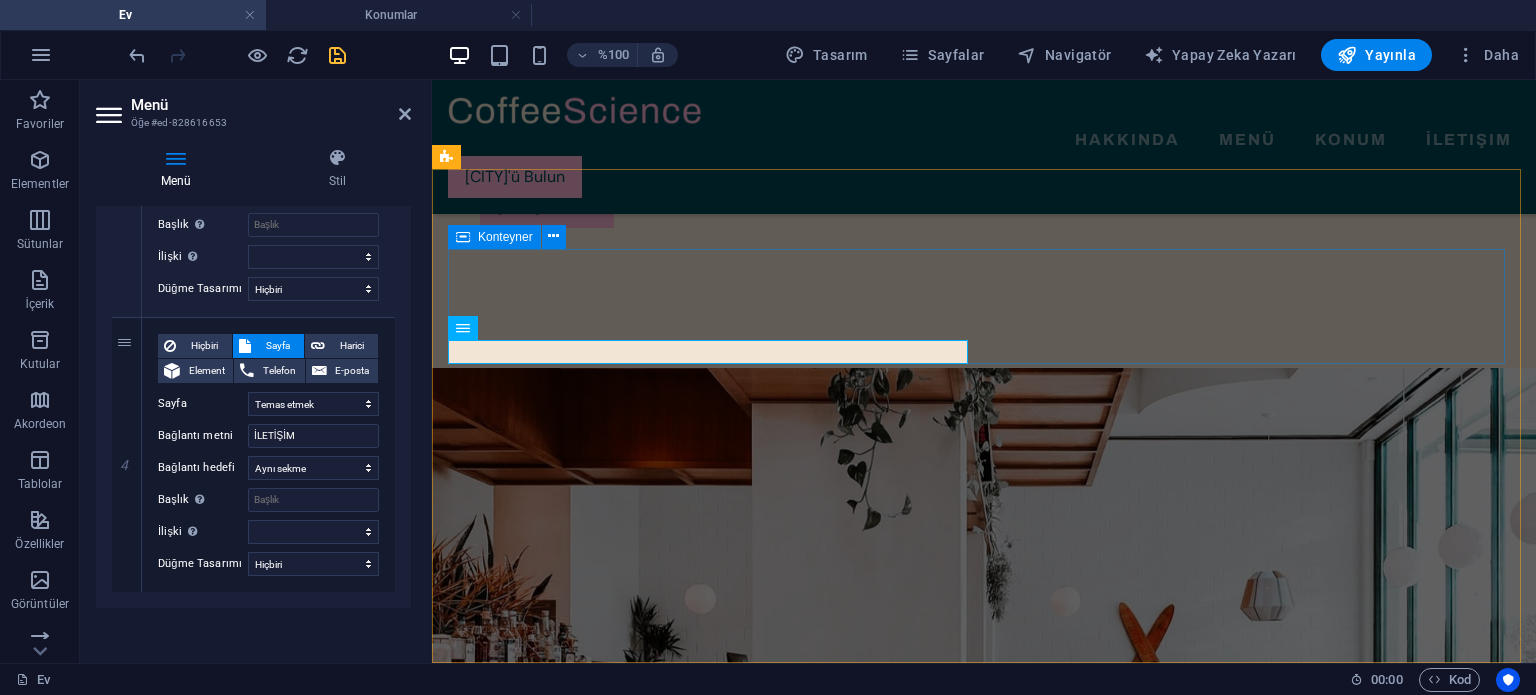 click on "Kadikür'ü Bulun HAKKINDA MENÜ KONUM İLETİŞİM Kadikür'ü Bulun" at bounding box center [984, 3762] 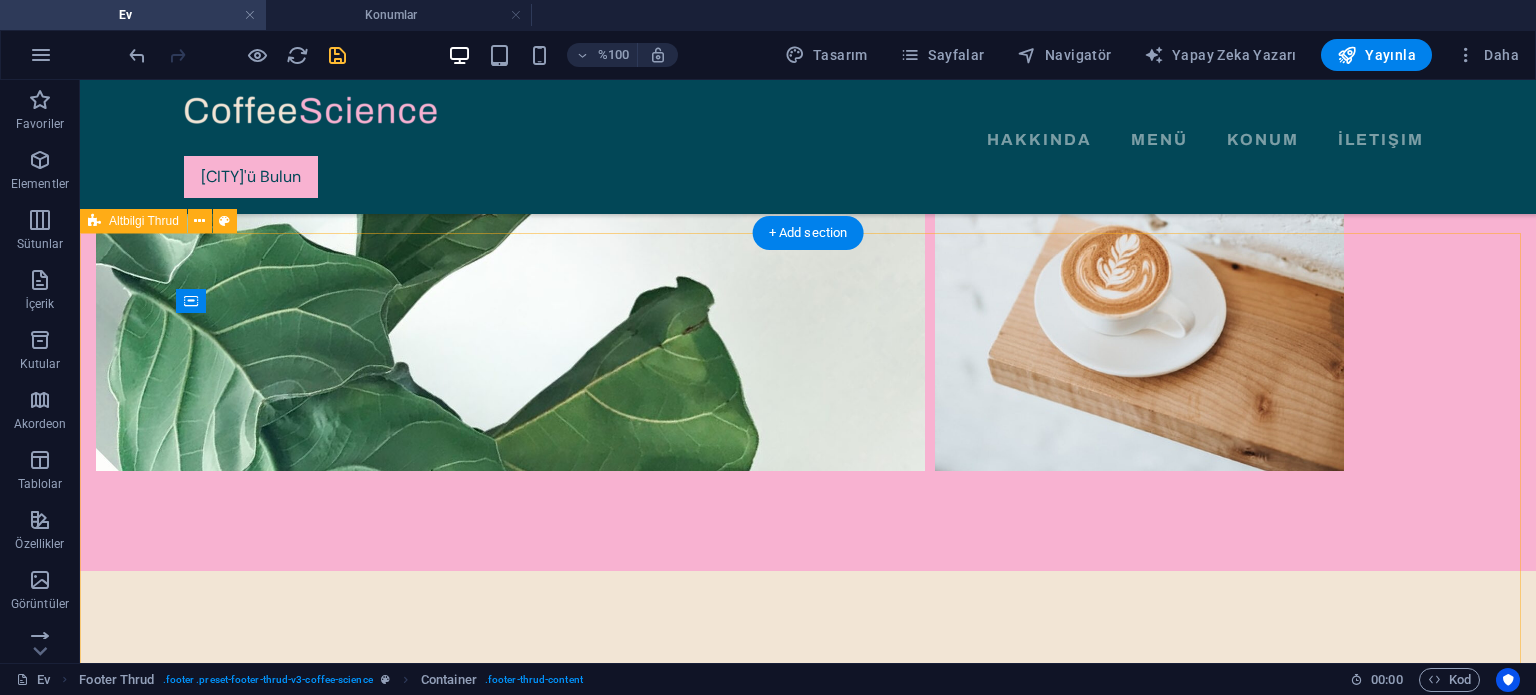 scroll, scrollTop: 5572, scrollLeft: 0, axis: vertical 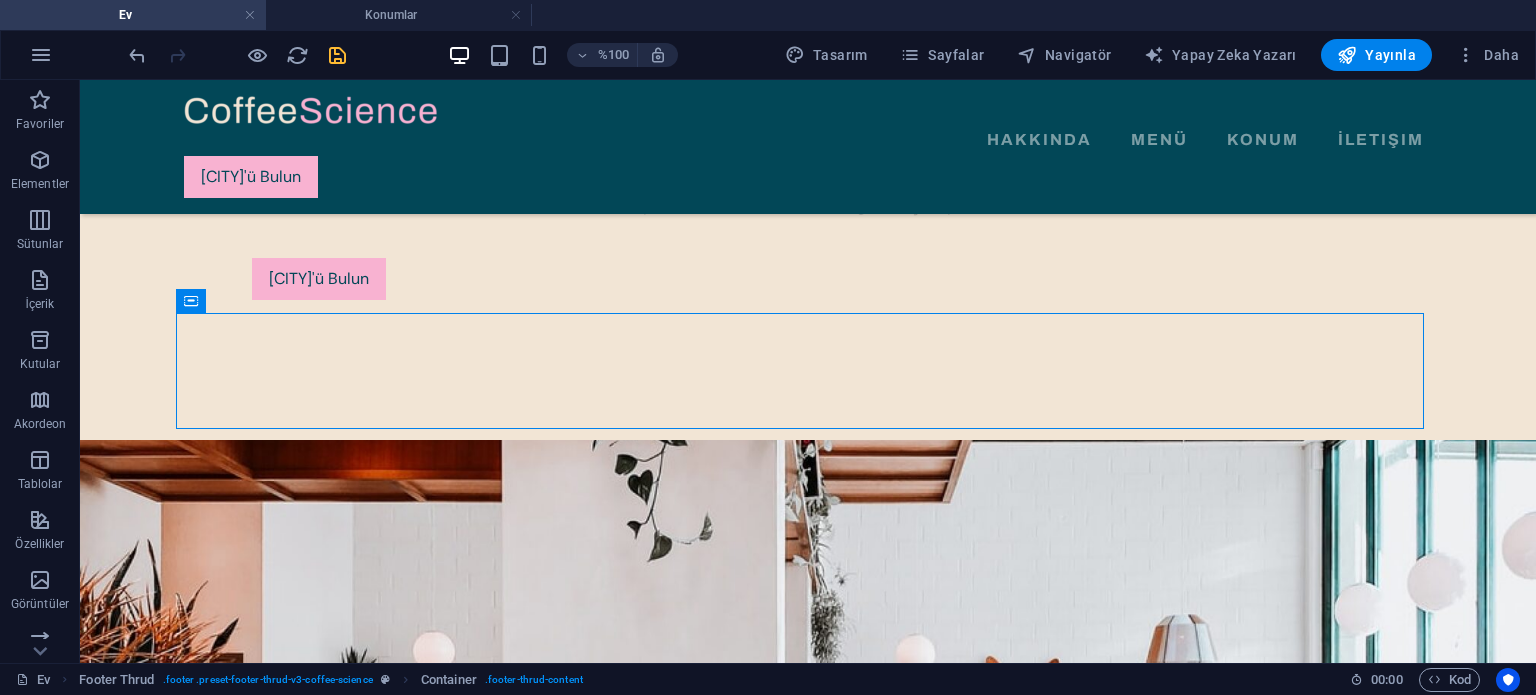 click at bounding box center [337, 55] 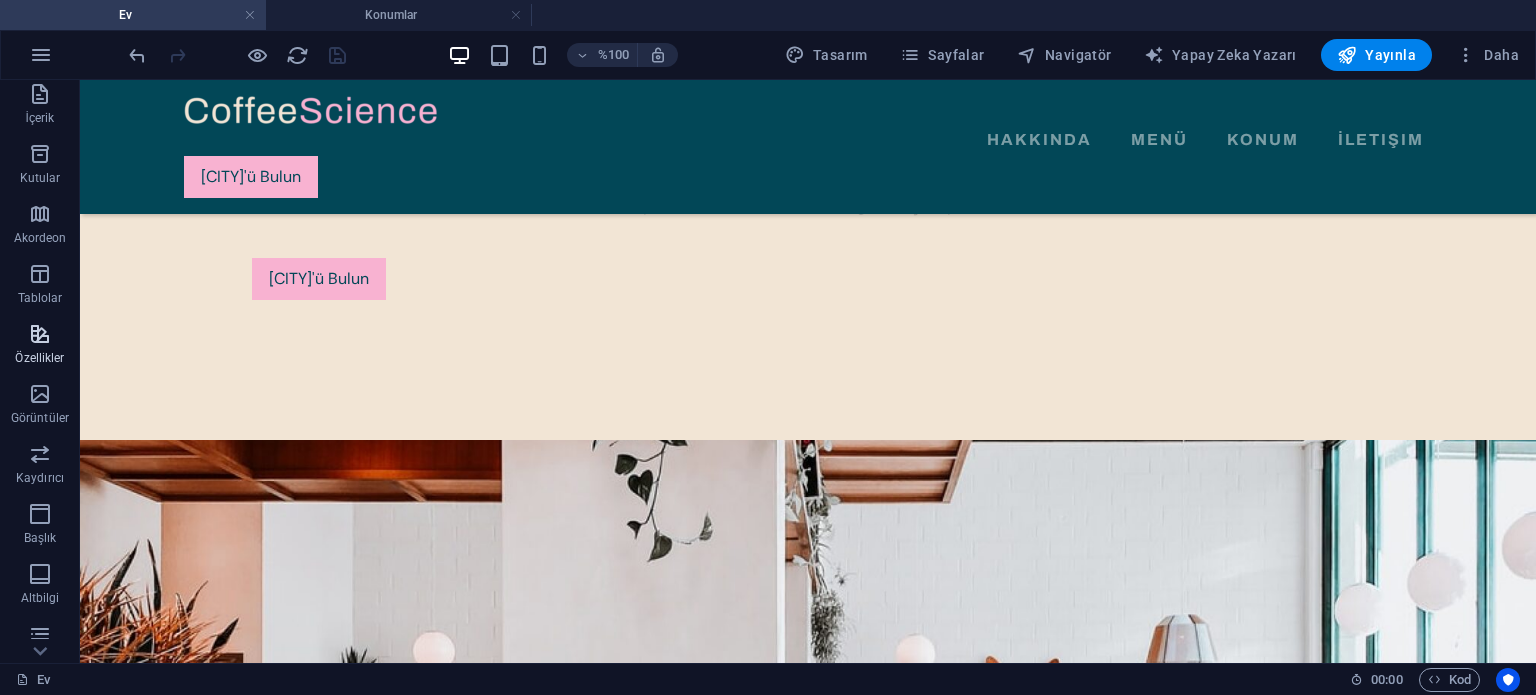 scroll, scrollTop: 300, scrollLeft: 0, axis: vertical 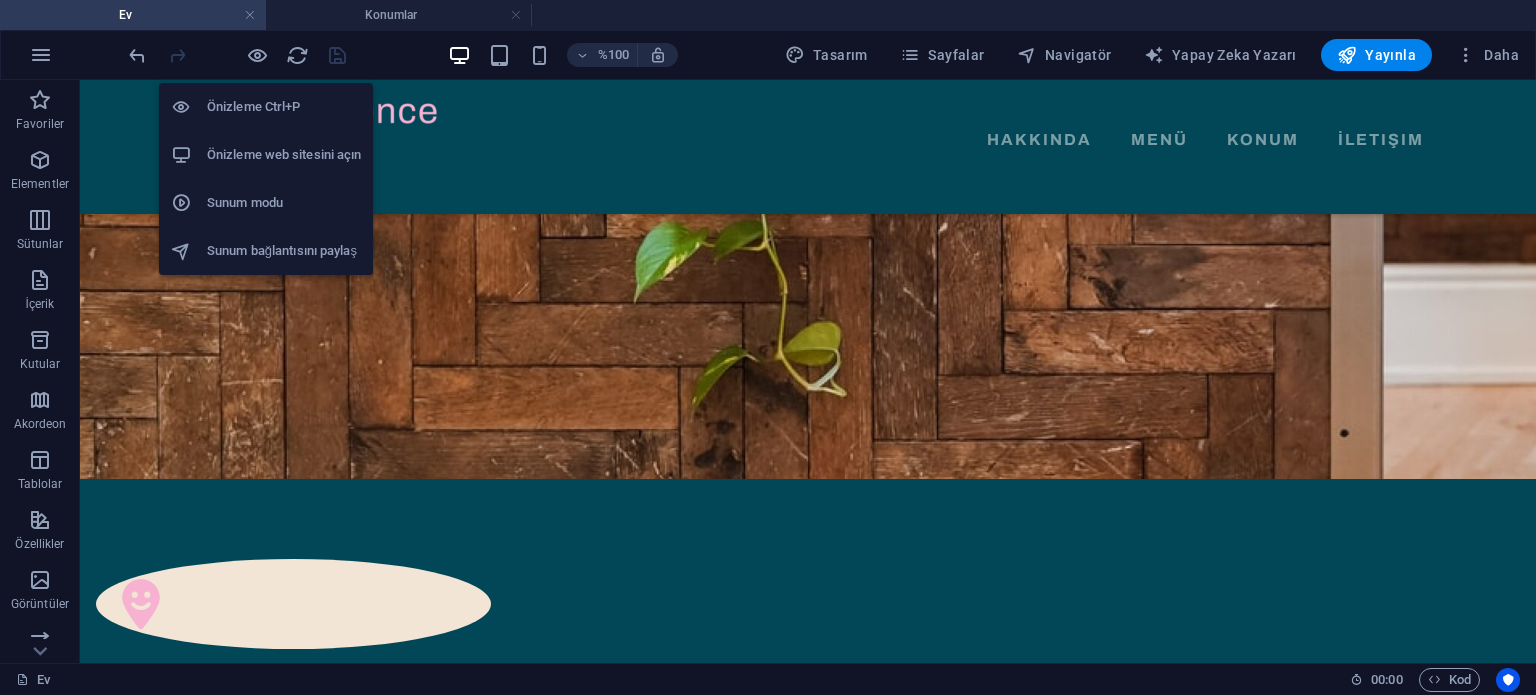 click on "Önizleme web sitesini açın" at bounding box center (284, 154) 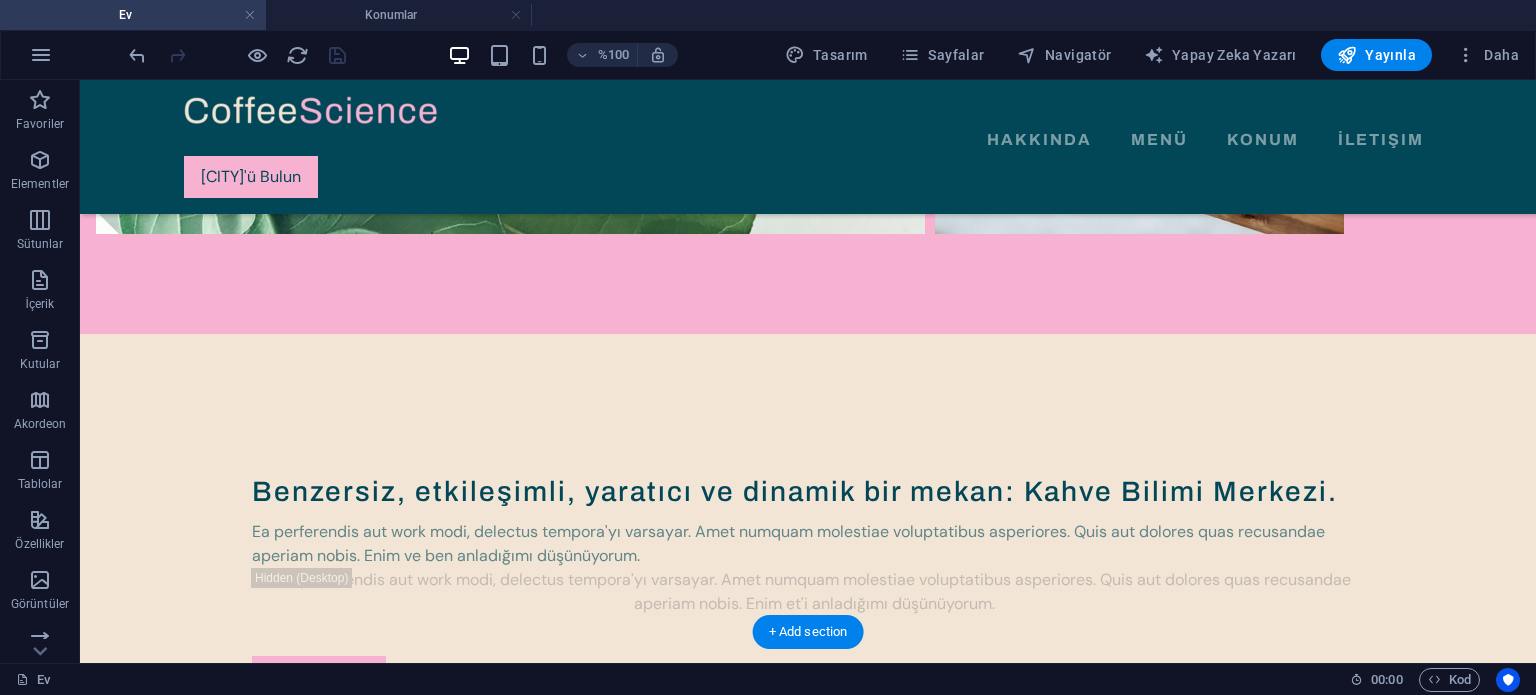 scroll, scrollTop: 5637, scrollLeft: 0, axis: vertical 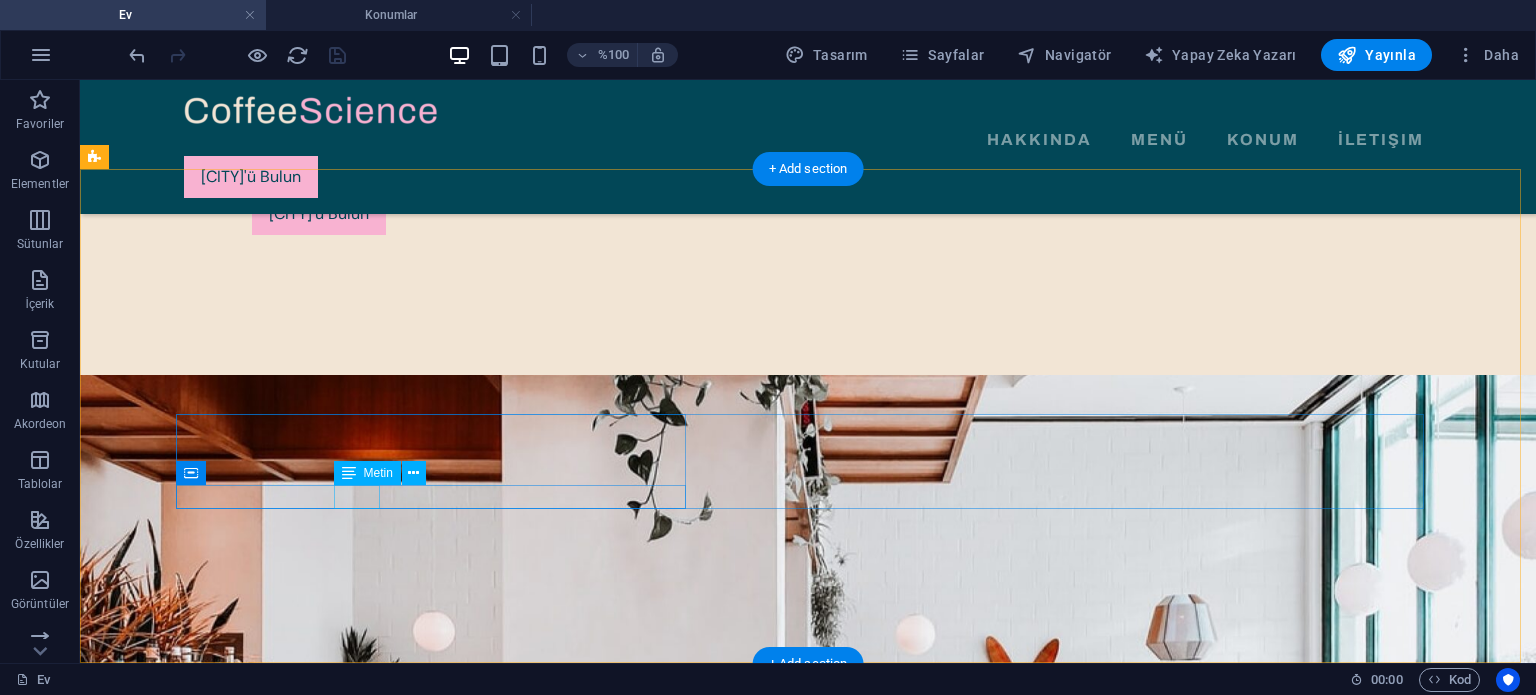 click on "TikTok" at bounding box center [800, 4369] 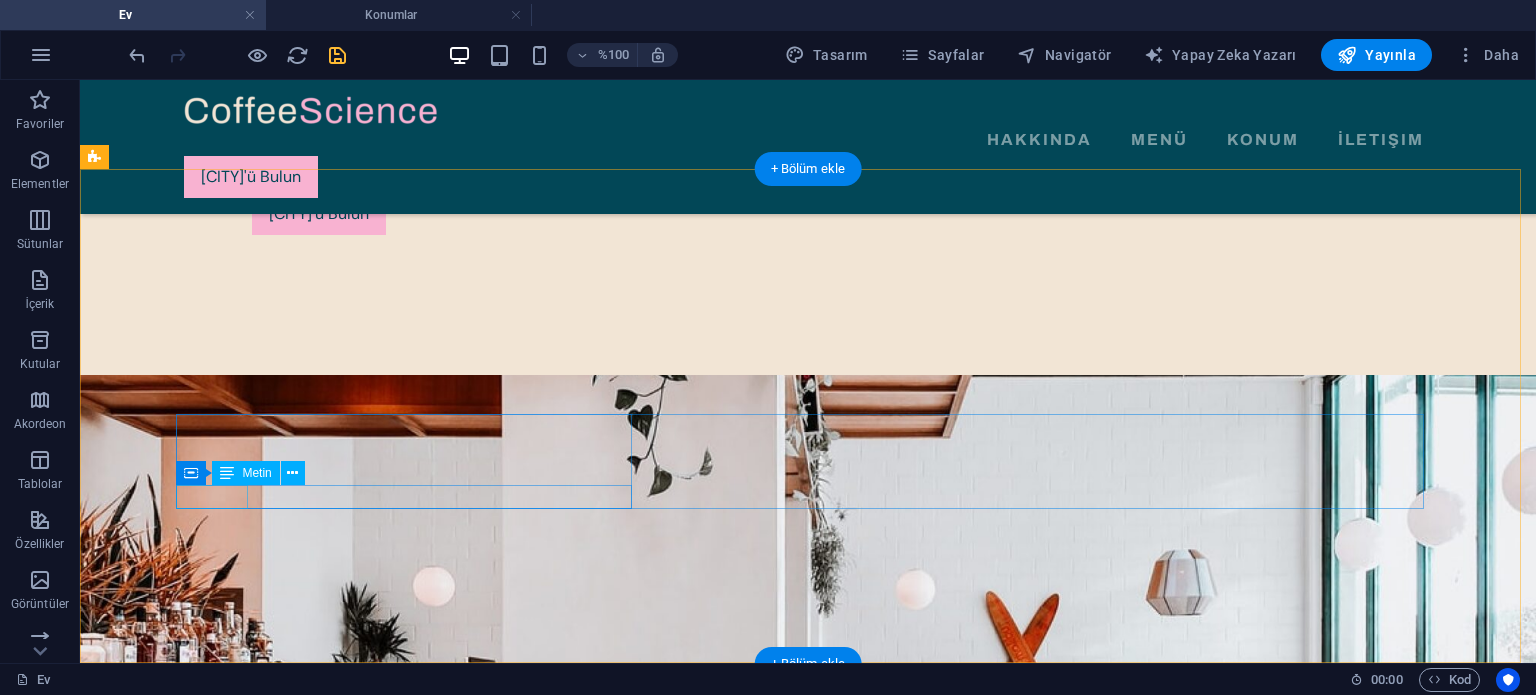 click on "Facebook" at bounding box center (800, 4345) 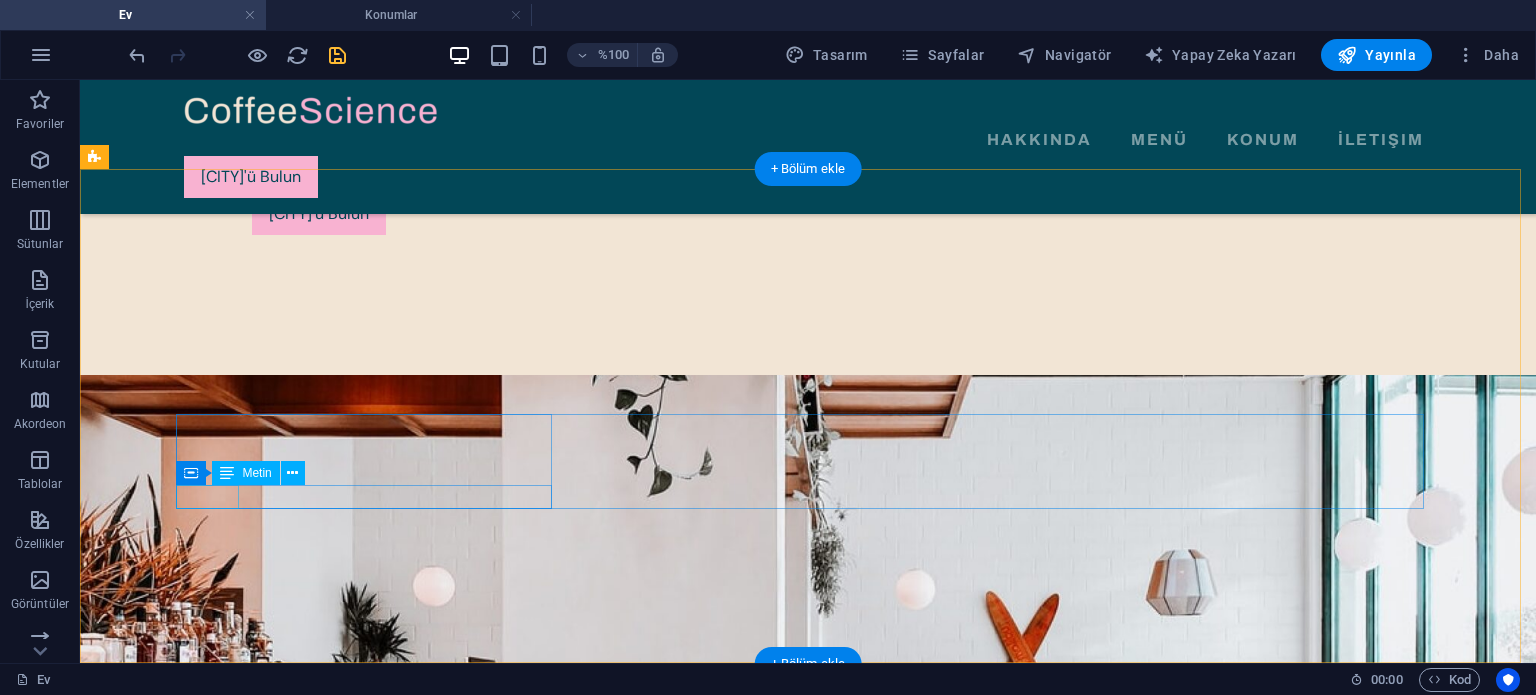 click on "YouTube" at bounding box center (800, 4345) 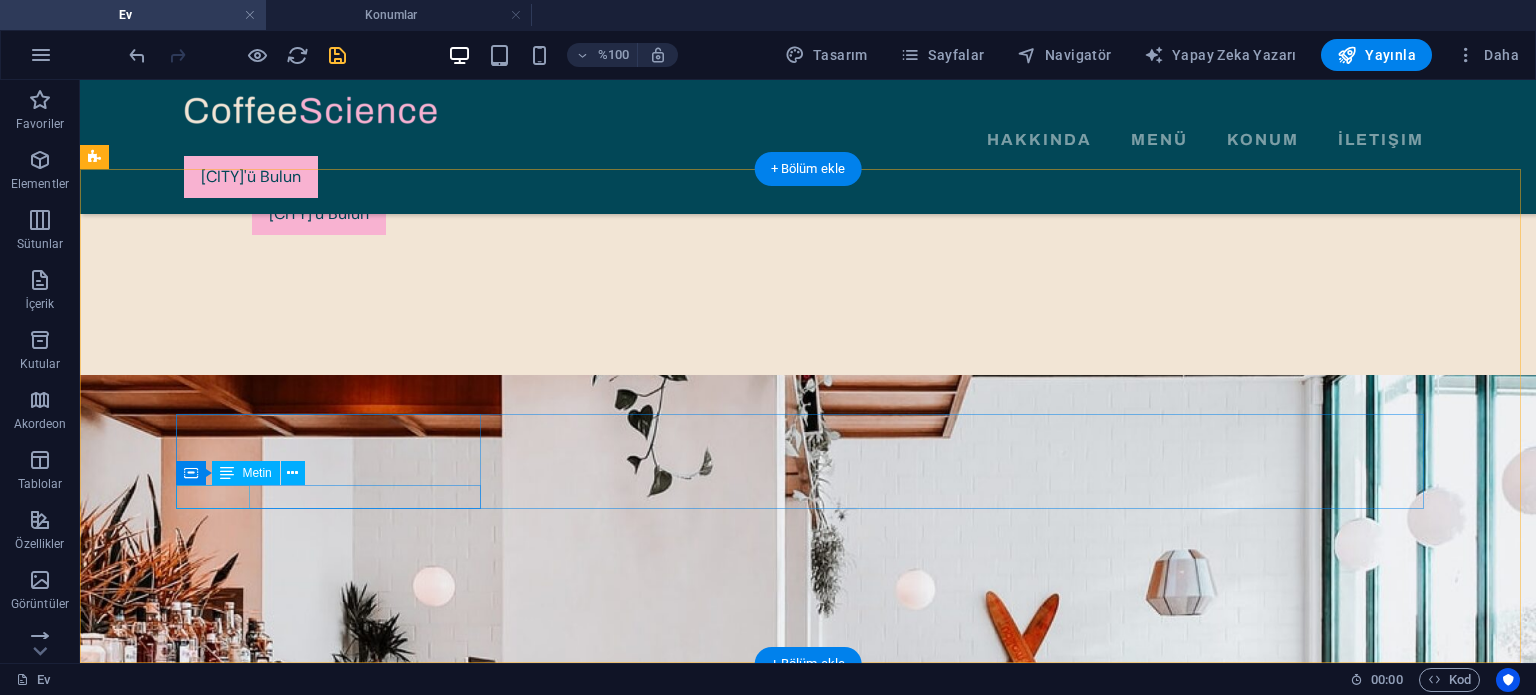 click on "Instagram" at bounding box center (804, 4345) 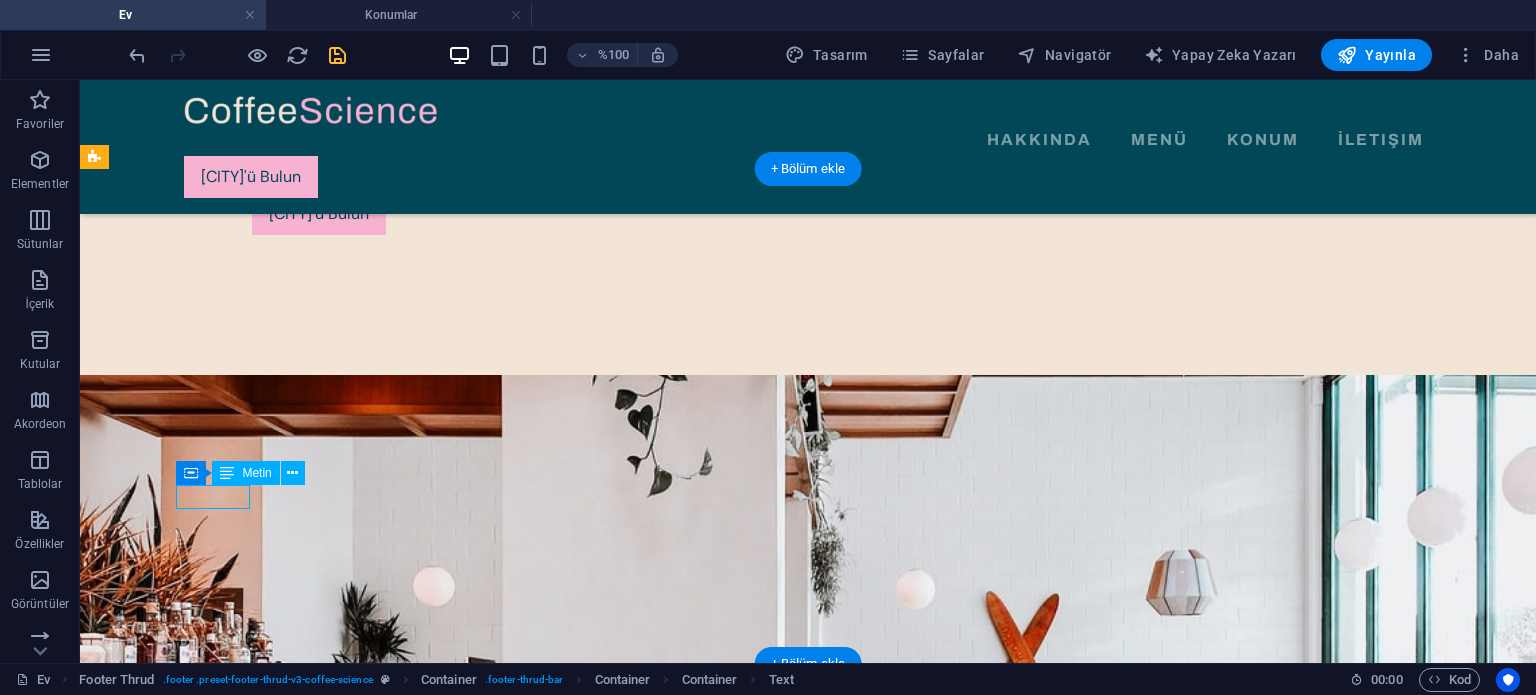 click on "Instagram" at bounding box center (804, 4345) 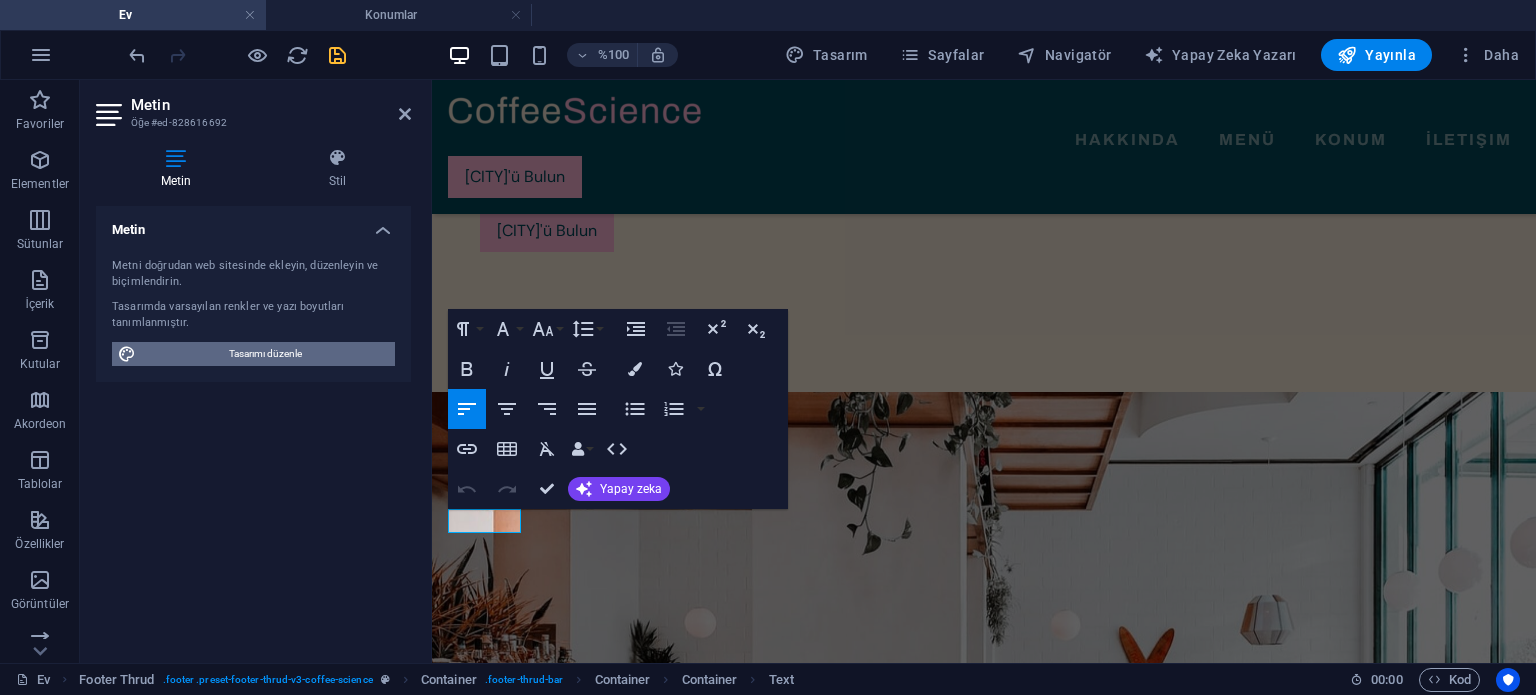 click on "Tasarımı düzenle" at bounding box center (265, 353) 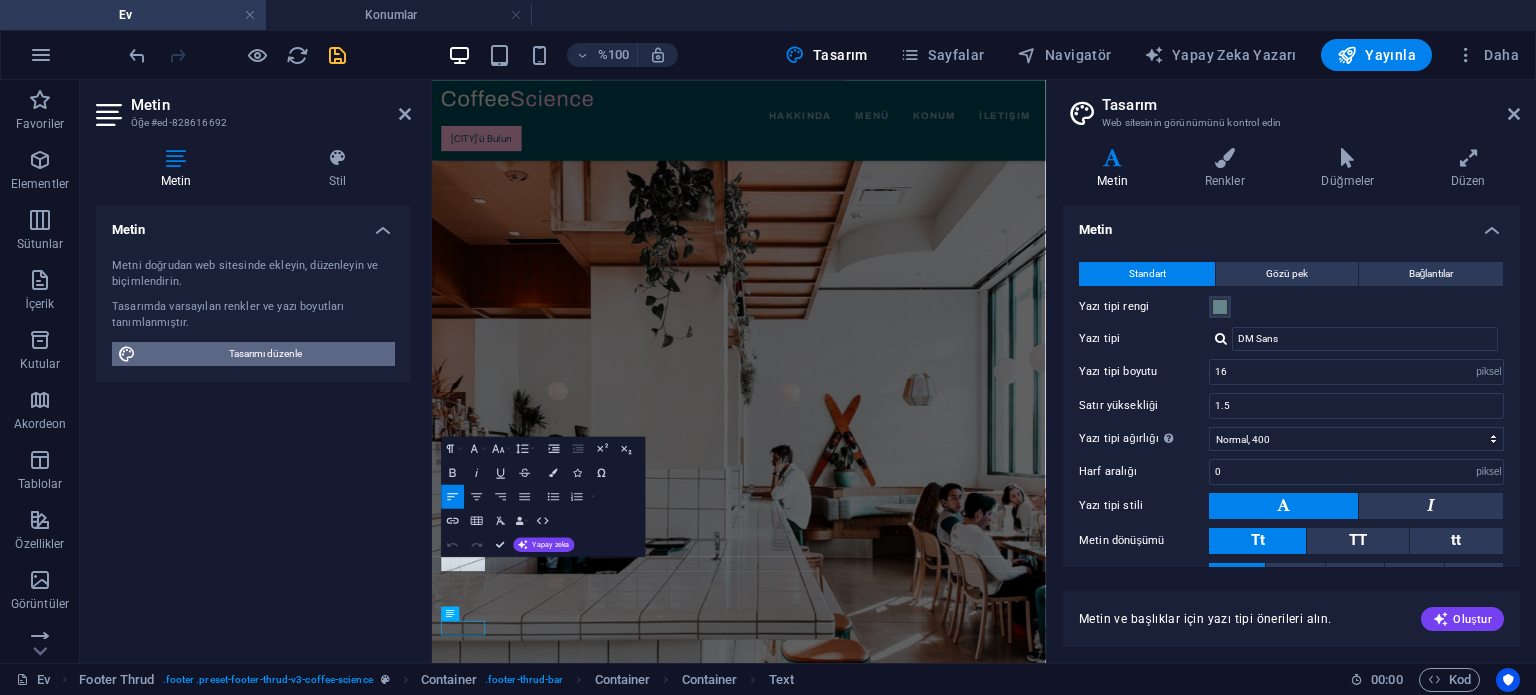 scroll, scrollTop: 4441, scrollLeft: 0, axis: vertical 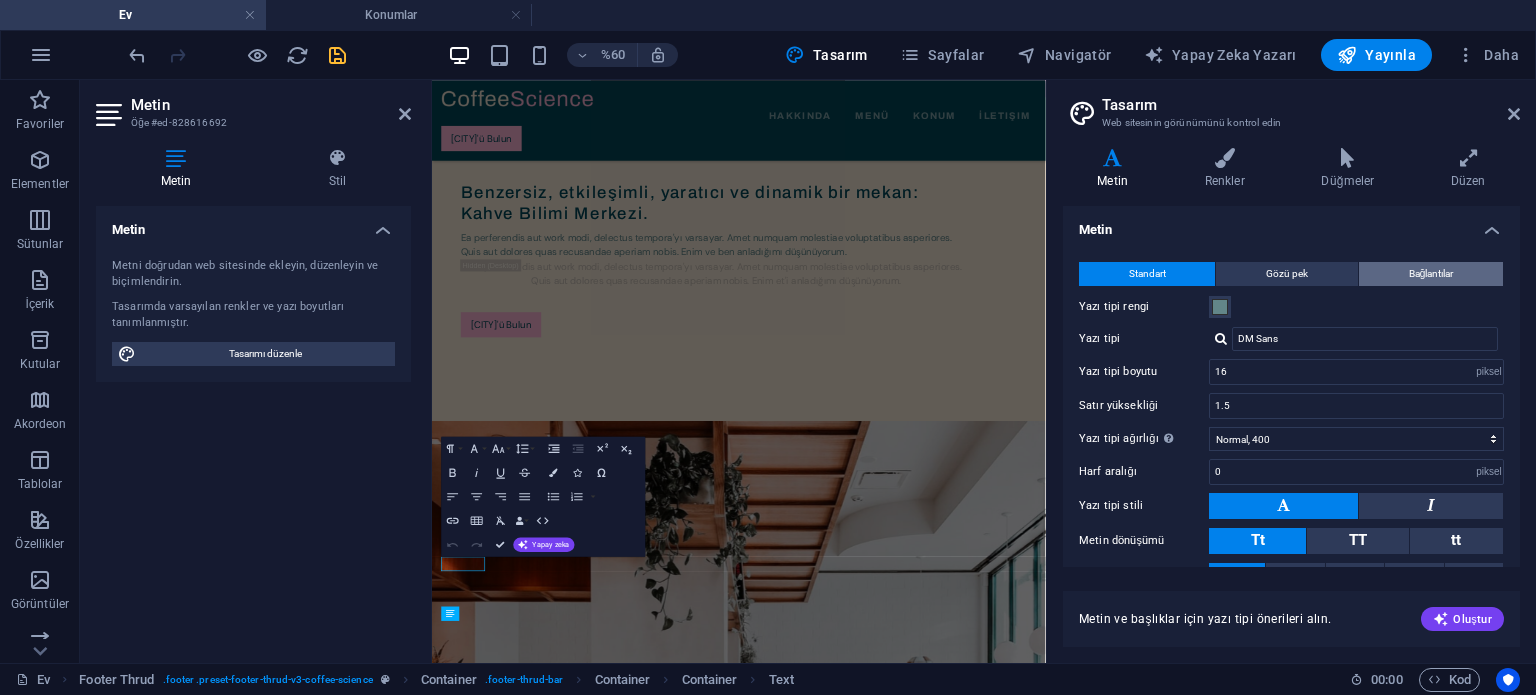 click on "Bağlantılar" at bounding box center (1431, 273) 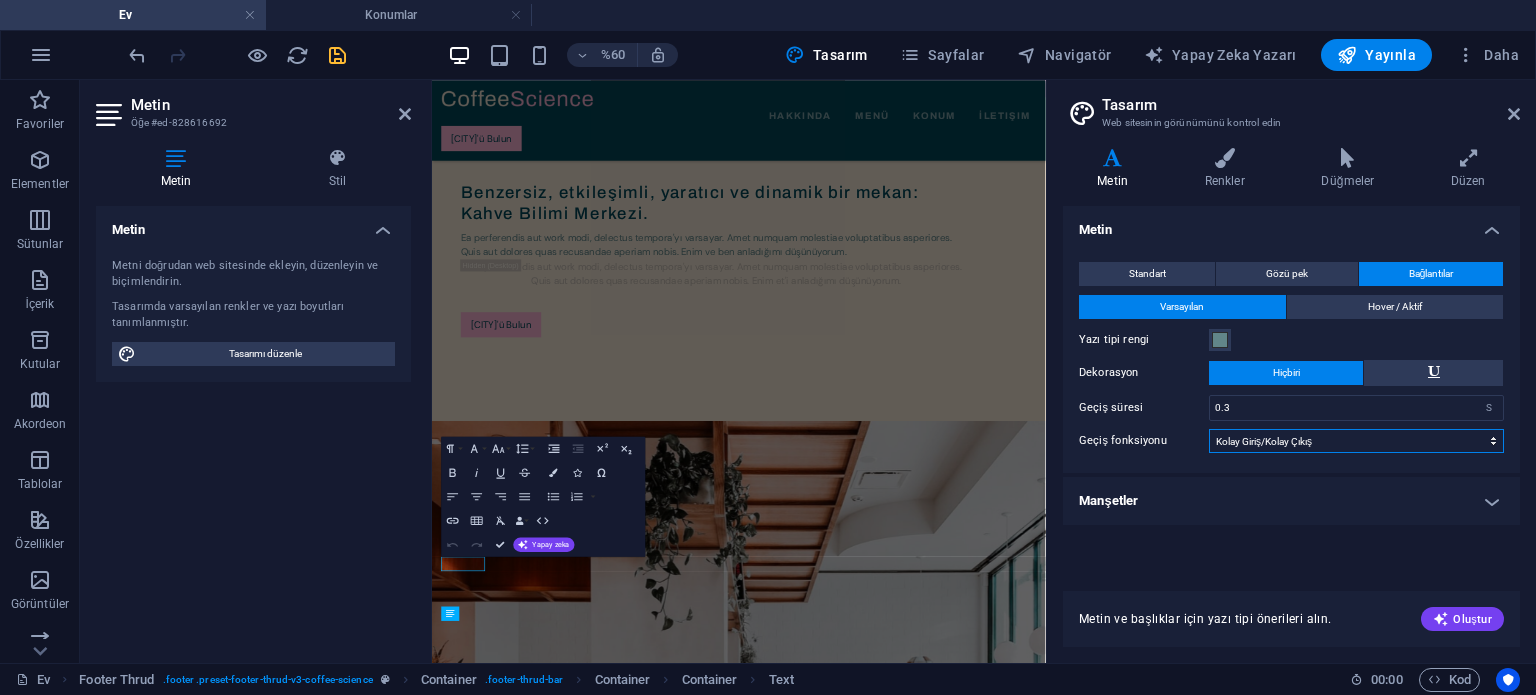 click on "Kolaylaştırmak Kolay Giriş Kolay Çıkış Kolay Giriş/Kolay Çıkış Doğrusal" at bounding box center (1356, 441) 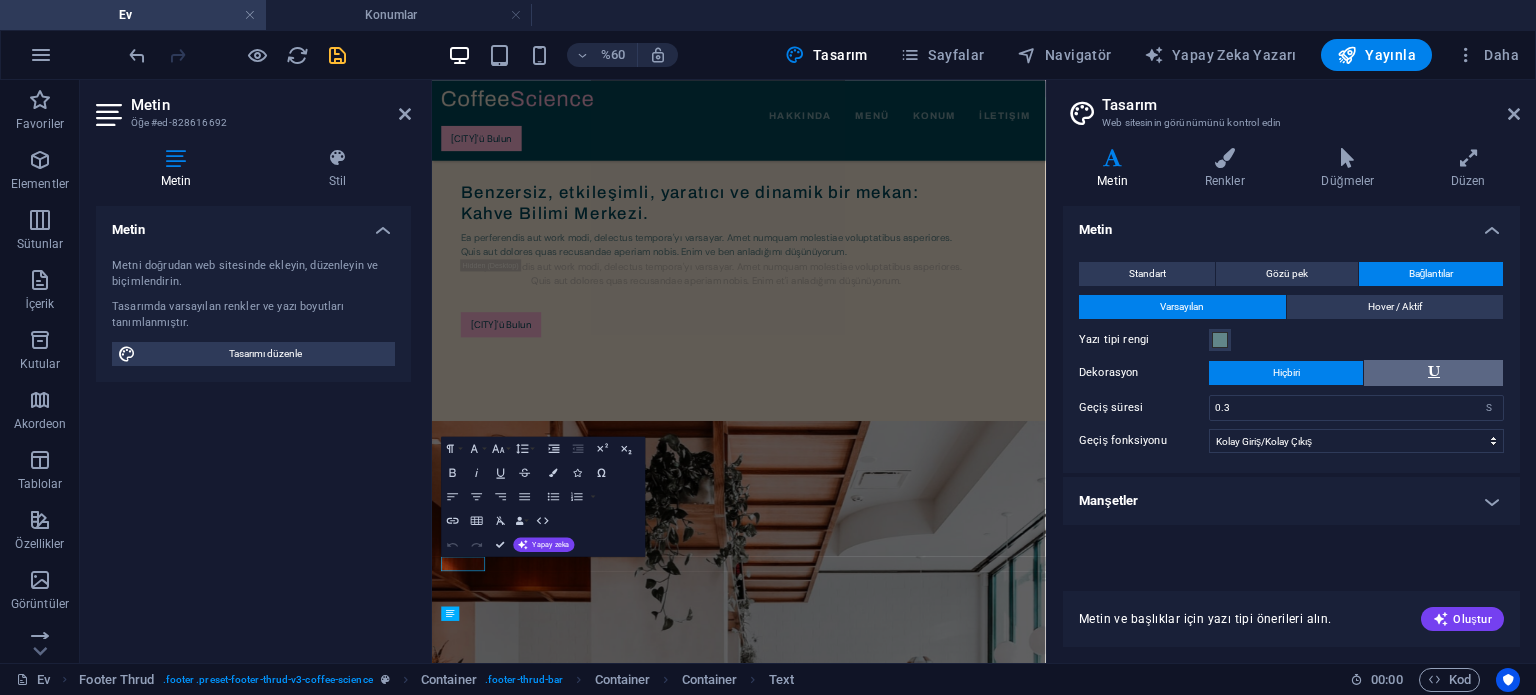 click at bounding box center [1433, 373] 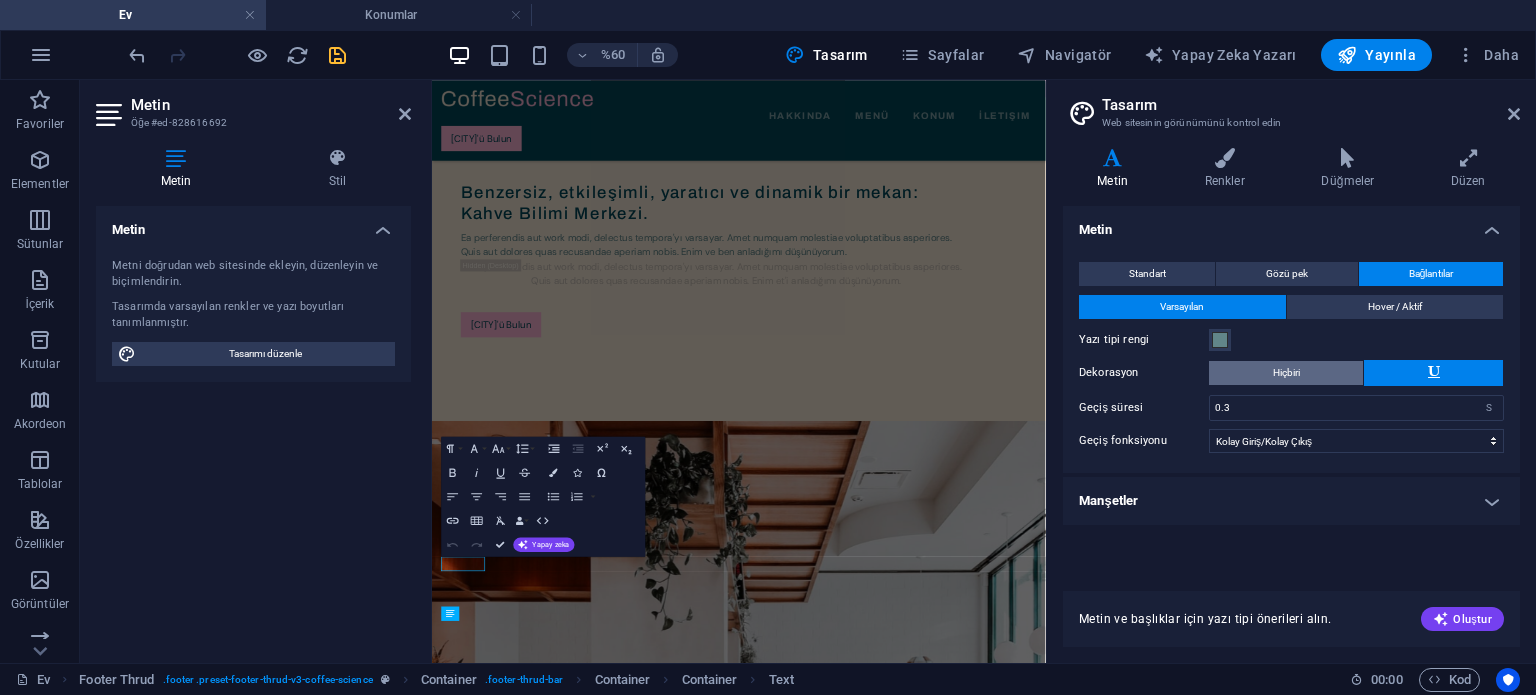 click on "Hiçbiri" at bounding box center [1286, 373] 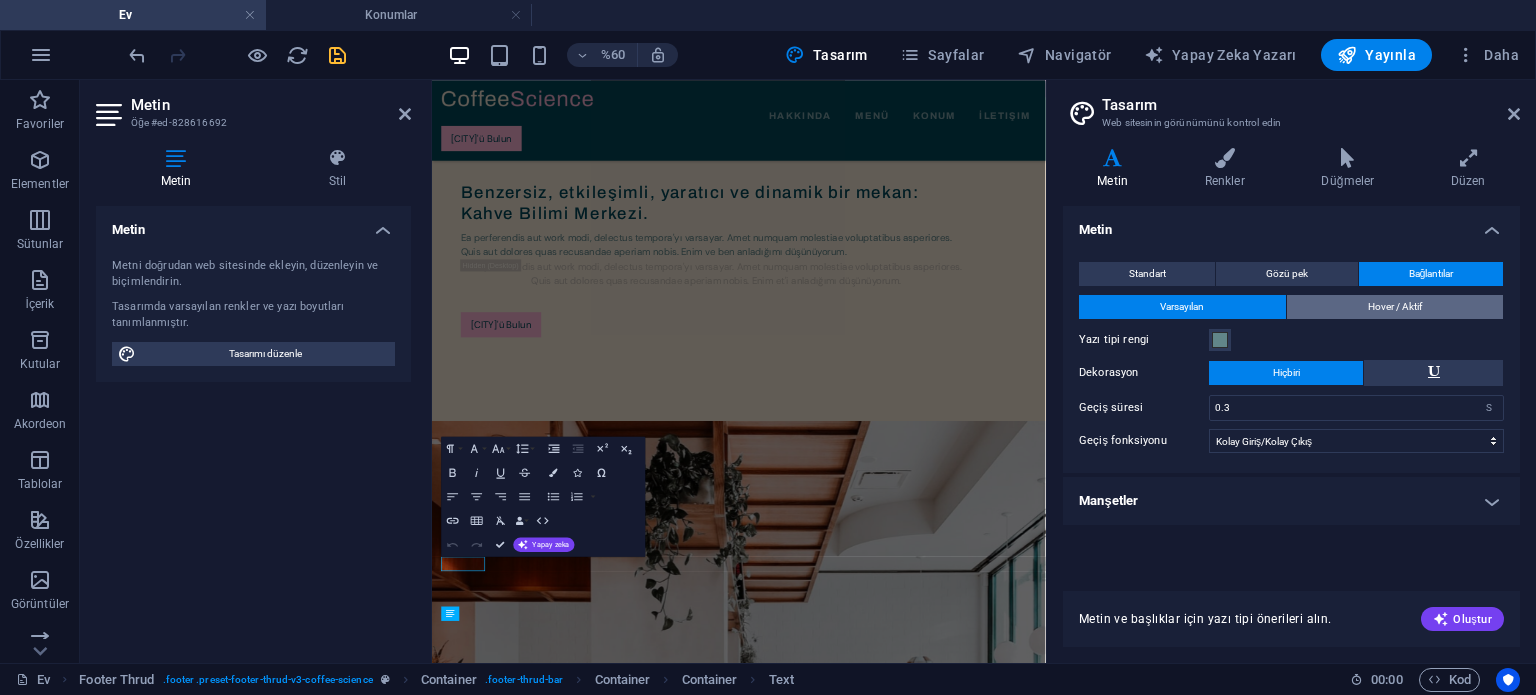 click on "Hover / Aktif" at bounding box center [1395, 307] 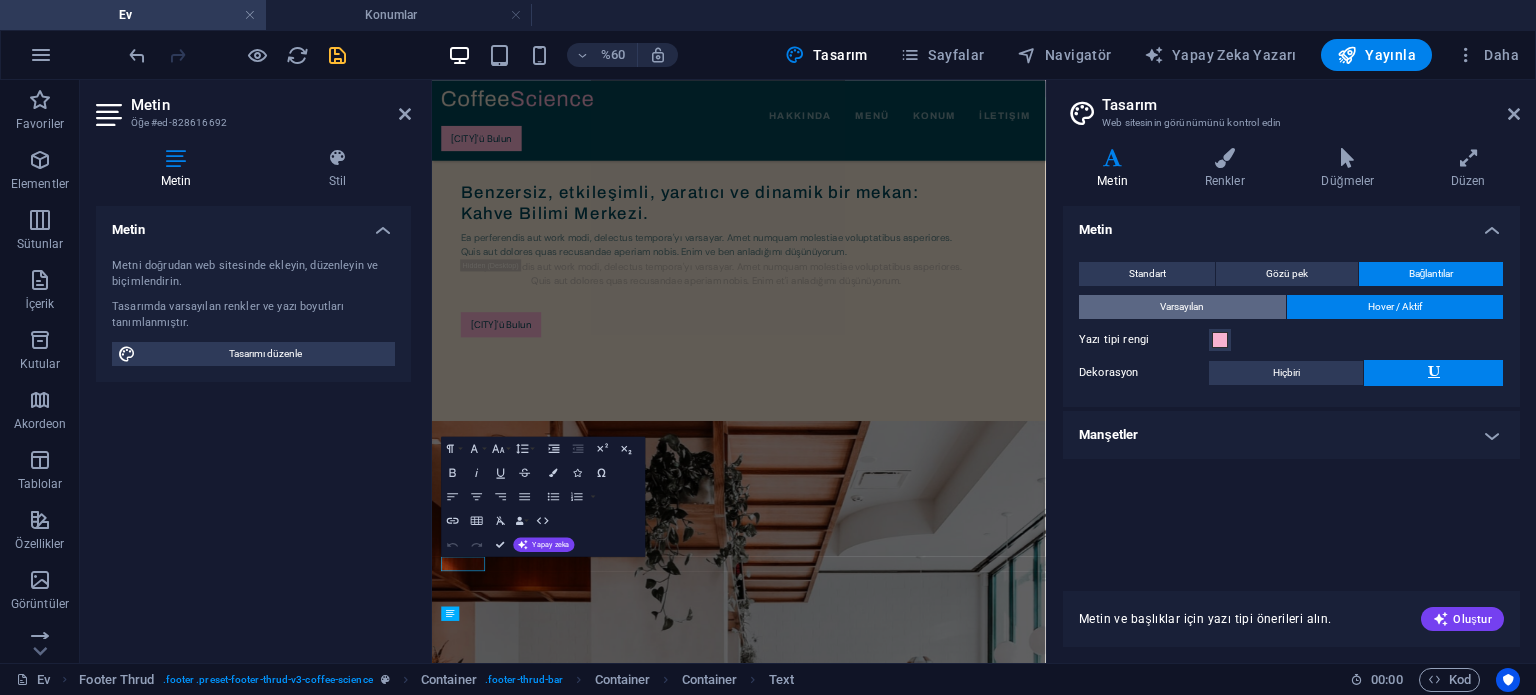 click on "Varsayılan" at bounding box center (1182, 307) 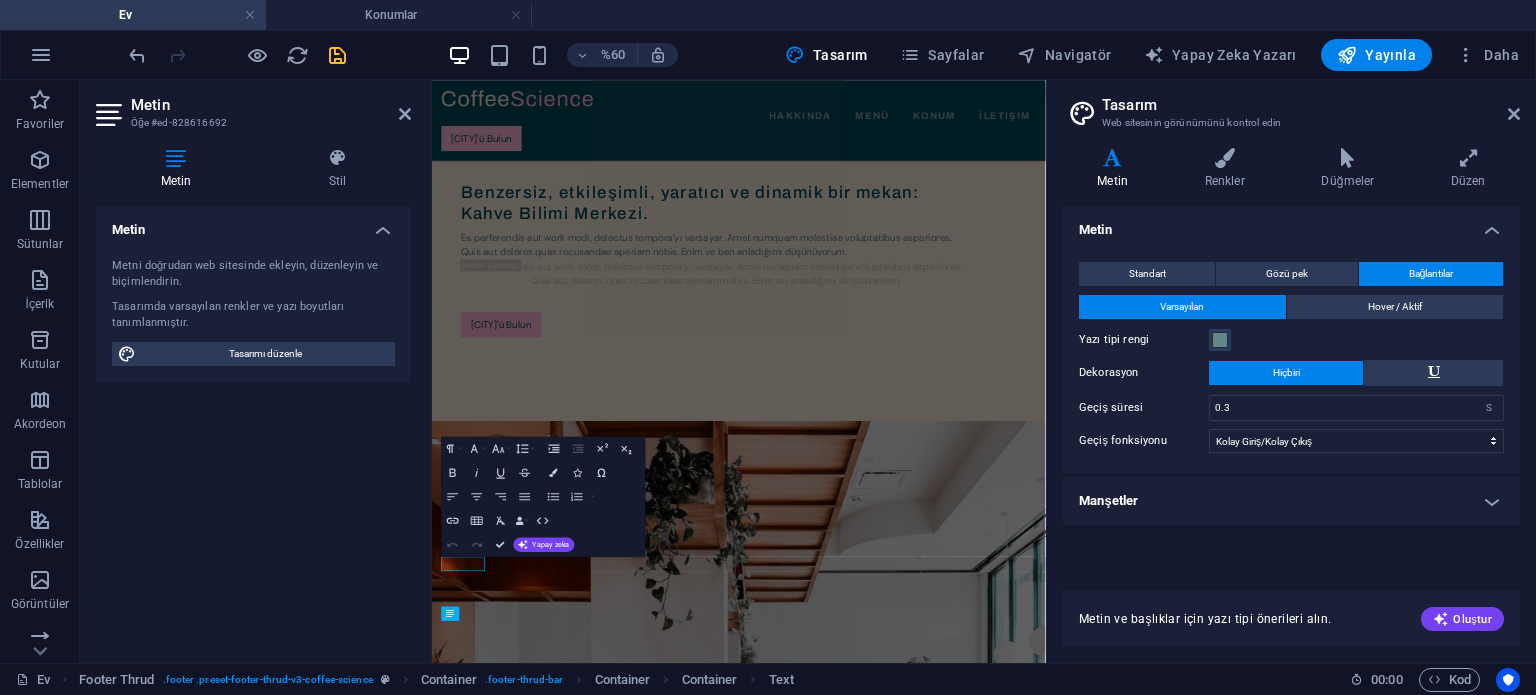 click on "Bağlantılar" at bounding box center (1431, 273) 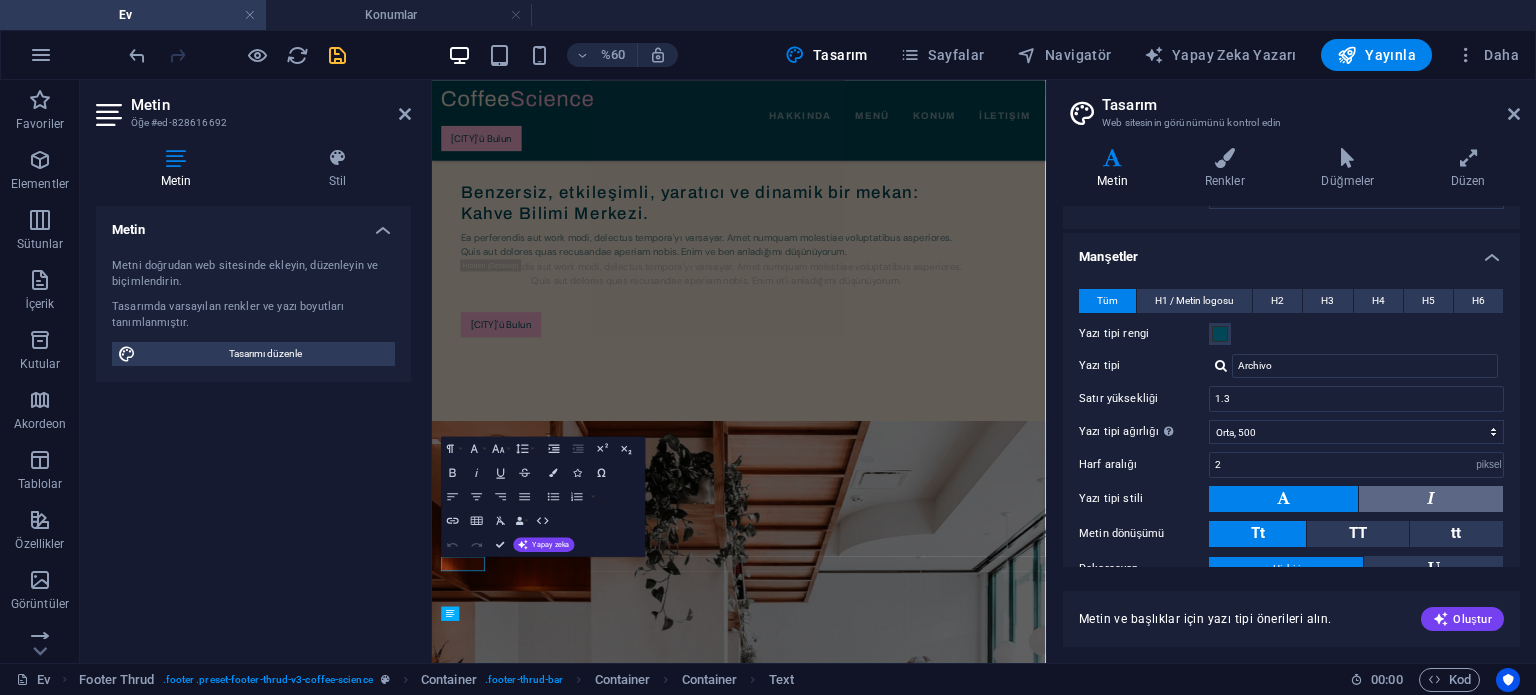 scroll, scrollTop: 144, scrollLeft: 0, axis: vertical 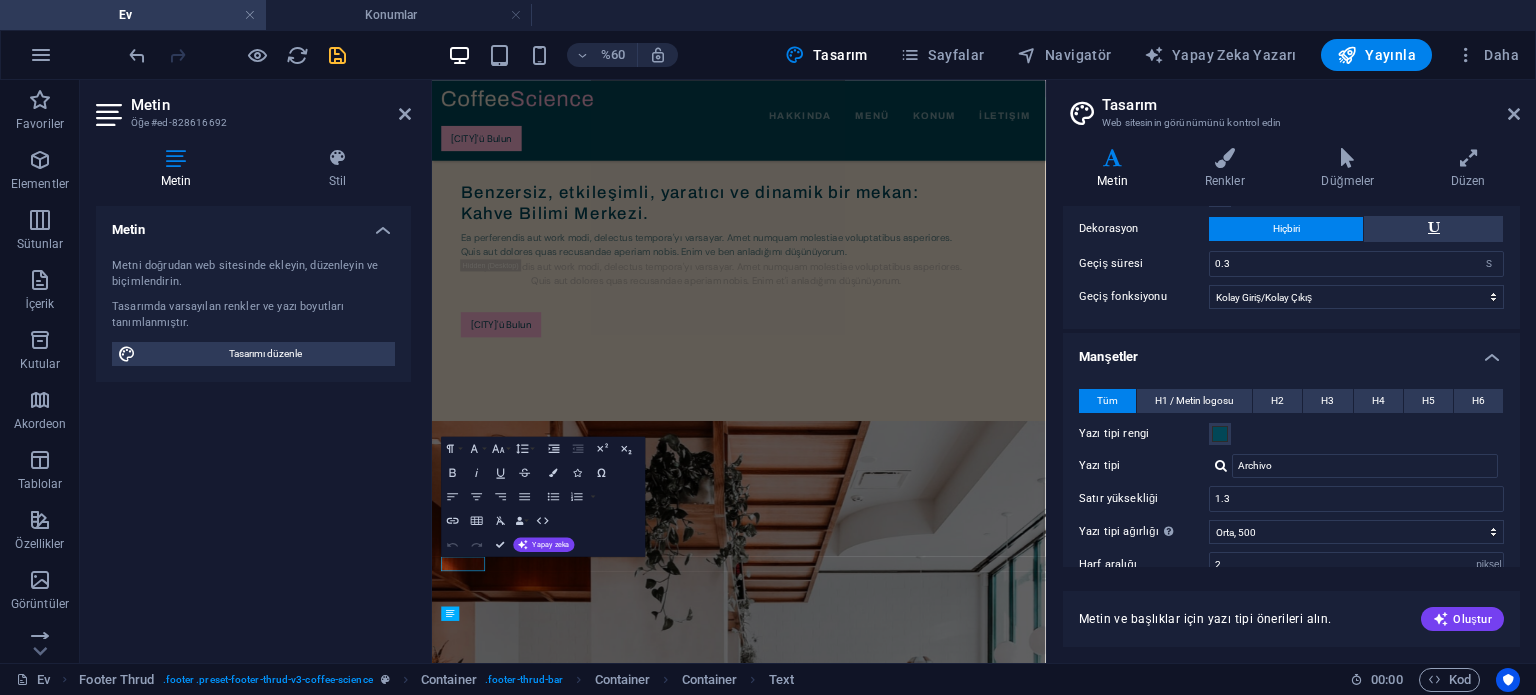 click on "Manşetler" at bounding box center [1291, 351] 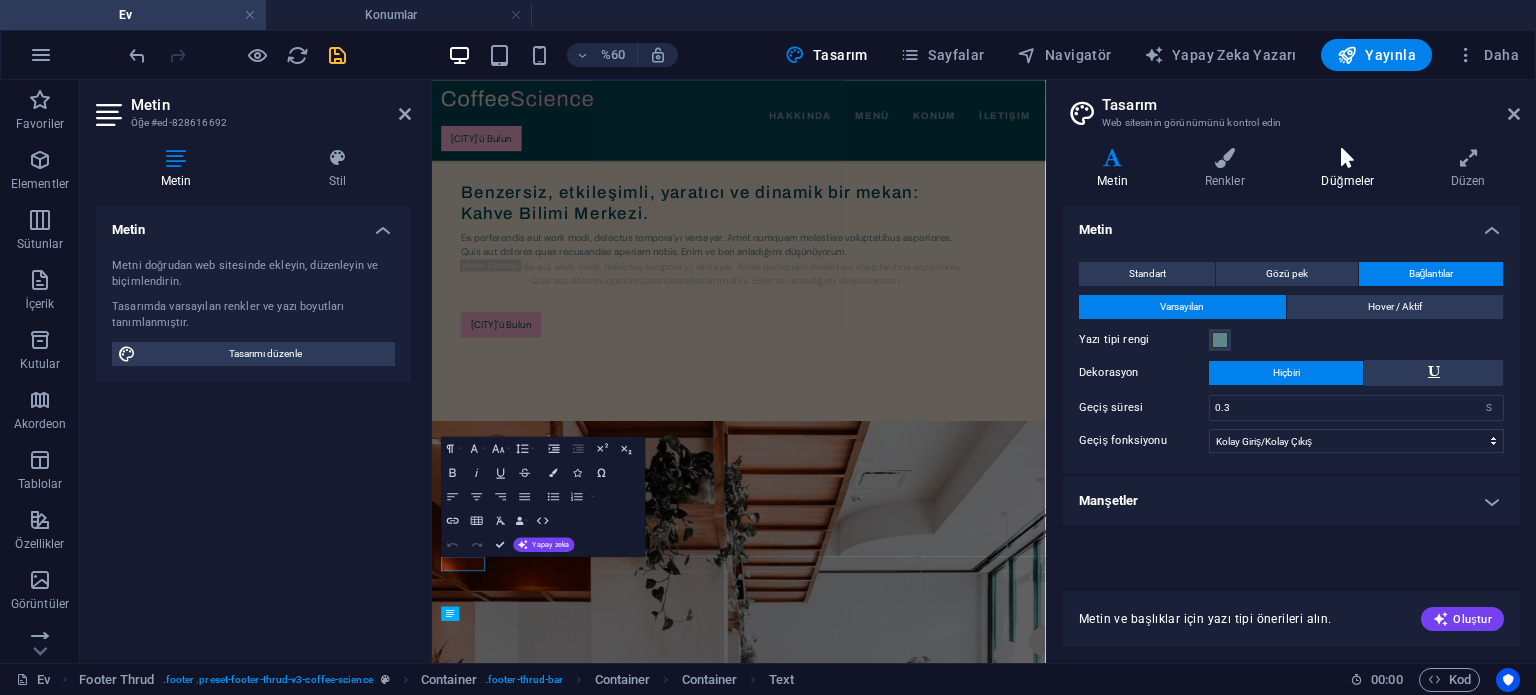 click at bounding box center [1348, 158] 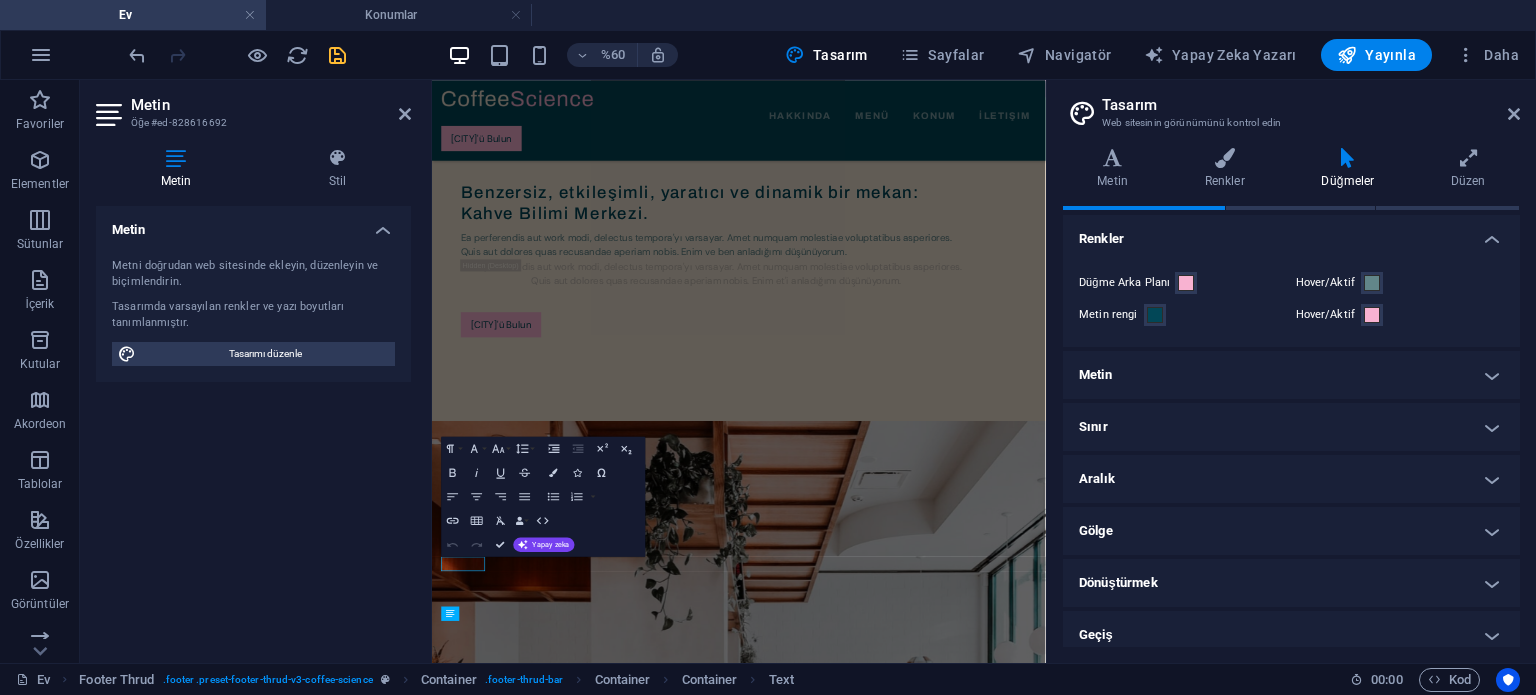 scroll, scrollTop: 31, scrollLeft: 0, axis: vertical 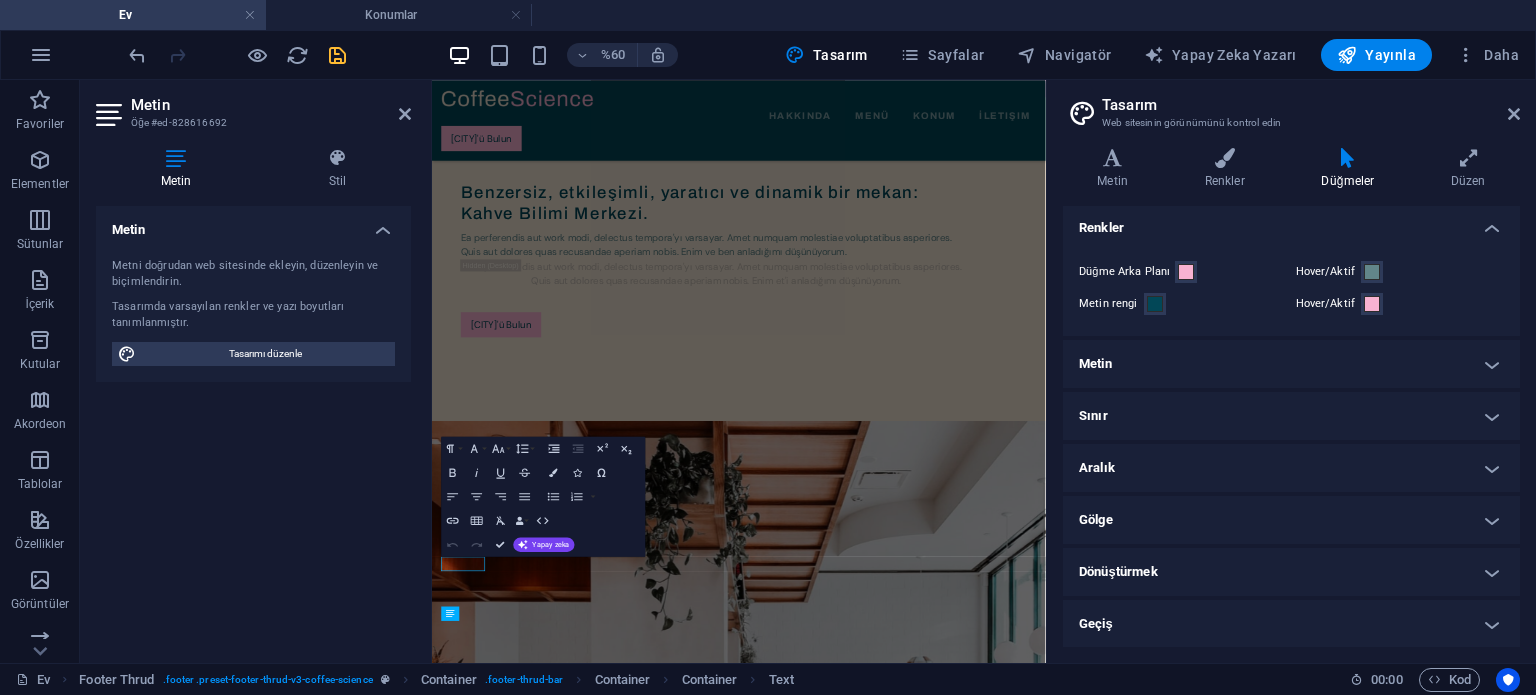 click on "Geçiş" at bounding box center [1291, 624] 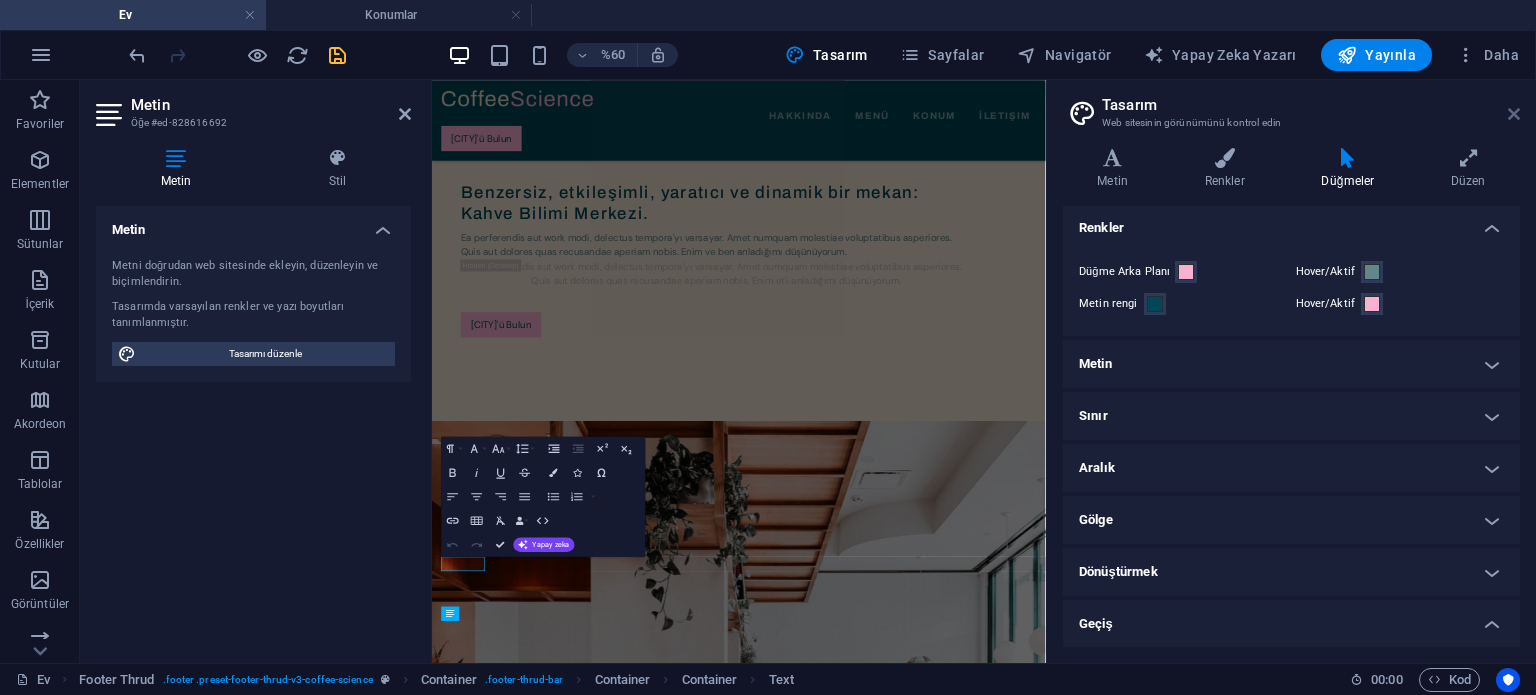 click at bounding box center [1514, 114] 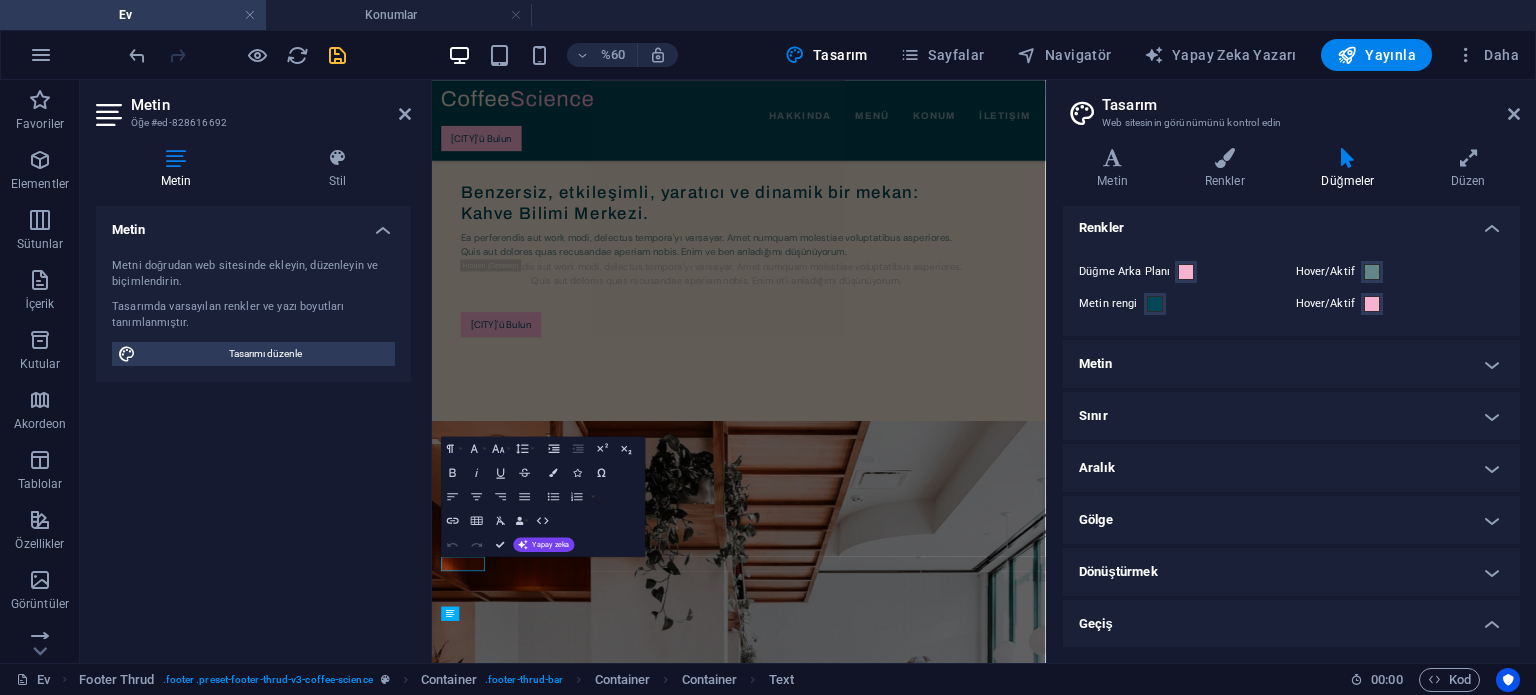 scroll, scrollTop: 4937, scrollLeft: 0, axis: vertical 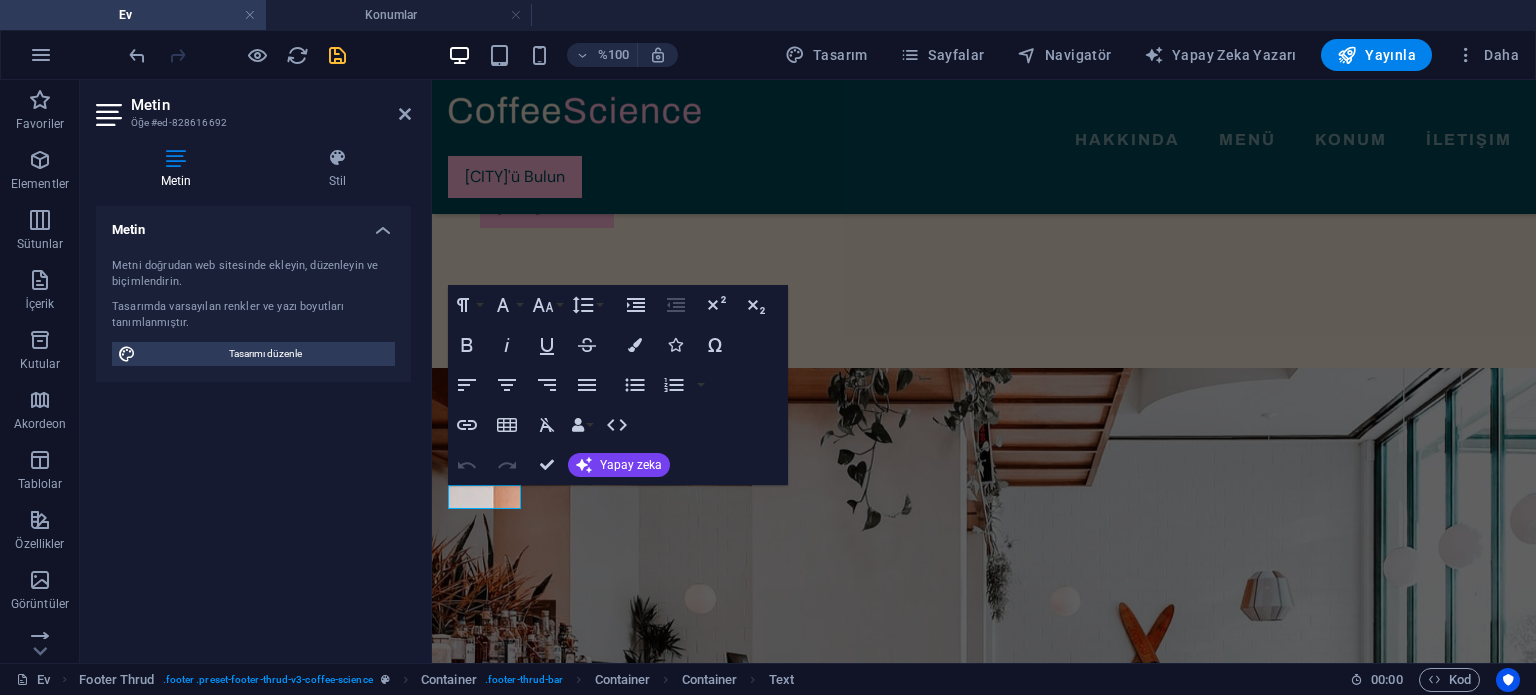 click on "Metin Öğe #ed-828616692 Metin Stil Metin Metni doğrudan web sitesinde ekleyin, düzenleyin ve biçimlendirin. Tasarımda varsayılan renkler ve yazı boyutları tanımlanmıştır. Tasarımı düzenle Hizalama Sola hizalanmış Merkezlenmiş Sağa hizalanmış Altbilgi Thrud Element Layout How this element expands within the layout (Flexbox). Size Default auto px % 1/1 1/2 1/3 1/4 1/5 1/6 1/7 1/8 1/9 1/10 Grow Shrink Order Container layout Visible Visible Opacity 100 % Overflow Spacing Margin Default auto px % rem vw vh Custom Custom auto px % rem vw vh auto px % rem vw vh auto px % rem vw vh auto px % rem vw vh Padding Default px rem % vh vw Custom Custom px rem % vh vw px rem % vh vw px rem % vh vw px rem % vh vw Border Style              - Width 1 auto px rem % vh vw Custom Custom 1 auto px rem % vh vw 1 auto px rem % vh vw 1 auto px rem % vh vw 1 auto px rem % vh vw  - Color Round corners Default px rem % vh vw Custom Custom px rem % vh vw px rem % vh vw px rem % vh vw px rem % vh vw Shadow 0" at bounding box center [256, 371] 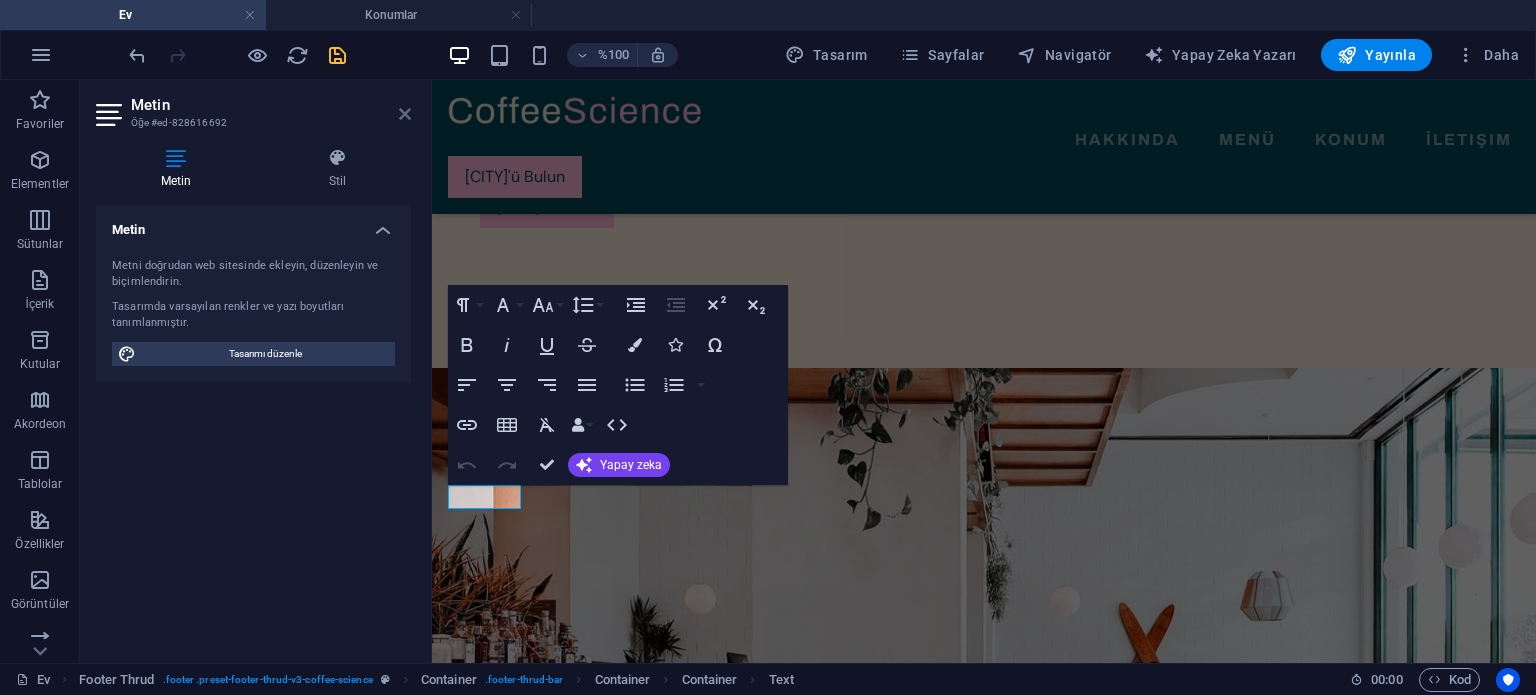 click at bounding box center [405, 114] 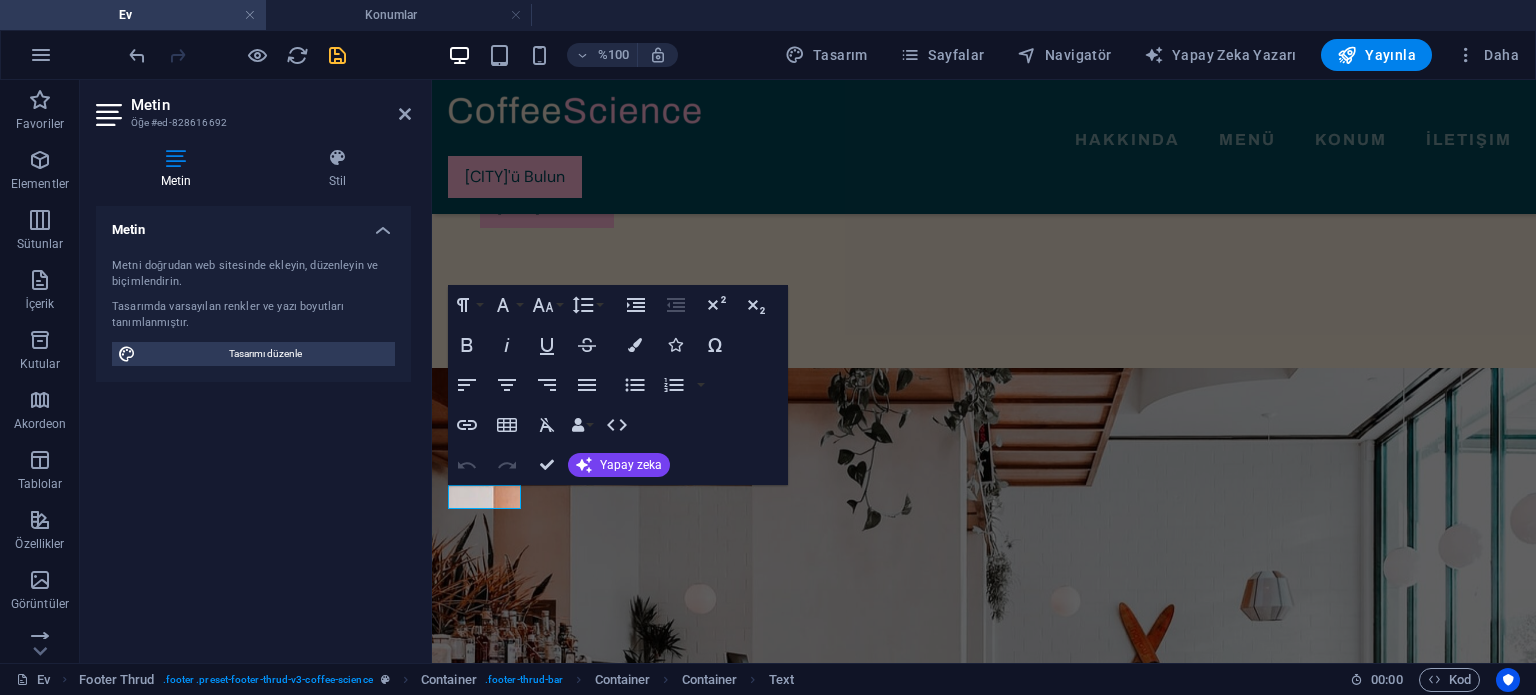 scroll, scrollTop: 5637, scrollLeft: 0, axis: vertical 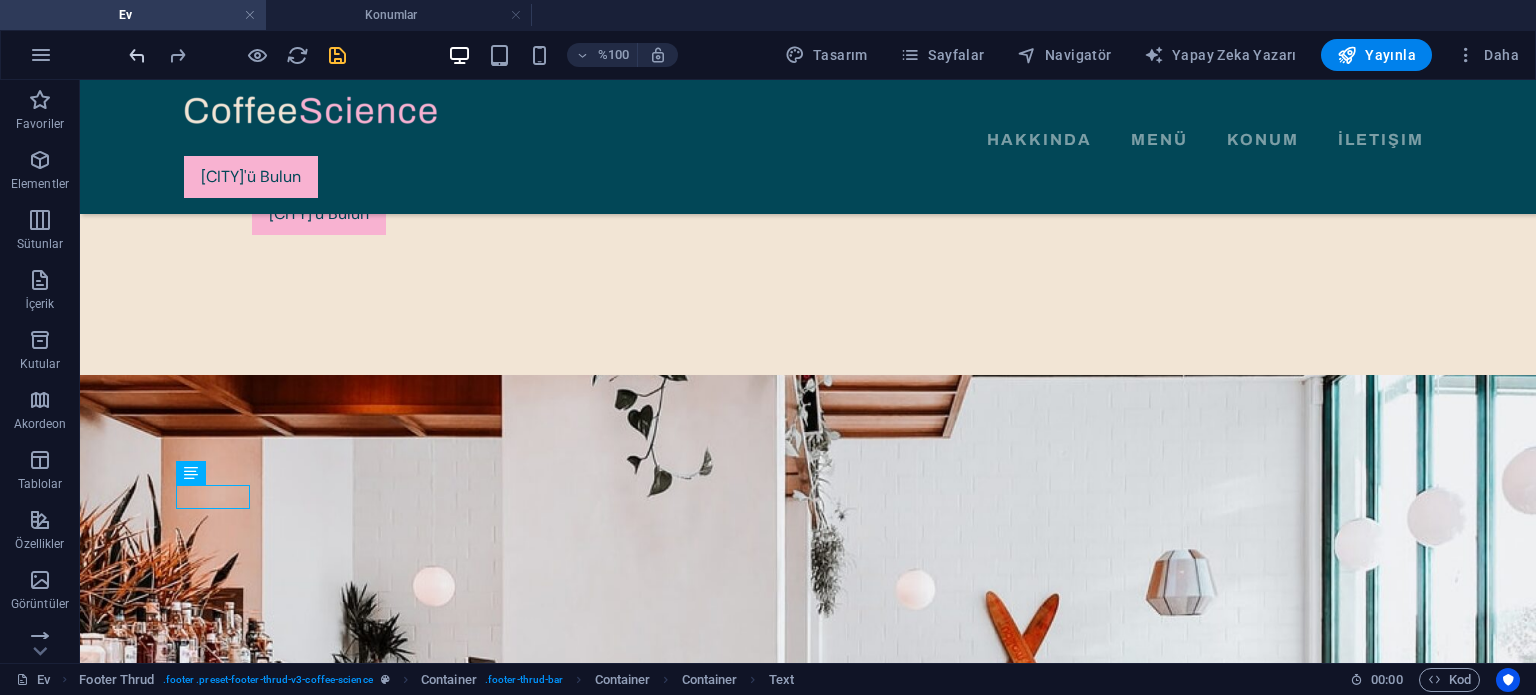 click at bounding box center (137, 55) 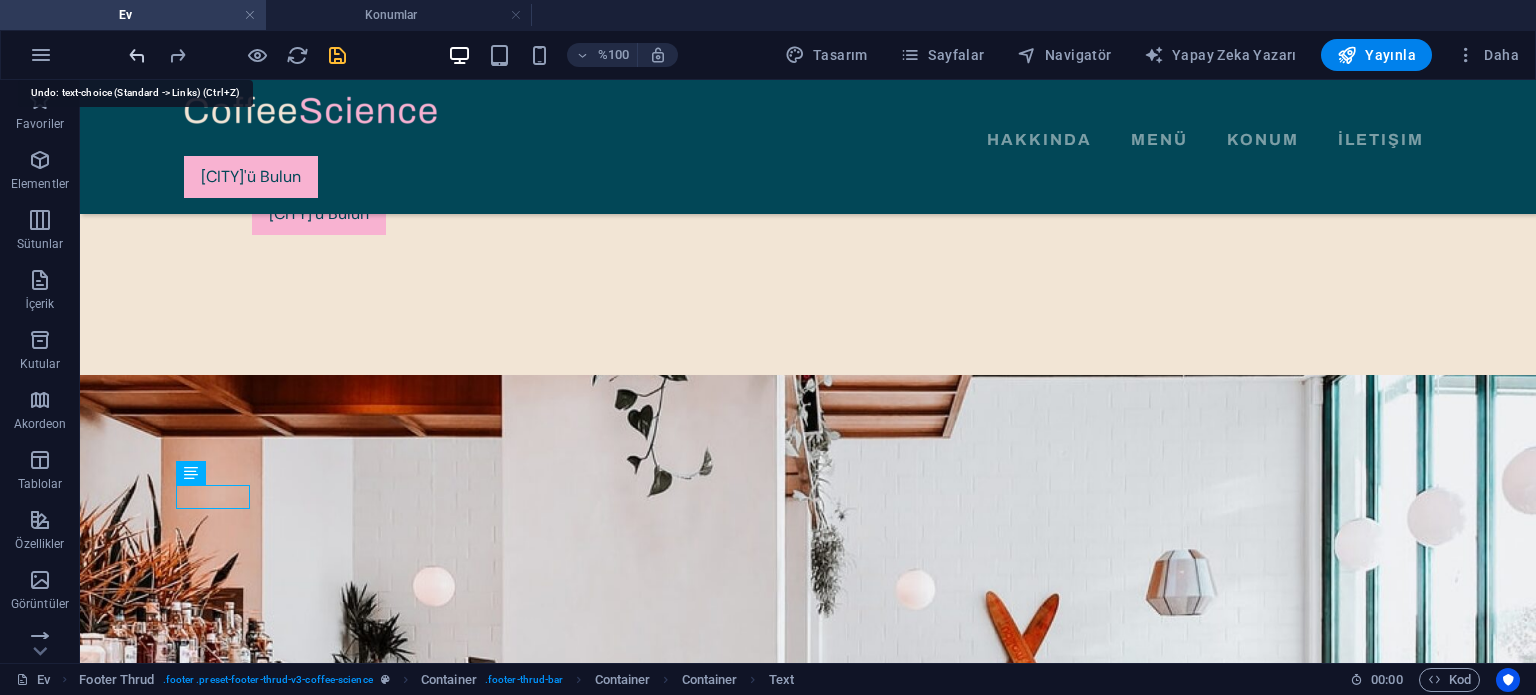 click at bounding box center [137, 55] 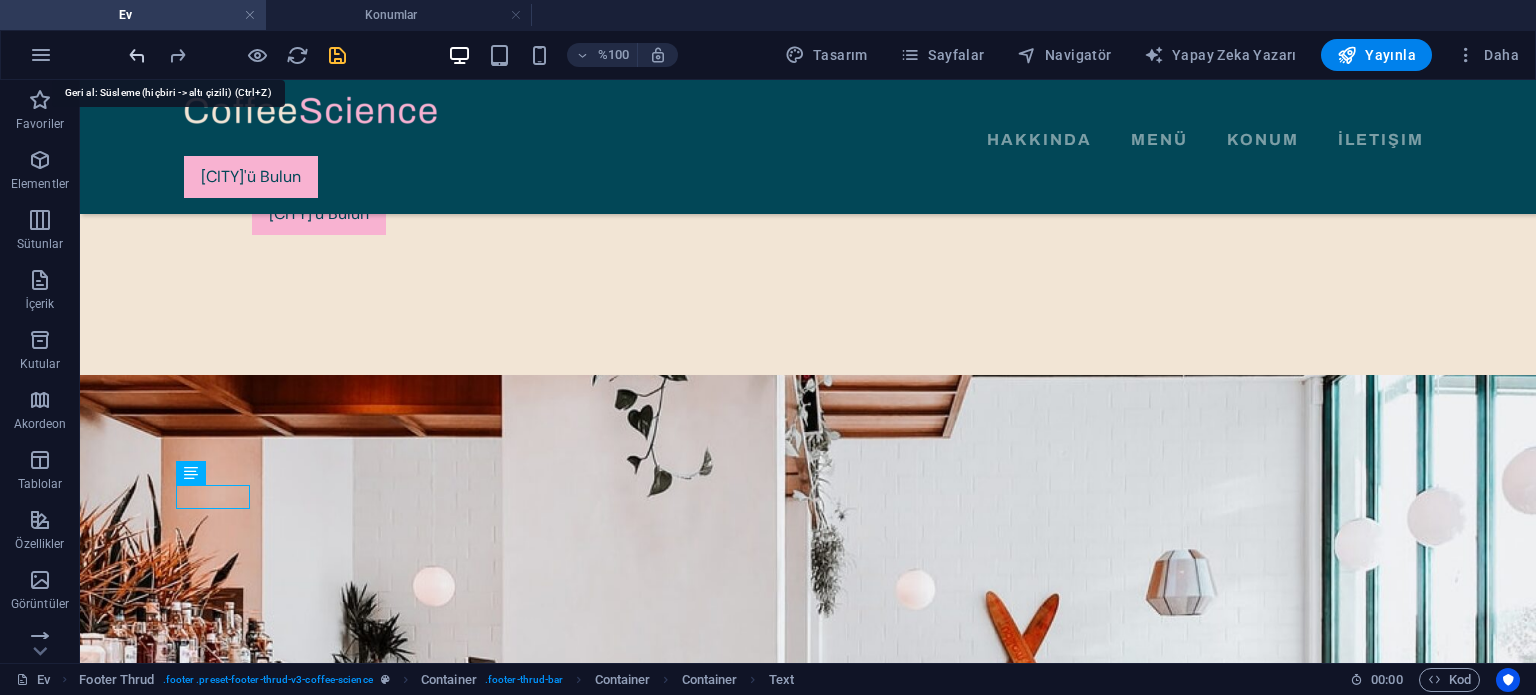 click at bounding box center [137, 55] 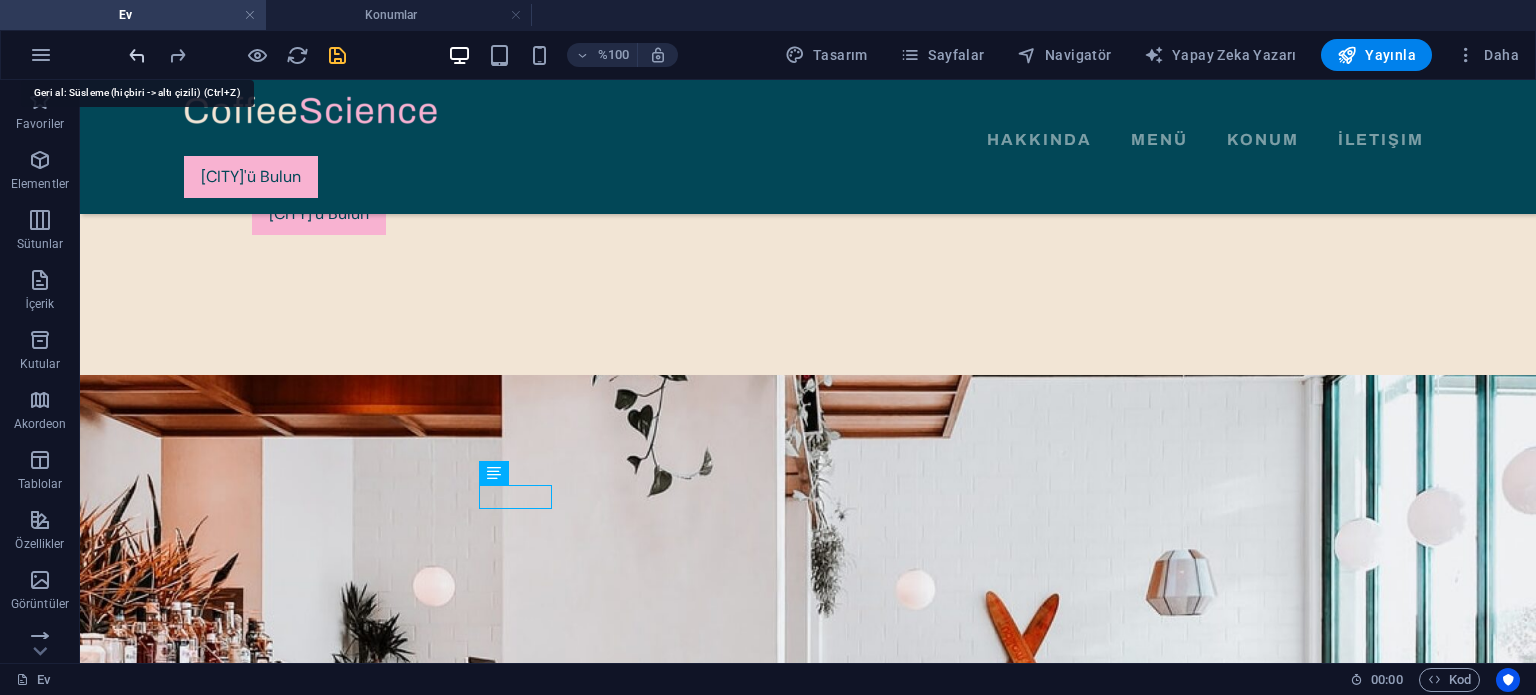 click at bounding box center (137, 55) 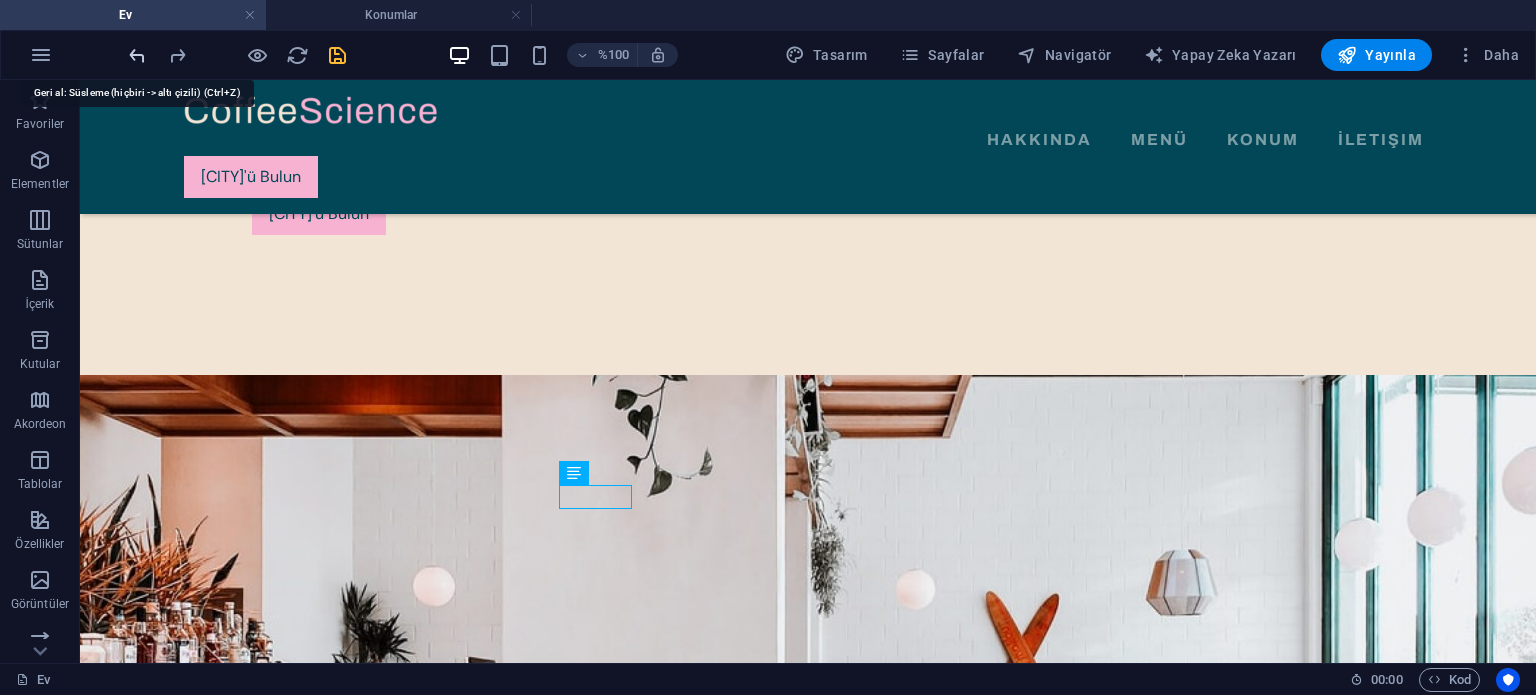 click at bounding box center (137, 55) 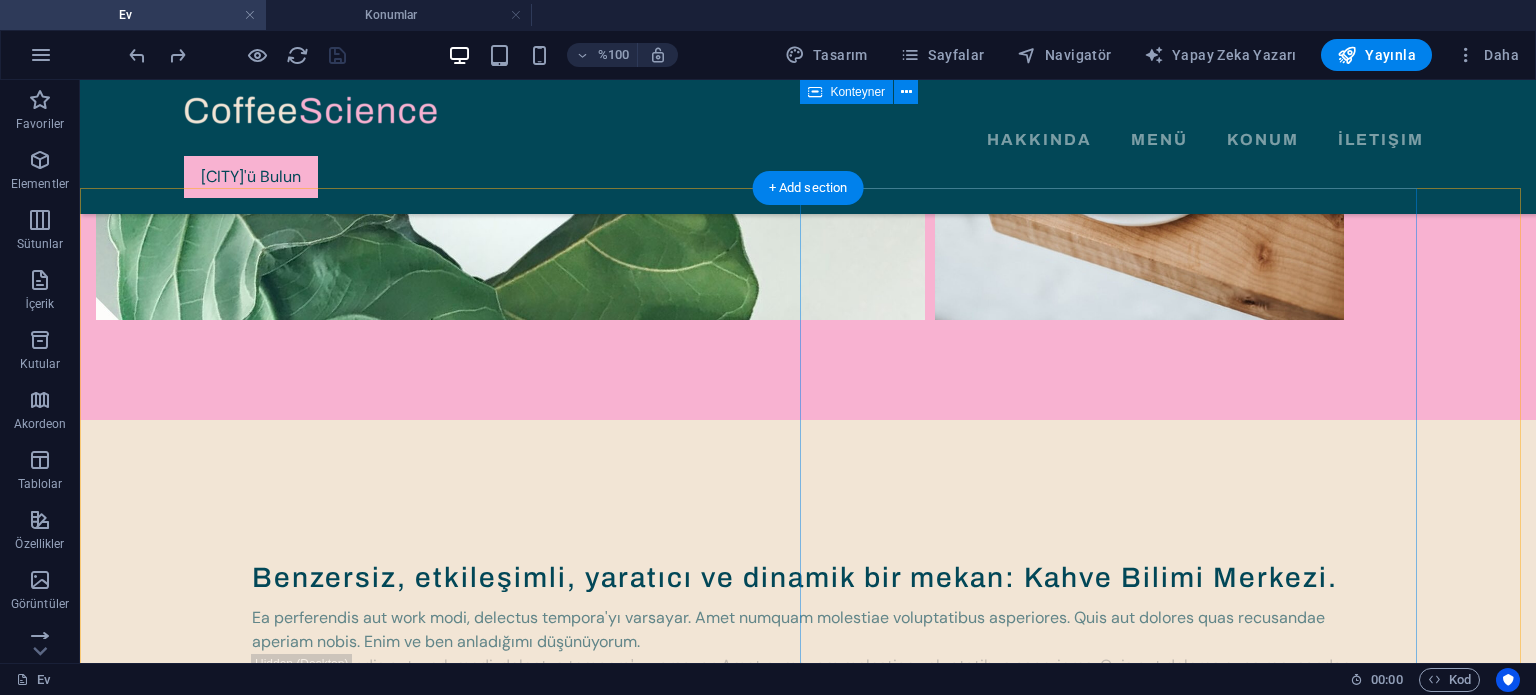 scroll, scrollTop: 5037, scrollLeft: 0, axis: vertical 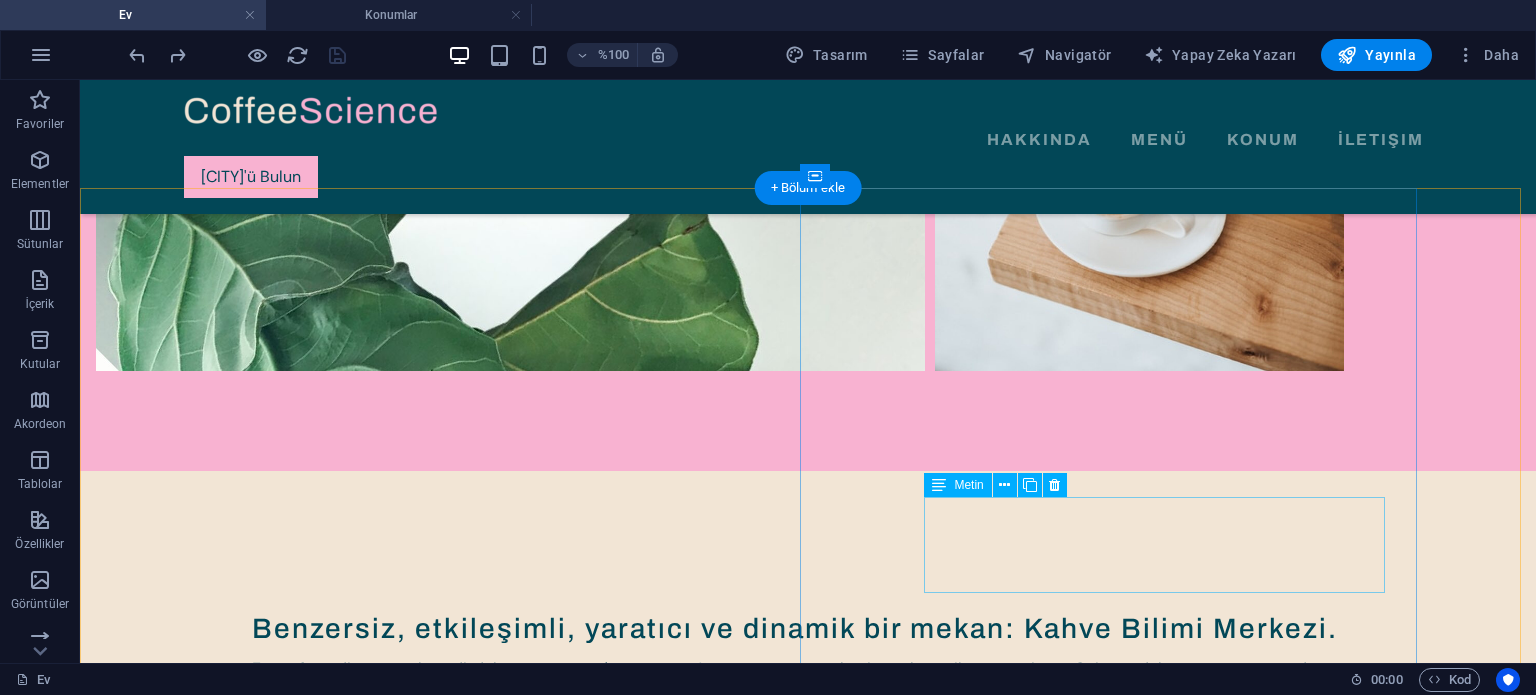 click on "Ea perferendis aut work modi, delectus tempora'yı varsayar. Amet numquam molestiae voluptatibus asperiores. Quis aut dolores quas recusandae aperiam nobis. Enim et'i anladığımı düşünüyorum." at bounding box center [802, 4366] 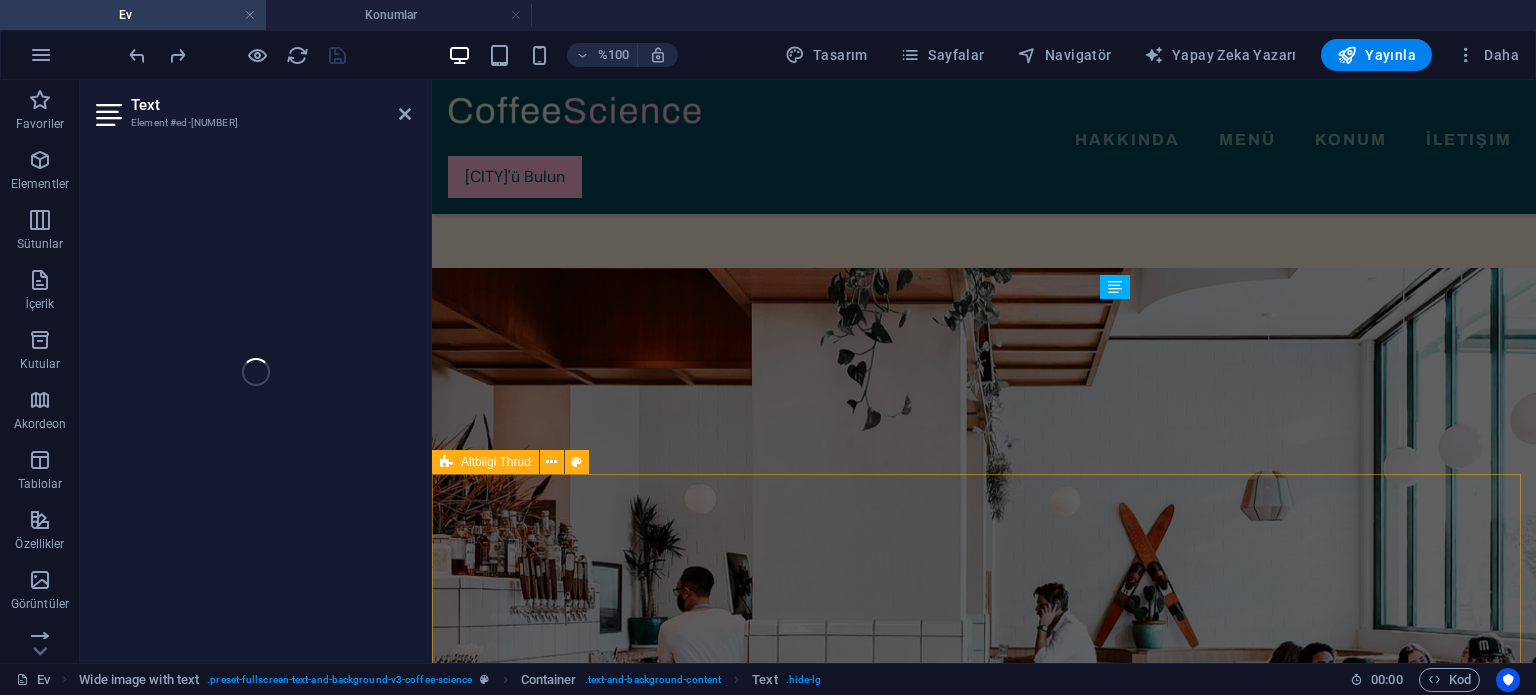 scroll, scrollTop: 4536, scrollLeft: 0, axis: vertical 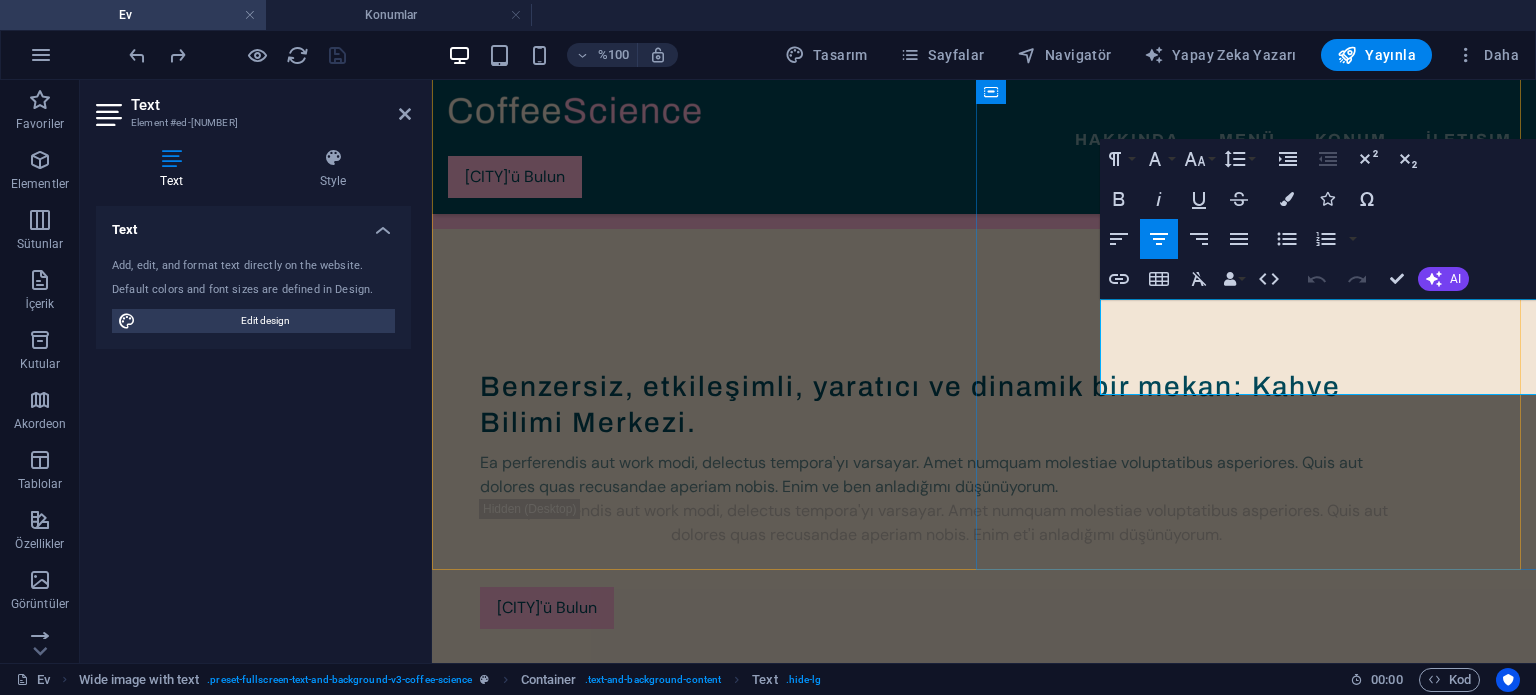 click on "Ea perferendis aut work modi, delectus tempora'yı varsayar. Amet numquam molestiae voluptatibus asperiores. Quis aut dolores quas recusandae aperiam nobis. Enim et'i anladığımı düşünüyorum." at bounding box center [1030, 3704] 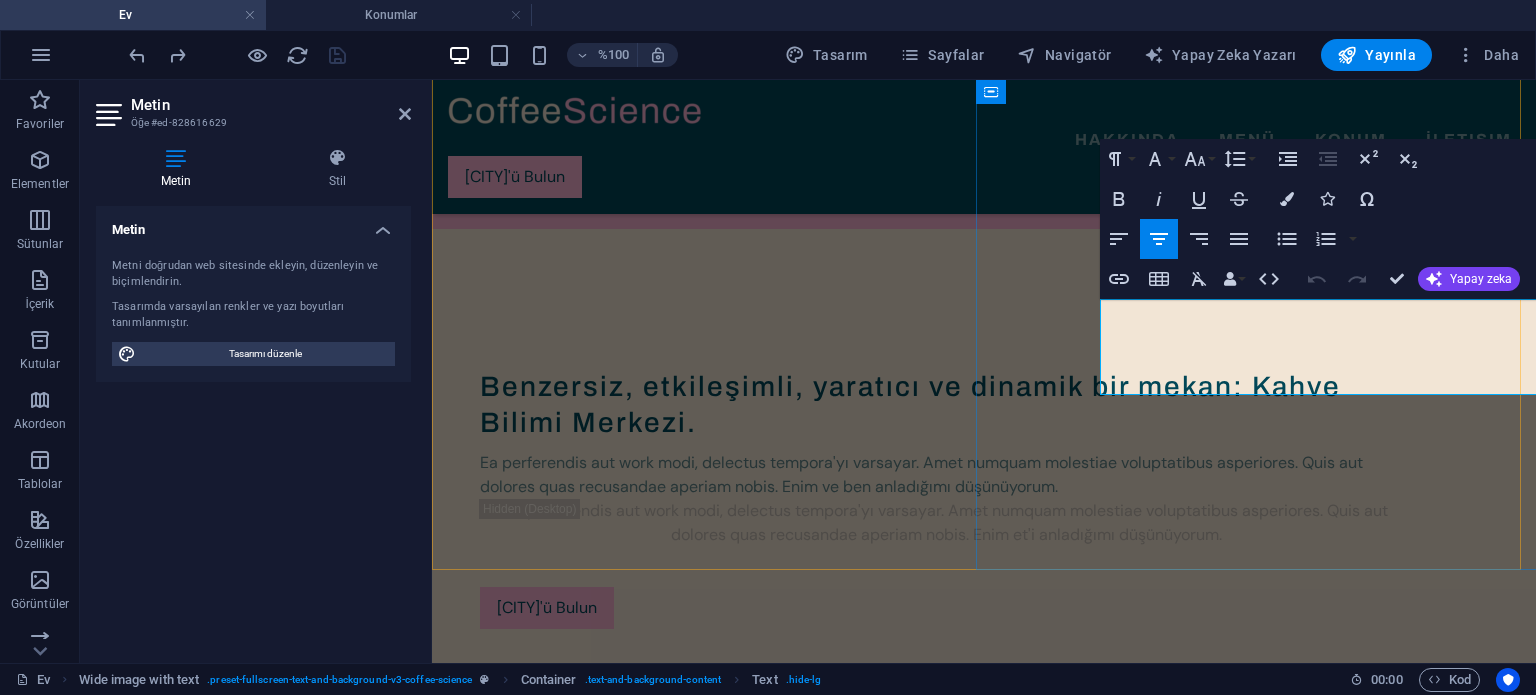 click on "Ea perferendis aut work modi, delectus tempora'yı varsayar. Amet numquam molestiae voluptatibus asperiores. Quis aut dolores quas recusandae aperiam nobis. Enim ve ben anladığımı düşünüyorum." at bounding box center [1030, 3703] 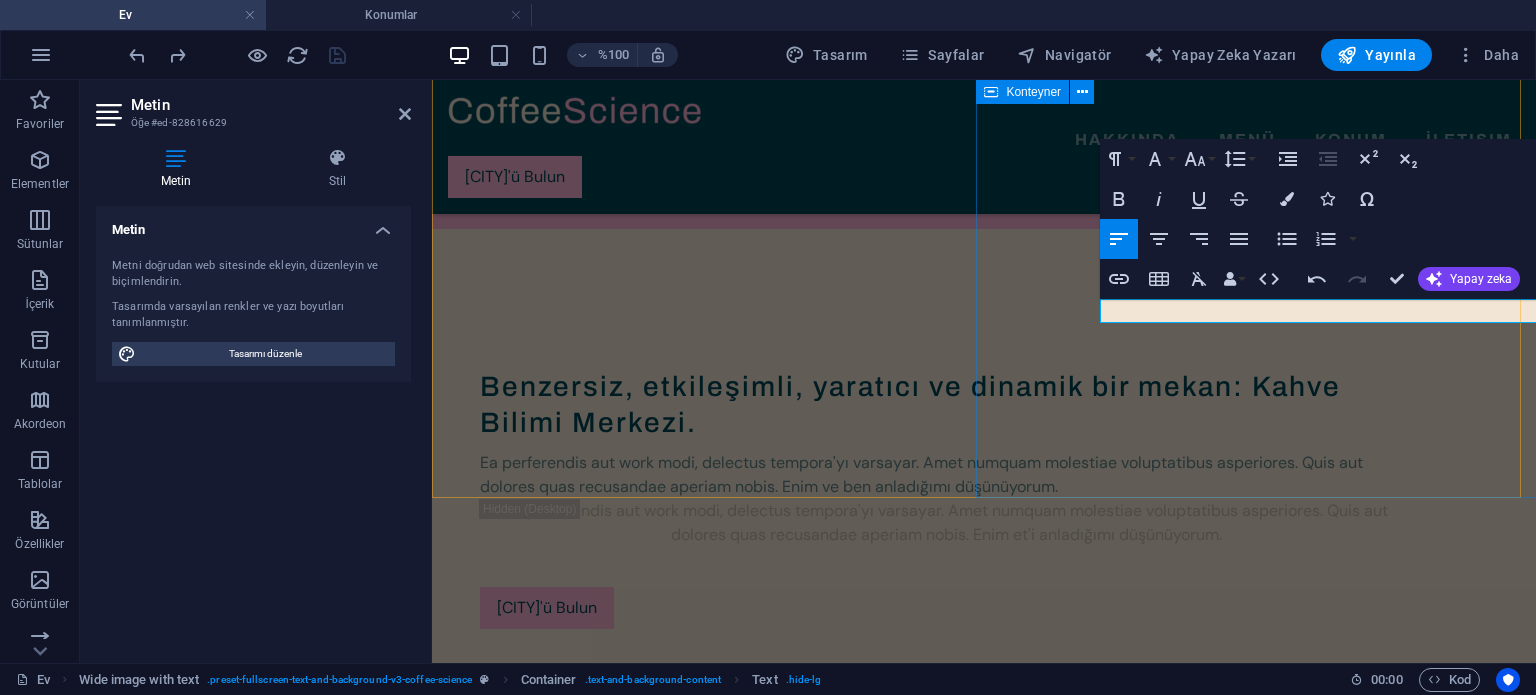 click on "Benzersiz, etkileşimli, yaratıcı ve dinamik bir alan olan Kahve Bilimi Merkezi Ea perferendis aut work modi, delectus tempora'yı varsayar. Amet numquam molestiae voluptatibus asperiores. Quis aut dolores quas recusandae aperiam nobis. Enim et'i anladığımı düşünüyorum. [CITY]'ü Bulun" at bounding box center [984, 3691] 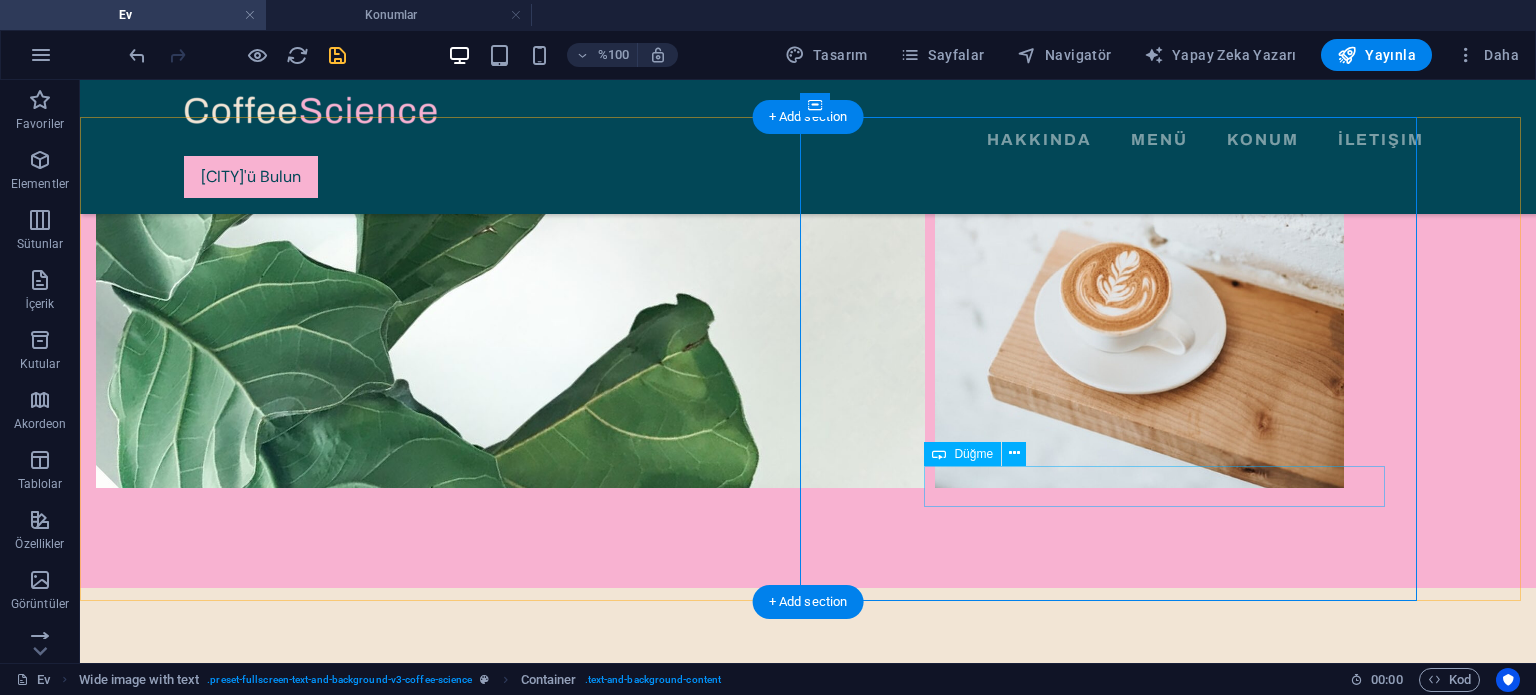 scroll, scrollTop: 5108, scrollLeft: 0, axis: vertical 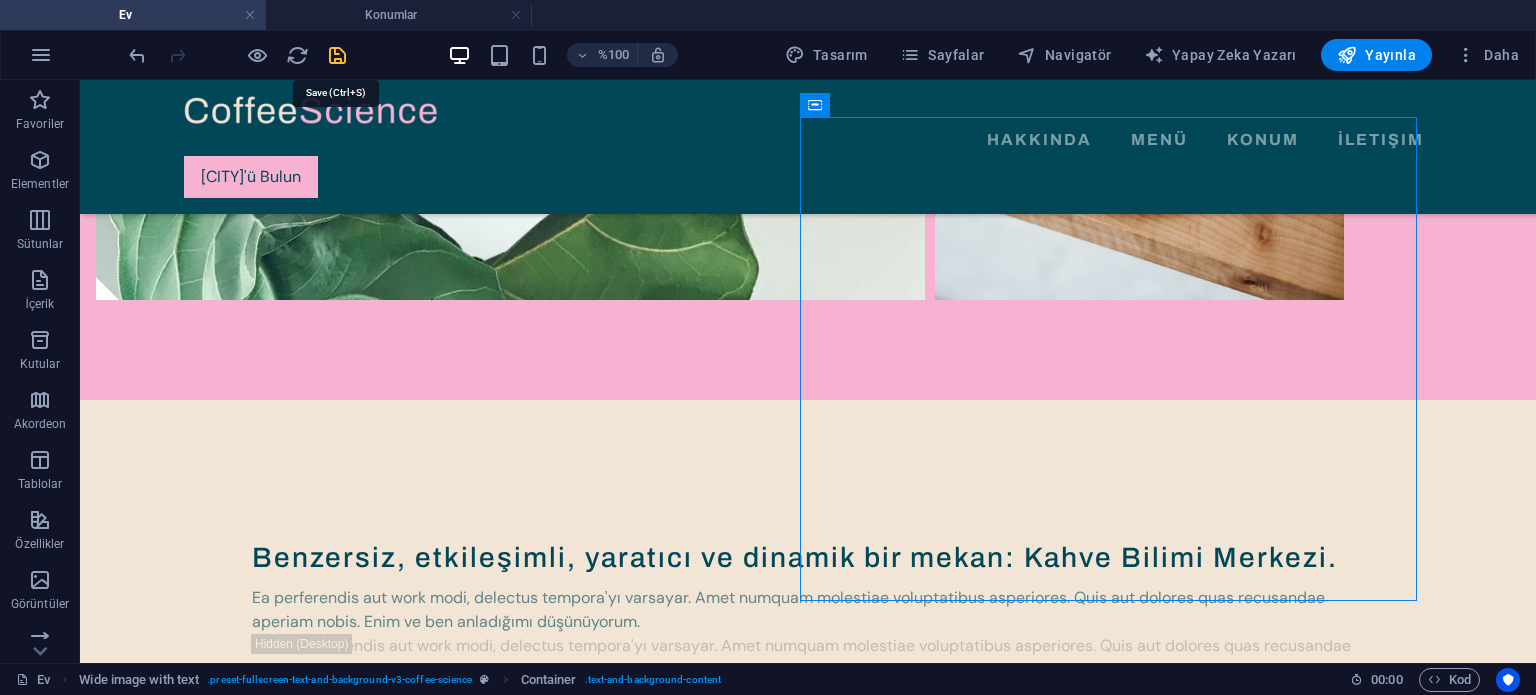 click at bounding box center [337, 55] 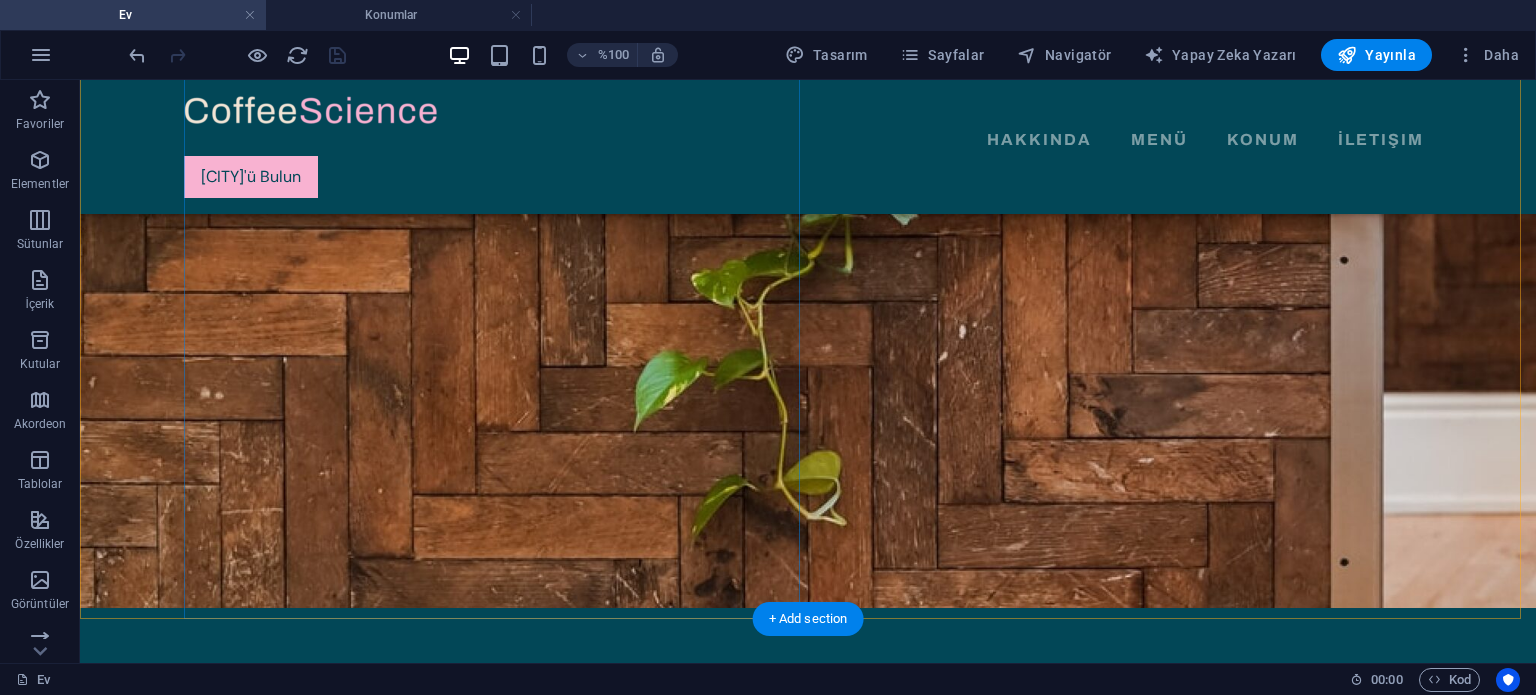 scroll, scrollTop: 3008, scrollLeft: 0, axis: vertical 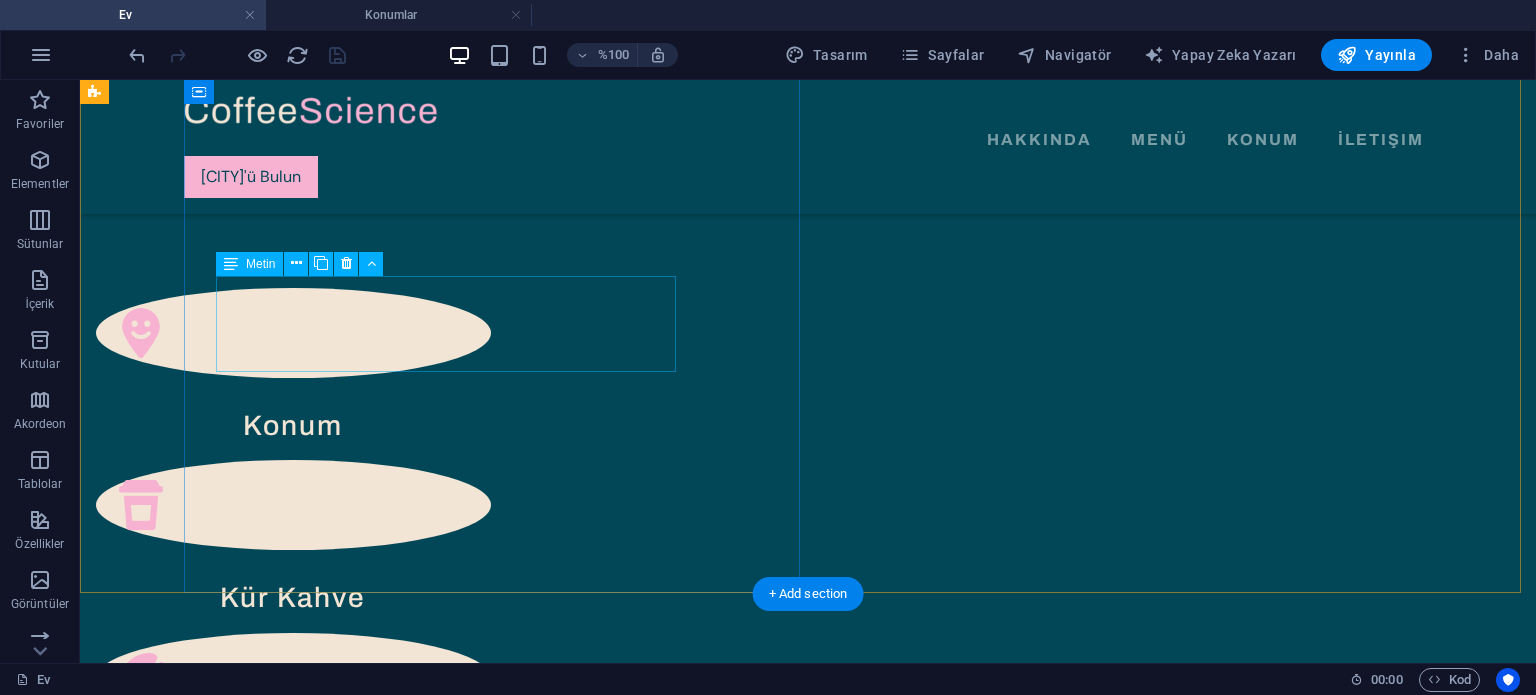 click on "Ea perferendis aut work modi, delectus tempora'yı varsayar. Amet numquam molestiae voluptatibus asperiores. Quis aut dolores quas recusandae aperiam nobis. Enim et'i anladığımı düşünüyorum." at bounding box center [814, 2758] 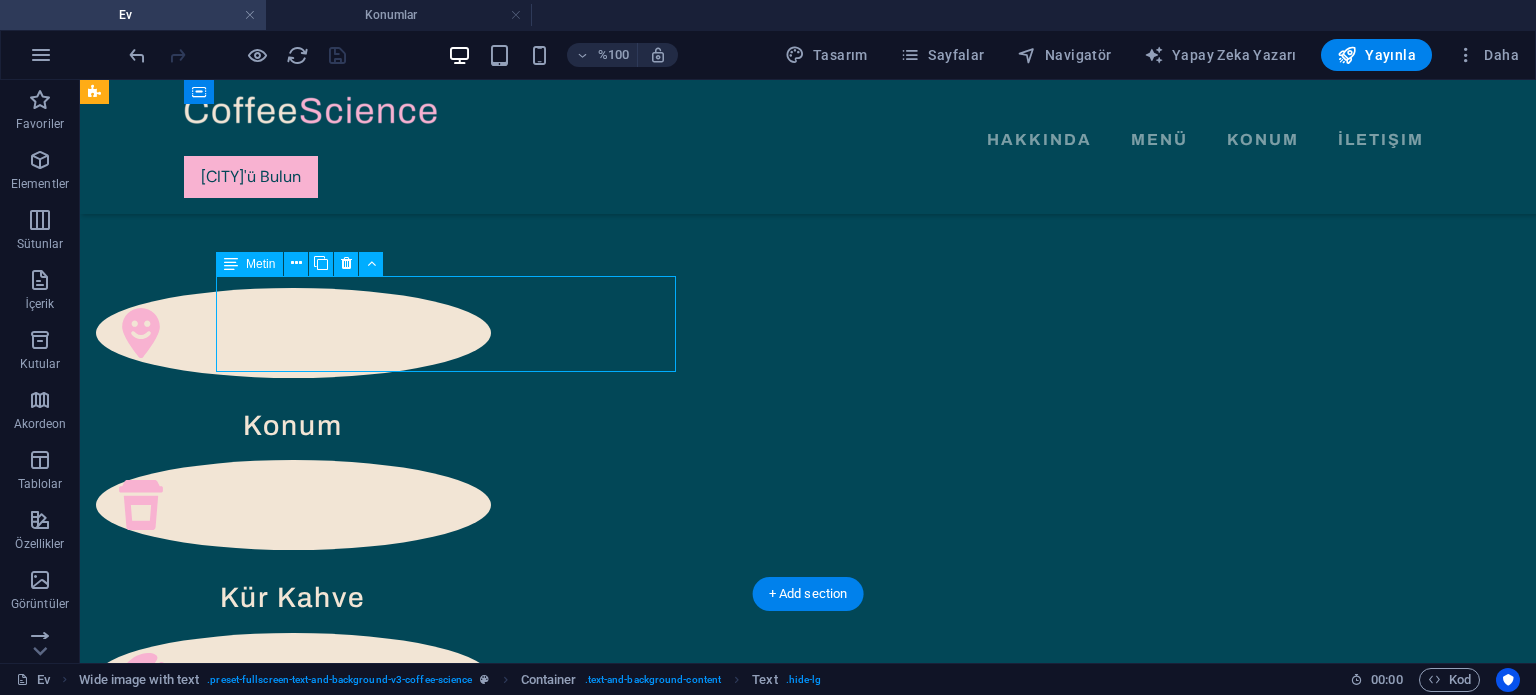 click on "Ea perferendis aut work modi, delectus tempora'yı varsayar. Amet numquam molestiae voluptatibus asperiores. Quis aut dolores quas recusandae aperiam nobis. Enim et'i anladığımı düşünüyorum." at bounding box center [814, 2758] 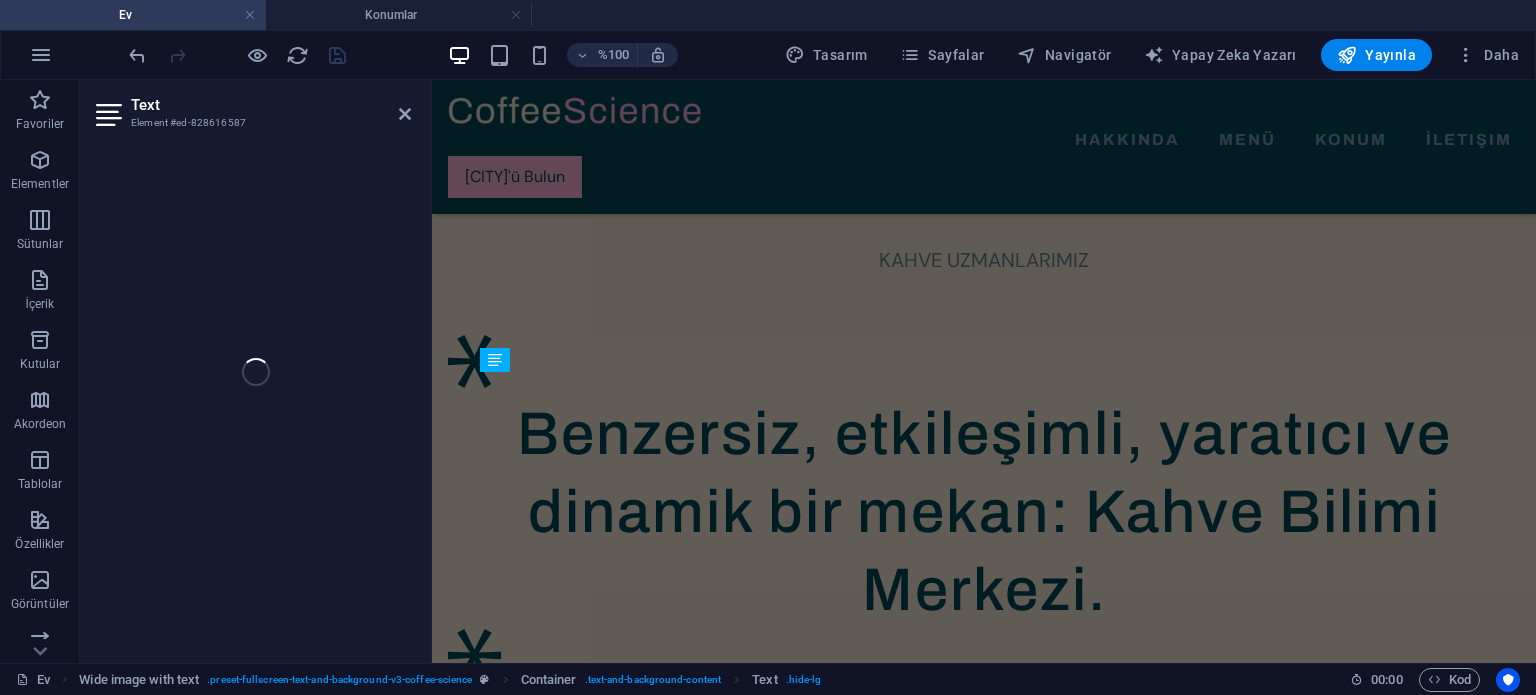 click on "Text Element #ed-828616587
Afiş   Konteyner   H1   Afiş   Banner   Konteyner   Görüntü   Konteyner   Menü Çubuğu   Düğme   Ara parça   Konteyner   Görüntü   Logo   Kutular   Konteyner   Simge   Ara parça   Container   H3   Konteyner   Konteyner   H3   Konteyner   Konteyner   Konteyner   Metin   Ara parça   Menü   H2   Konteyner   Simge   Metin   Galeri   Galeri   Görüntü   Wide image with text   Konteyner   Metinli geniş resim   Görüntü   Görüntü   Yer tutucu   Metinli geniş resim   Metinli geniş resim   Konteyner   Konteyner   Konteyner   Düğme   Altbilgi Thrud   Konteyner   Konteyner   Menü   Konteyner   Container   Container   Metin   Konteyner   Ara parça   Ara parça   Container   Konteyner   Metin   Ara parça   Konteyner   Metin   Ara parça   Konteyner   Konteyner   Metin   Konteyner   Metin   Konteyner   Düğme   Container   Düğme   Konteyner   Konteyner   Ara parça   Metin   Metin   H3   Yer tutucu   Konteyner   Container   Container   Text" at bounding box center [808, 371] 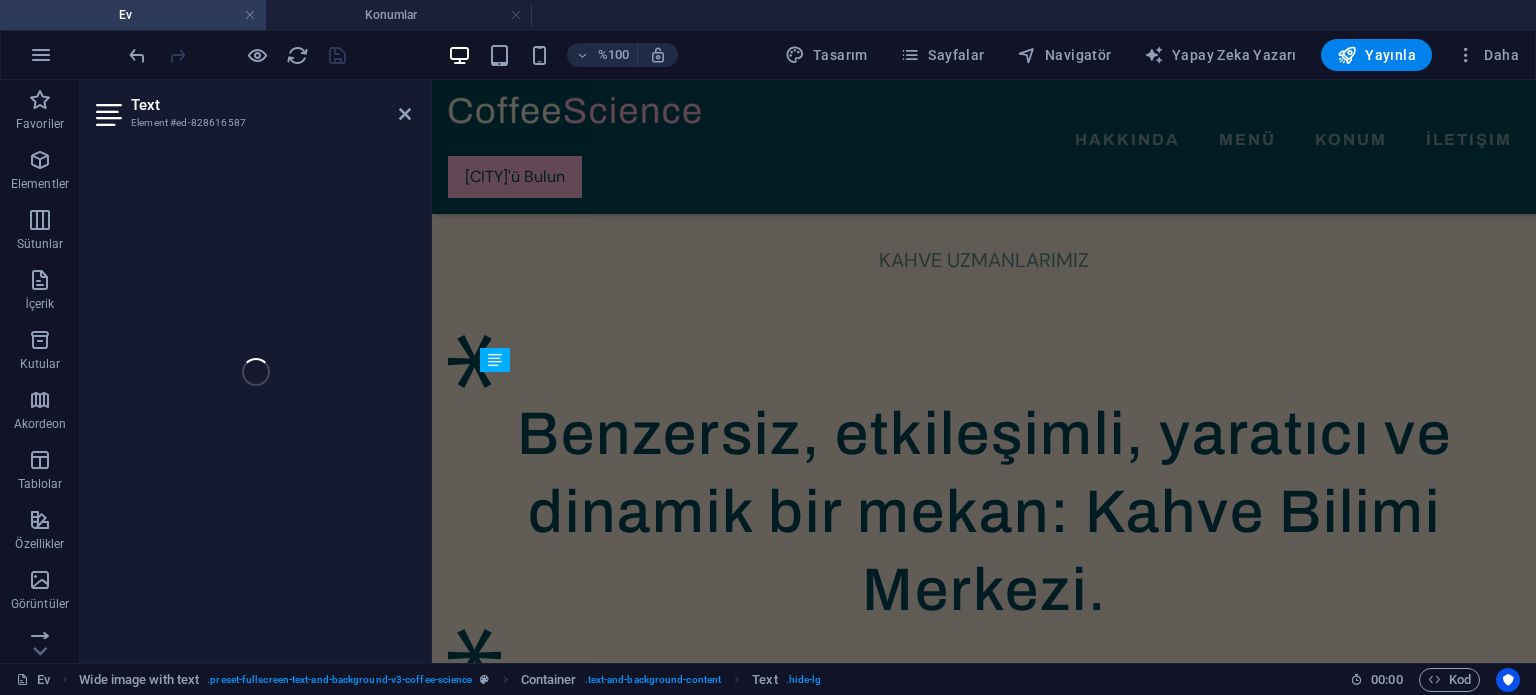 scroll, scrollTop: 2609, scrollLeft: 0, axis: vertical 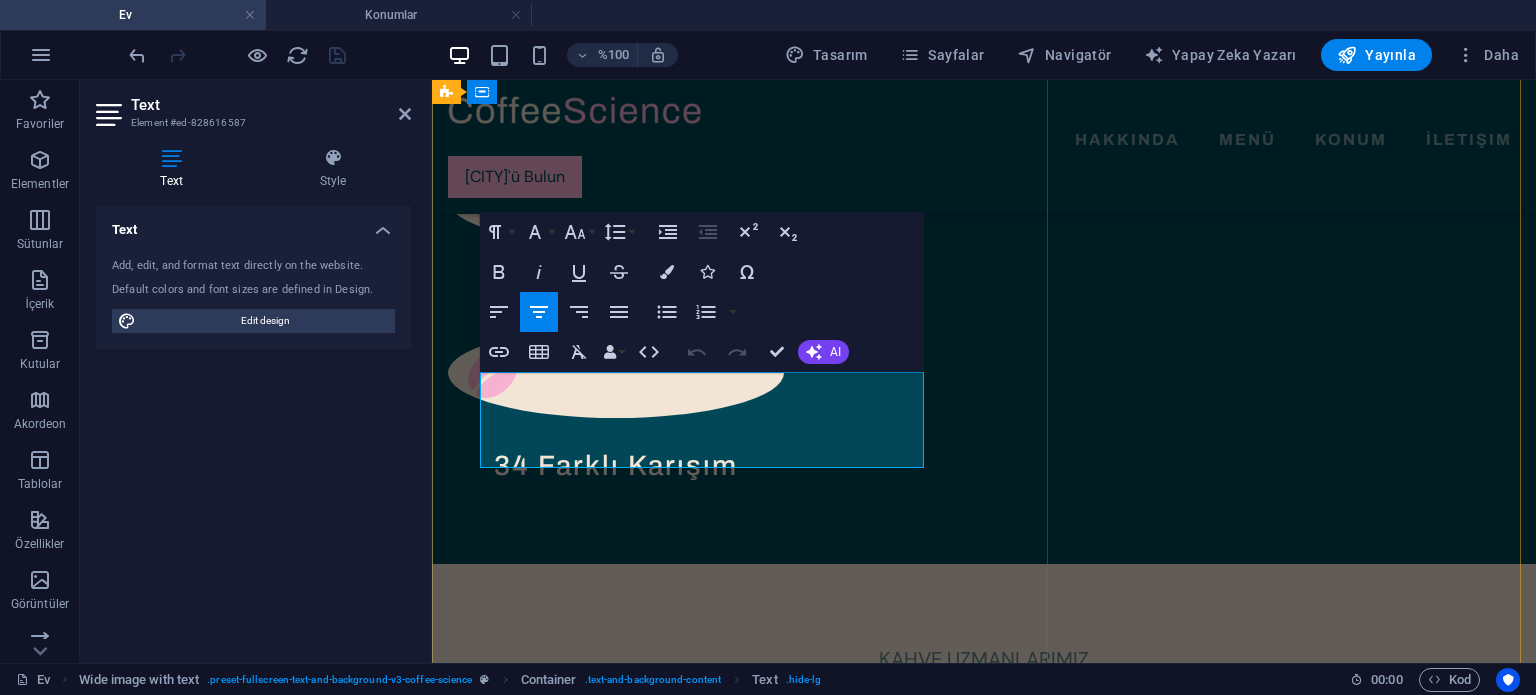 click on "Ea perferendis aut work modi, delectus tempora'yı varsayar. Amet numquam molestiae voluptatibus asperiores. Quis aut dolores quas recusandae aperiam nobis. Enim et'i anladığımı düşünüyorum." at bounding box center (946, 2450) 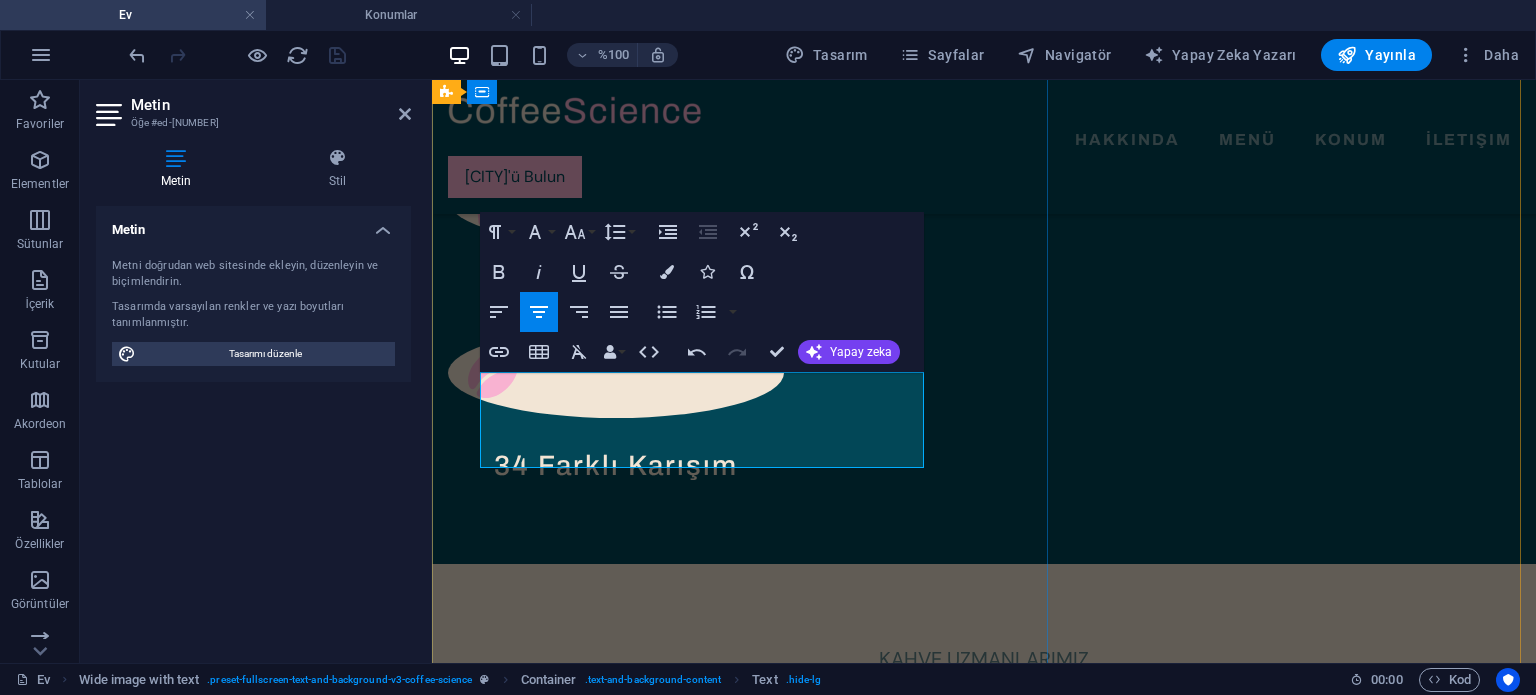 click on "Ea perferendis aut work modi, delectus tempora'yı varsayar. Amet numquam molestiae voluptatibus asperiores. Quis aut dolores quas recusandae aperiam nobis. Enim ve ben anladığımı düşünüyorum." at bounding box center [946, 2449] 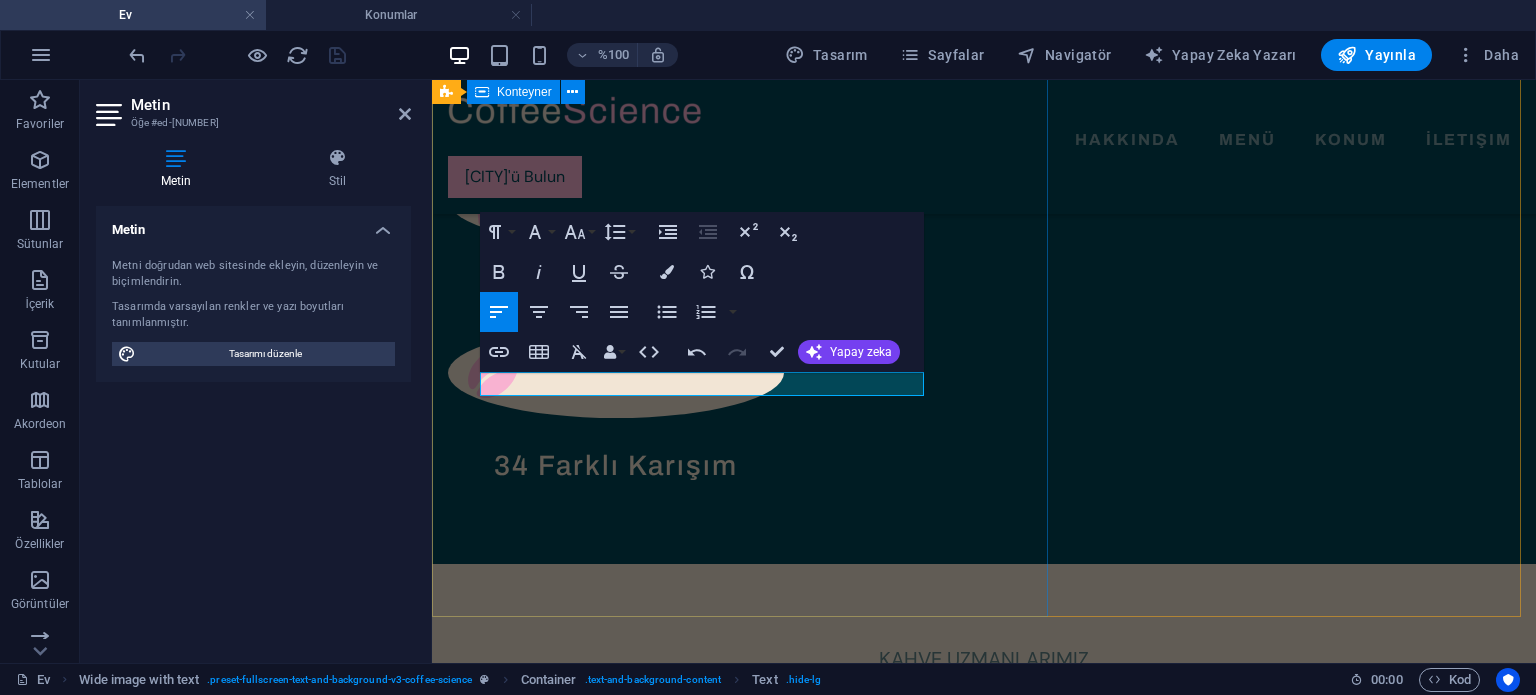 click on "Benzersiz, etkileşimli, yaratıcı ve dinamik bir mekan: Kahve Bilimi Merkezi. Ea perferendis aut work modi, delectus tempora'yı varsayar. Amet numquam molestiae voluptatibus asperiores. Quis aut dolores quas recusandae aperiam nobis. Enim ve ben anladığımı düşünüyorum.  [CITY]'ü Bulun" at bounding box center [984, 2414] 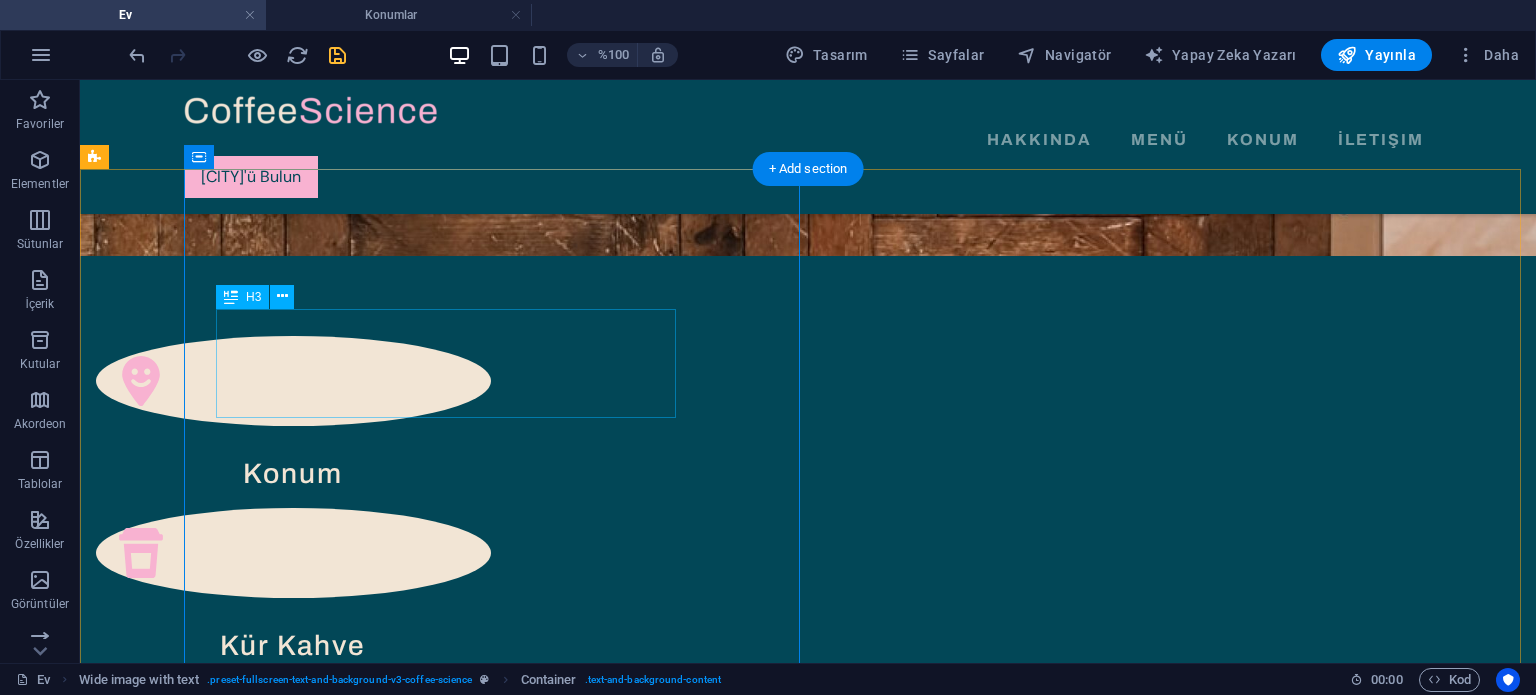 scroll, scrollTop: 2760, scrollLeft: 0, axis: vertical 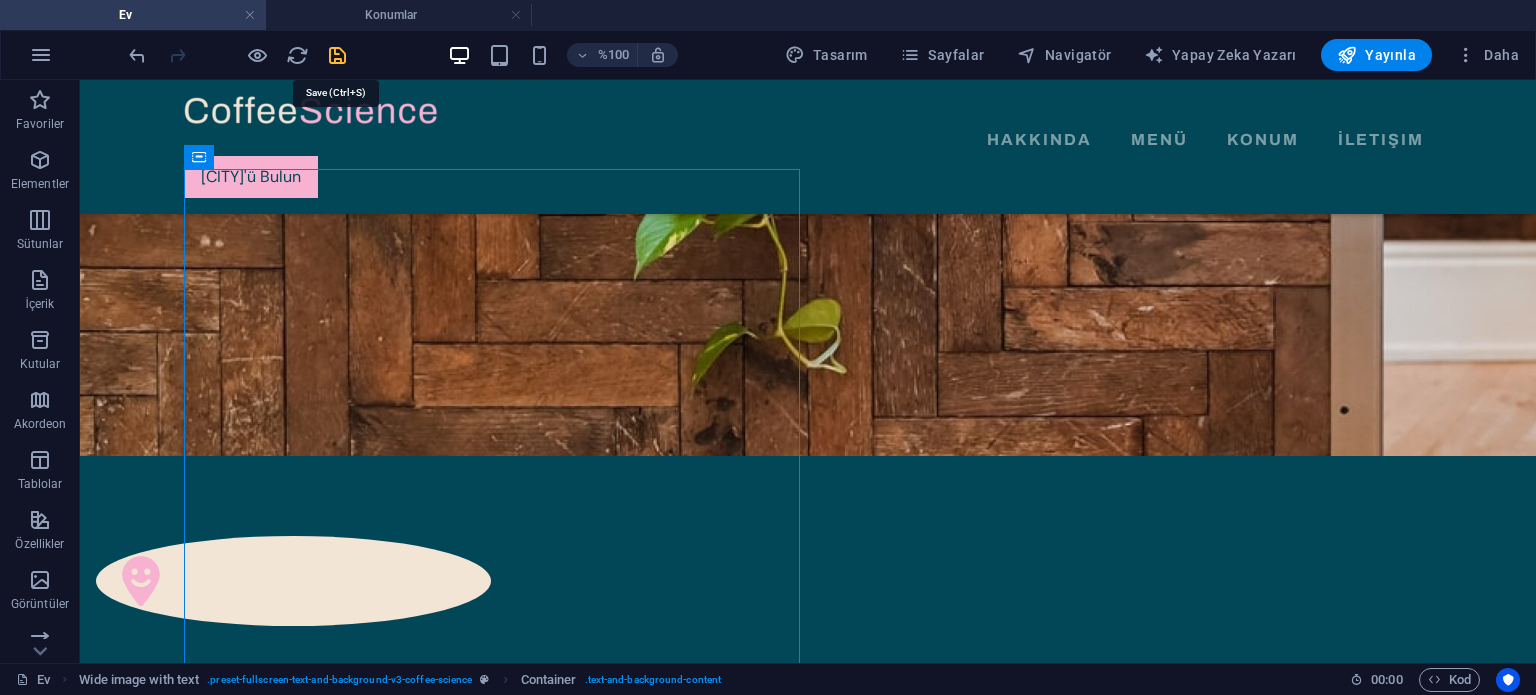 click at bounding box center [337, 55] 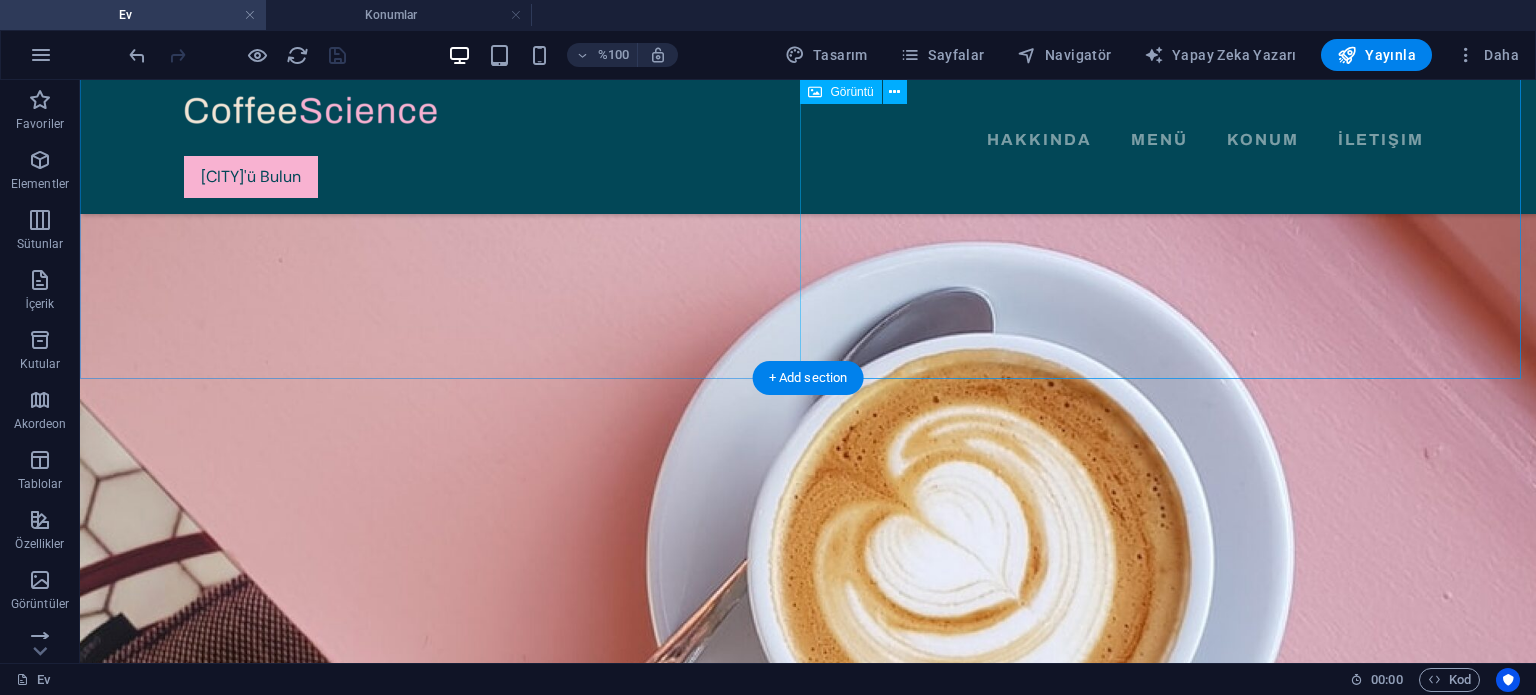 scroll, scrollTop: 445, scrollLeft: 0, axis: vertical 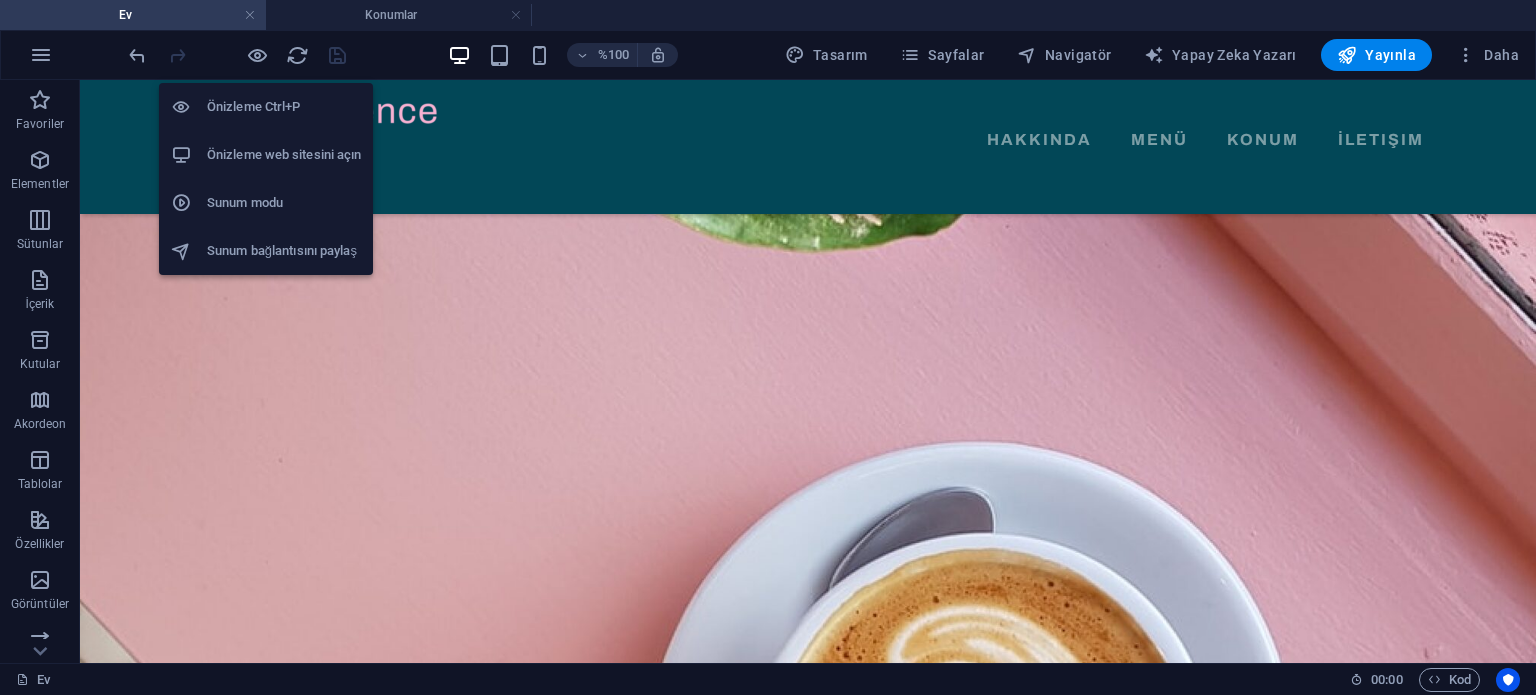click on "Önizleme web sitesini açın" at bounding box center (284, 154) 